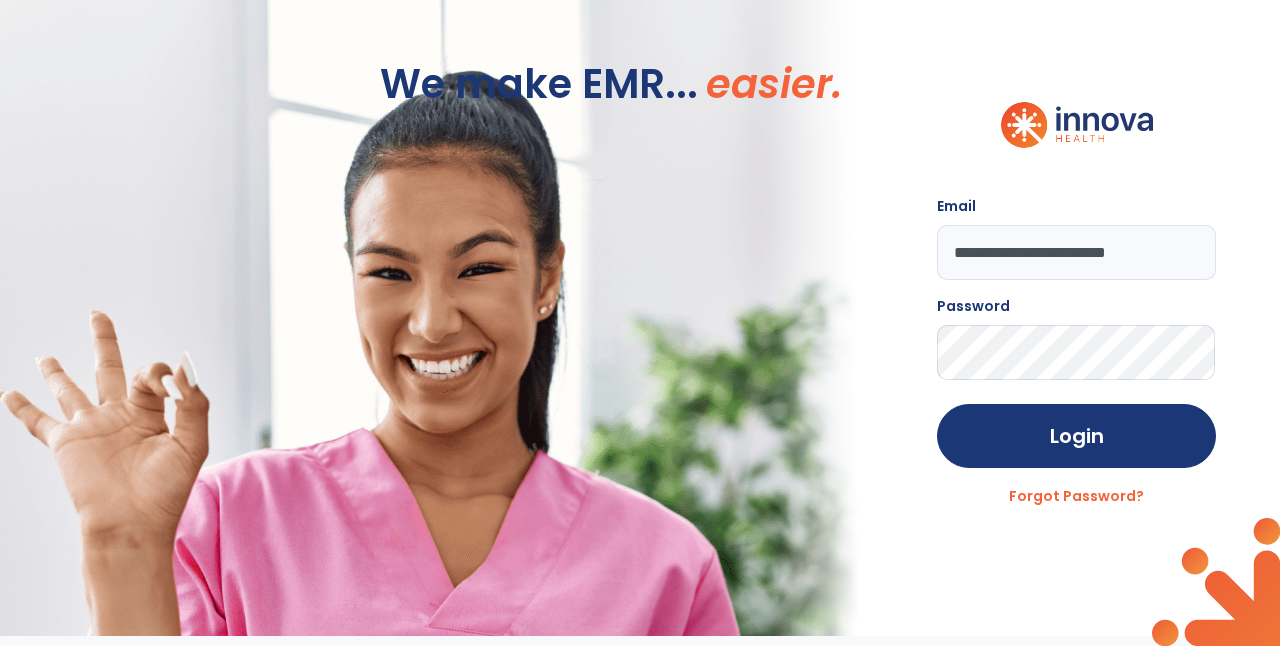scroll, scrollTop: 0, scrollLeft: 0, axis: both 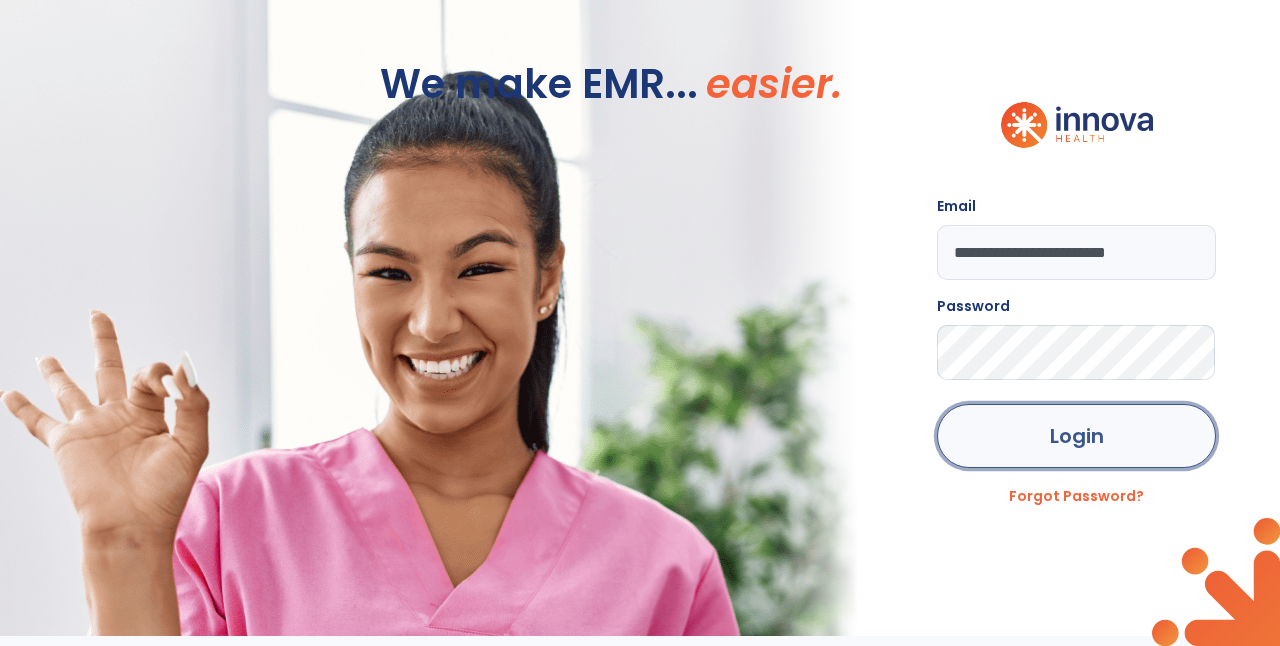 click on "Login" 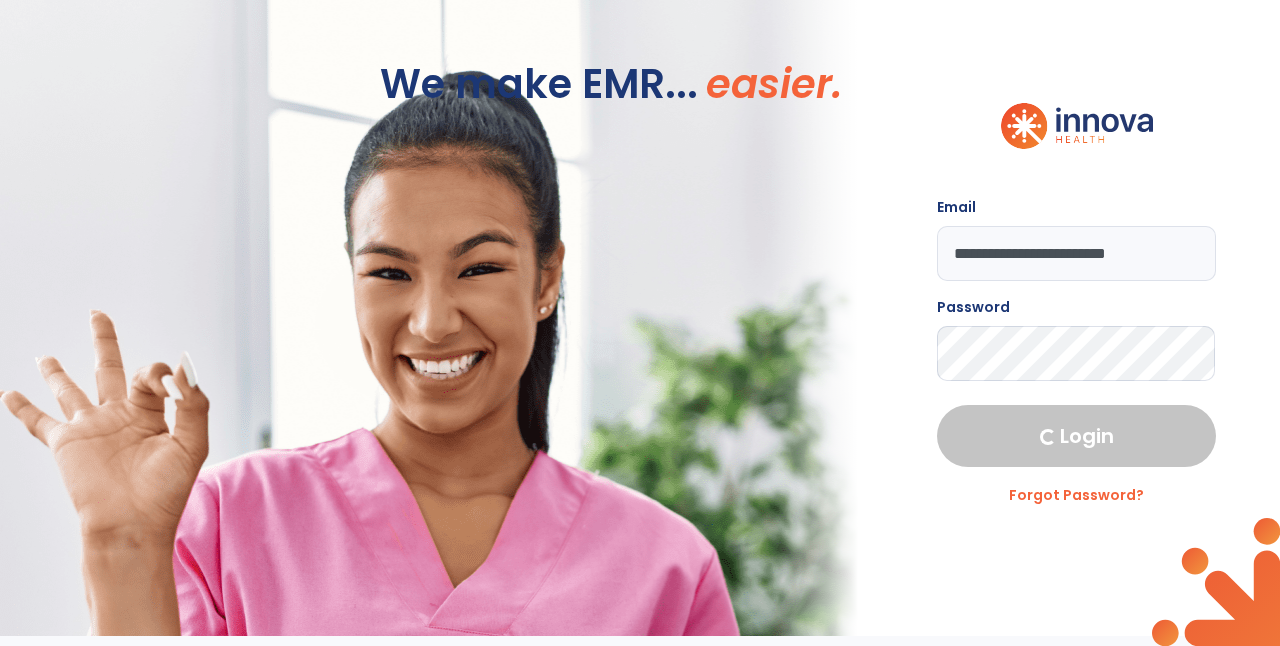 select on "****" 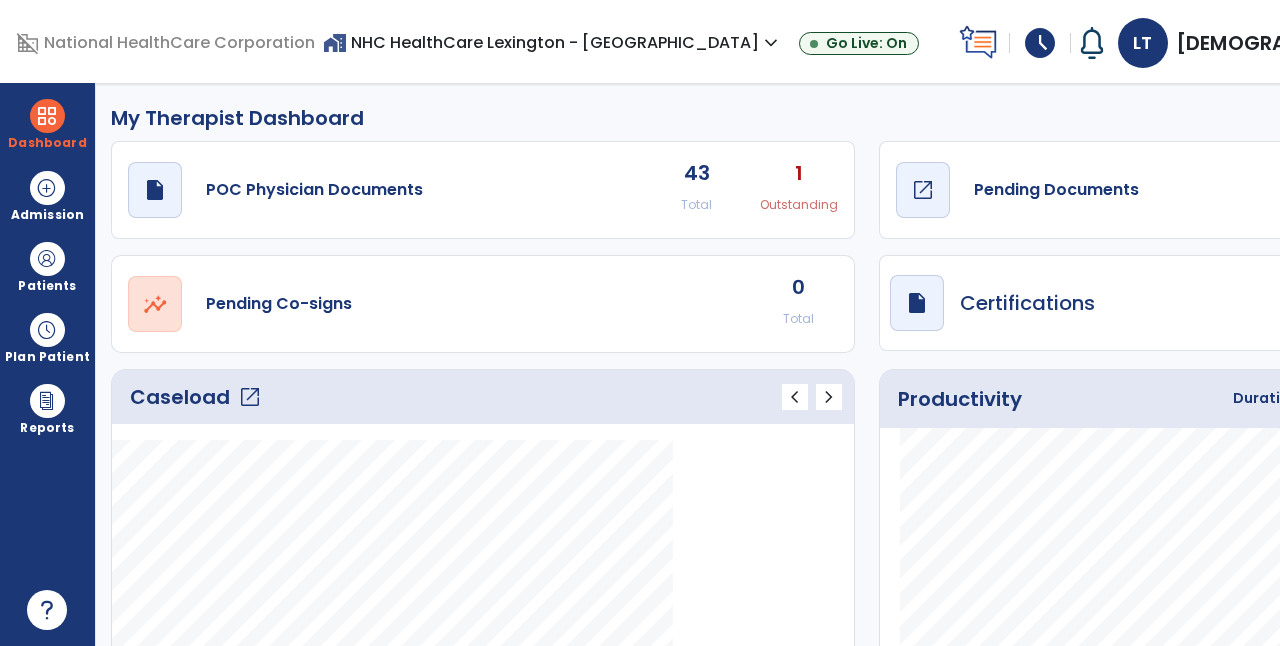click on "open_in_new" 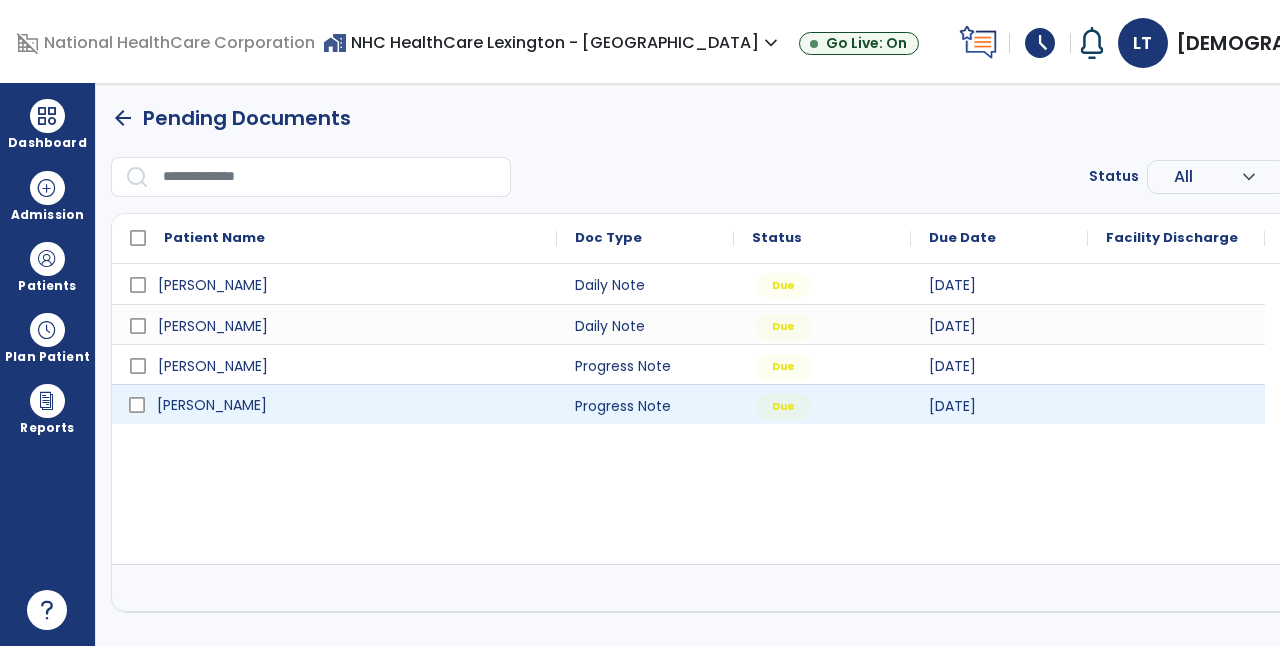 click on "[PERSON_NAME]" at bounding box center (348, 405) 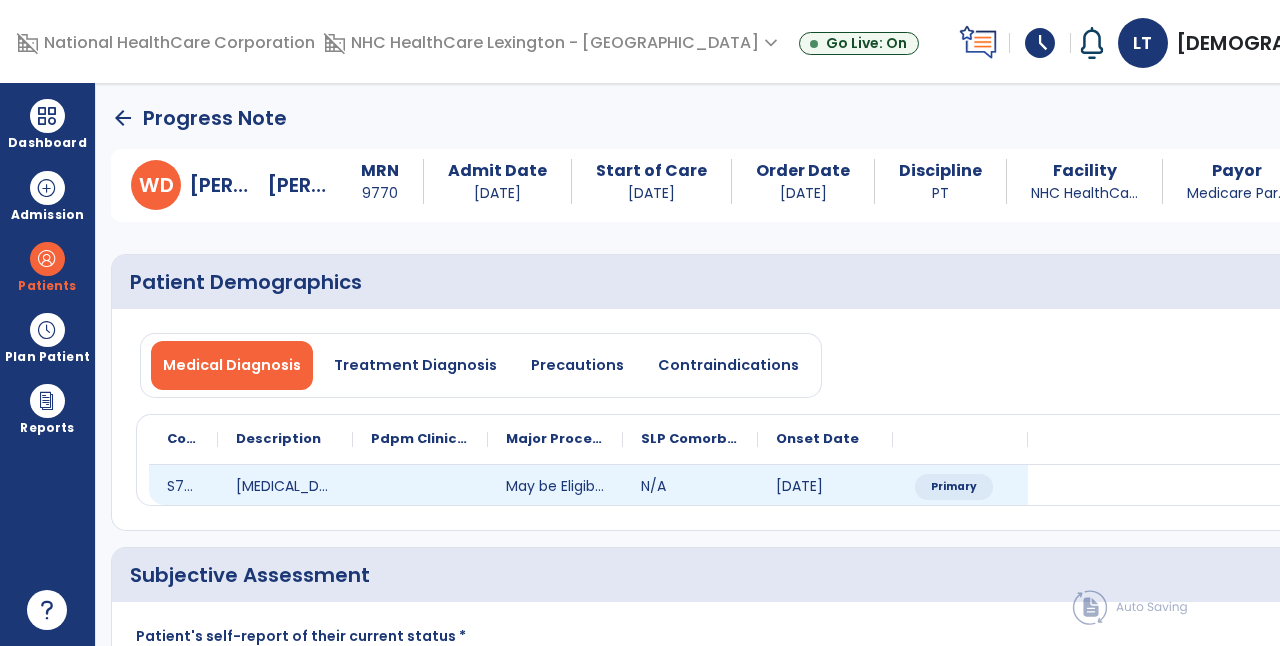 scroll, scrollTop: 249, scrollLeft: 0, axis: vertical 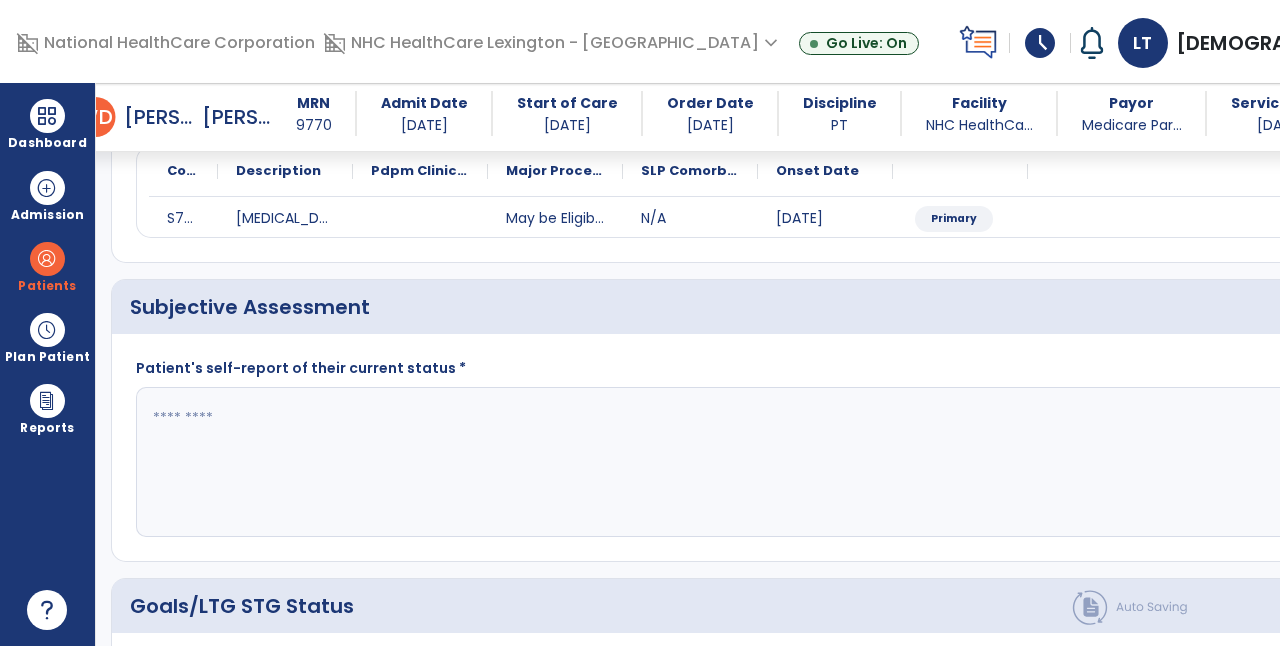 click 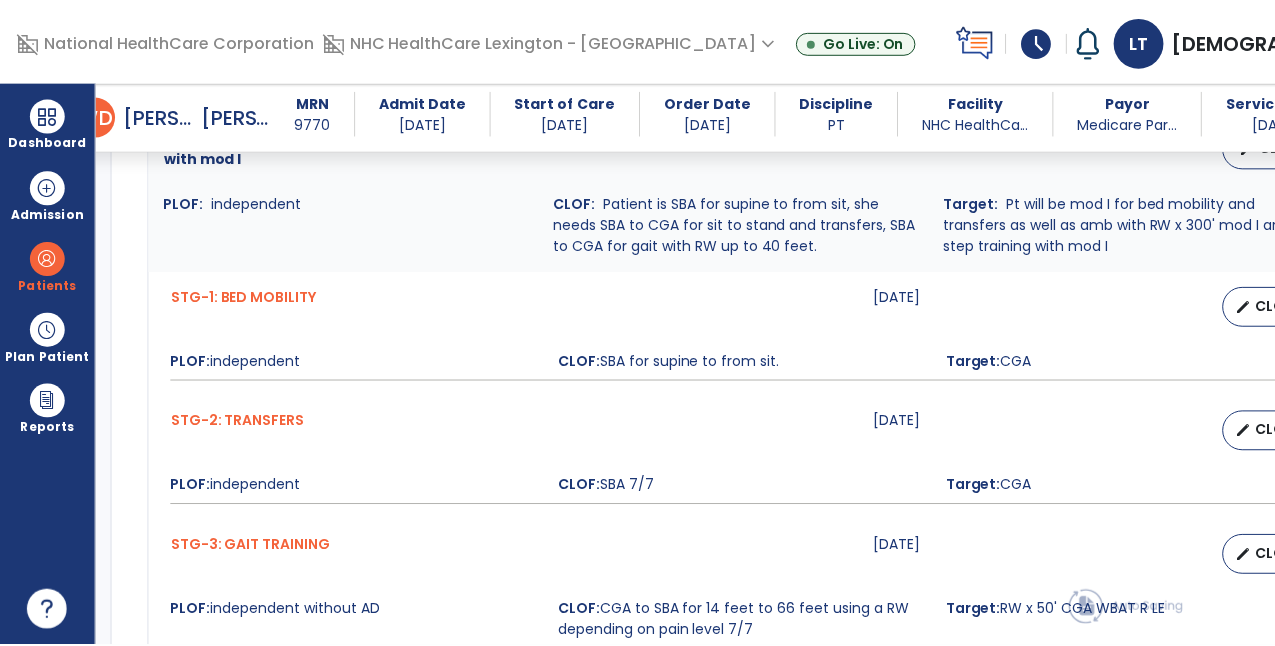 scroll, scrollTop: 754, scrollLeft: 0, axis: vertical 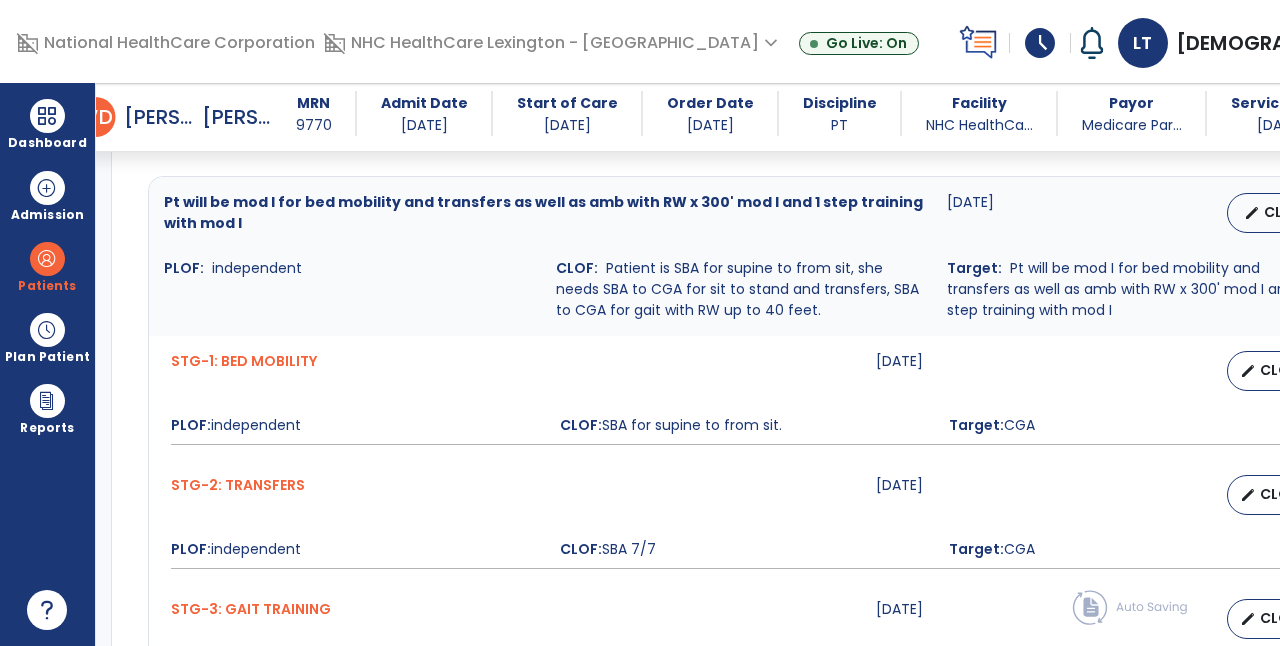 type on "**********" 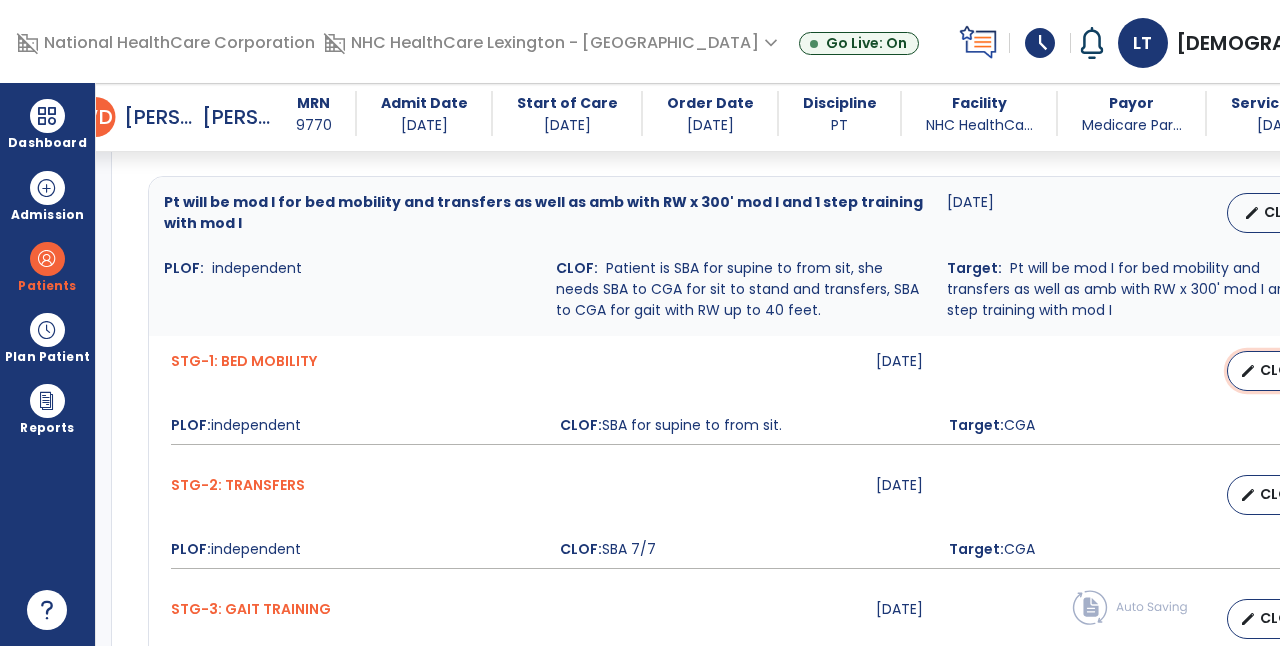 click on "CLOF" at bounding box center [1279, 370] 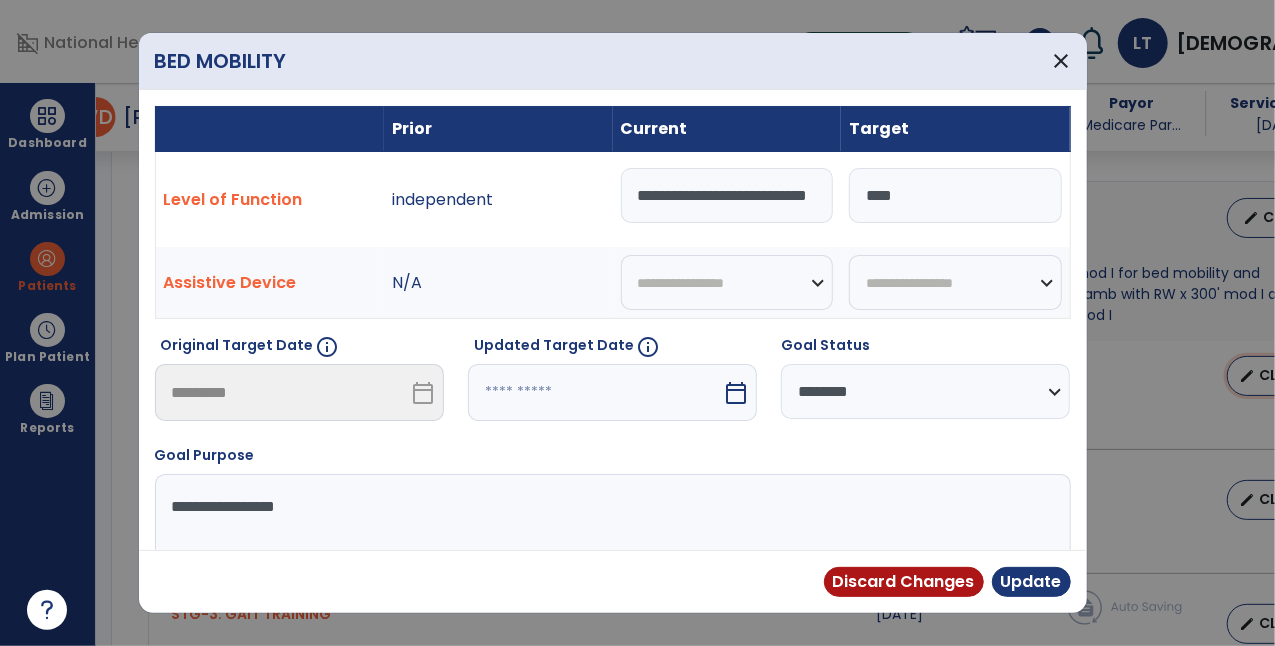 scroll, scrollTop: 754, scrollLeft: 0, axis: vertical 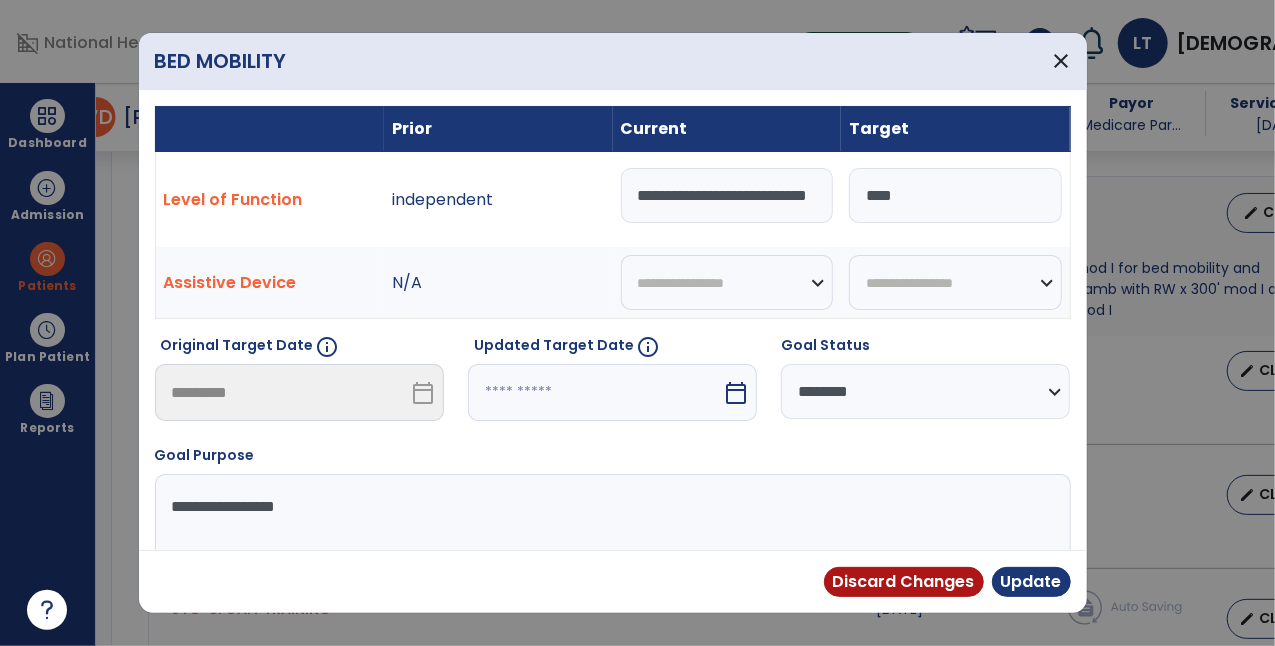 click on "**********" at bounding box center (727, 195) 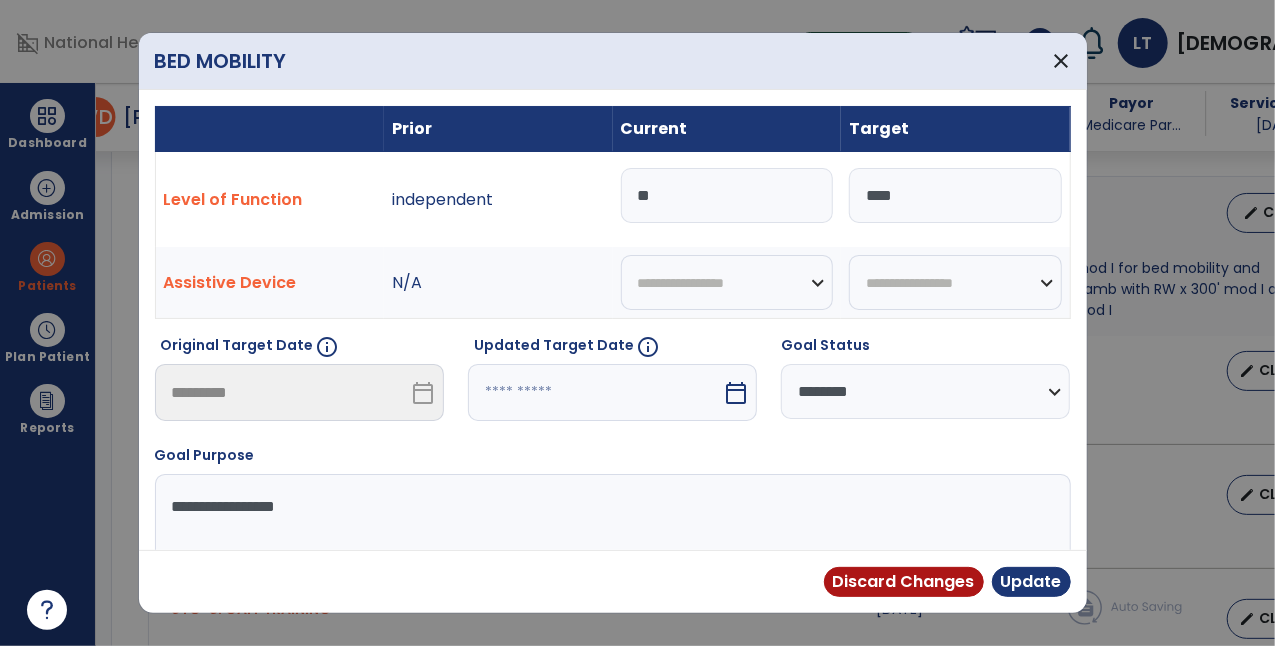 type on "*" 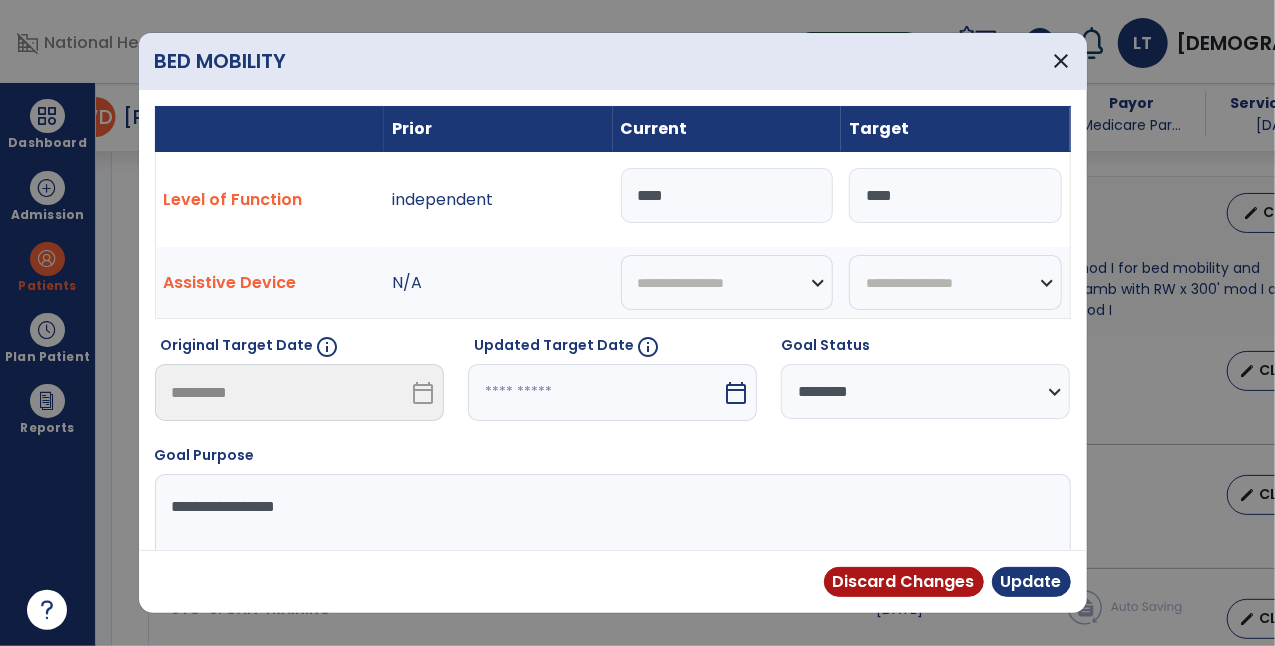 type on "***" 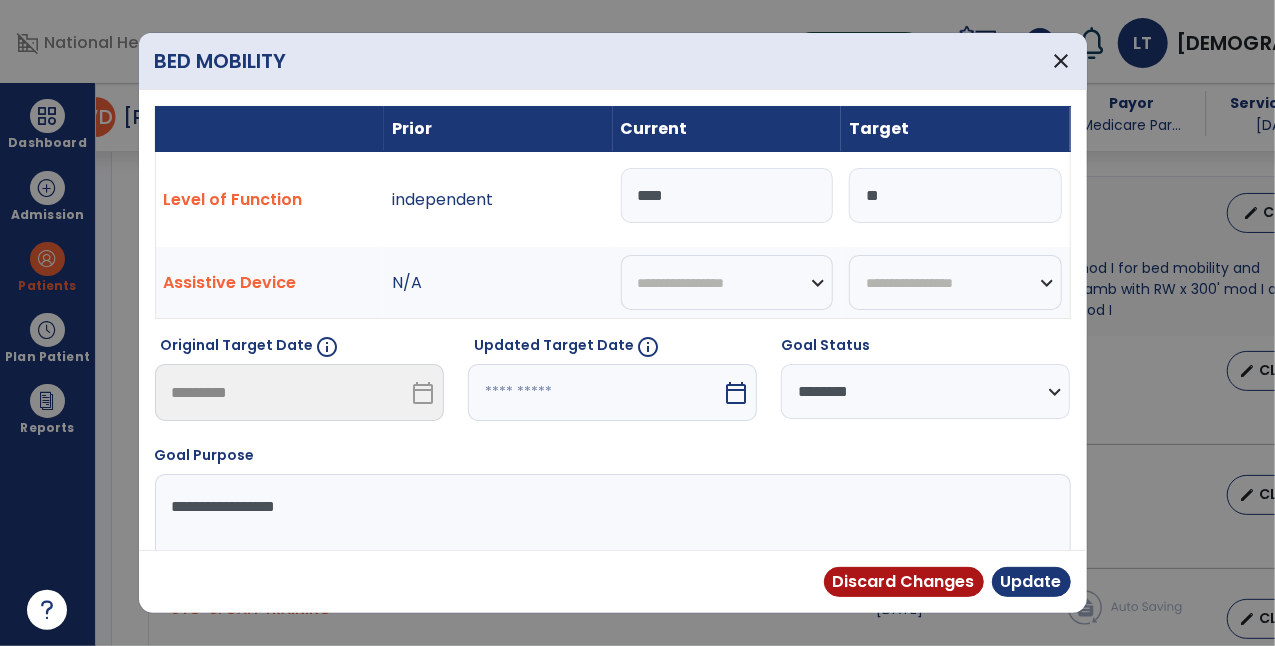 type on "*" 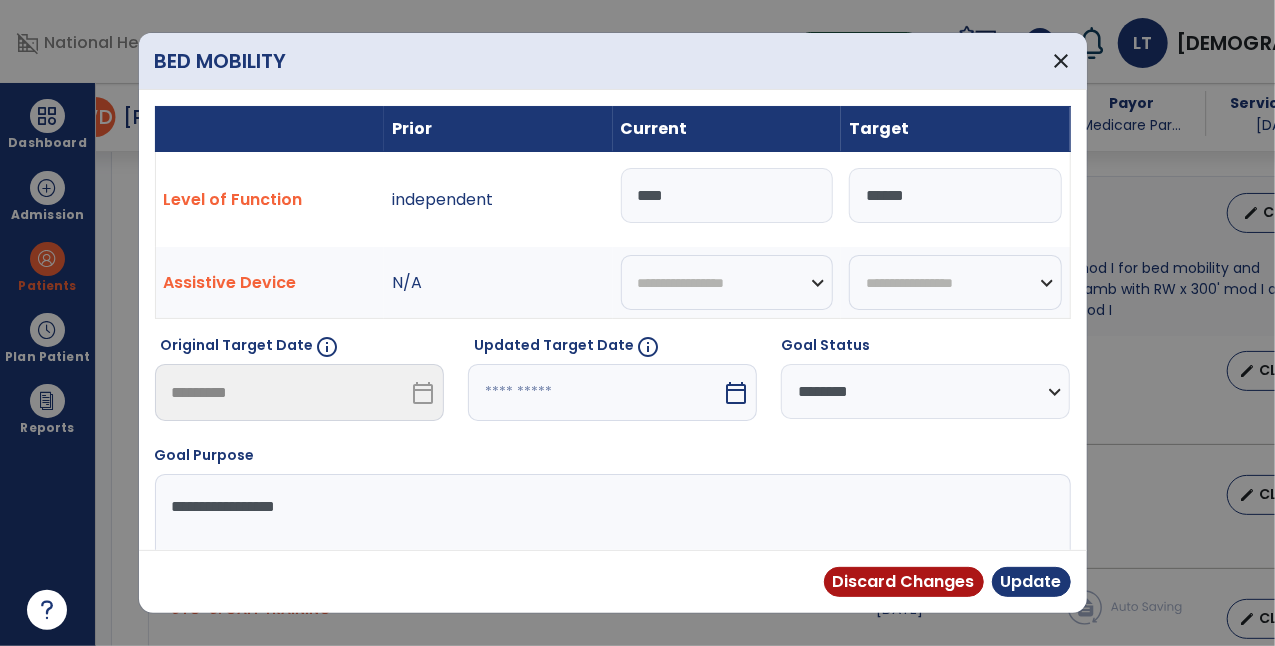 type on "*****" 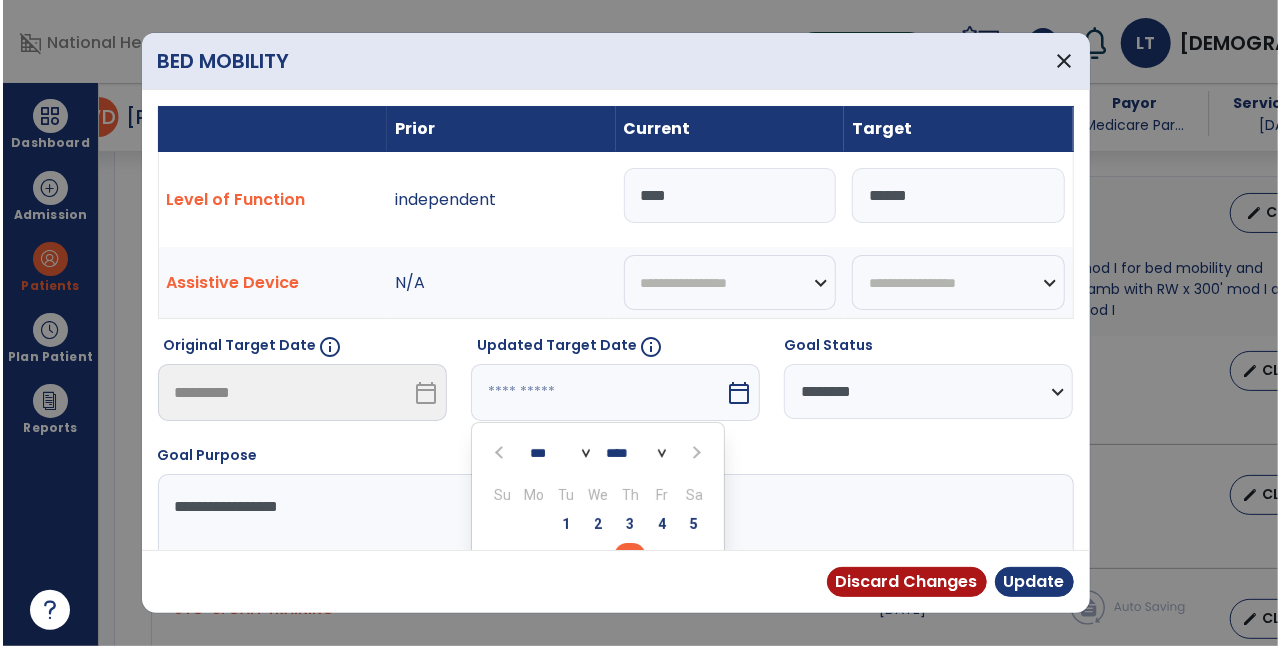 scroll, scrollTop: 22, scrollLeft: 0, axis: vertical 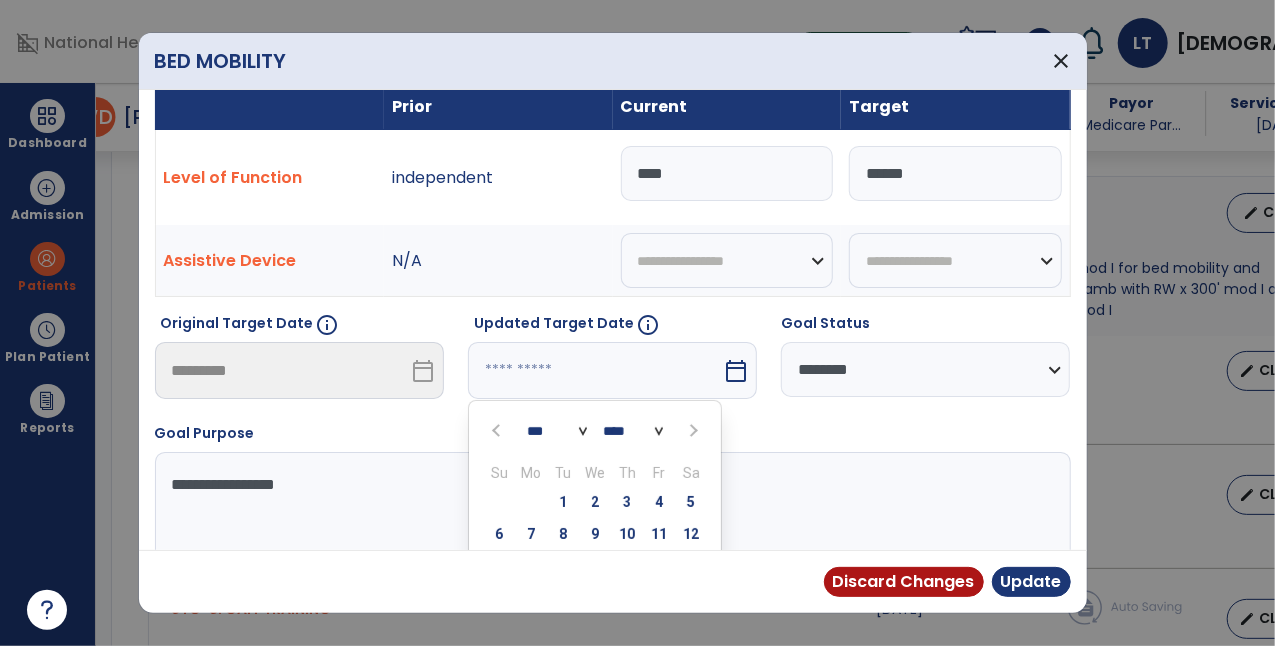 click at bounding box center (692, 431) 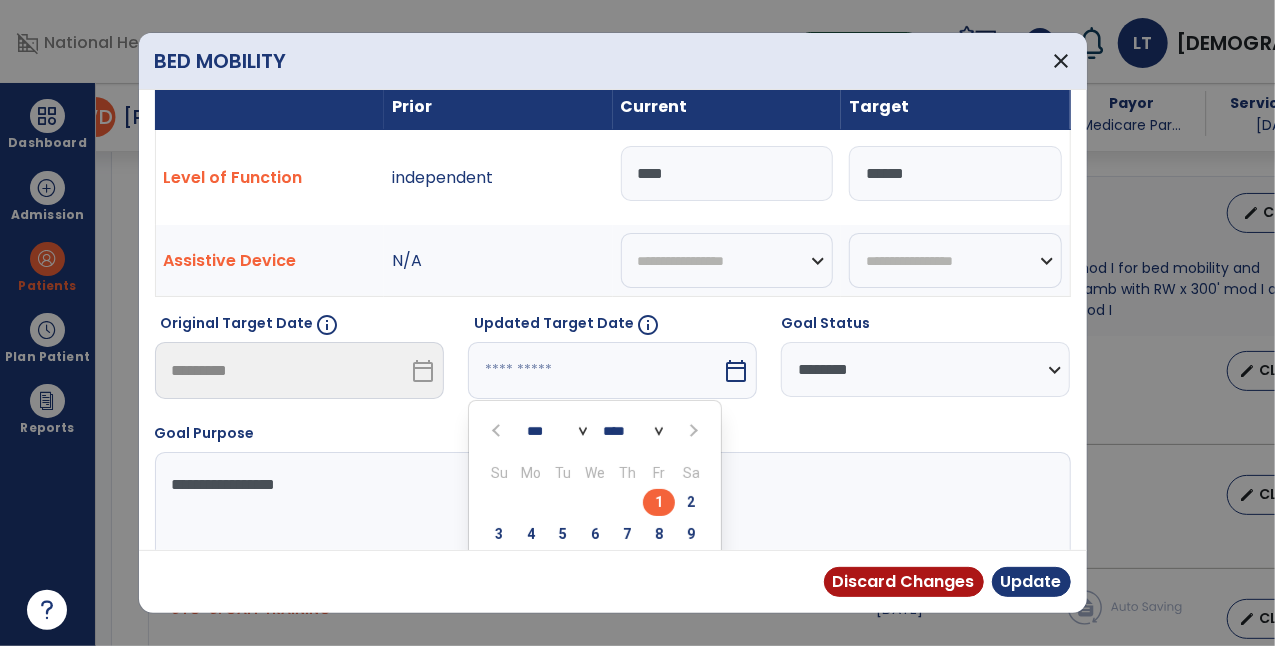 click on "1" at bounding box center (659, 502) 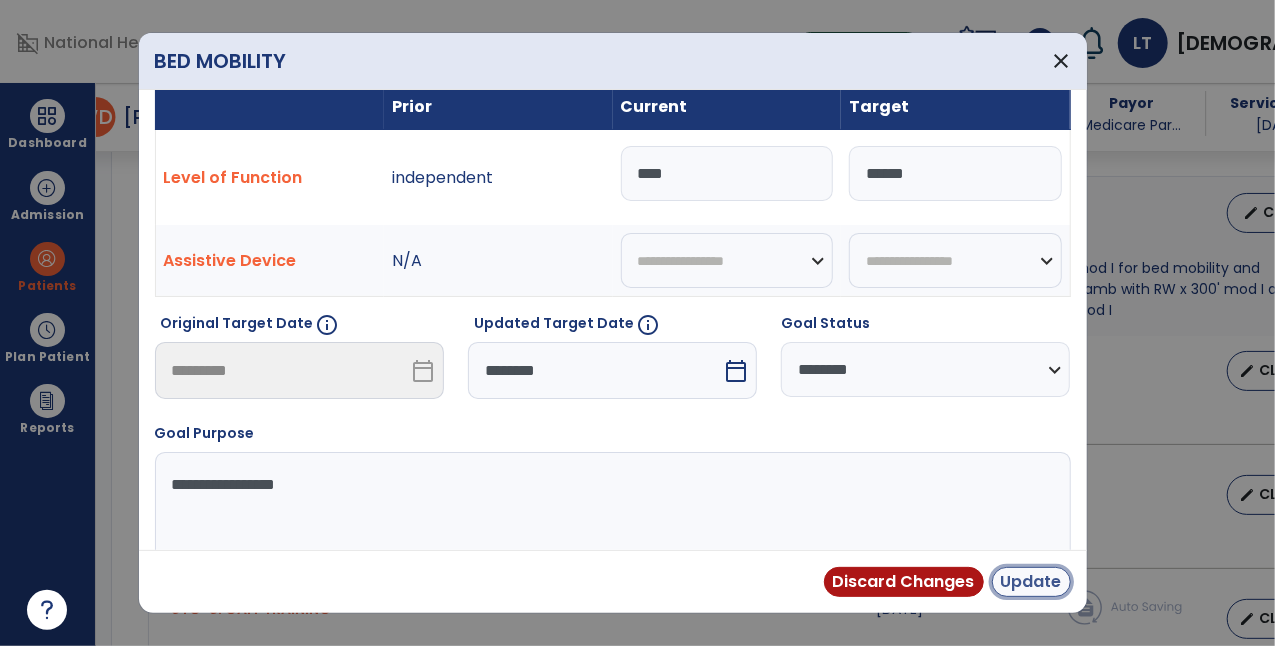 click on "Update" at bounding box center (1031, 582) 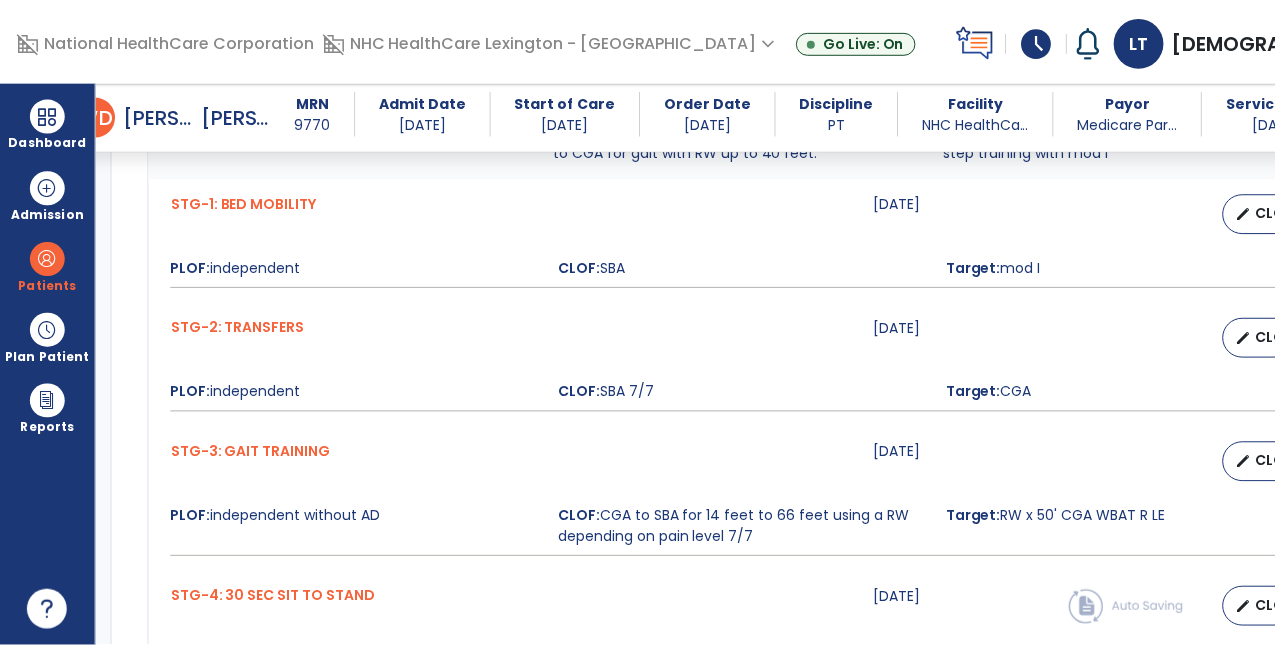scroll, scrollTop: 928, scrollLeft: 0, axis: vertical 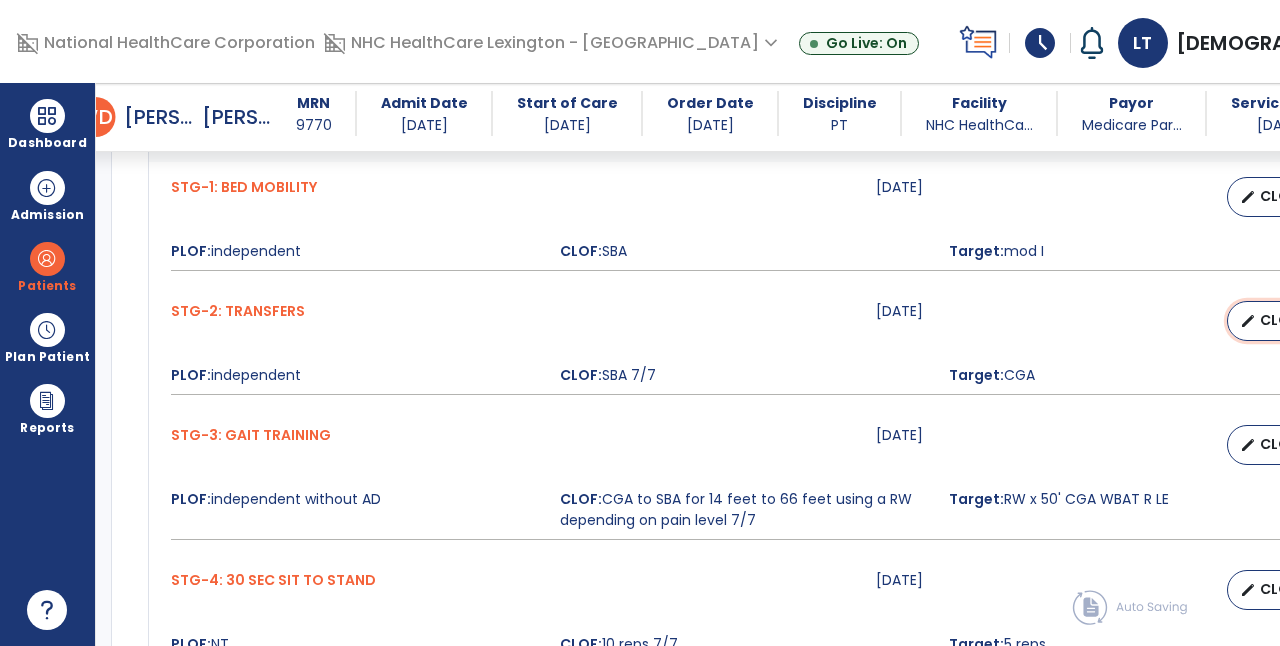 click on "CLOF" at bounding box center (1279, 320) 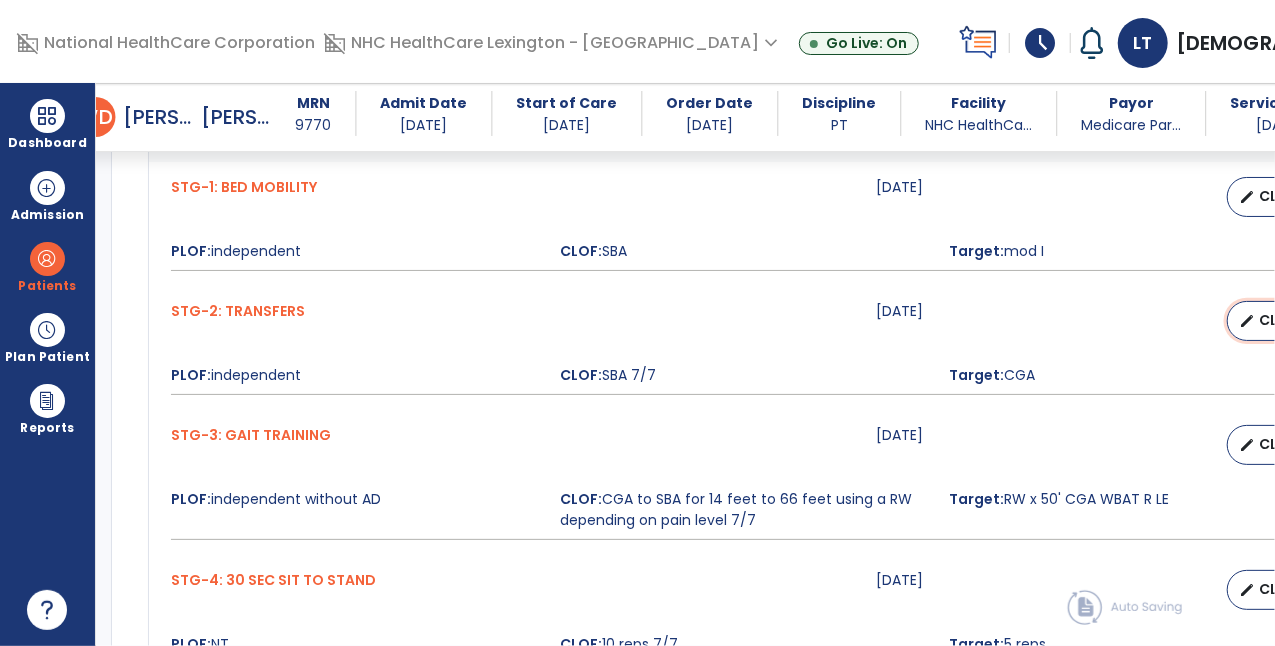 select on "********" 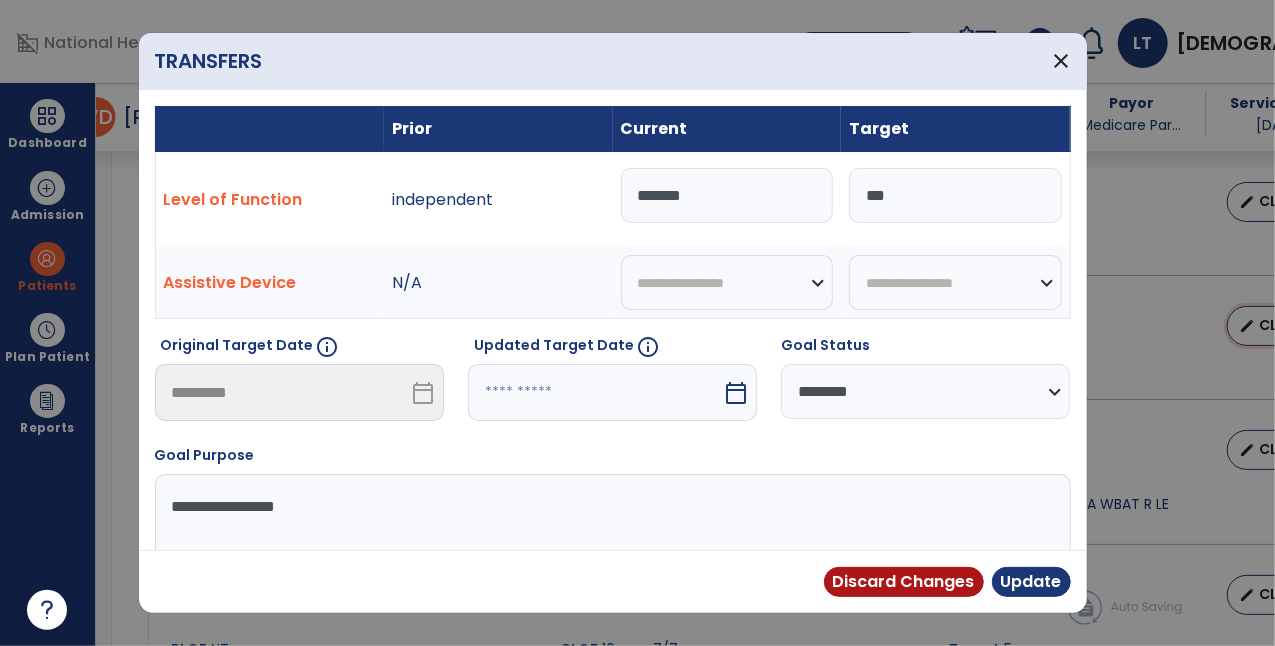 scroll, scrollTop: 928, scrollLeft: 0, axis: vertical 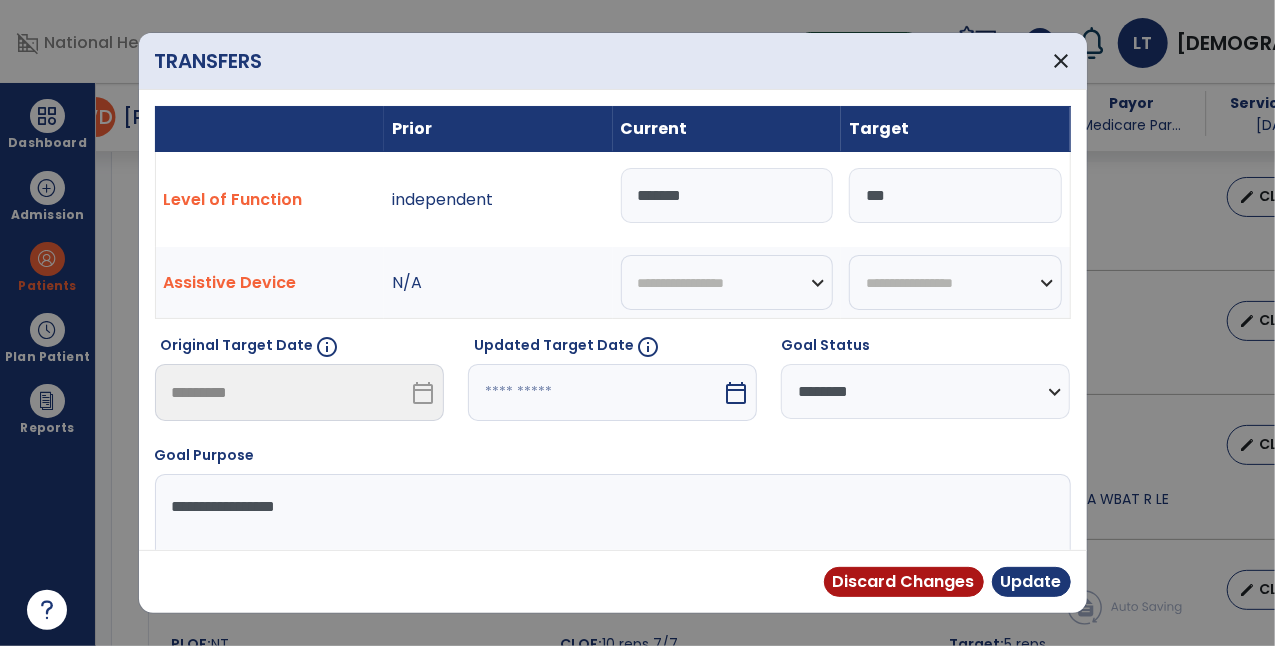 click on "*******" at bounding box center (727, 195) 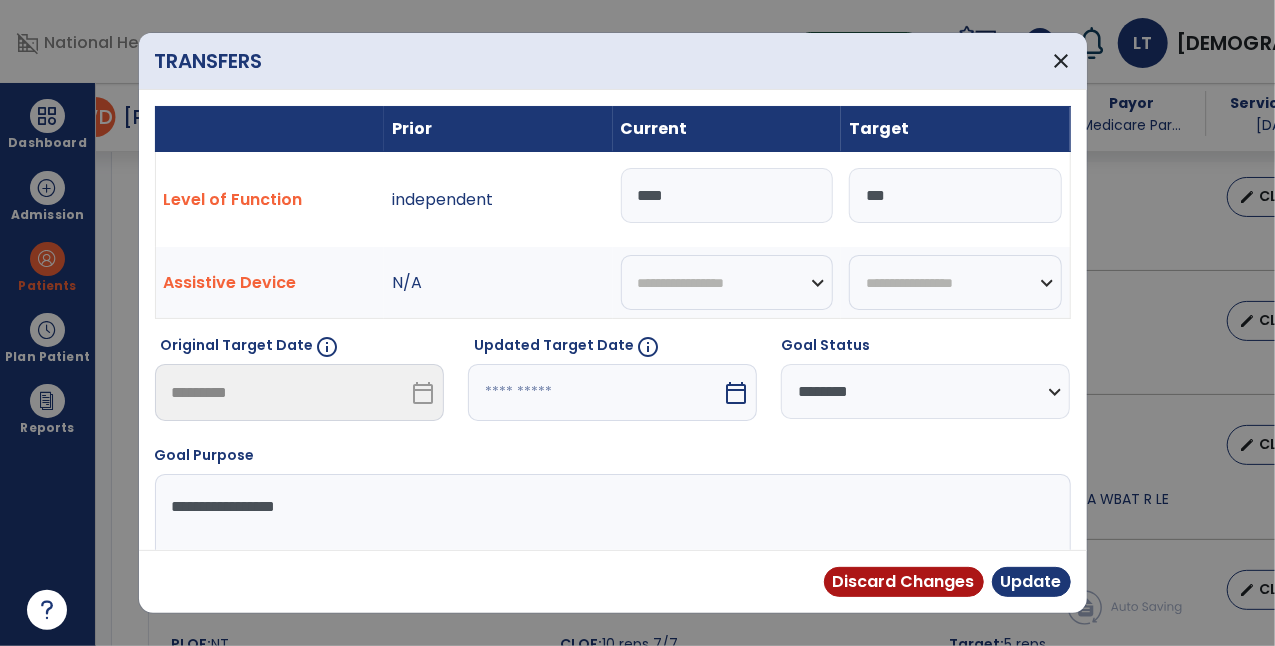 type on "***" 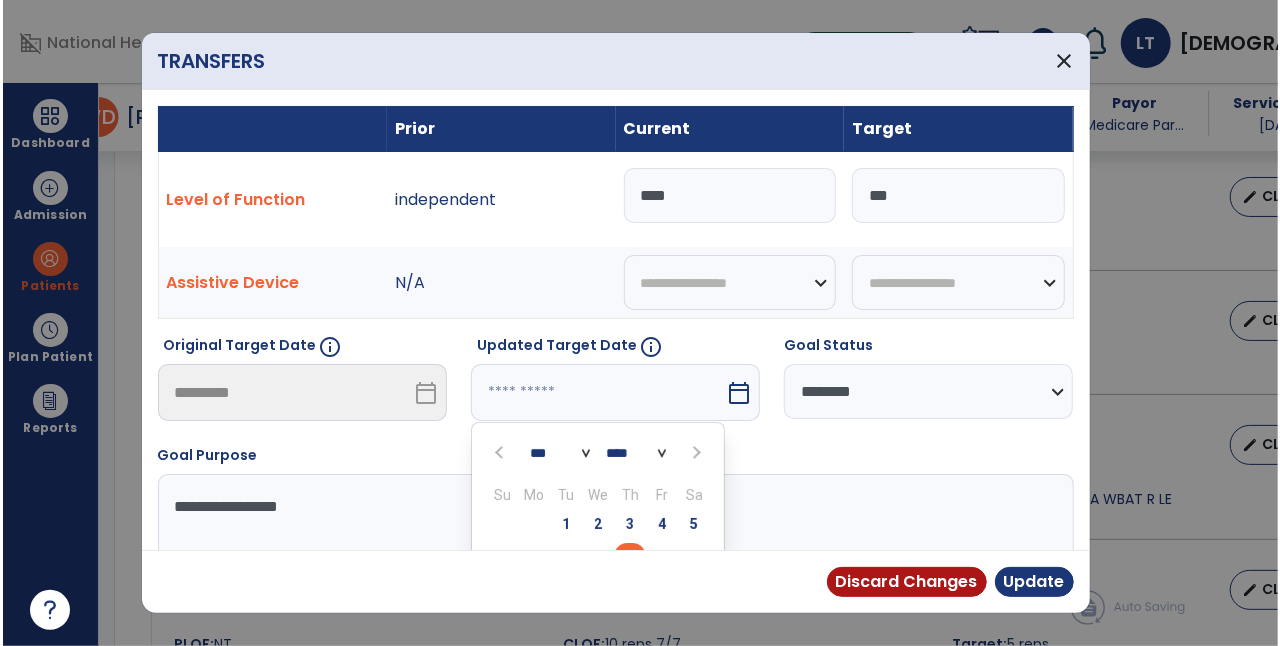 scroll, scrollTop: 22, scrollLeft: 0, axis: vertical 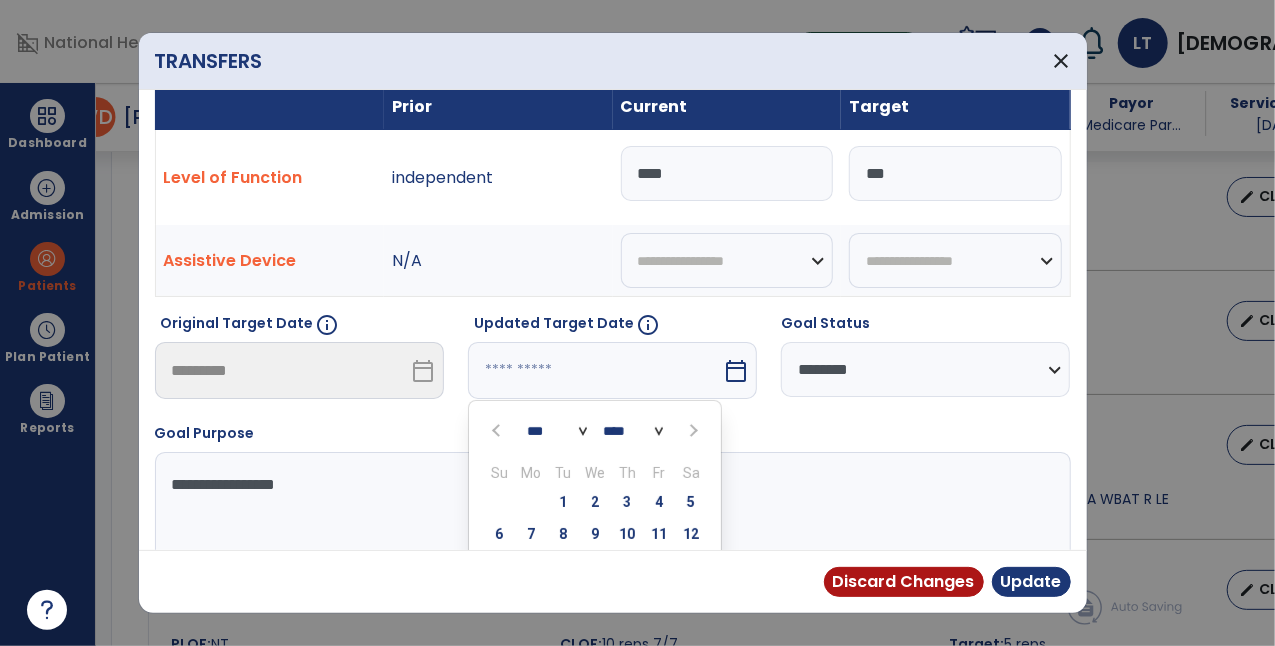 click at bounding box center (692, 431) 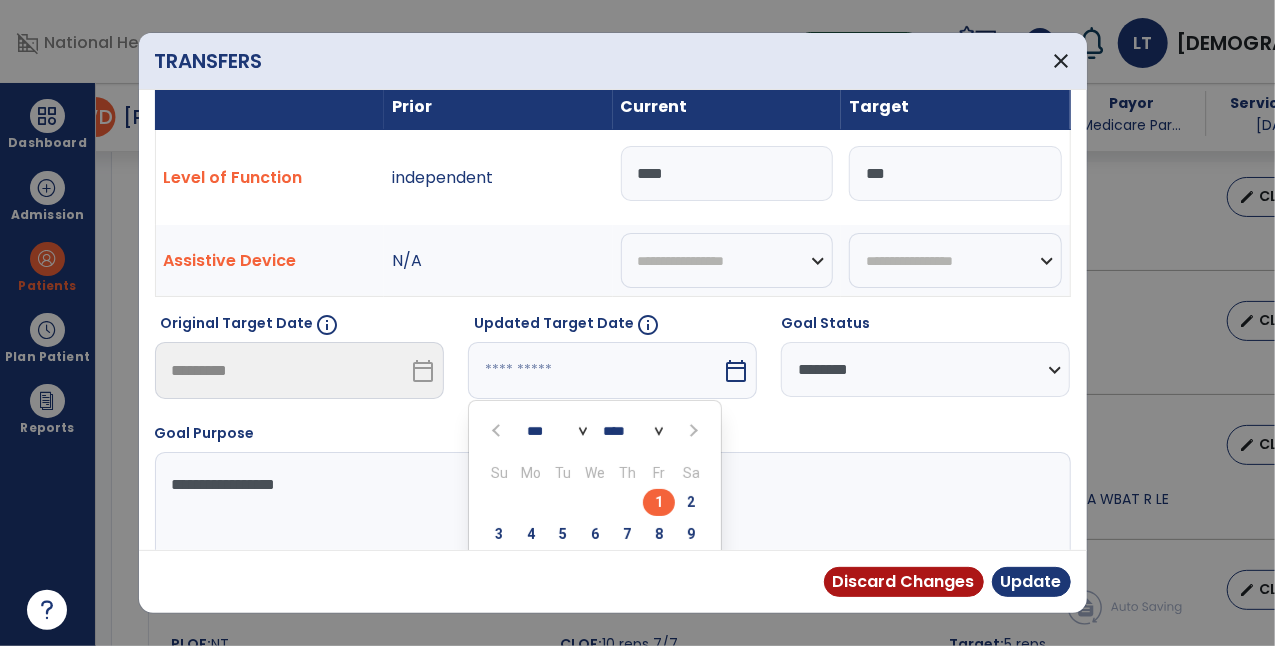 click on "1" at bounding box center (659, 502) 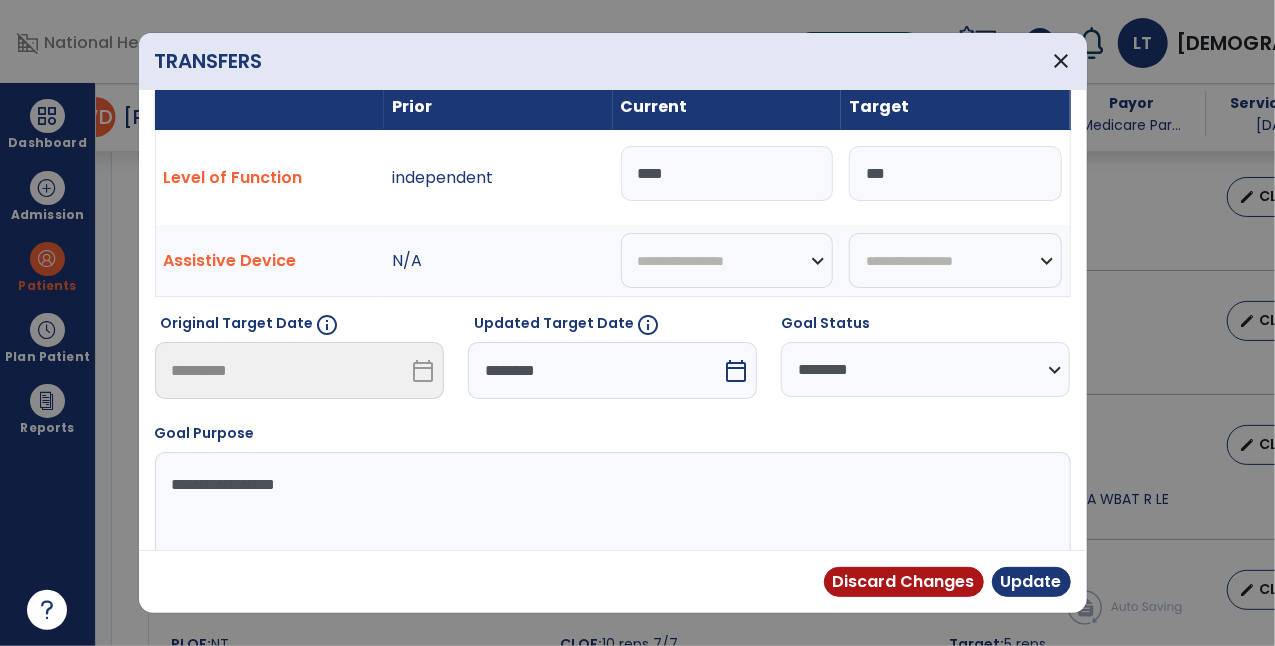 click on "***" at bounding box center [955, 173] 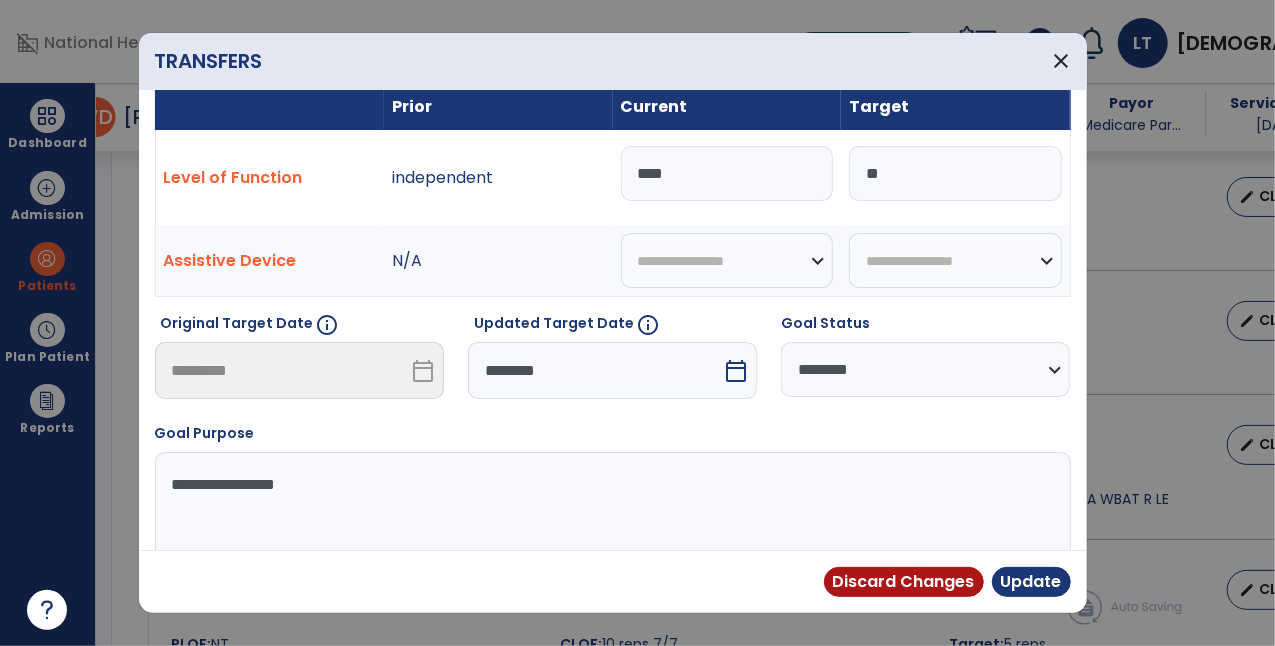 type on "*" 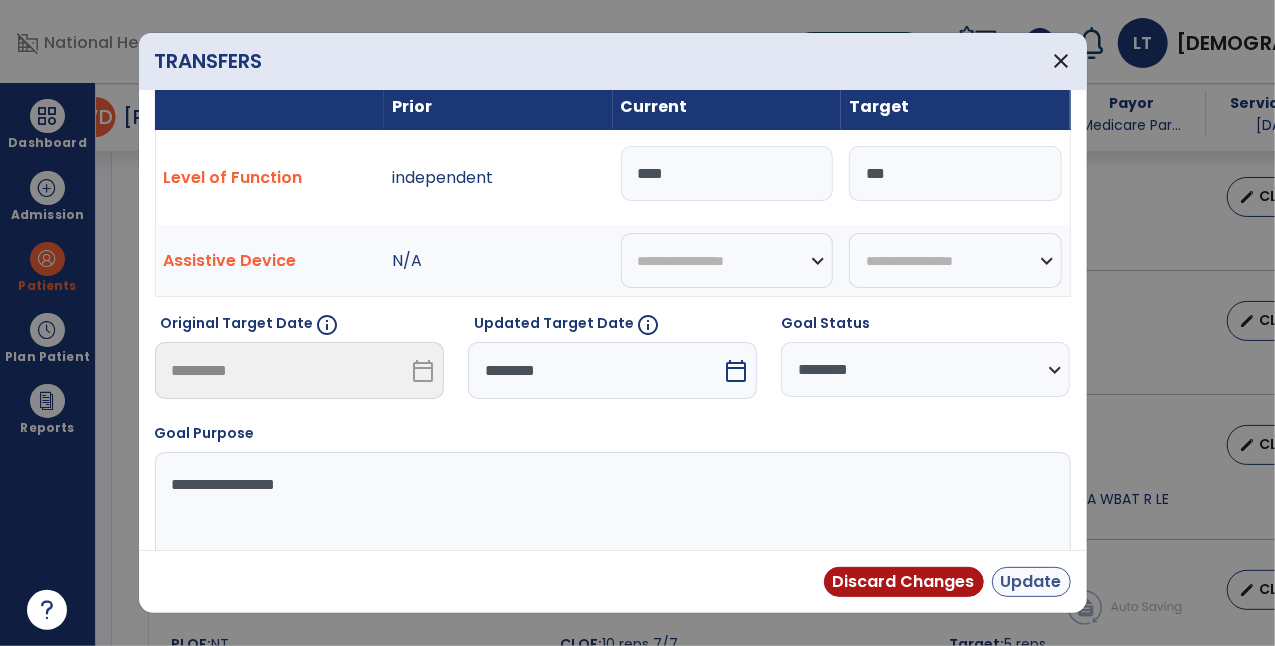 type on "***" 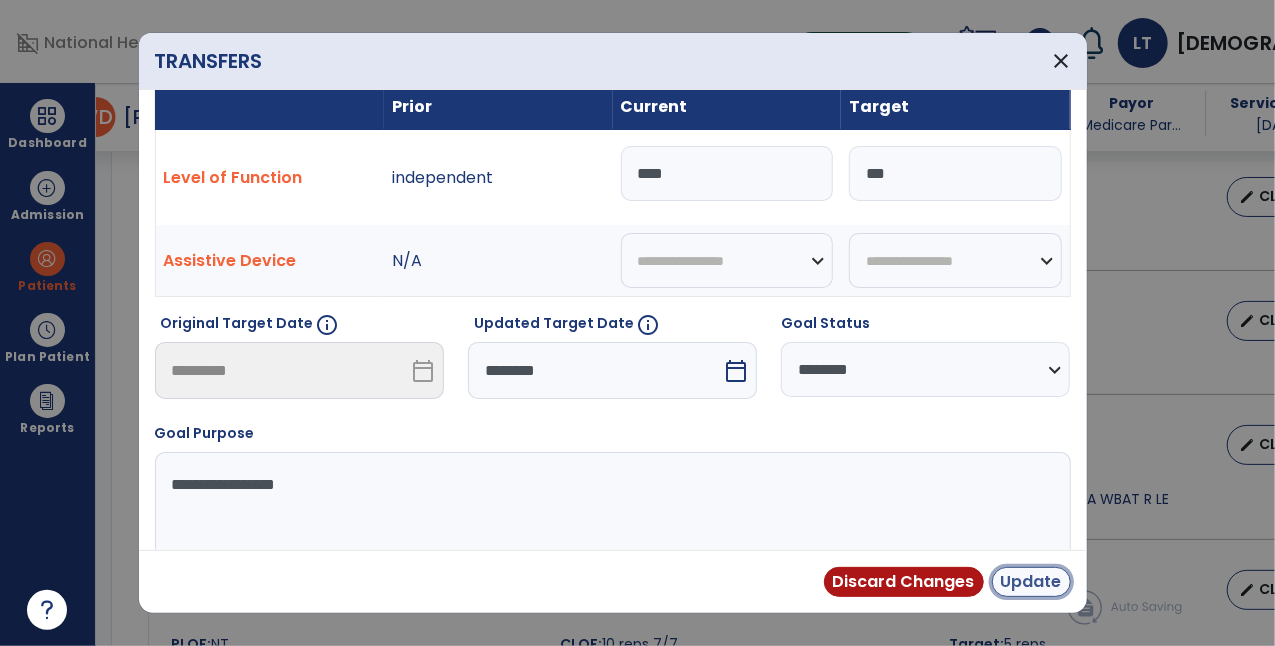 click on "Update" at bounding box center (1031, 582) 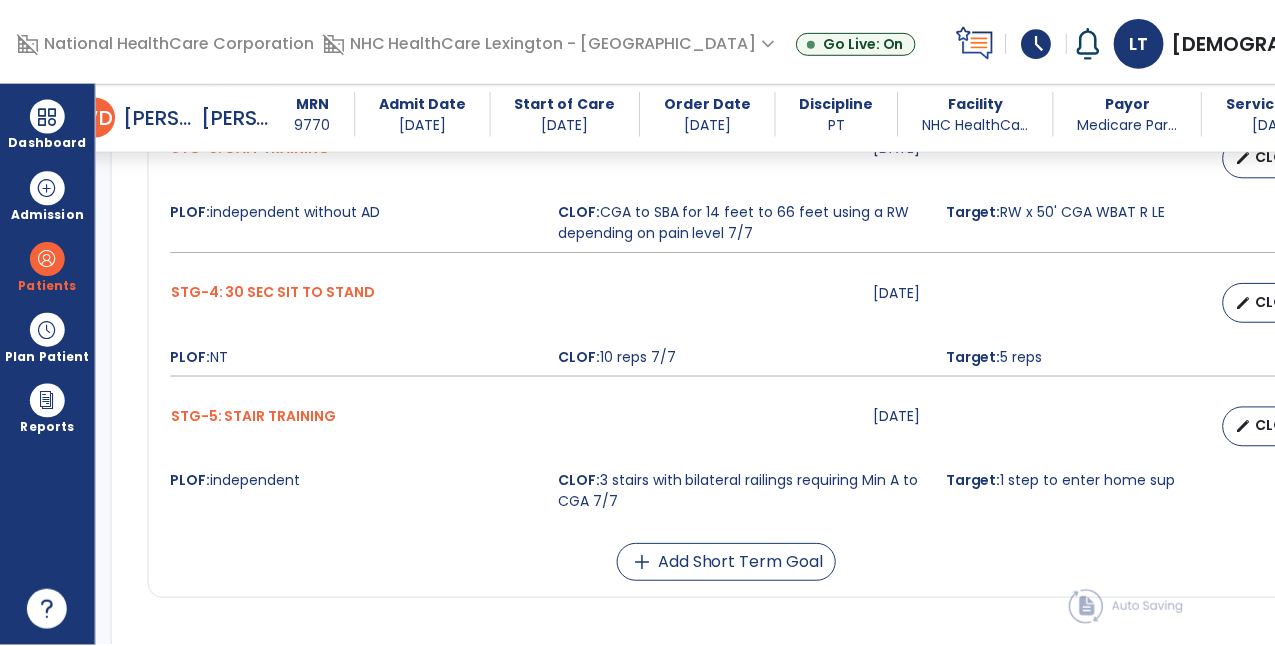 scroll, scrollTop: 1216, scrollLeft: 0, axis: vertical 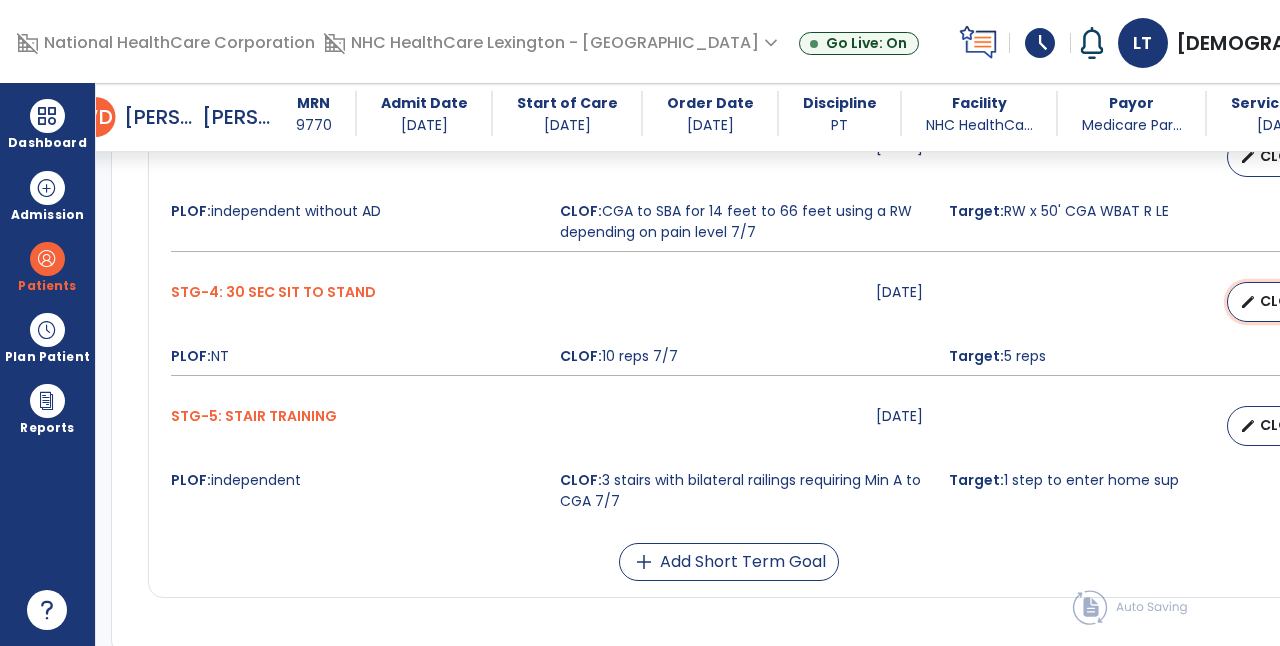 click on "edit   CLOF" at bounding box center [1271, 302] 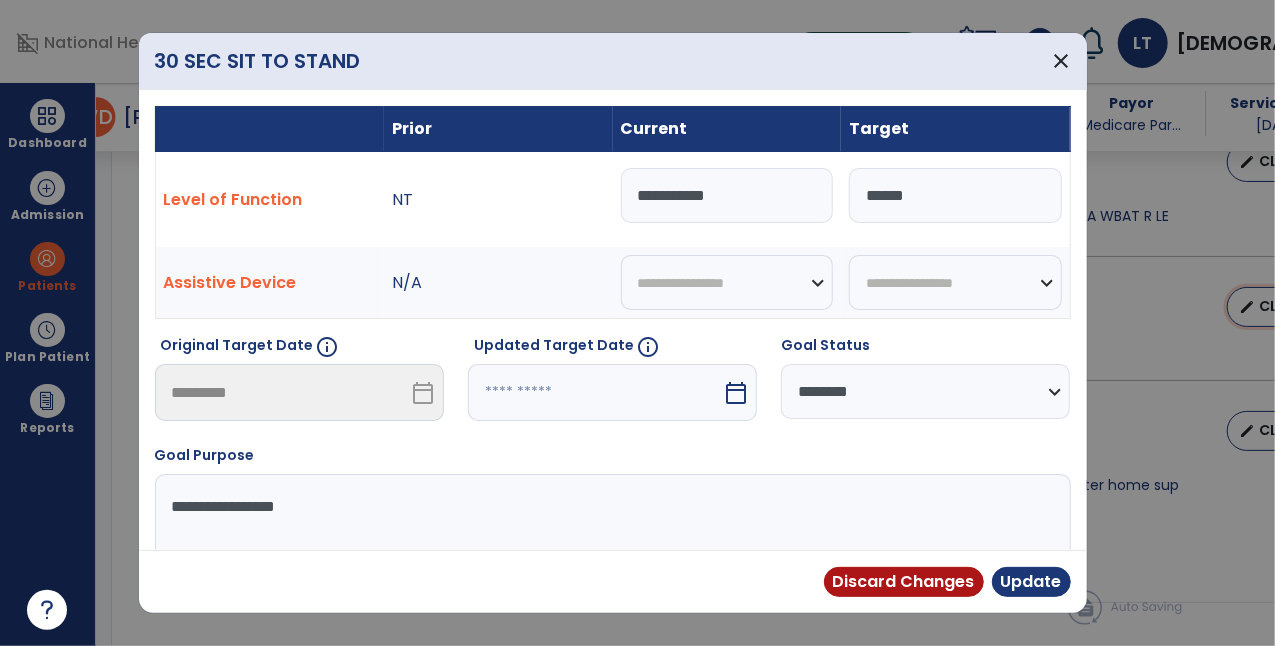 scroll, scrollTop: 1216, scrollLeft: 0, axis: vertical 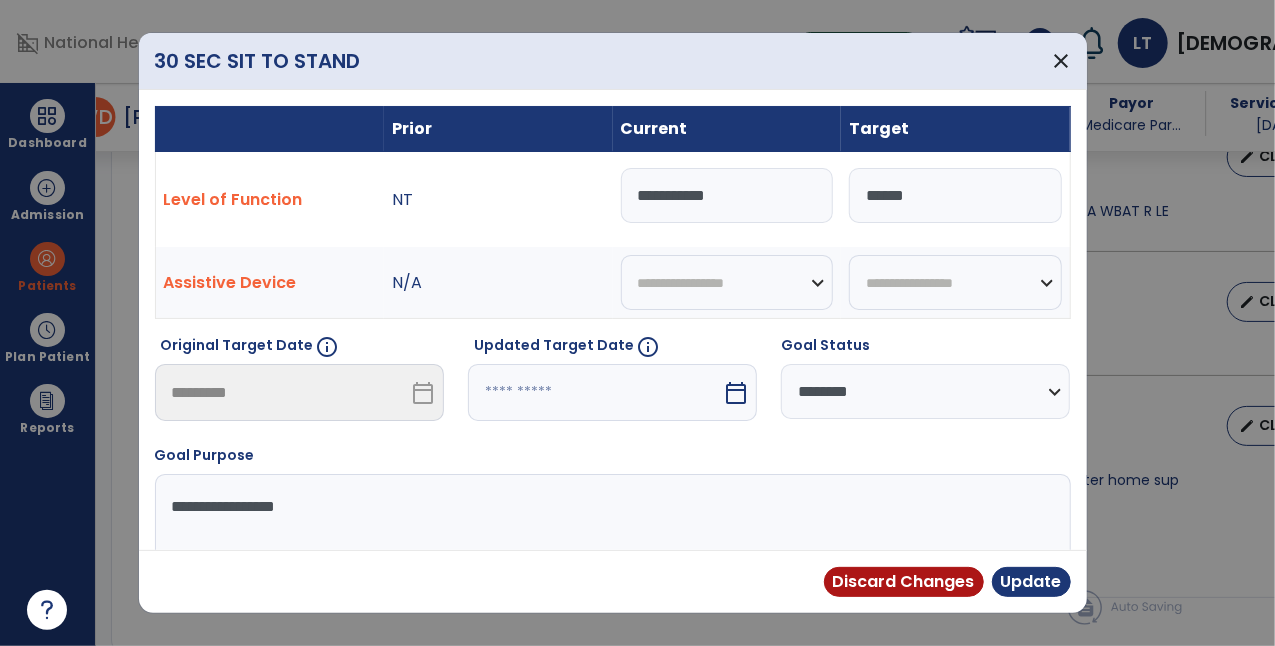 click on "******" at bounding box center [955, 195] 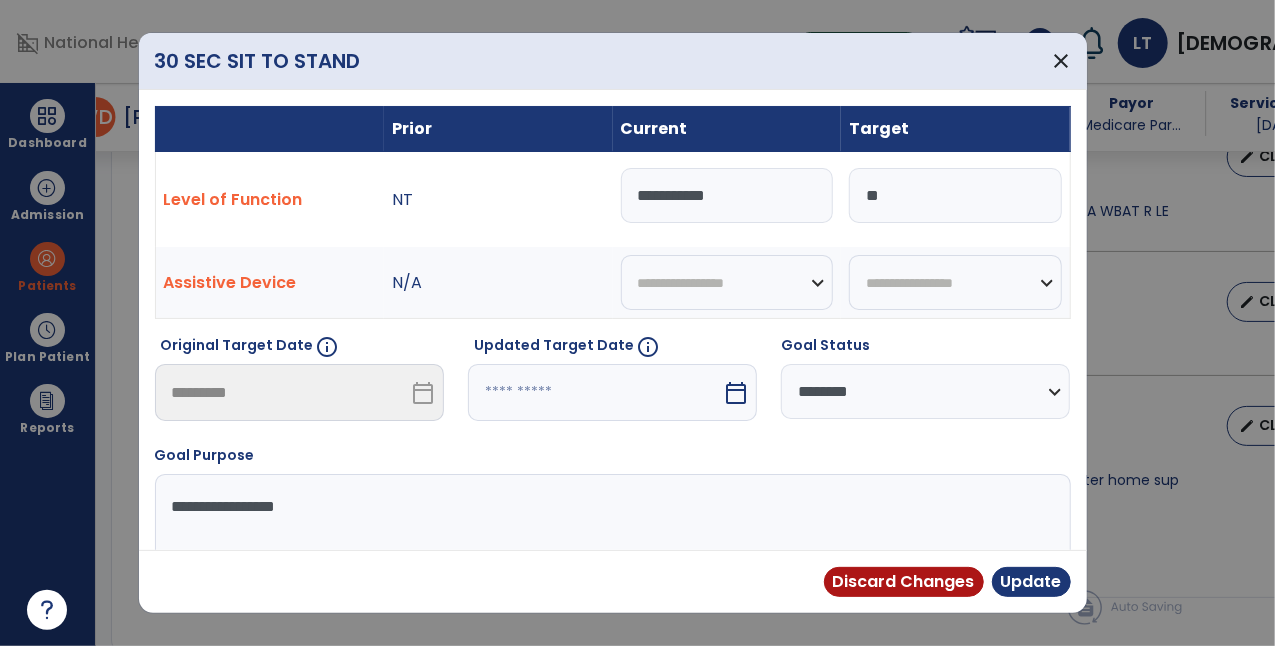 type on "**" 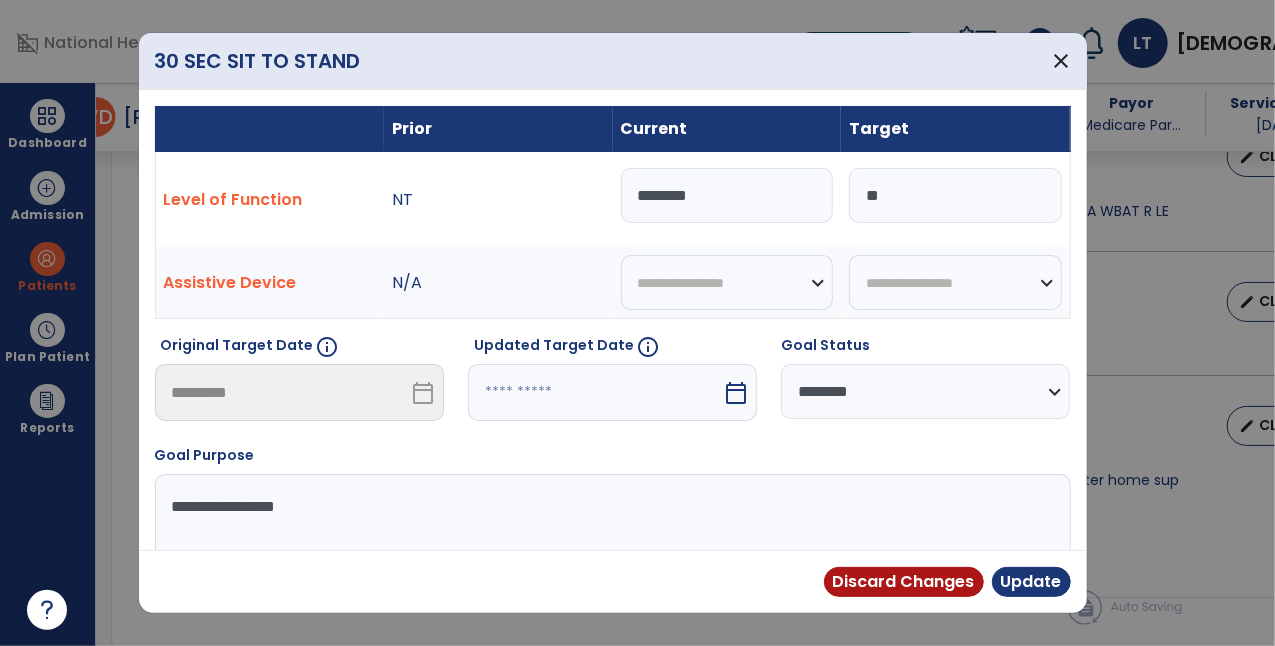 type on "*******" 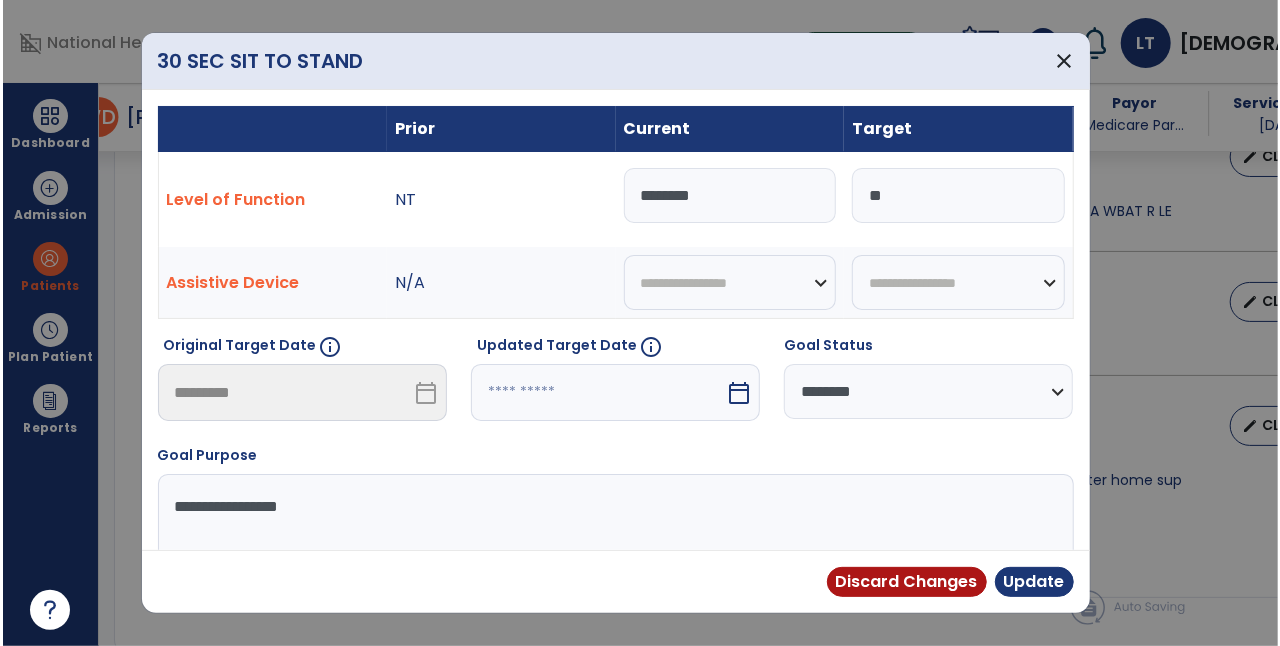 scroll, scrollTop: 22, scrollLeft: 0, axis: vertical 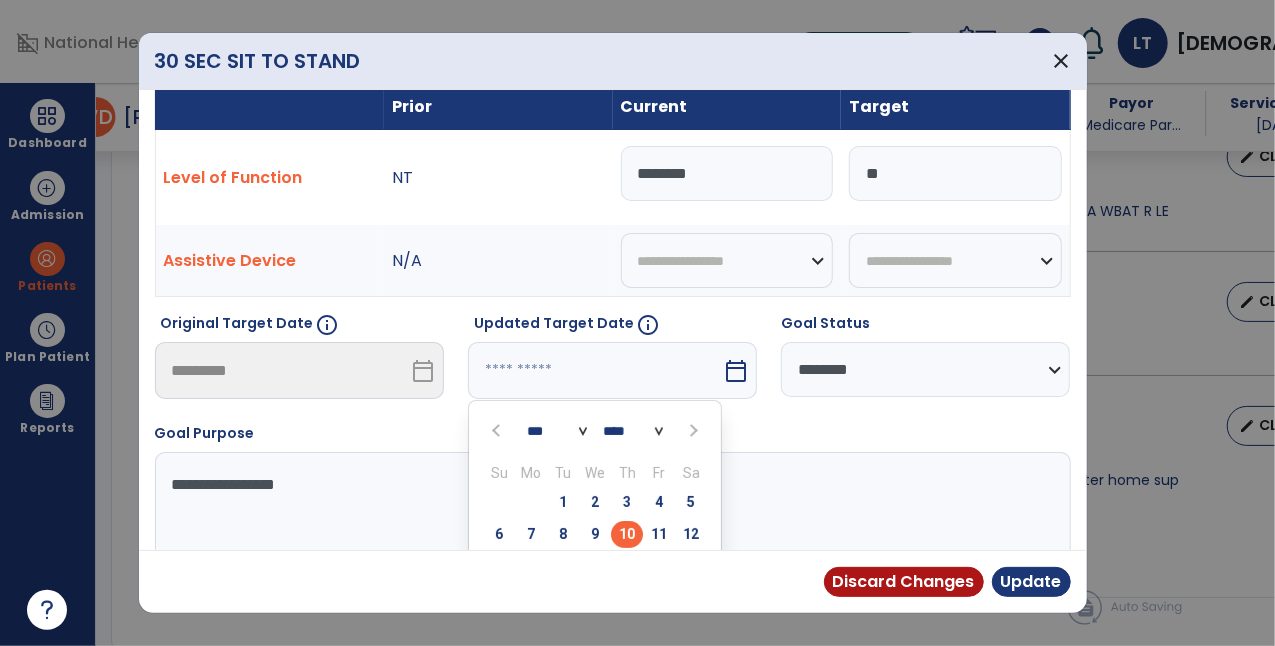 click at bounding box center (692, 431) 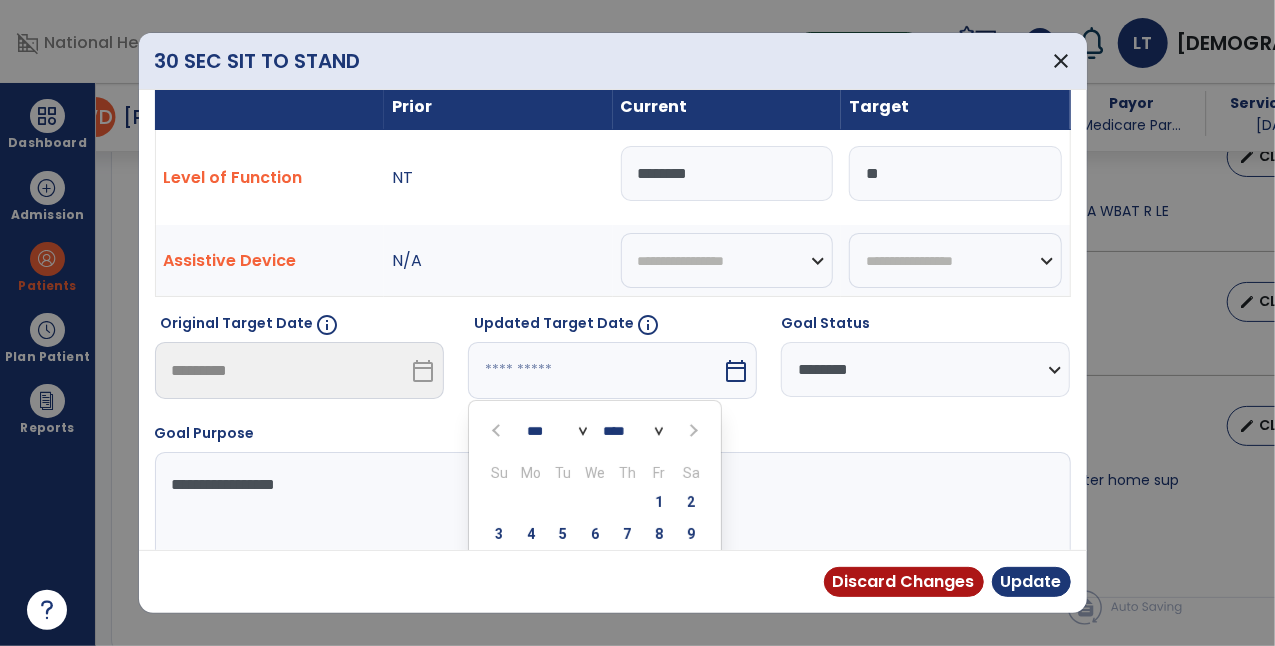 select on "*" 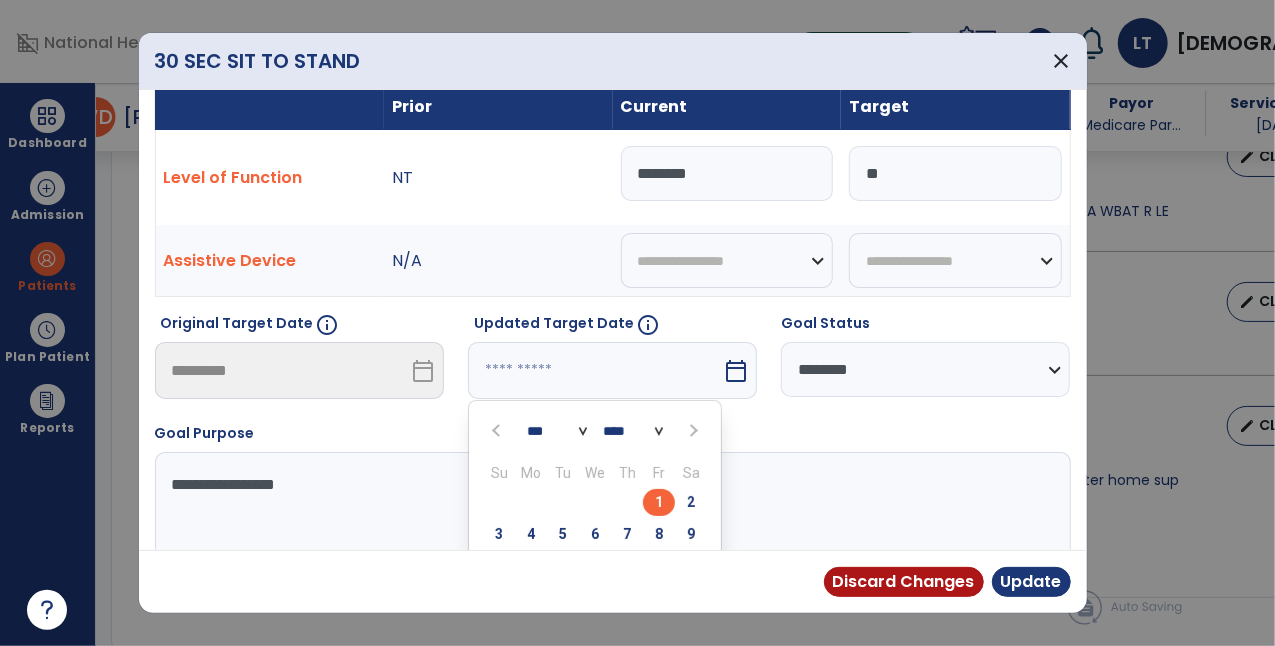 click on "1" at bounding box center (659, 502) 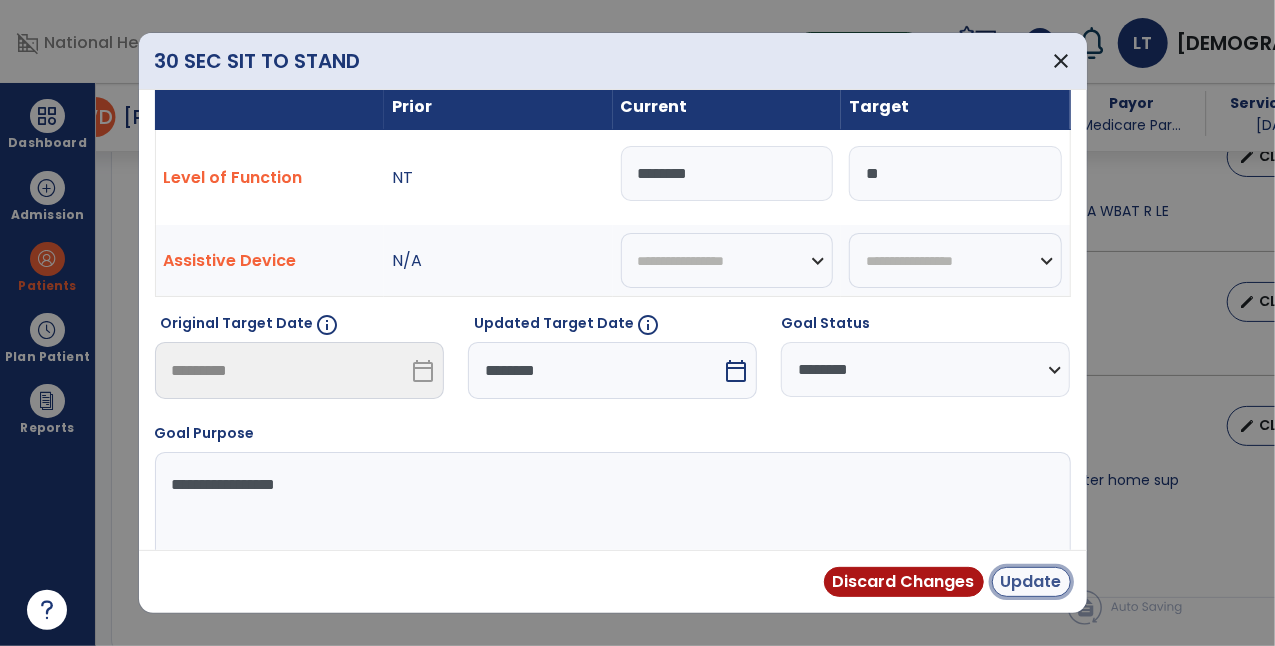 click on "Update" at bounding box center (1031, 582) 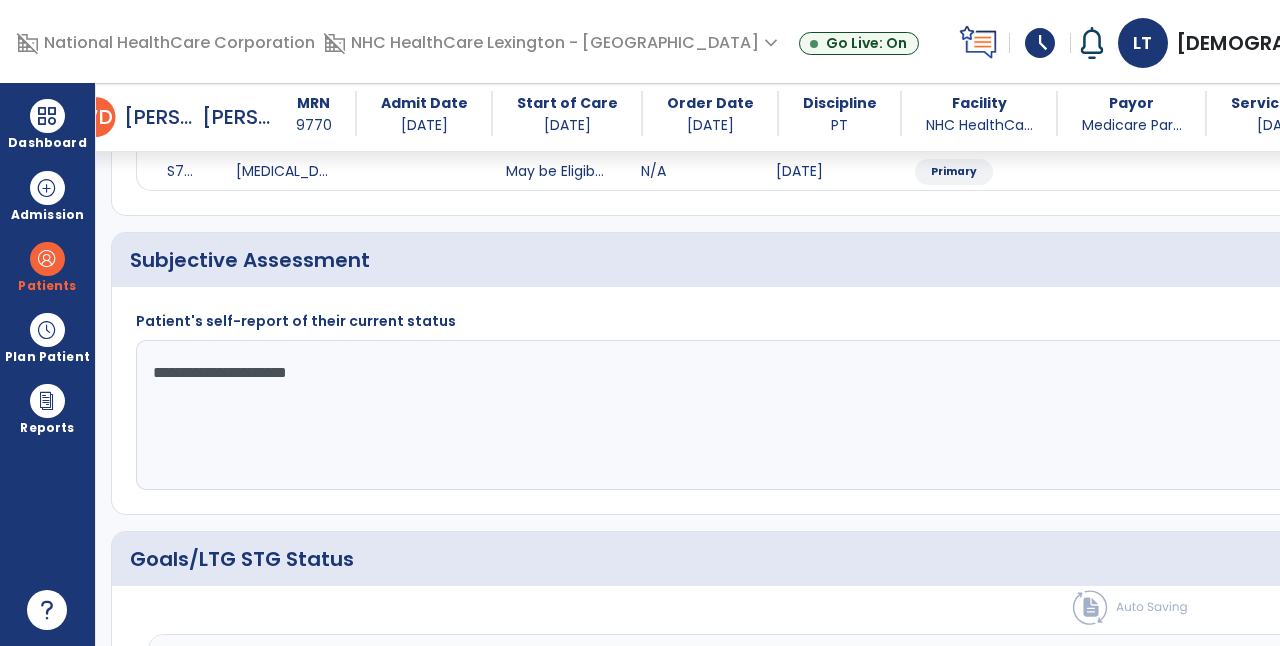 scroll, scrollTop: 310, scrollLeft: 0, axis: vertical 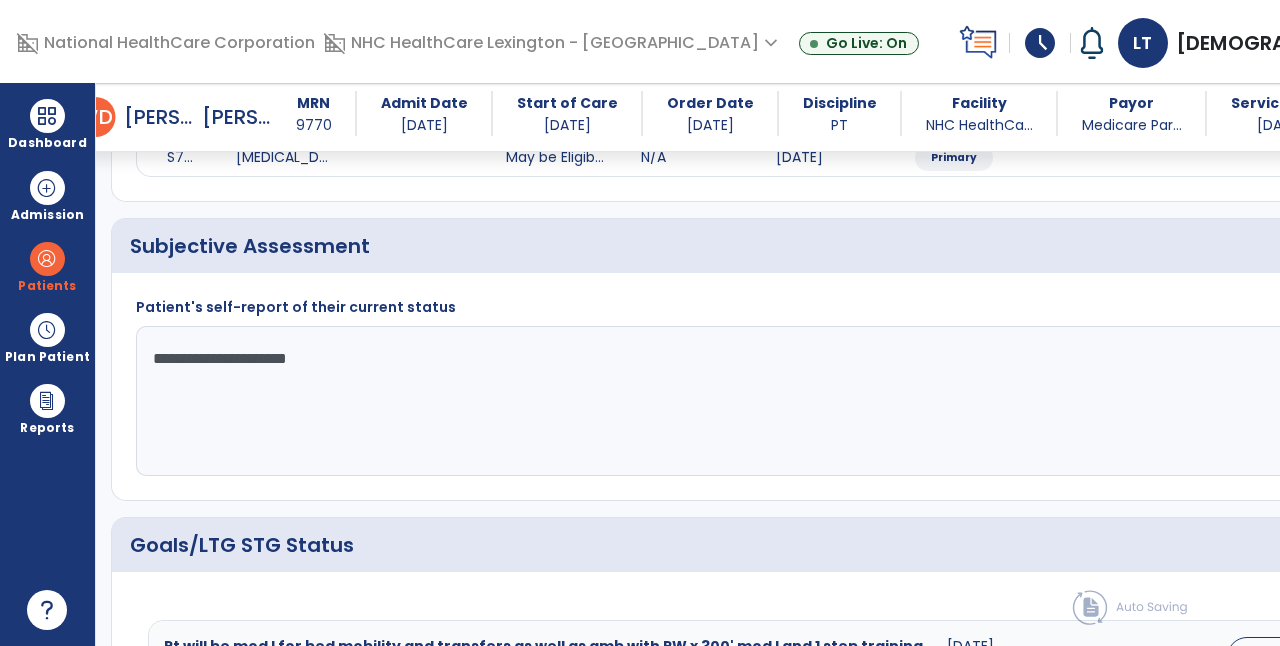 click on "**********" 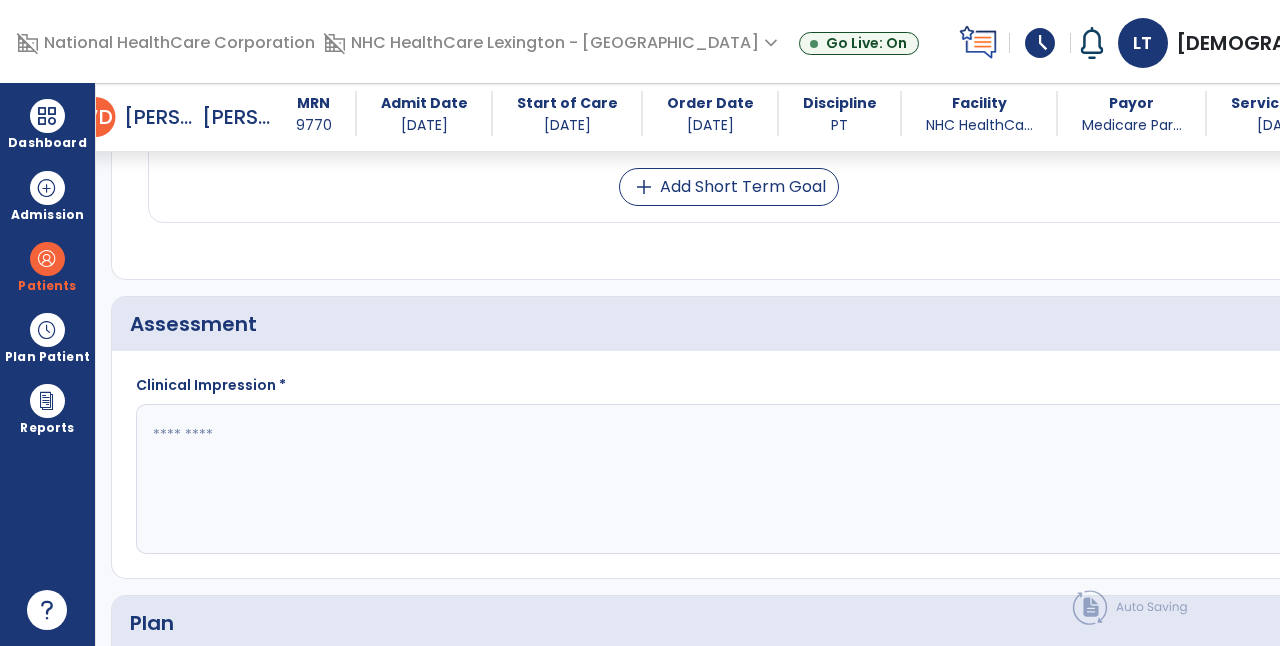 scroll, scrollTop: 1676, scrollLeft: 0, axis: vertical 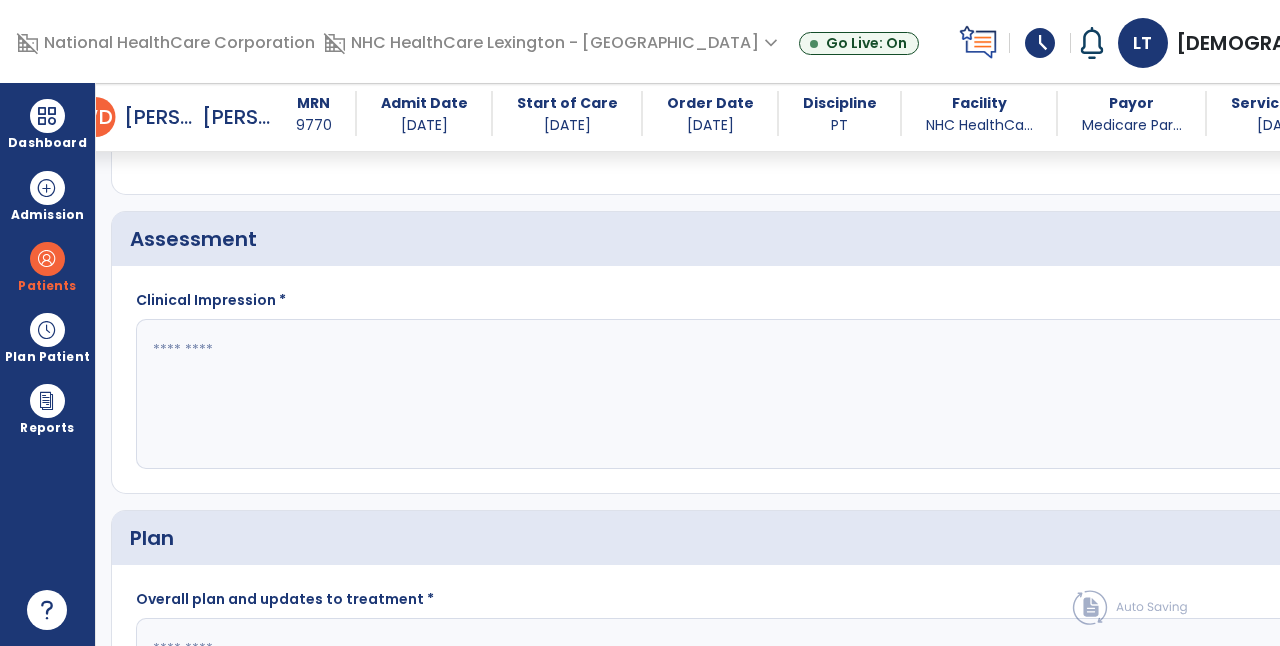 type on "**********" 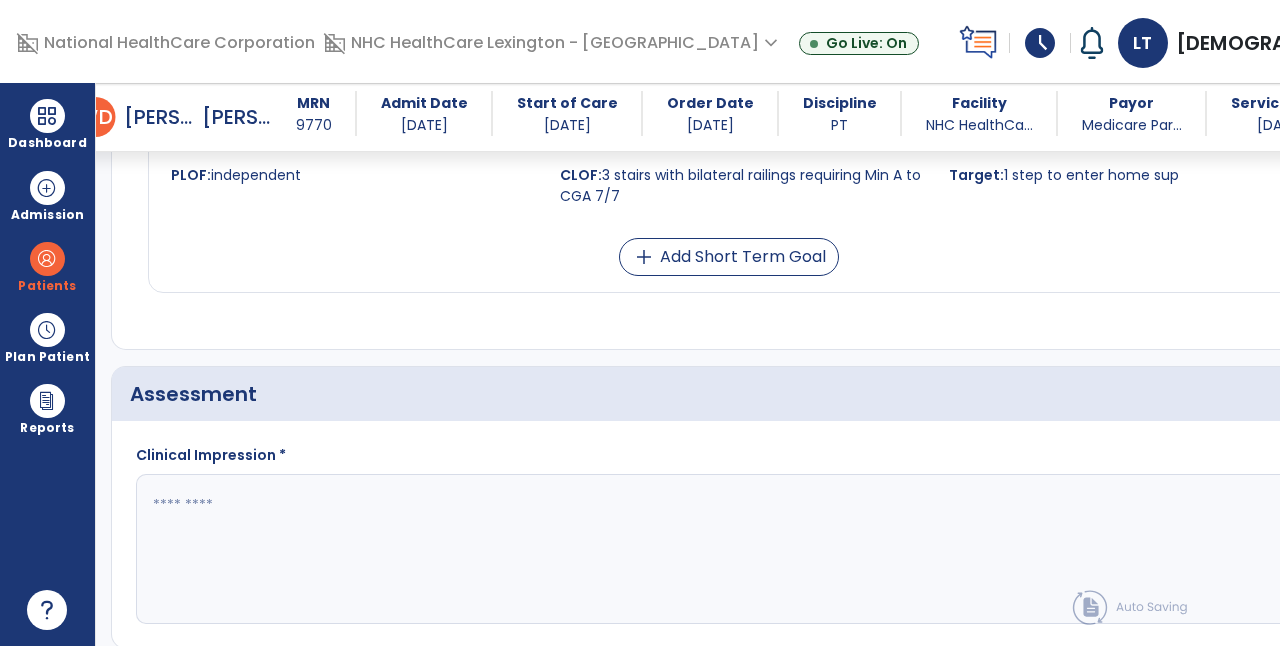 scroll, scrollTop: 1581, scrollLeft: 0, axis: vertical 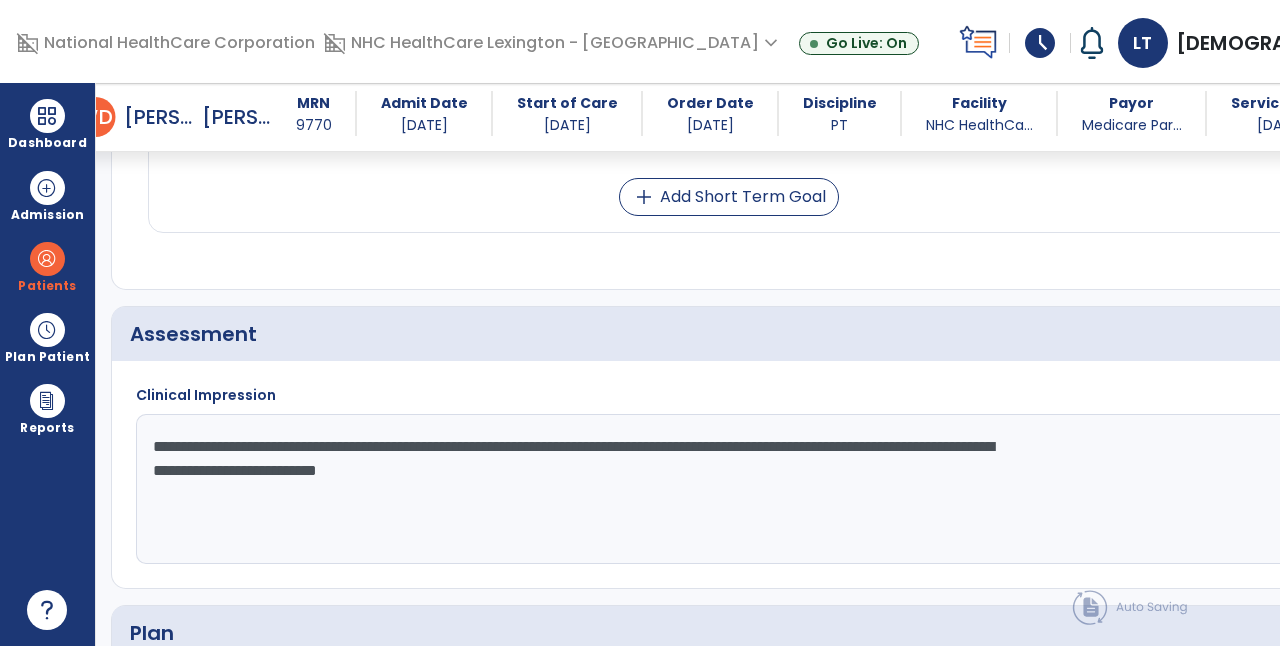 click on "**********" 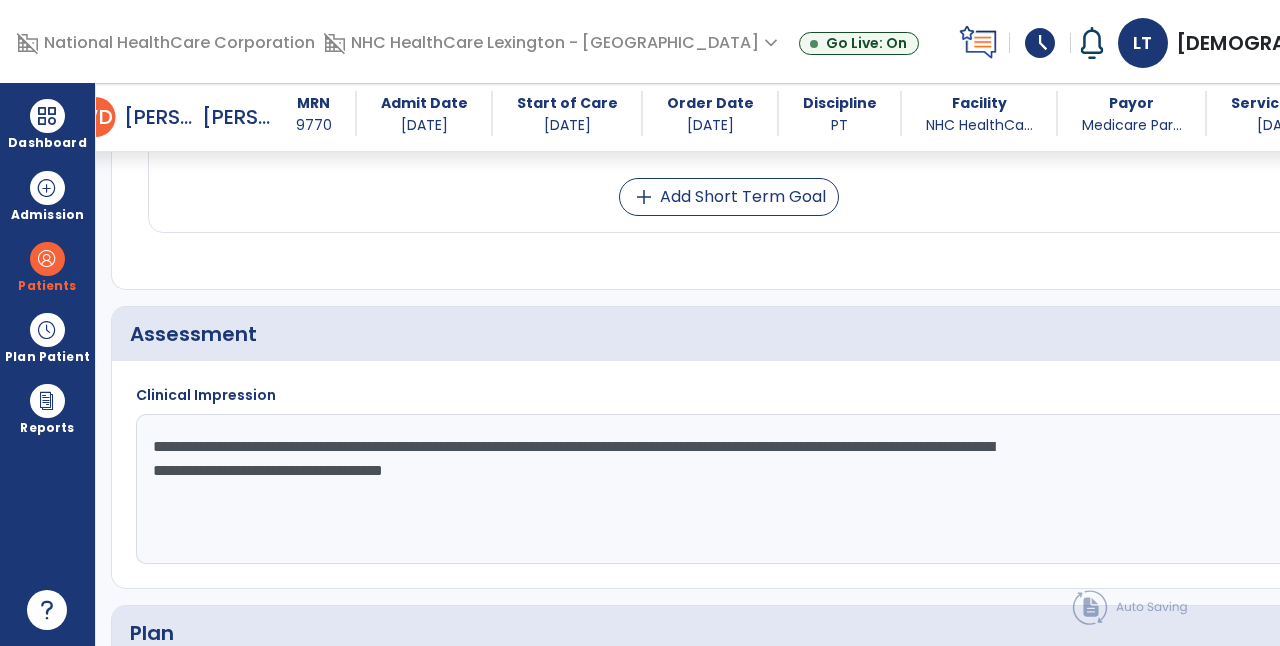 click on "**********" 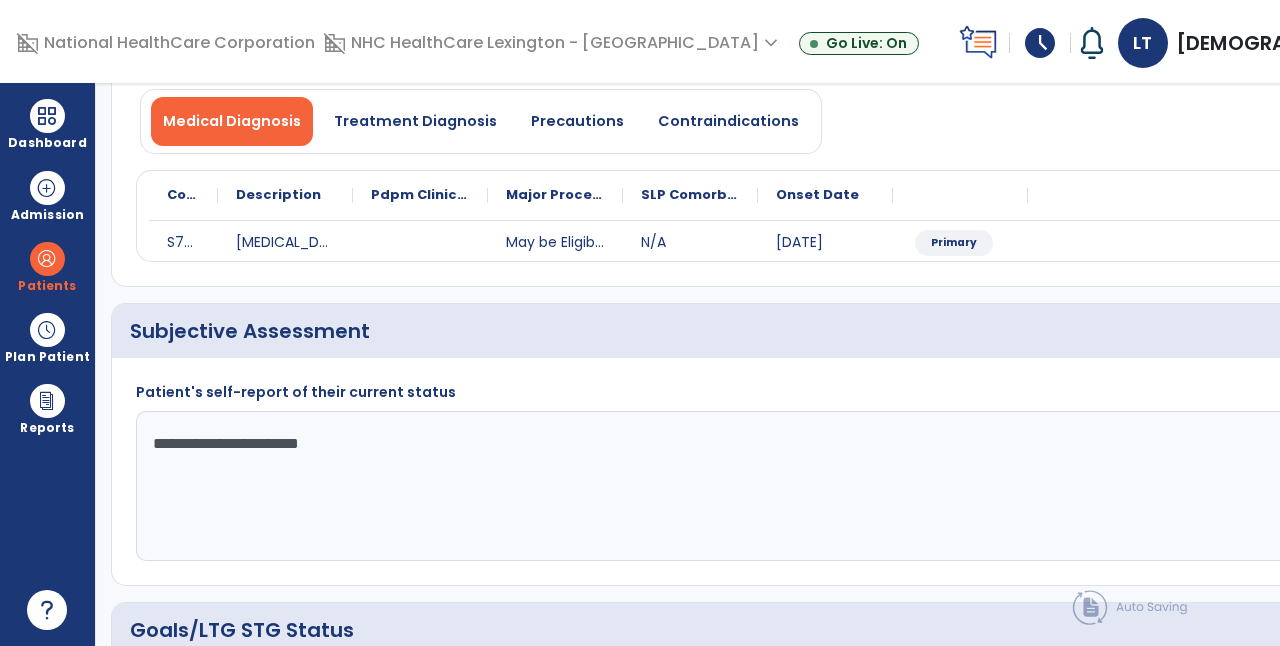 scroll, scrollTop: 0, scrollLeft: 0, axis: both 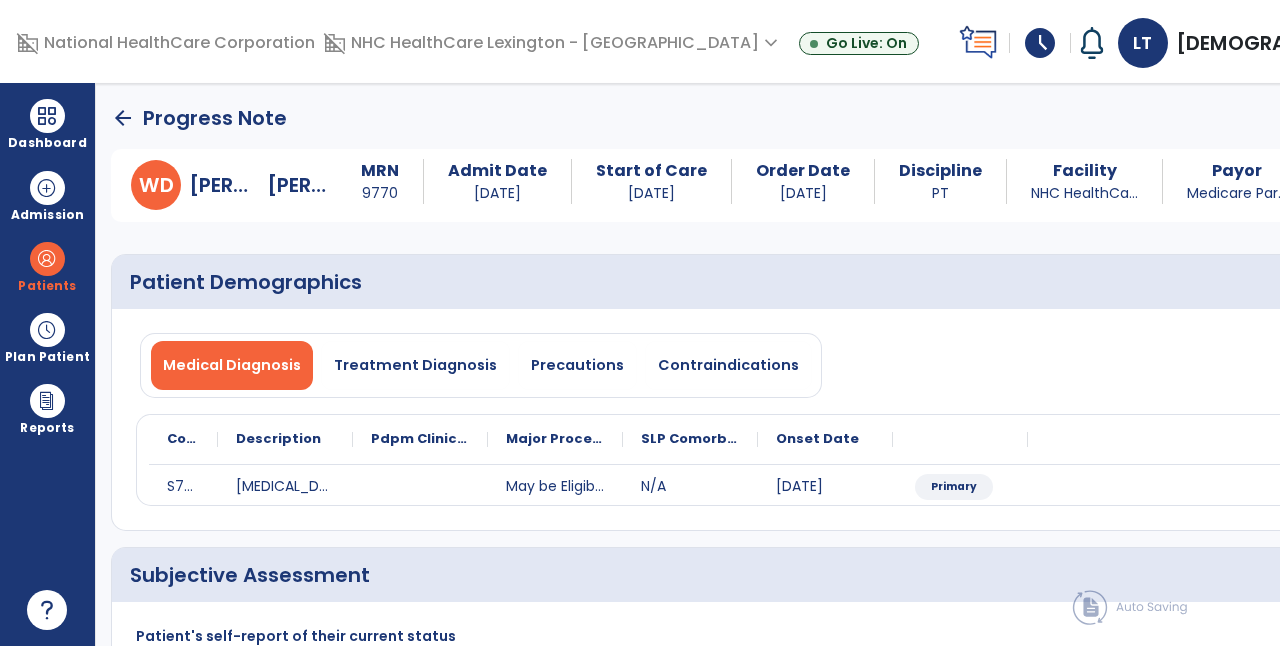 type on "**********" 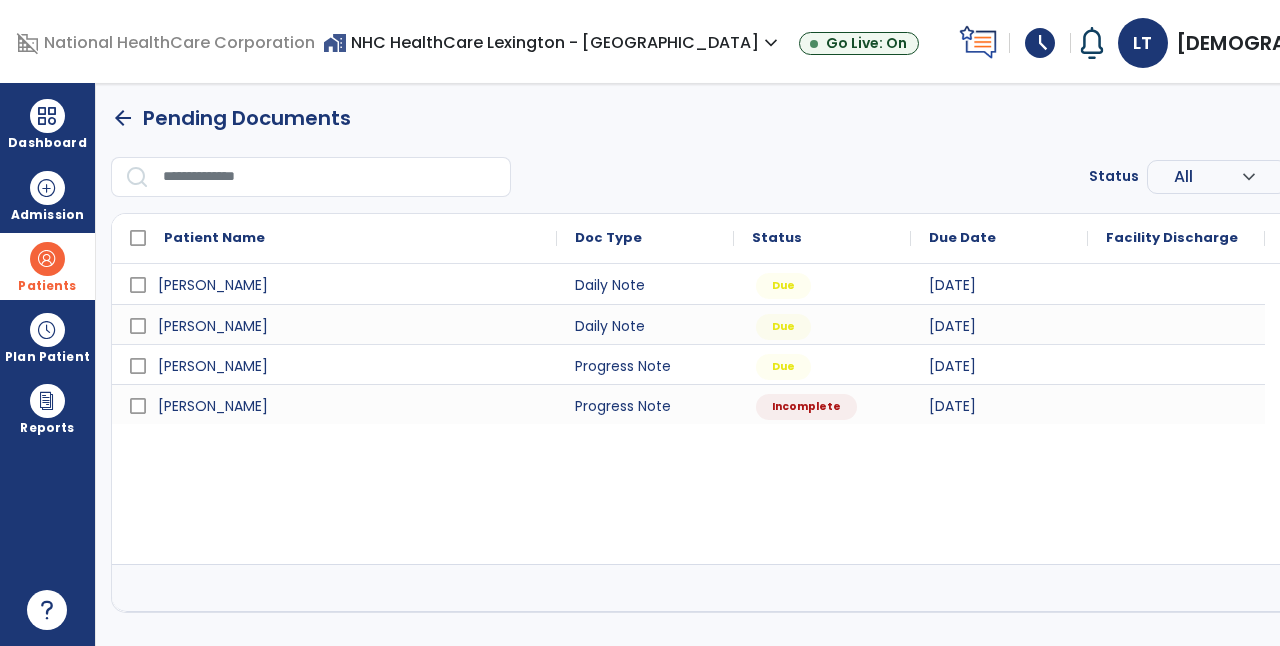 click on "Patients" at bounding box center [47, 266] 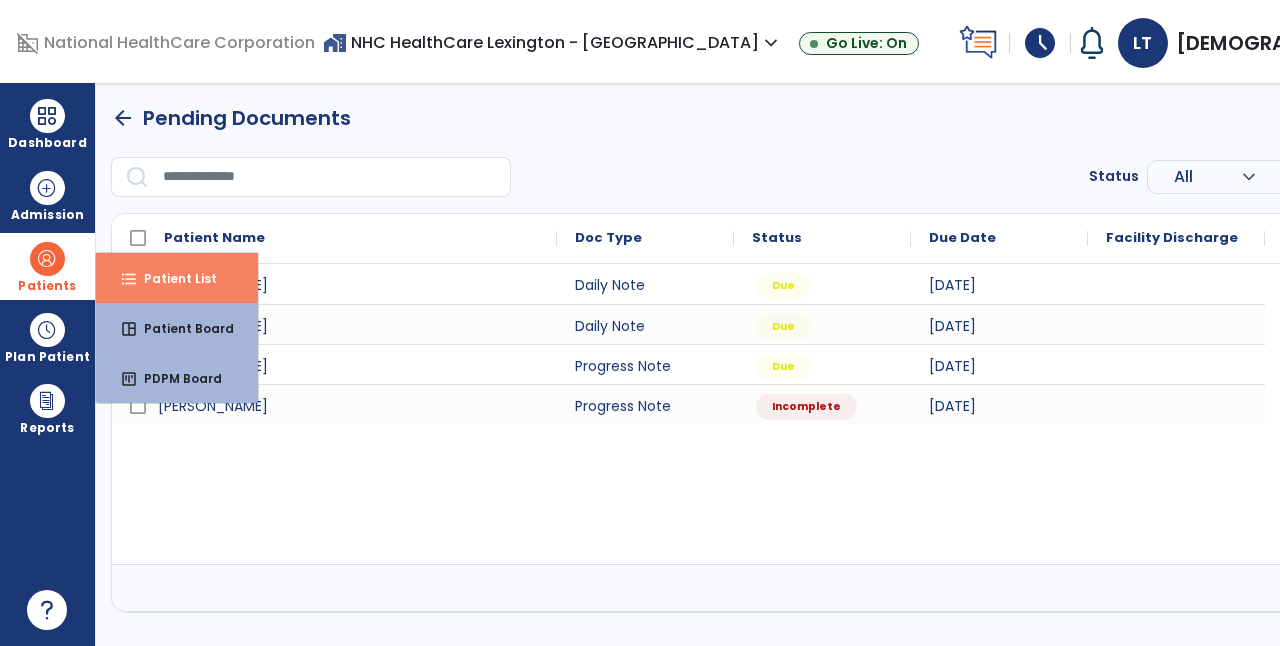 click on "Patient List" at bounding box center (172, 278) 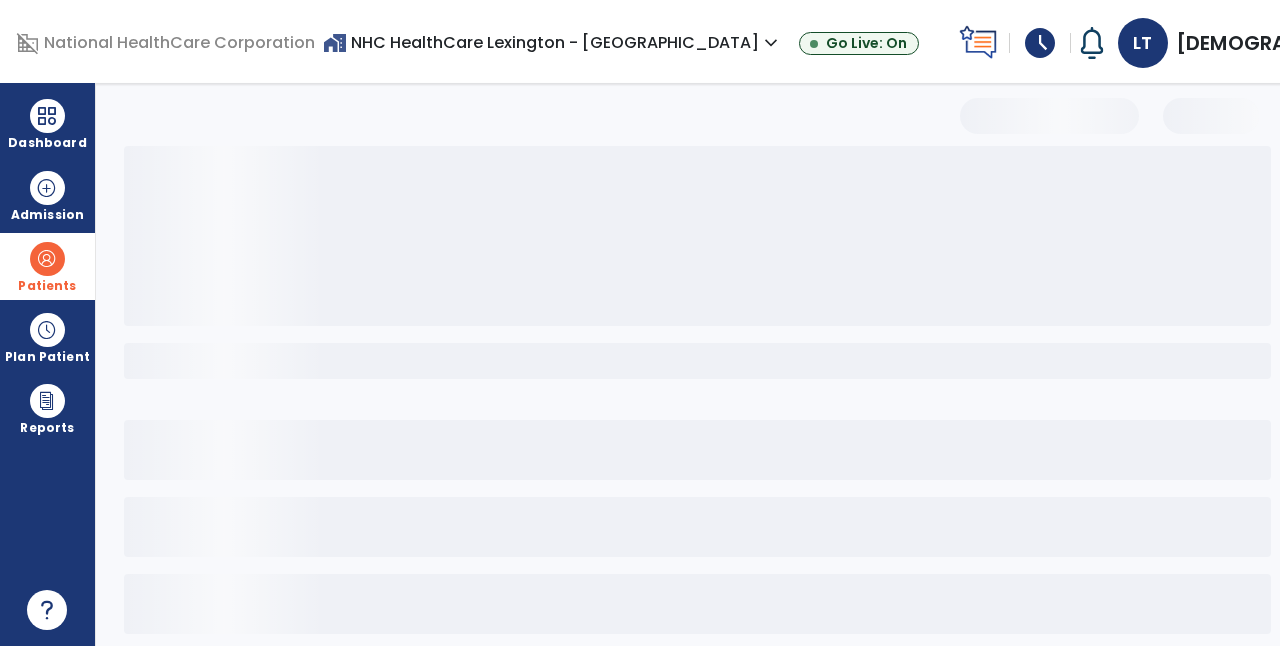 select on "***" 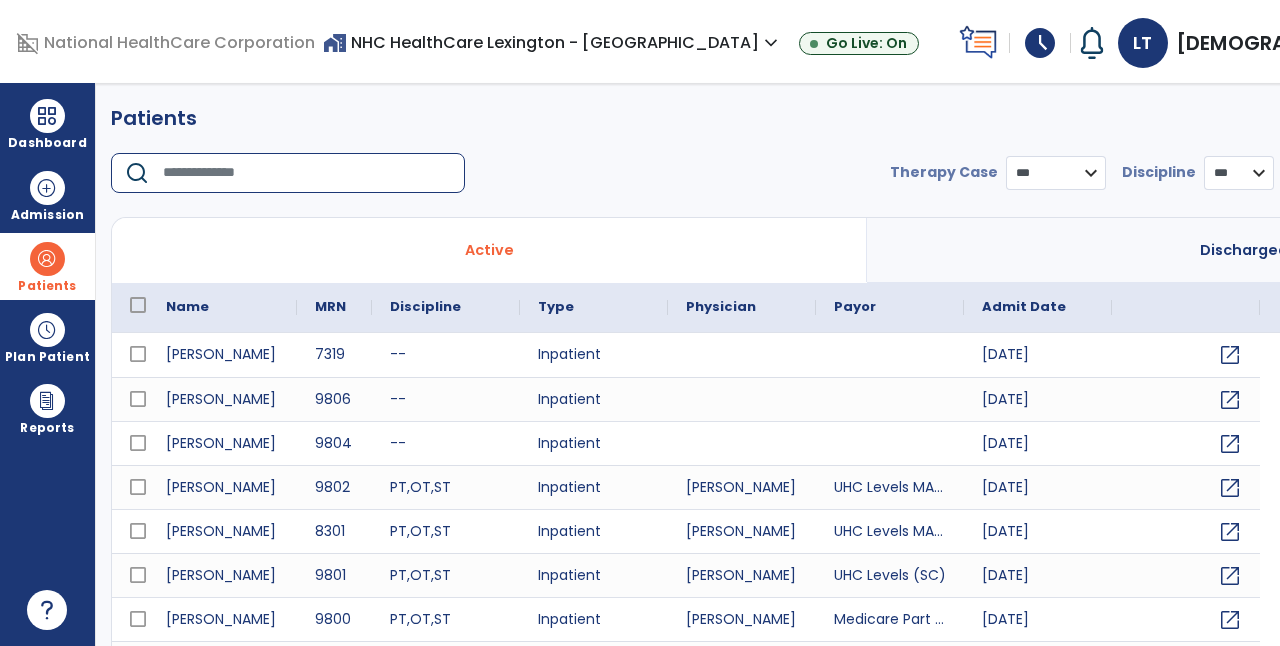 click at bounding box center (307, 173) 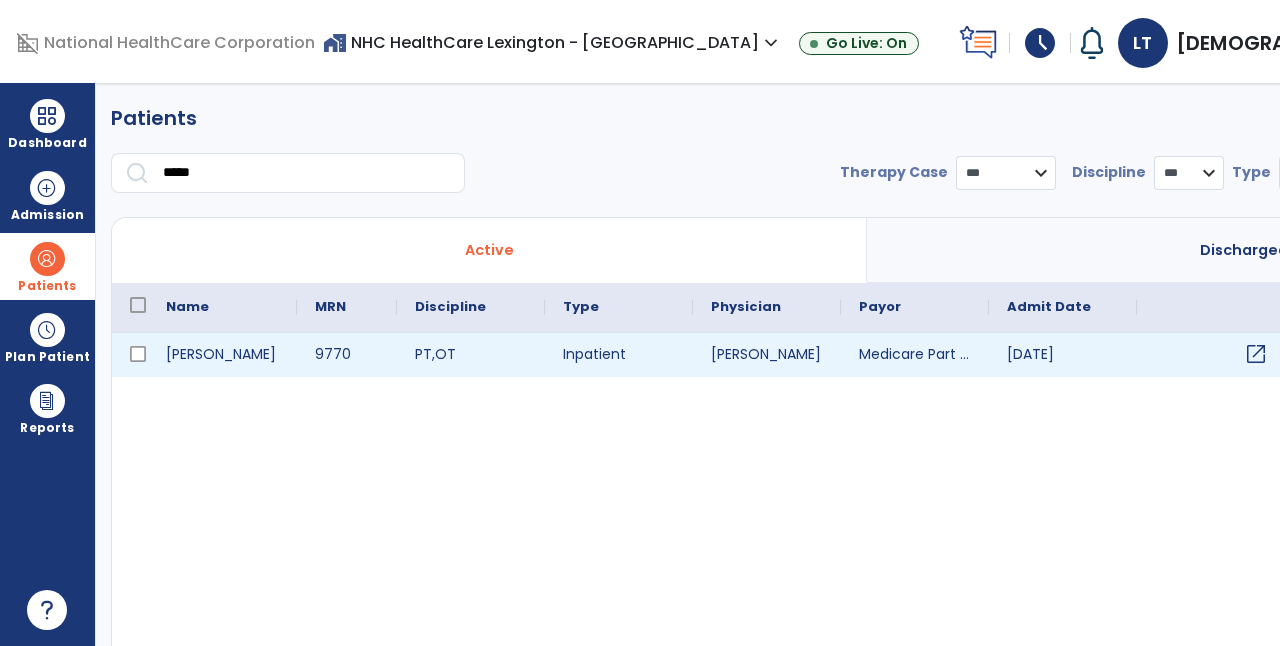 click on "open_in_new" at bounding box center (1256, 354) 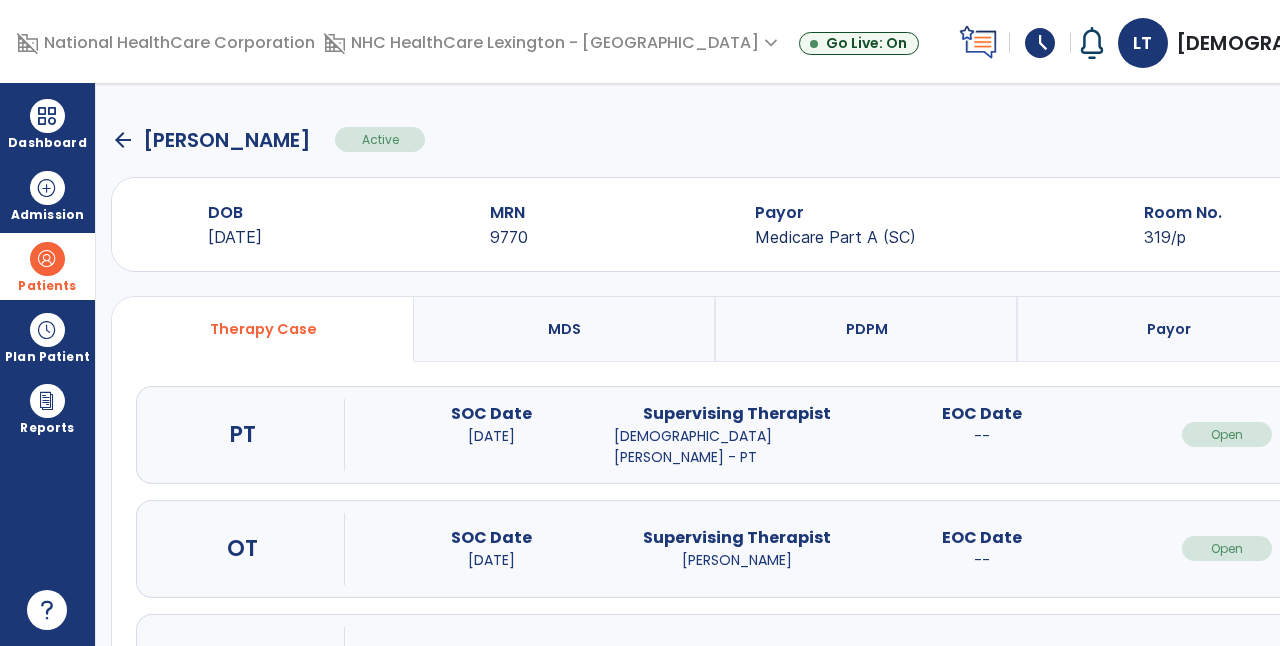 click on "open_in_new" at bounding box center [1472, 434] 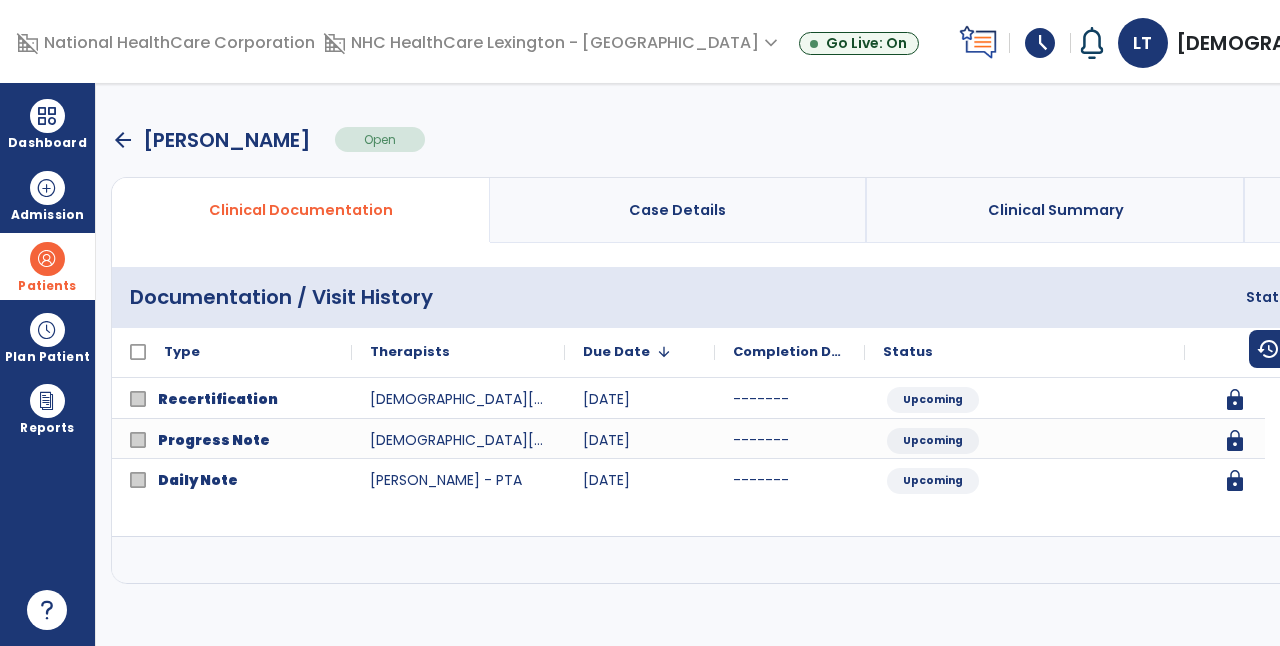 click at bounding box center (1563, 560) 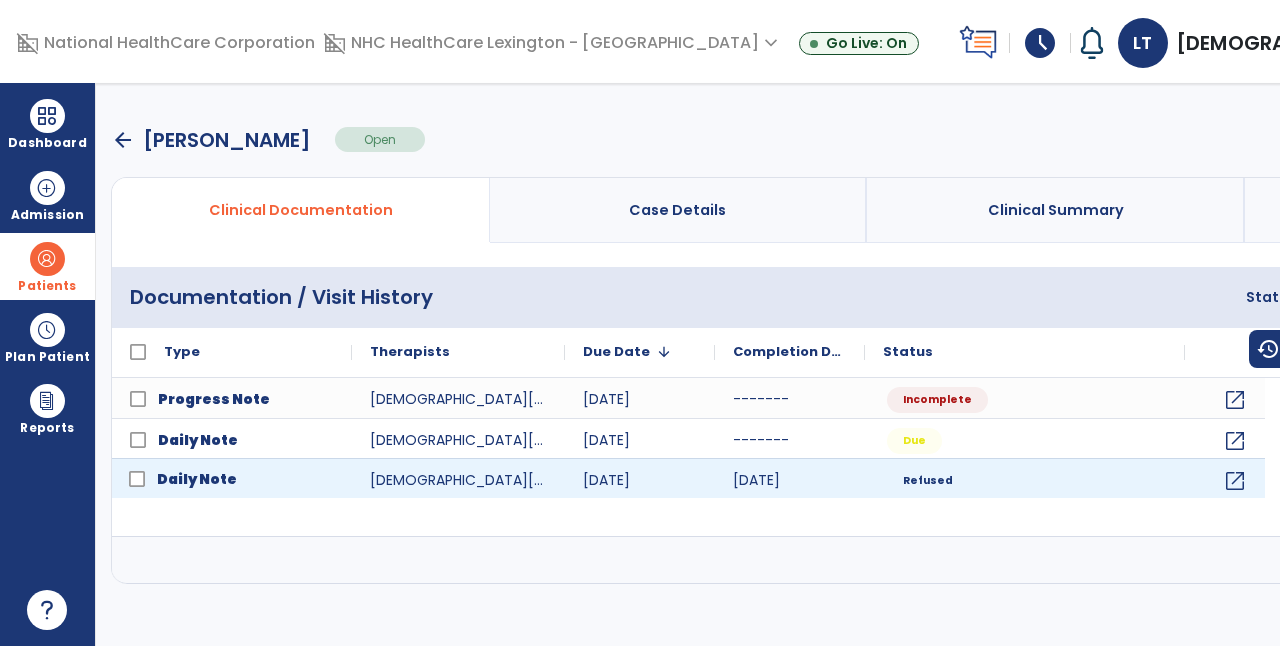 click on "Daily Note" 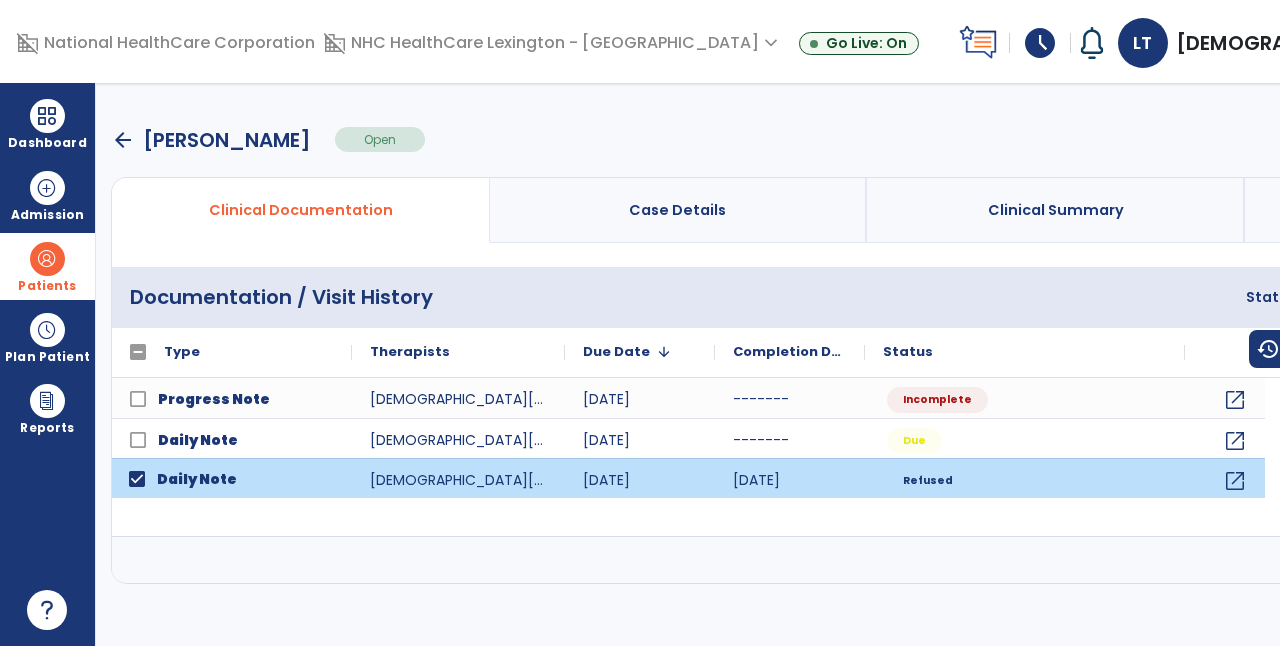 click at bounding box center [1563, 560] 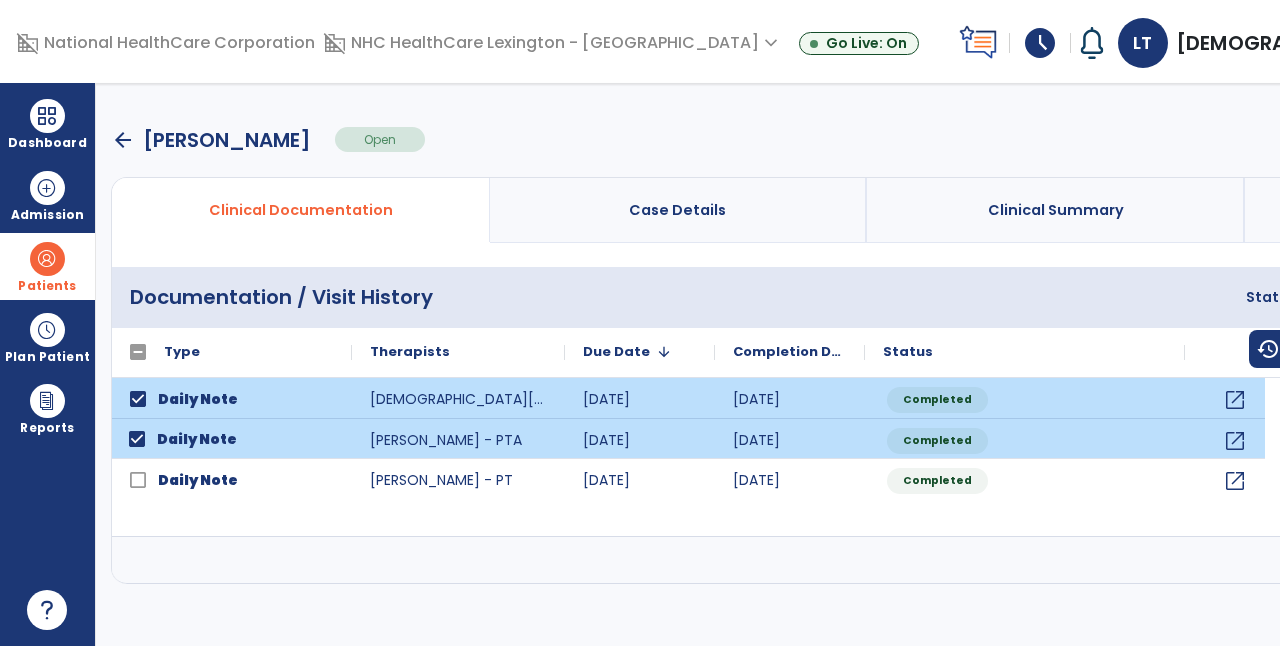 click on "menu" at bounding box center (1595, 297) 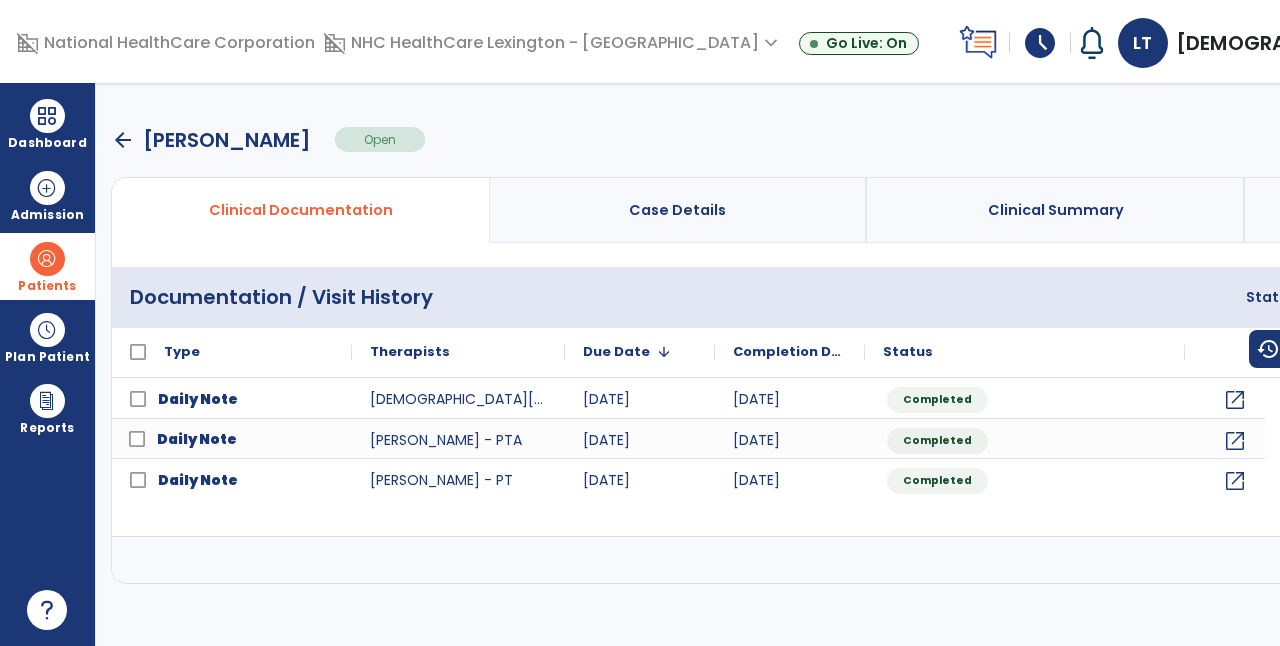click at bounding box center [1563, 560] 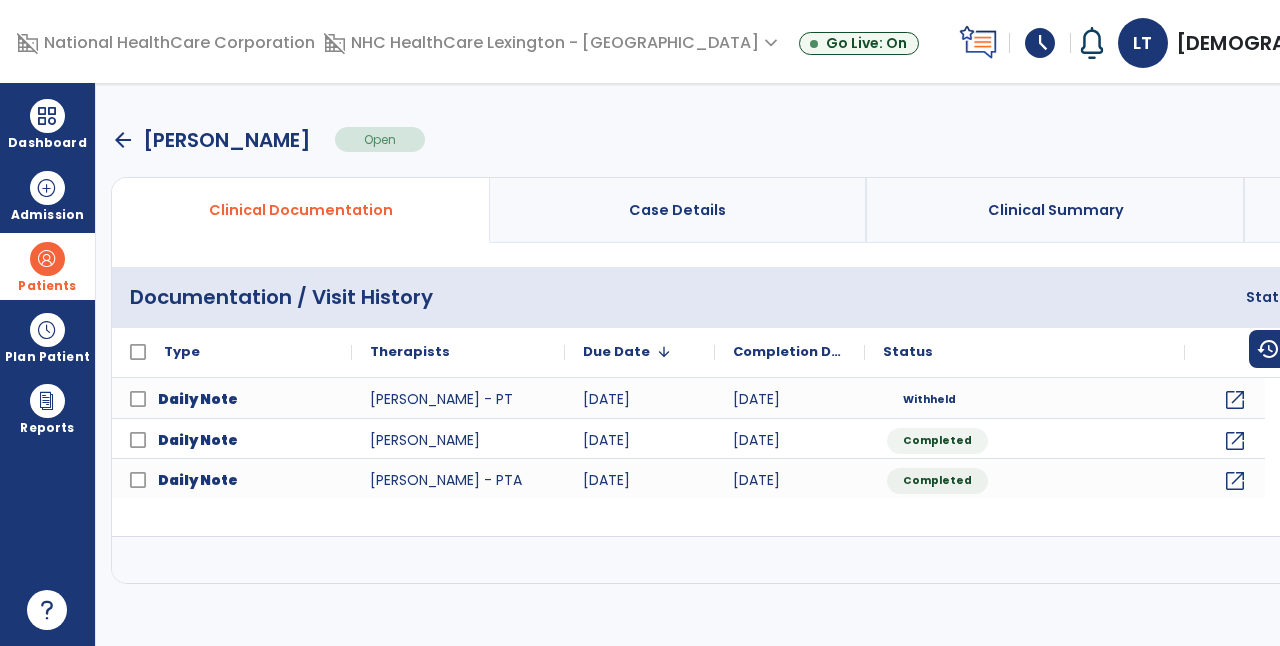click at bounding box center (1442, 560) 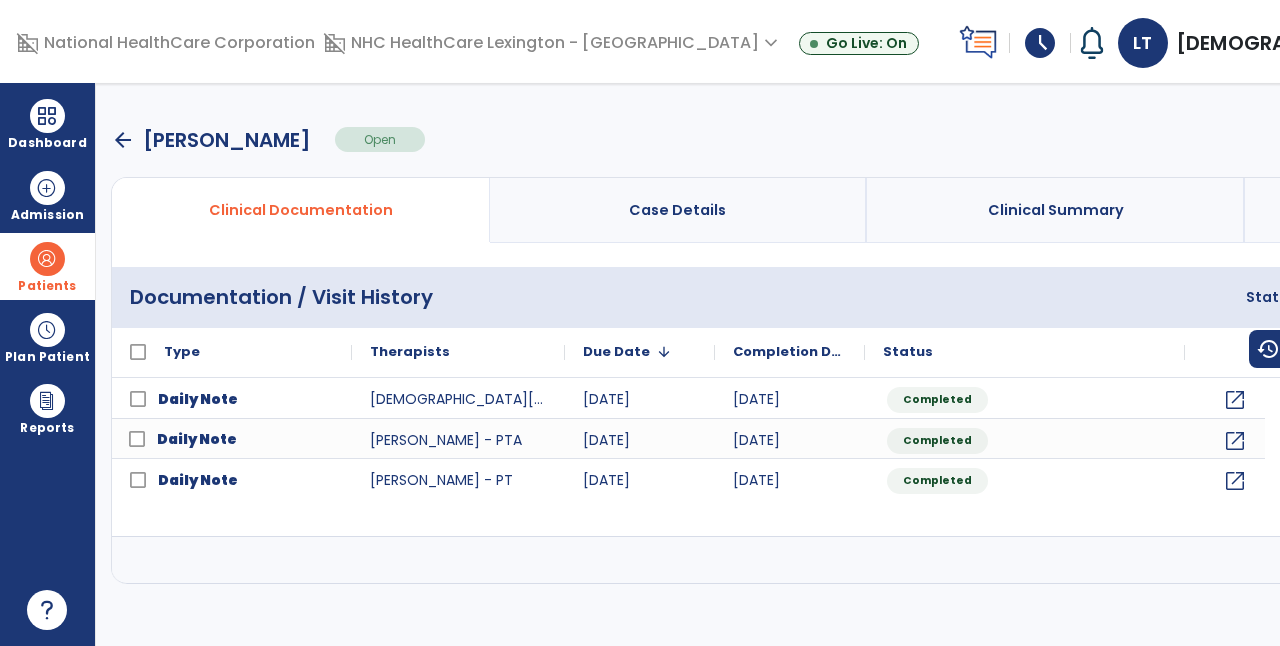 click at bounding box center [1444, 560] 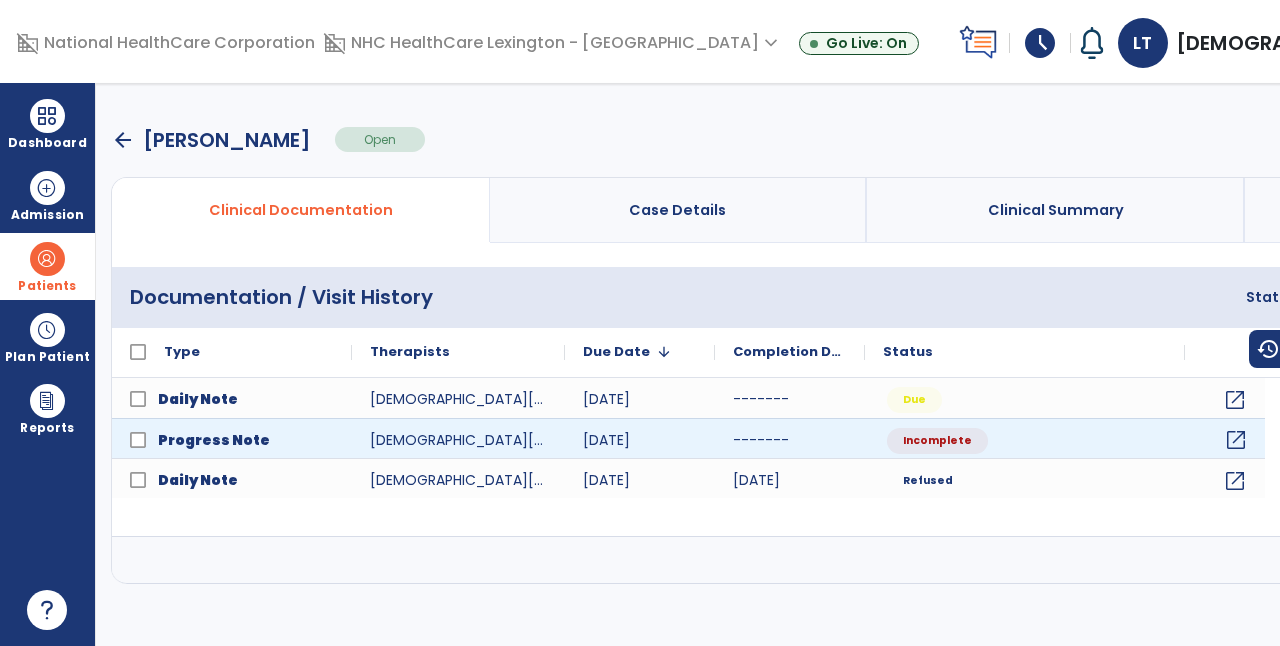 click on "open_in_new" 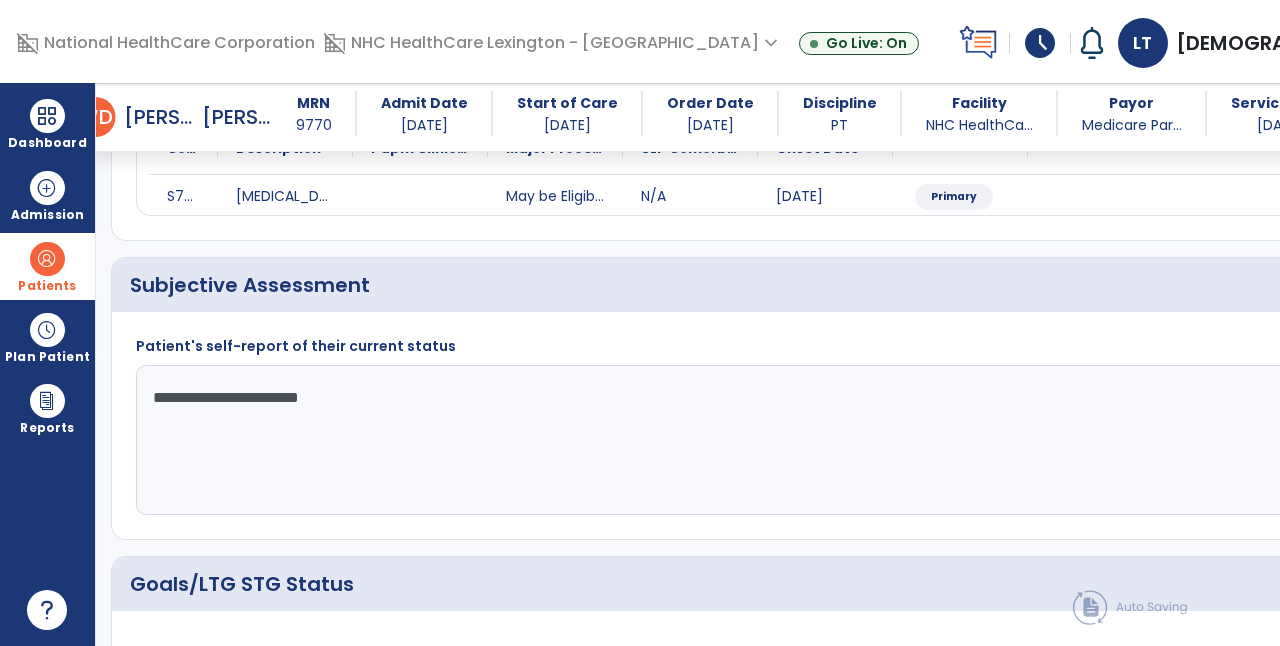 scroll, scrollTop: 269, scrollLeft: 0, axis: vertical 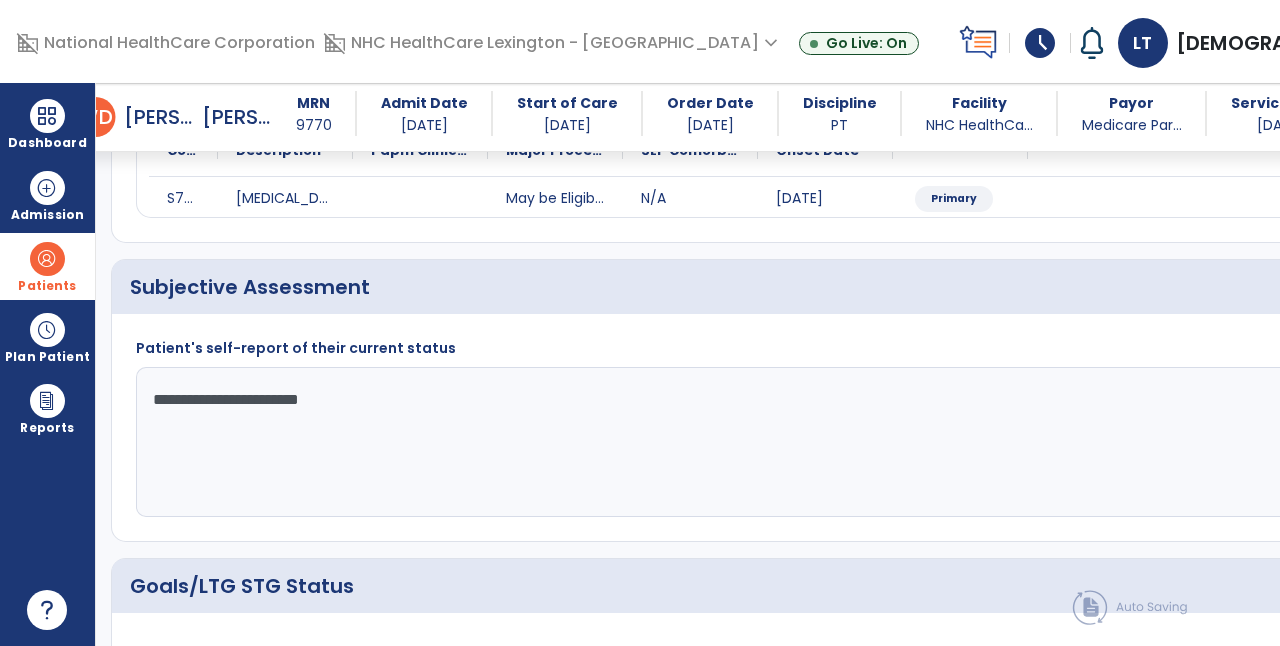 click on "**********" 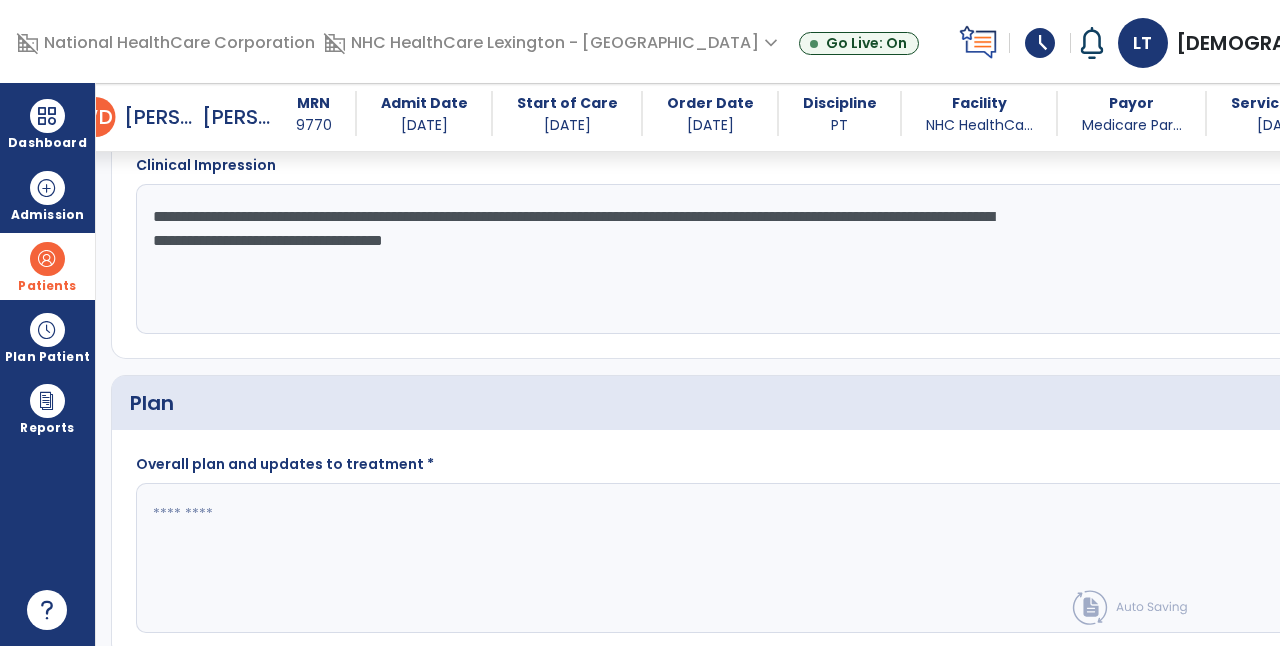 scroll, scrollTop: 1899, scrollLeft: 0, axis: vertical 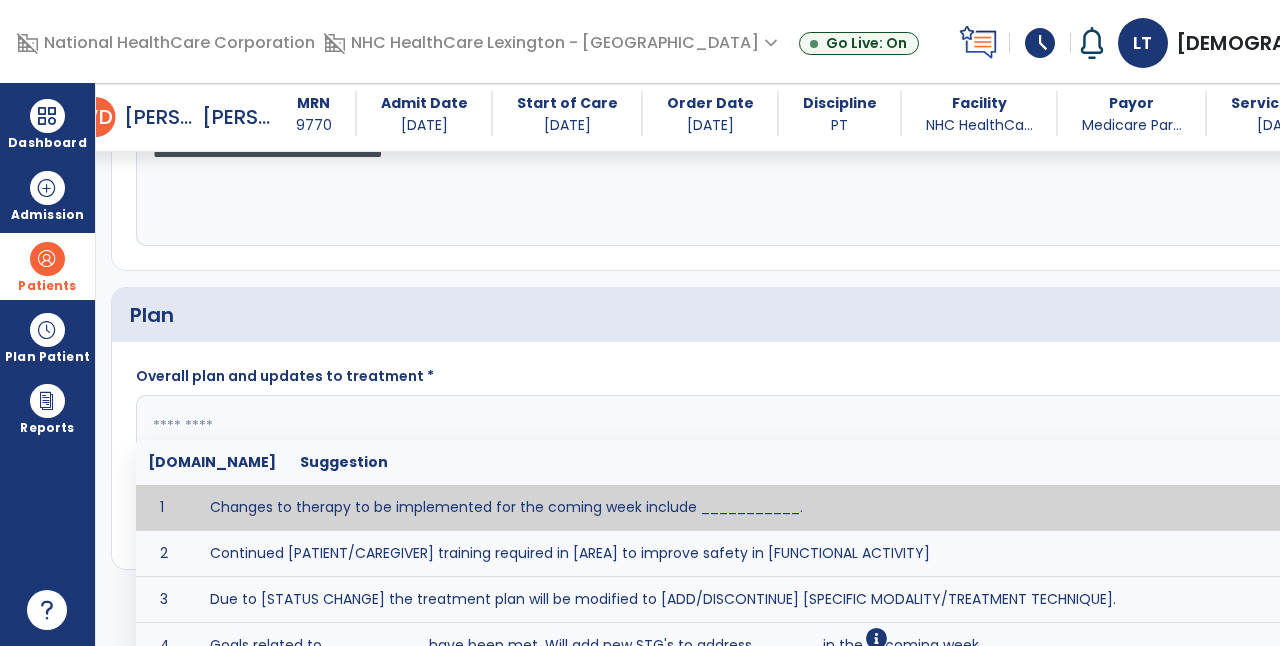 click 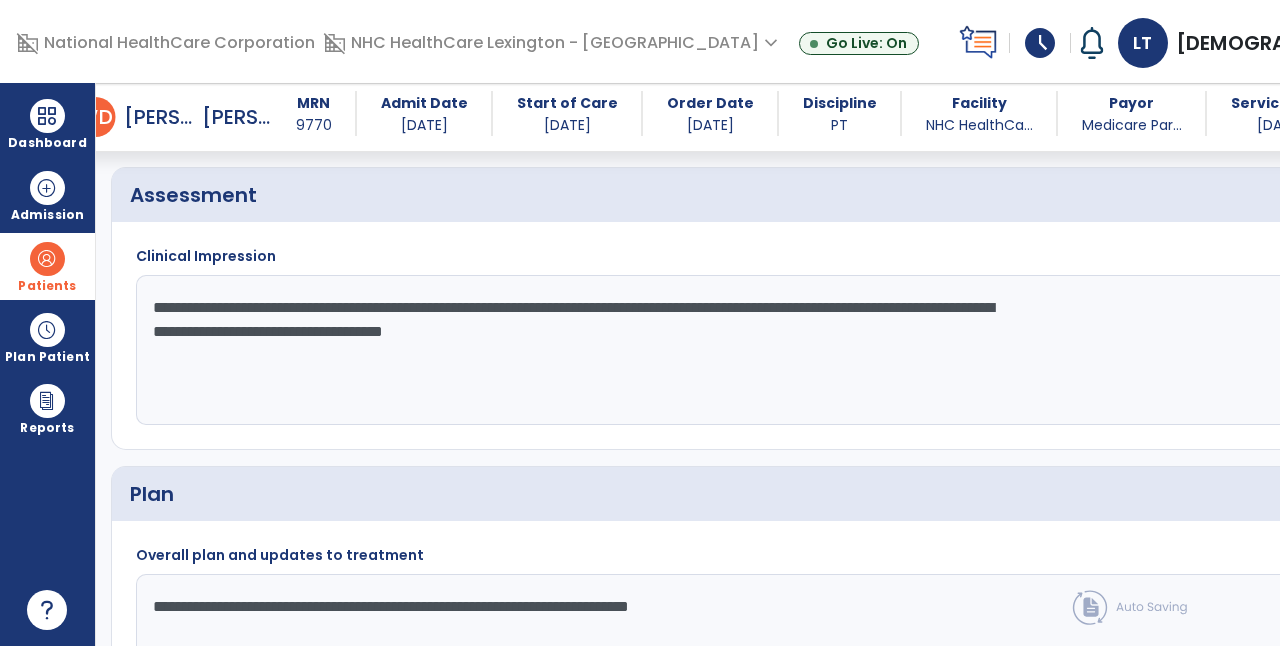 scroll, scrollTop: 1721, scrollLeft: 0, axis: vertical 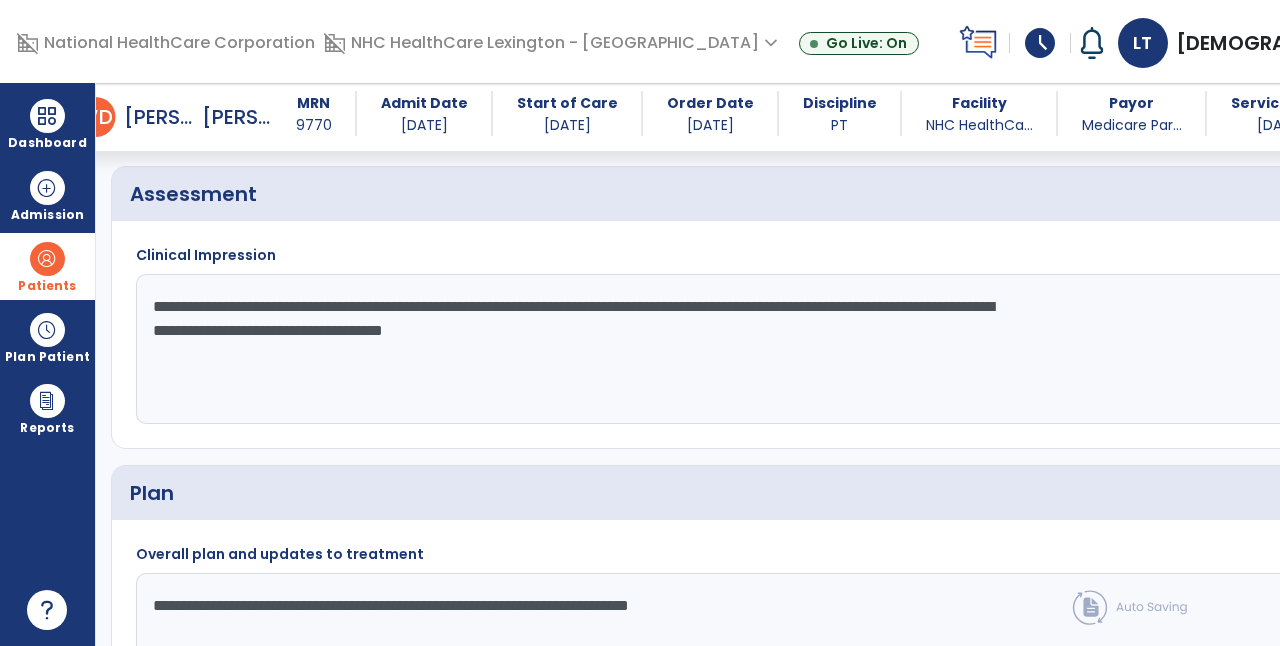 type on "**********" 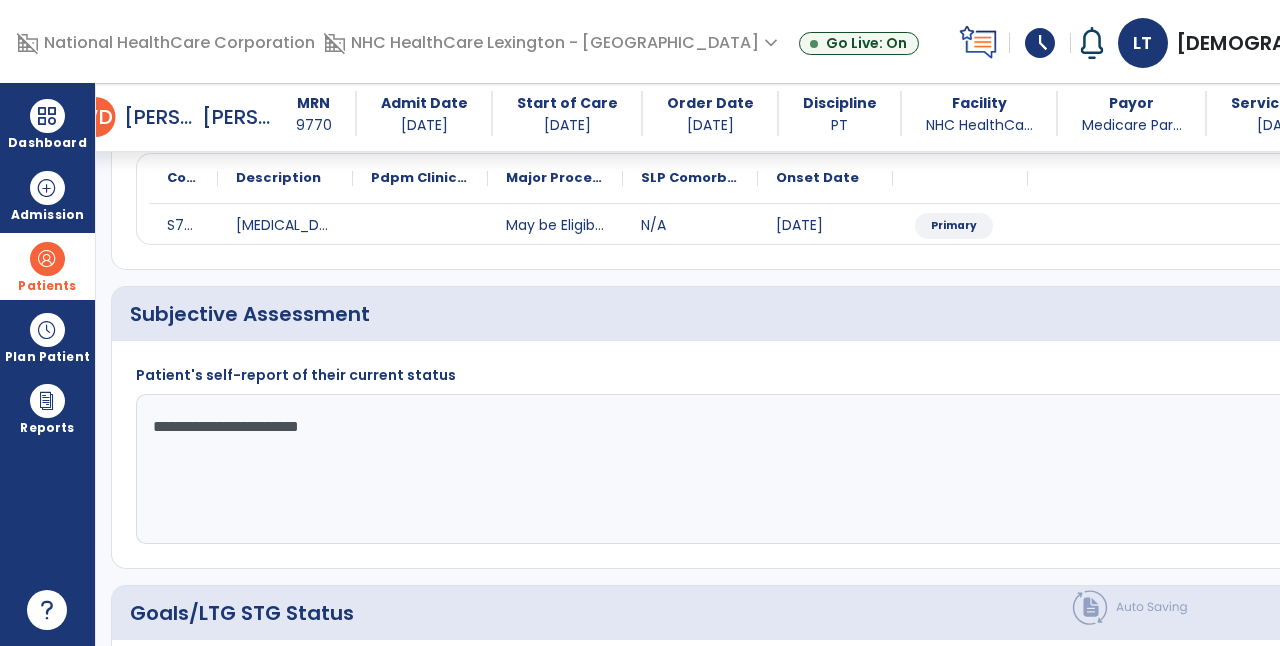 scroll, scrollTop: 239, scrollLeft: 0, axis: vertical 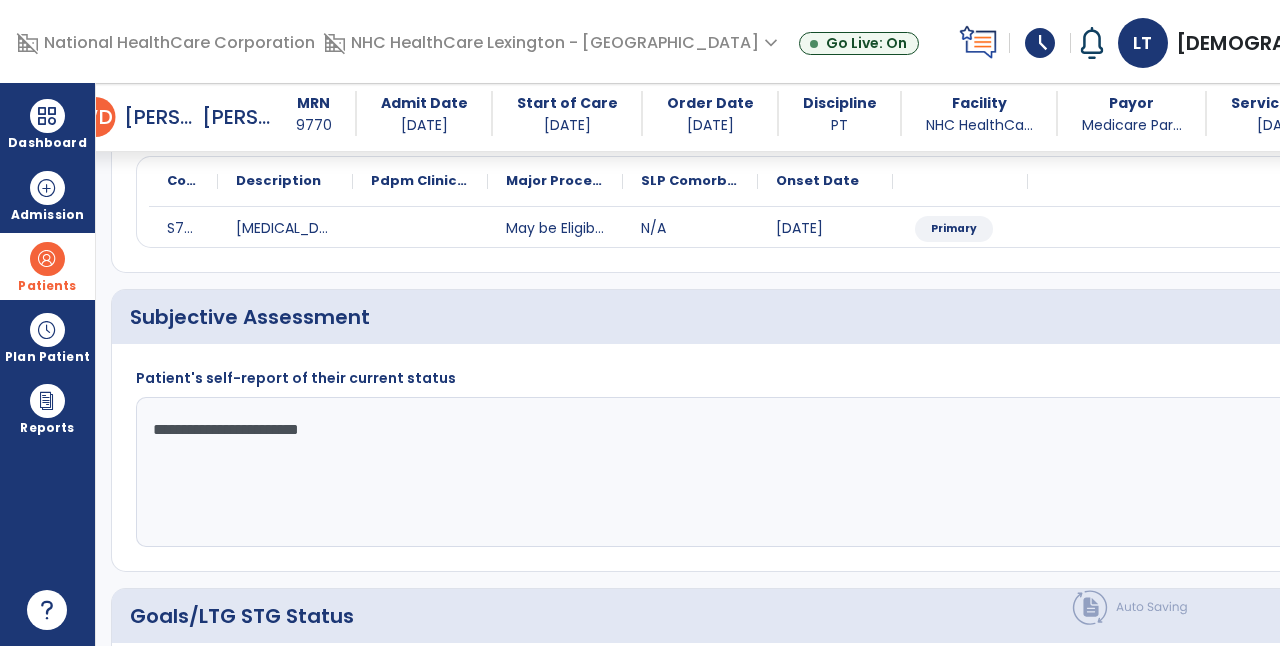 click on "**********" 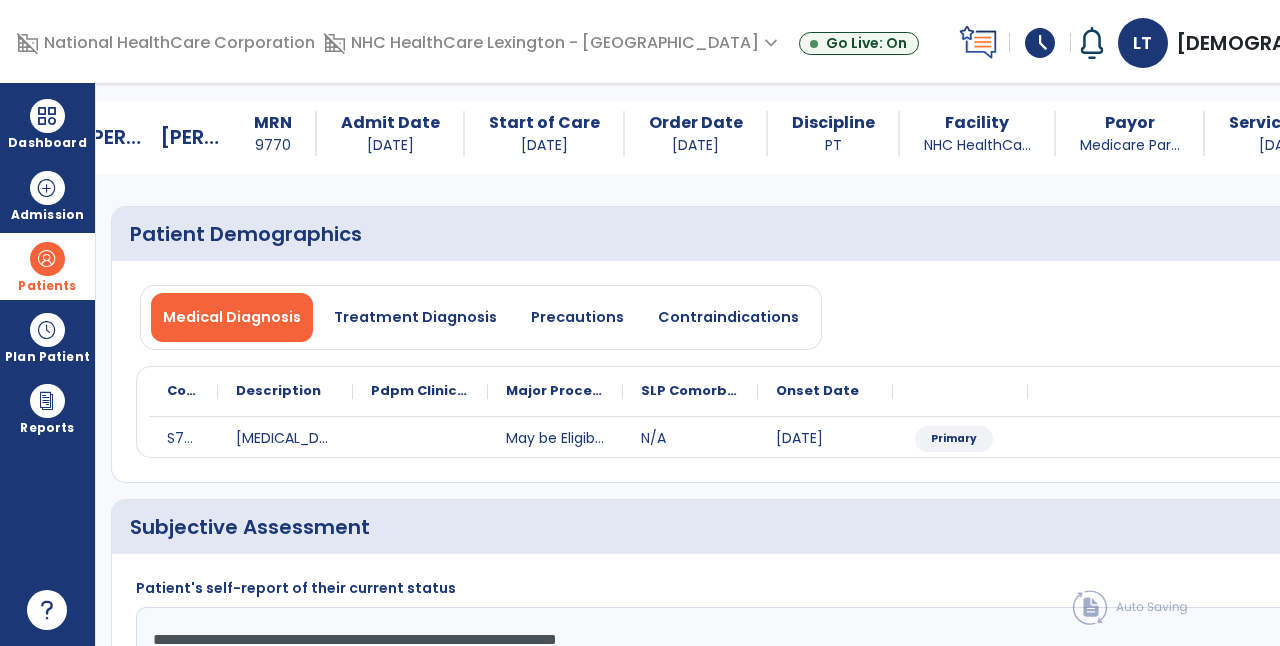 scroll, scrollTop: 0, scrollLeft: 0, axis: both 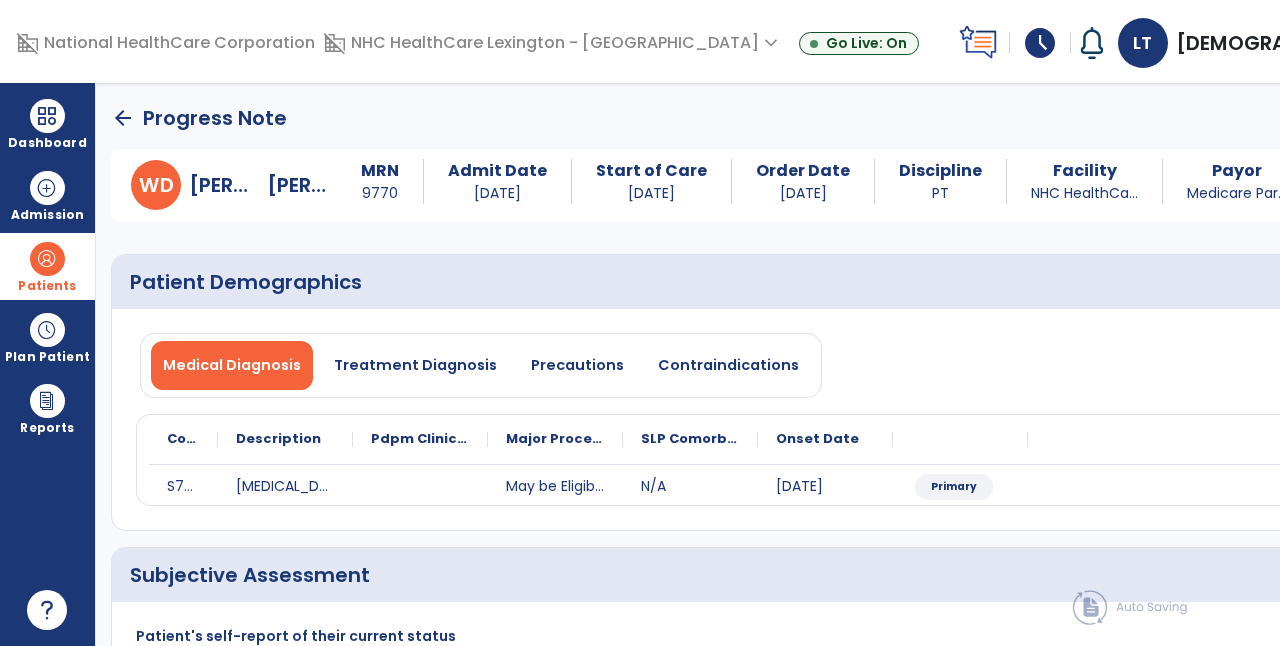 type on "**********" 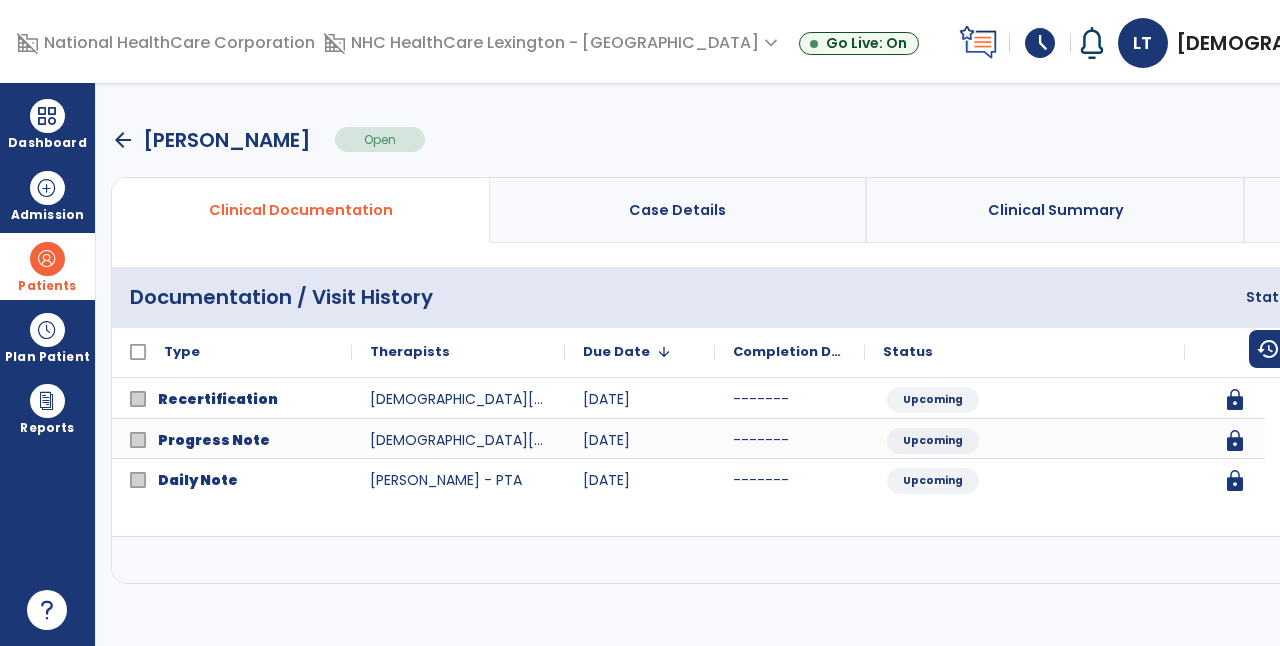 click at bounding box center (1563, 560) 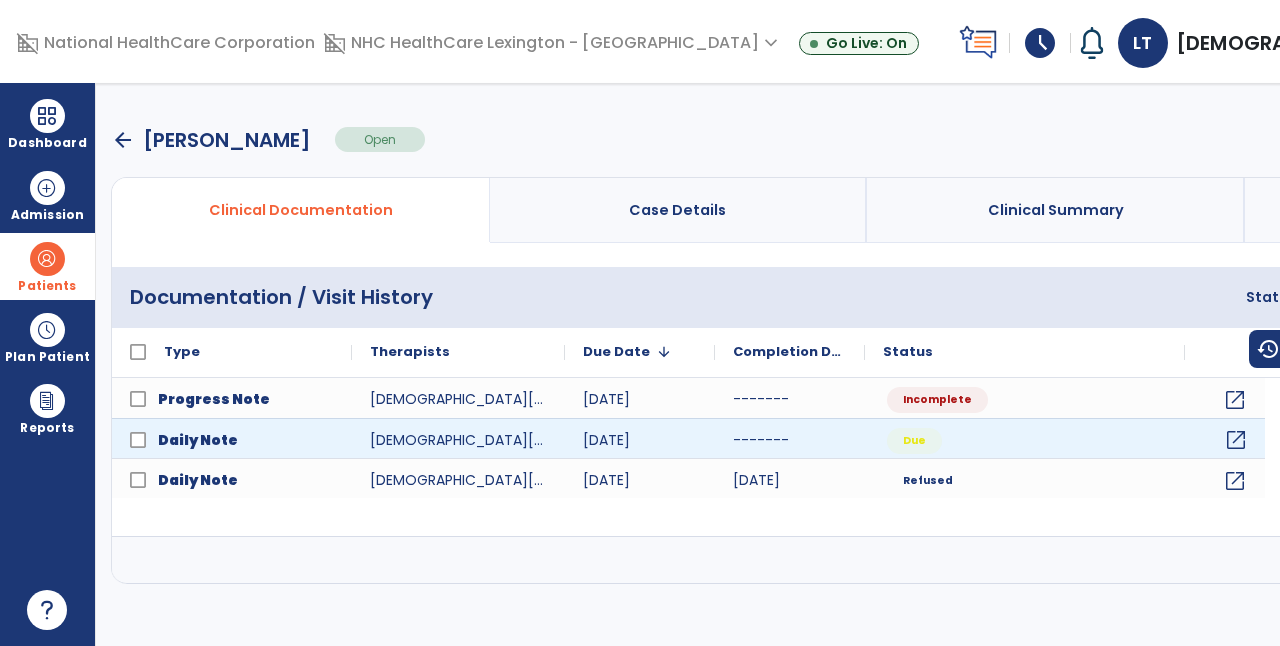click on "open_in_new" 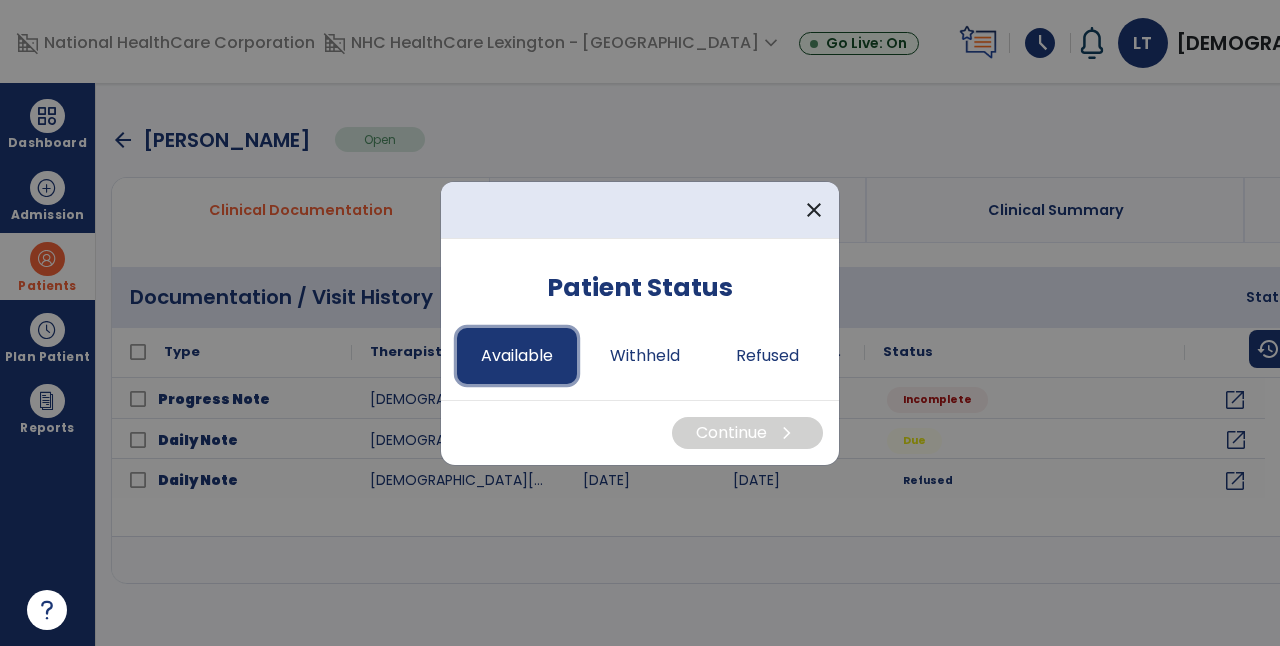 click on "Available" at bounding box center (517, 356) 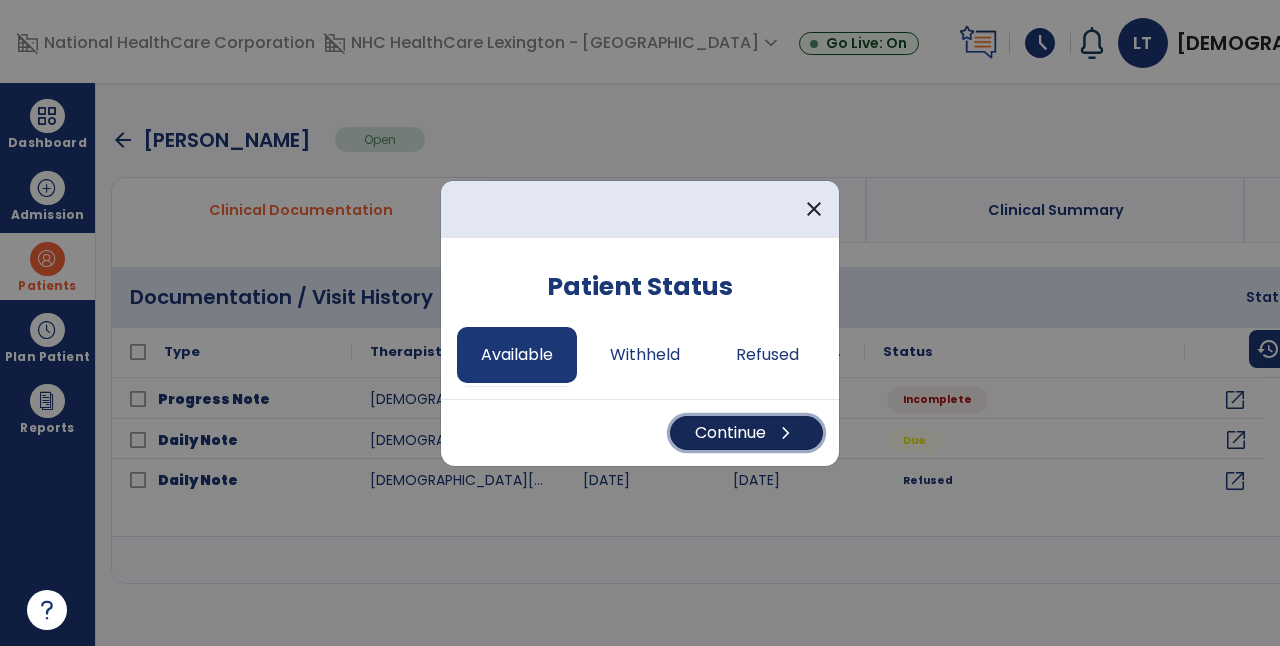click on "Continue   chevron_right" at bounding box center [746, 433] 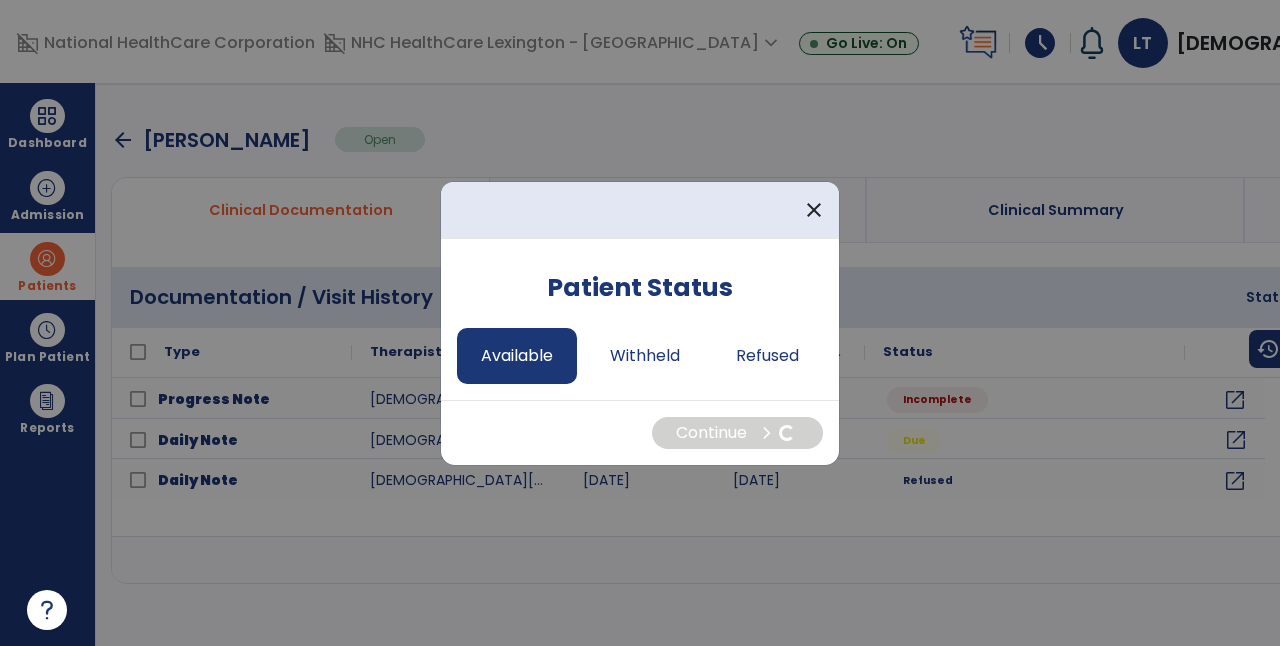 select on "*" 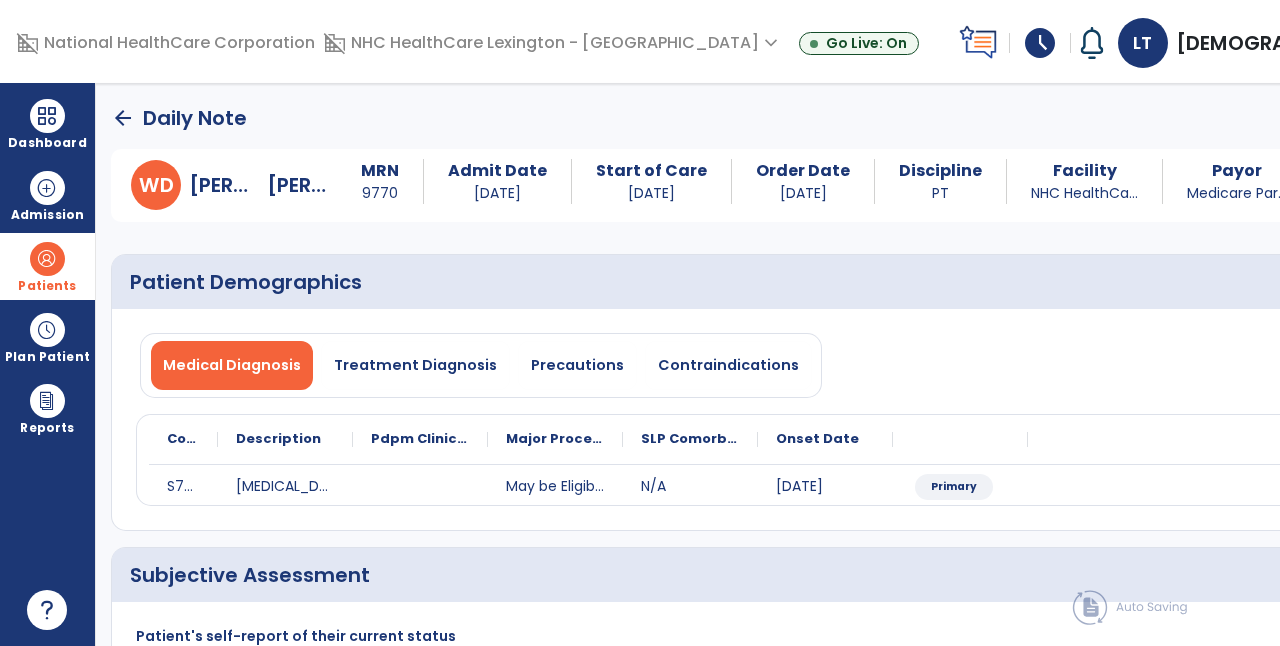 scroll, scrollTop: 237, scrollLeft: 0, axis: vertical 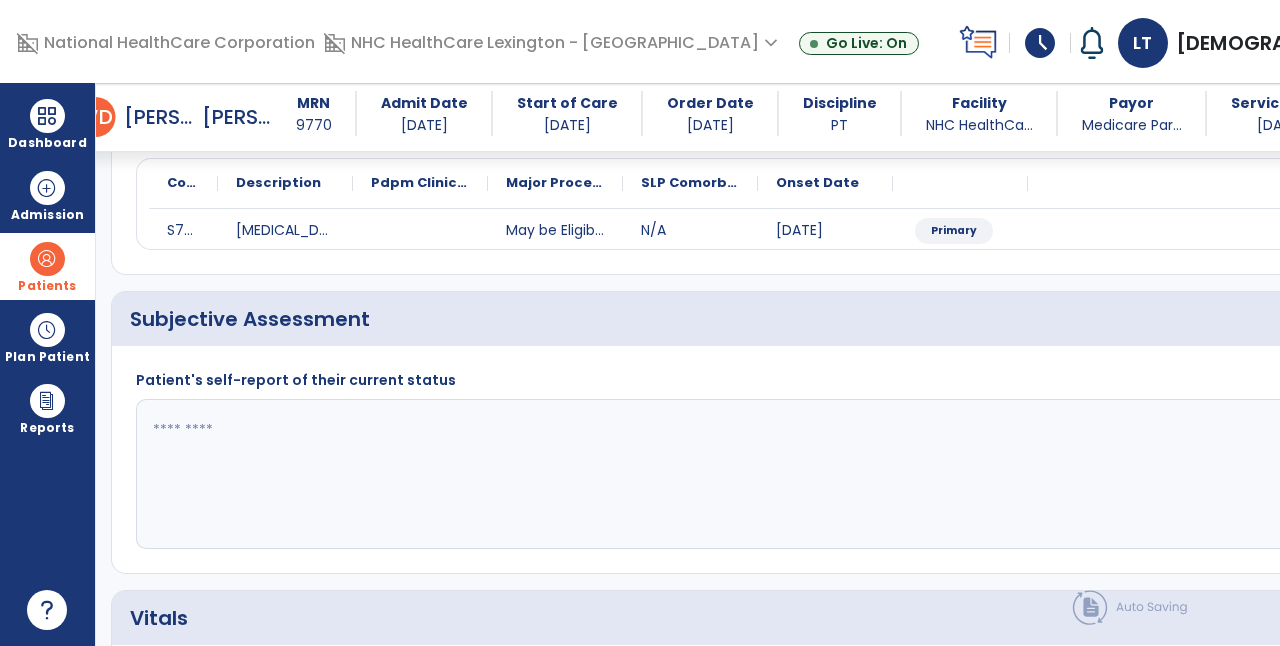 click 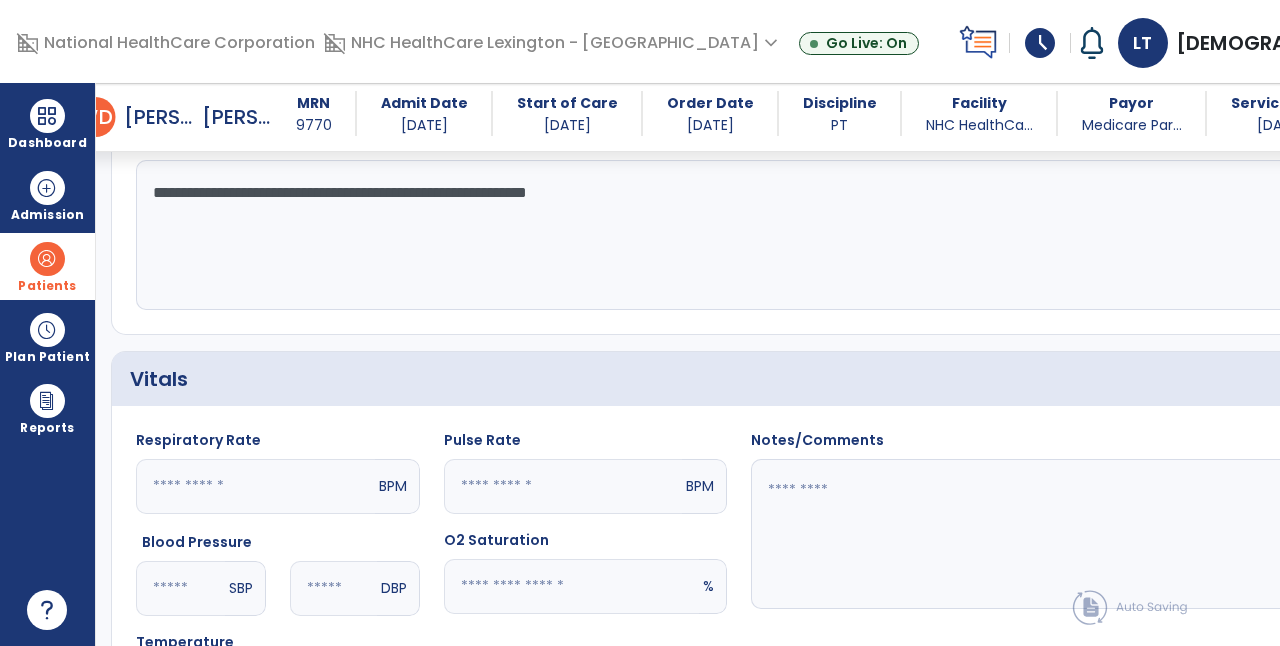 scroll, scrollTop: 593, scrollLeft: 0, axis: vertical 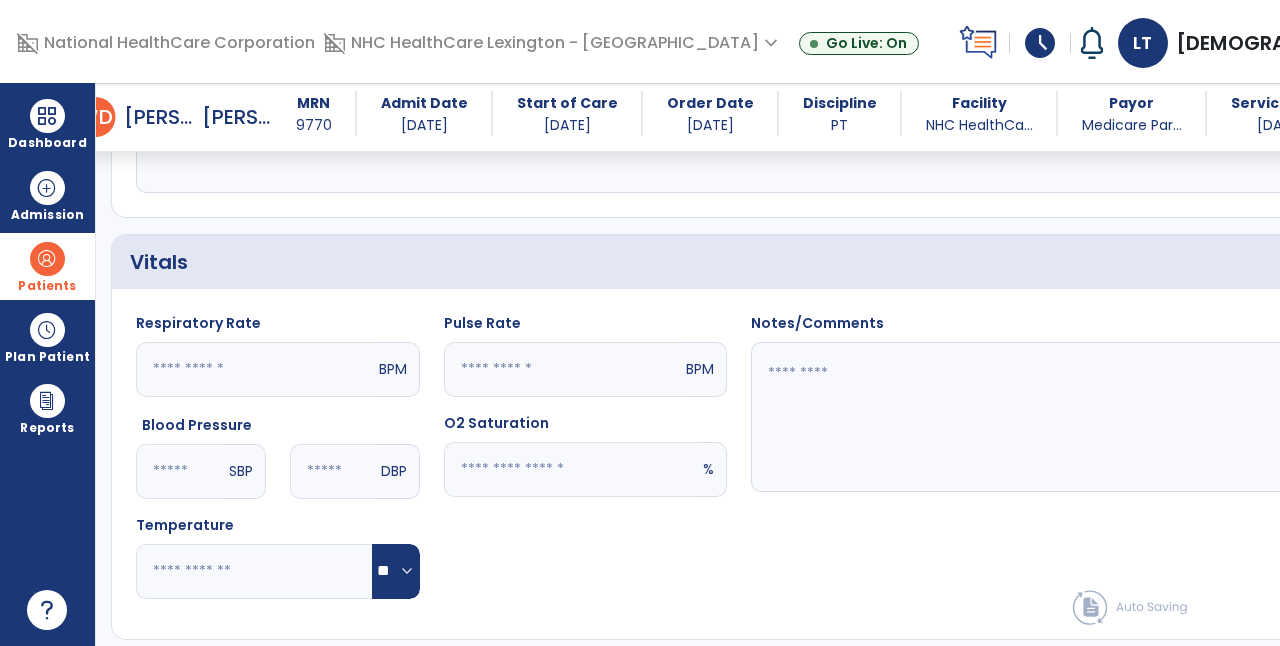 type on "**********" 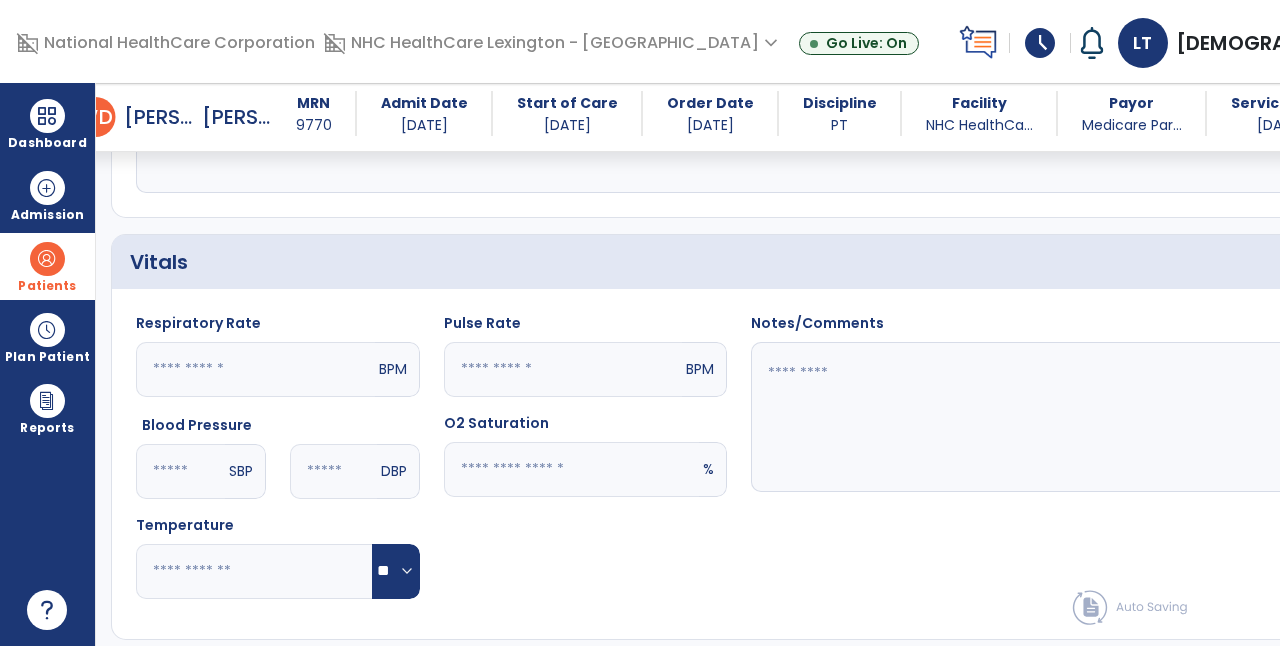 click 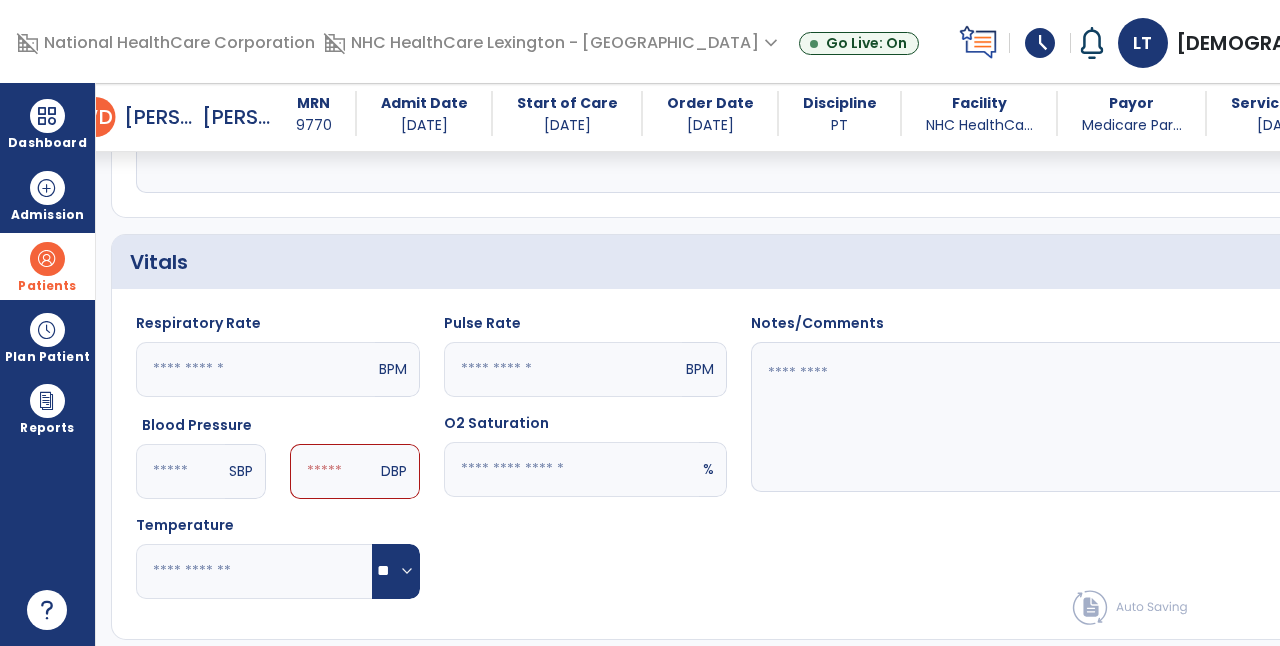 type on "*" 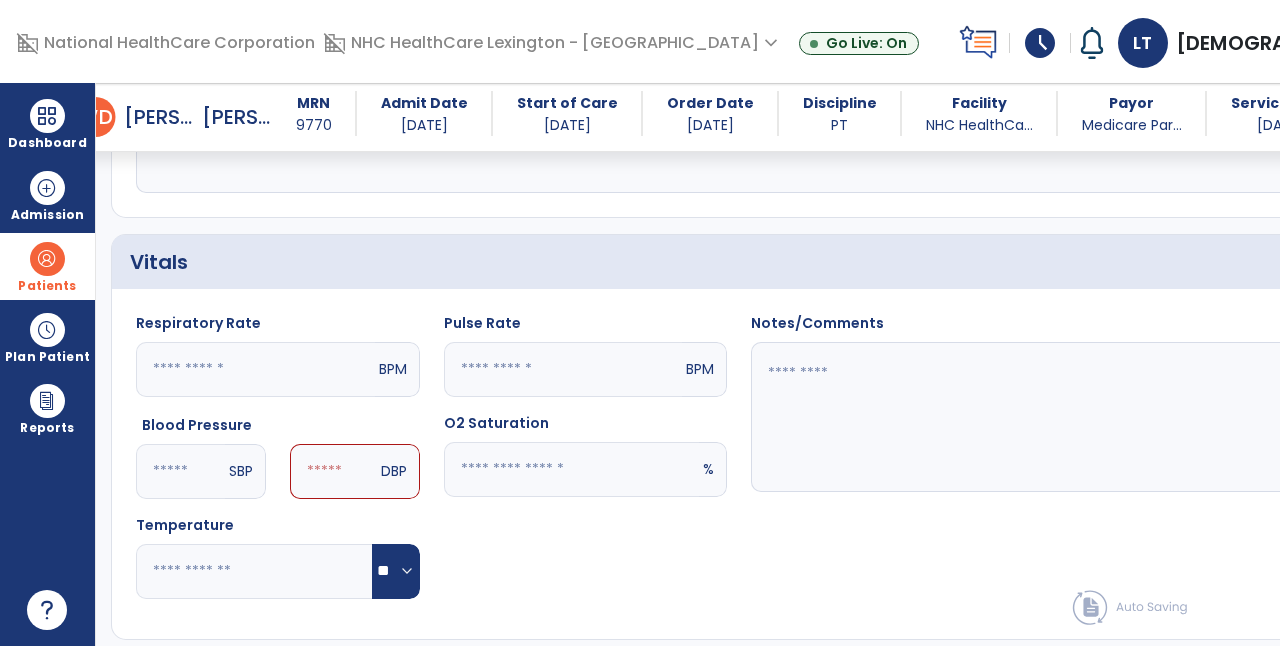 type on "***" 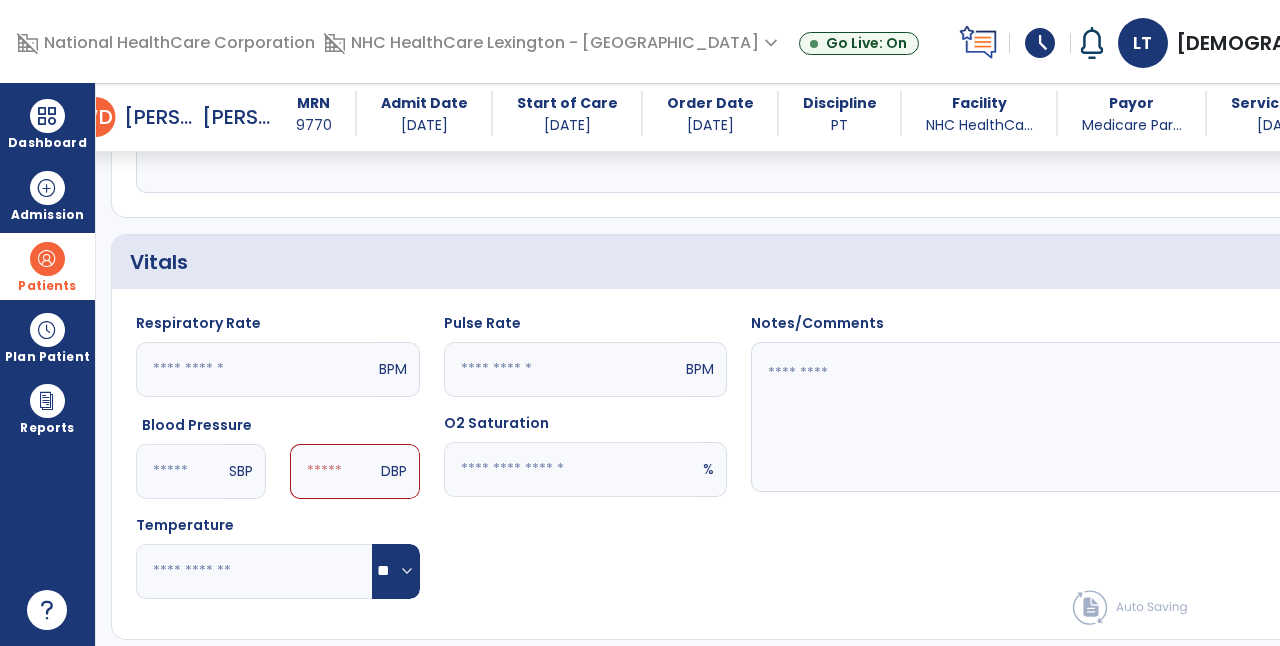 click 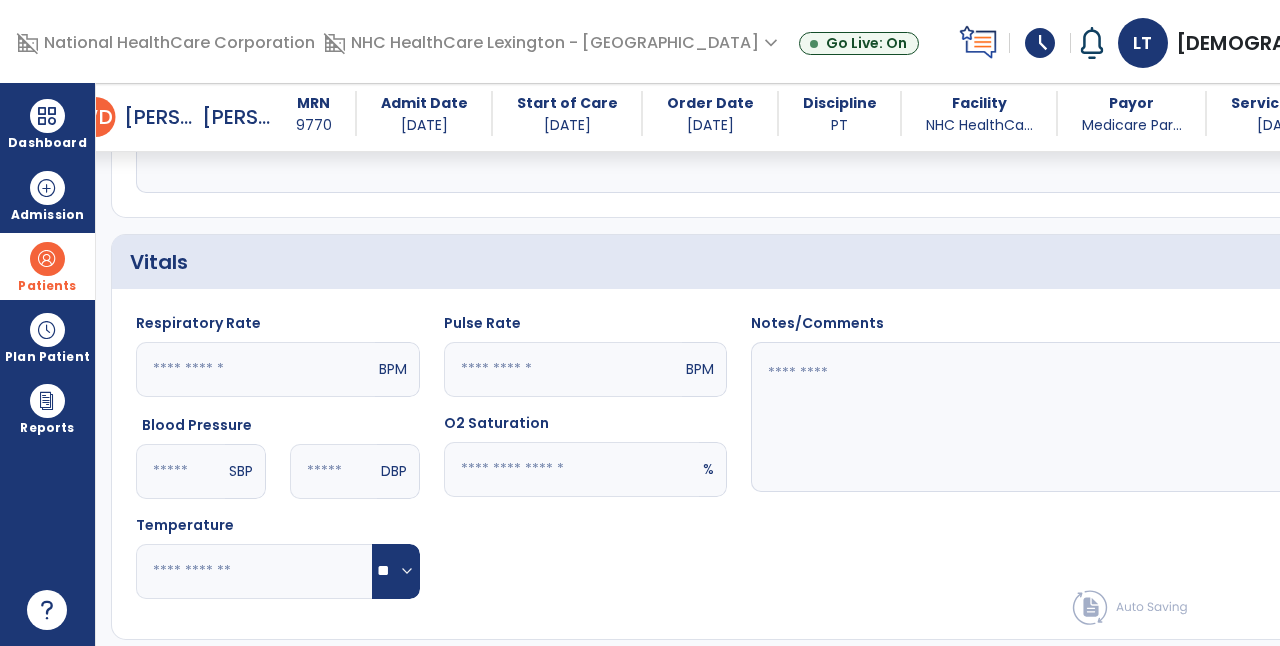 type on "**" 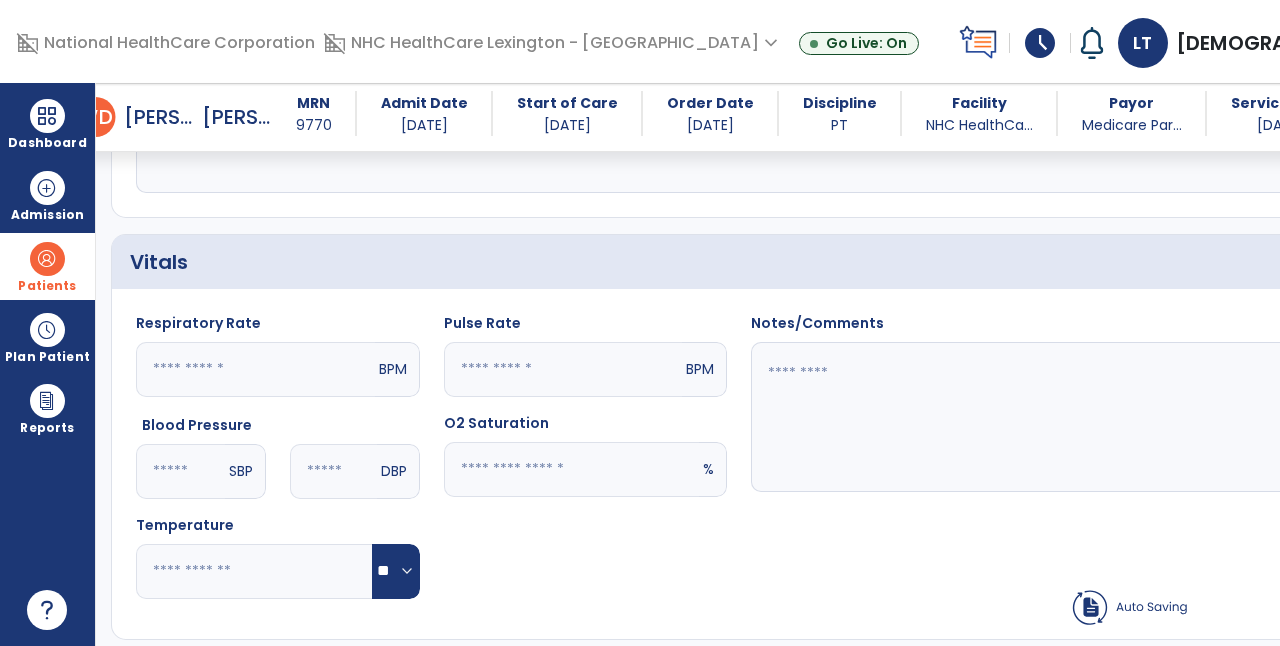 click 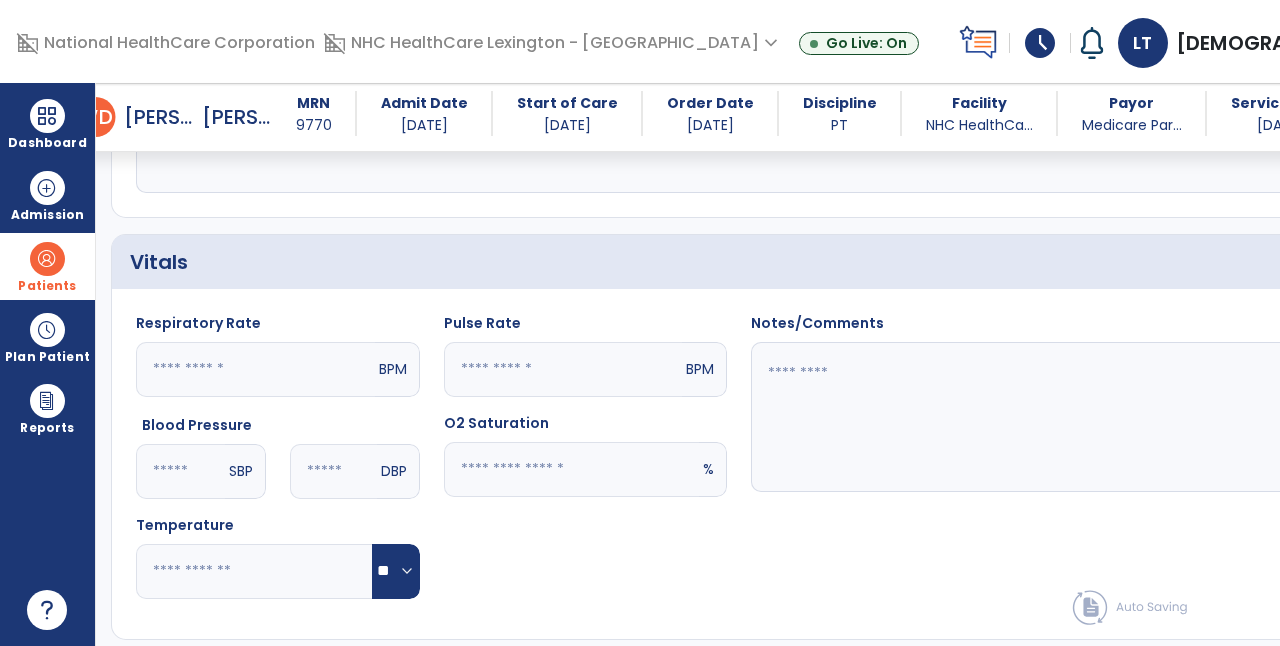 type on "*" 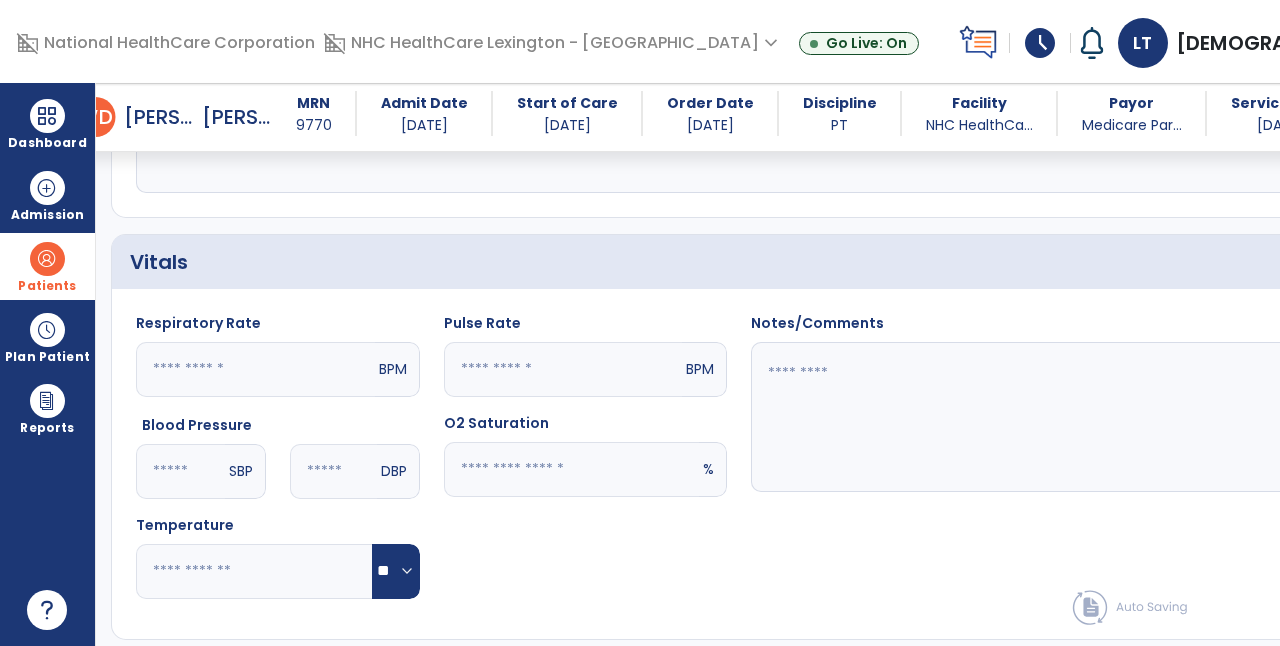 type on "**" 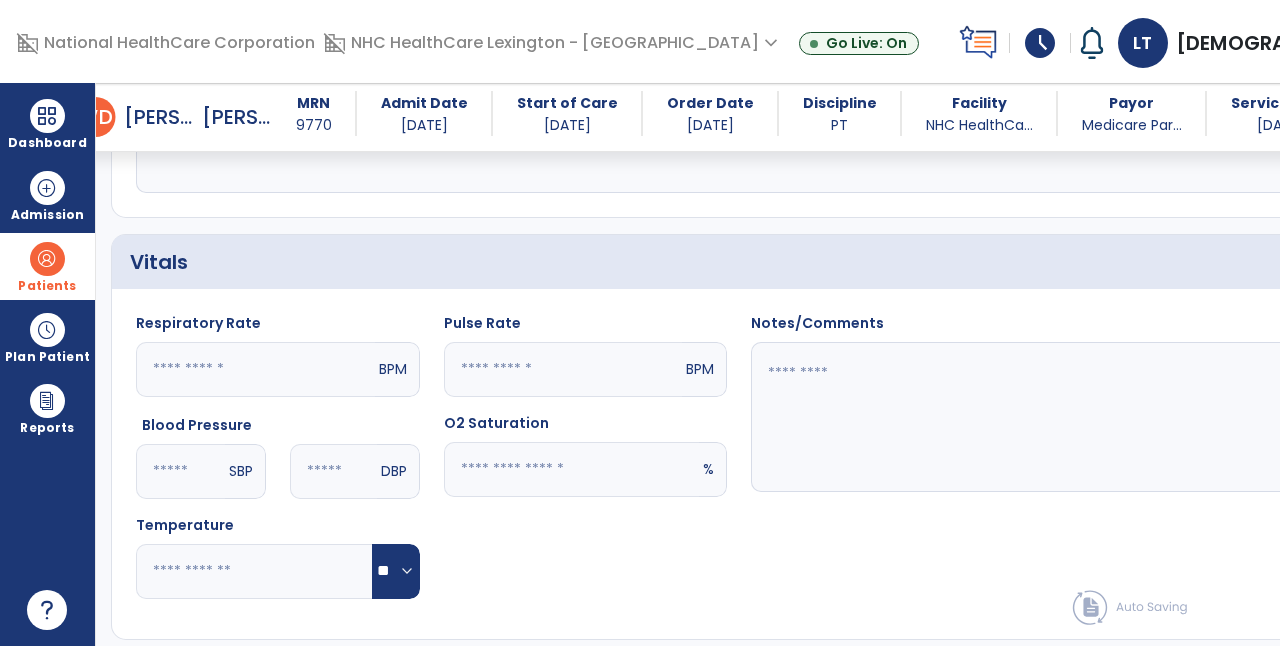 click 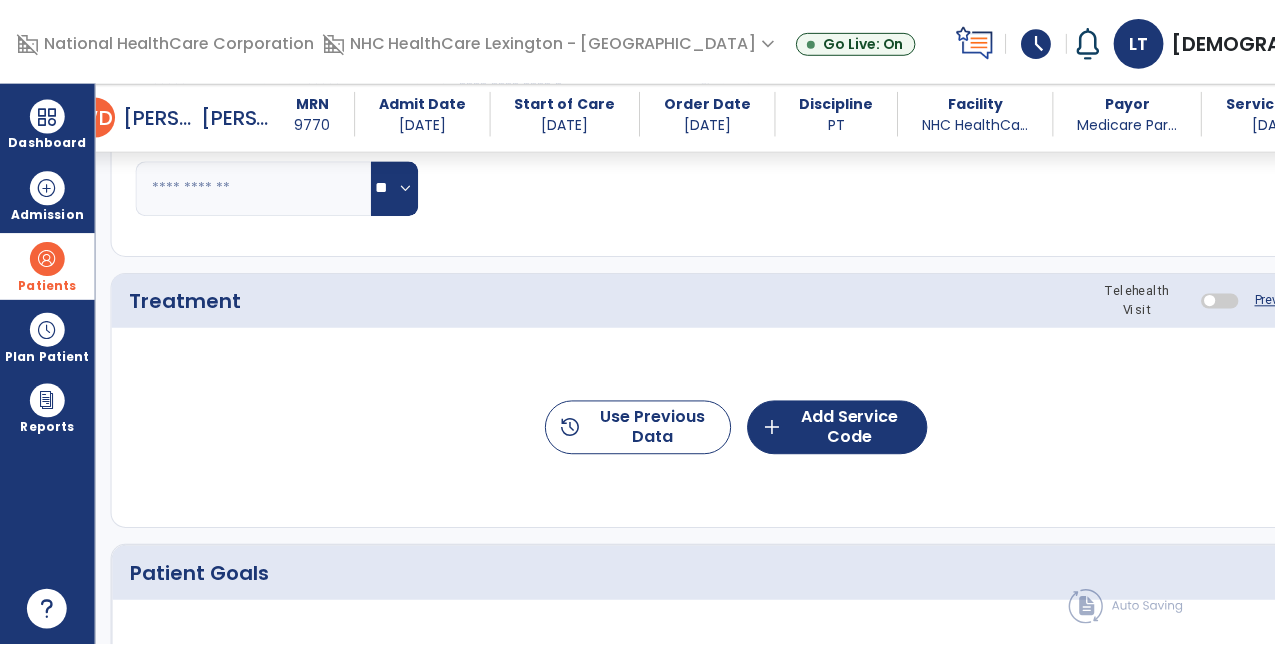 scroll, scrollTop: 977, scrollLeft: 0, axis: vertical 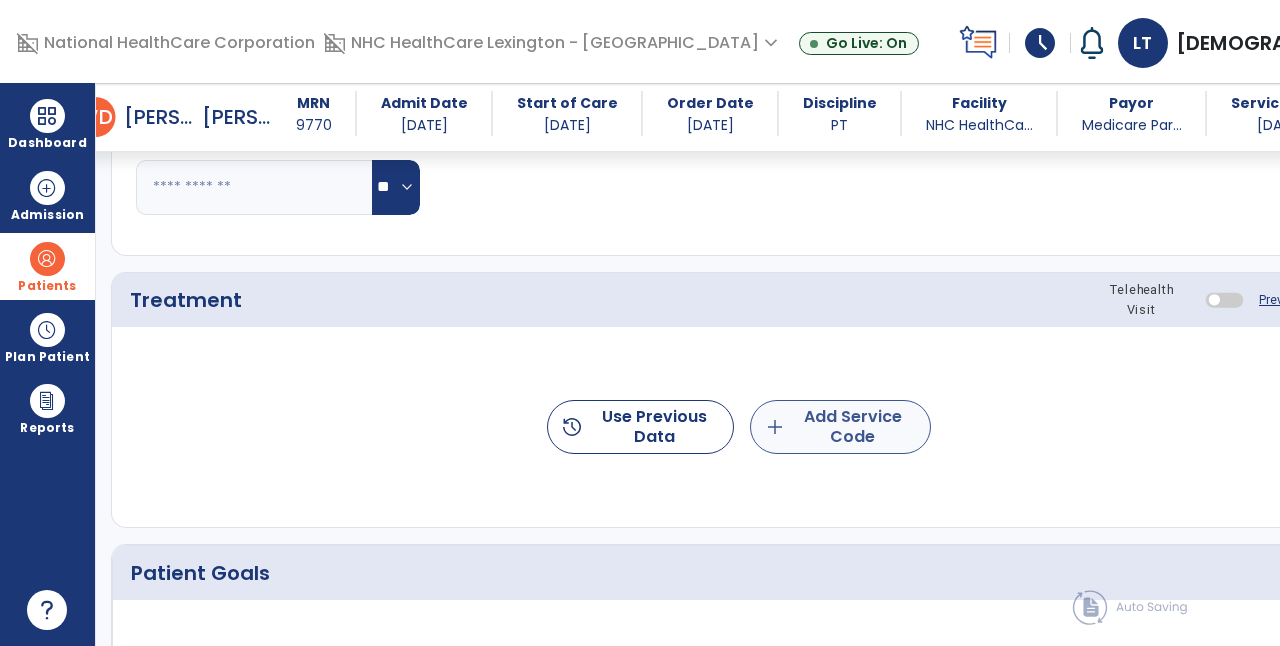 type on "**" 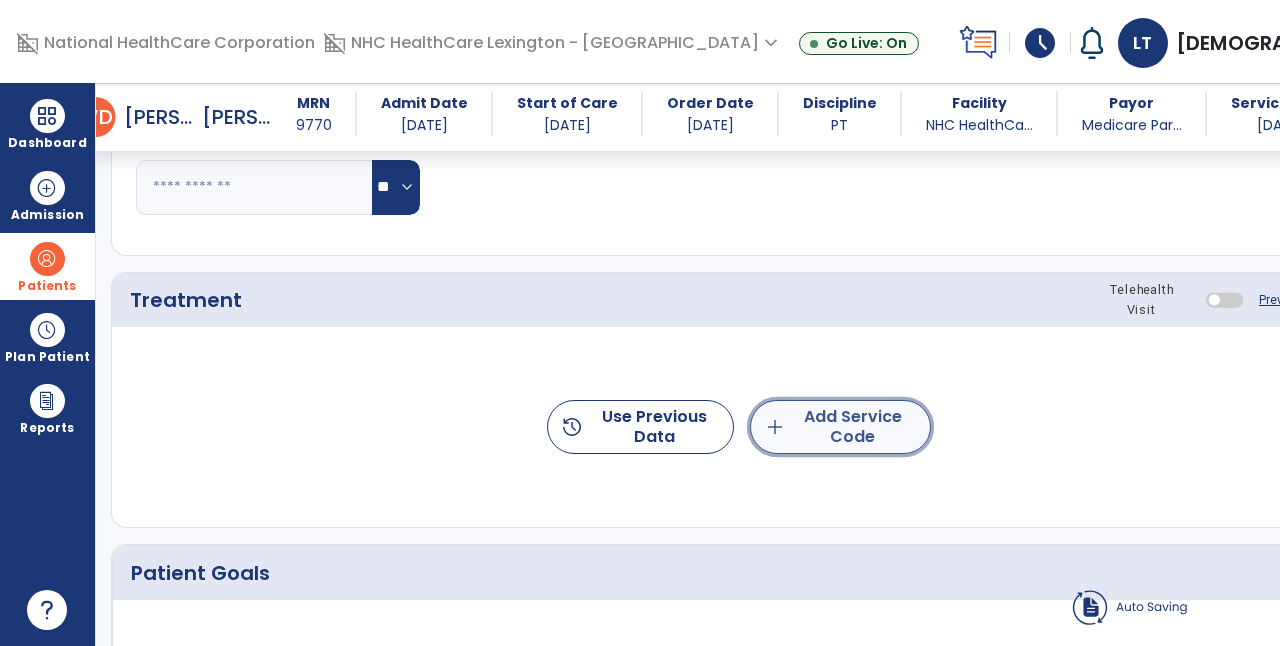 click on "add  Add Service Code" 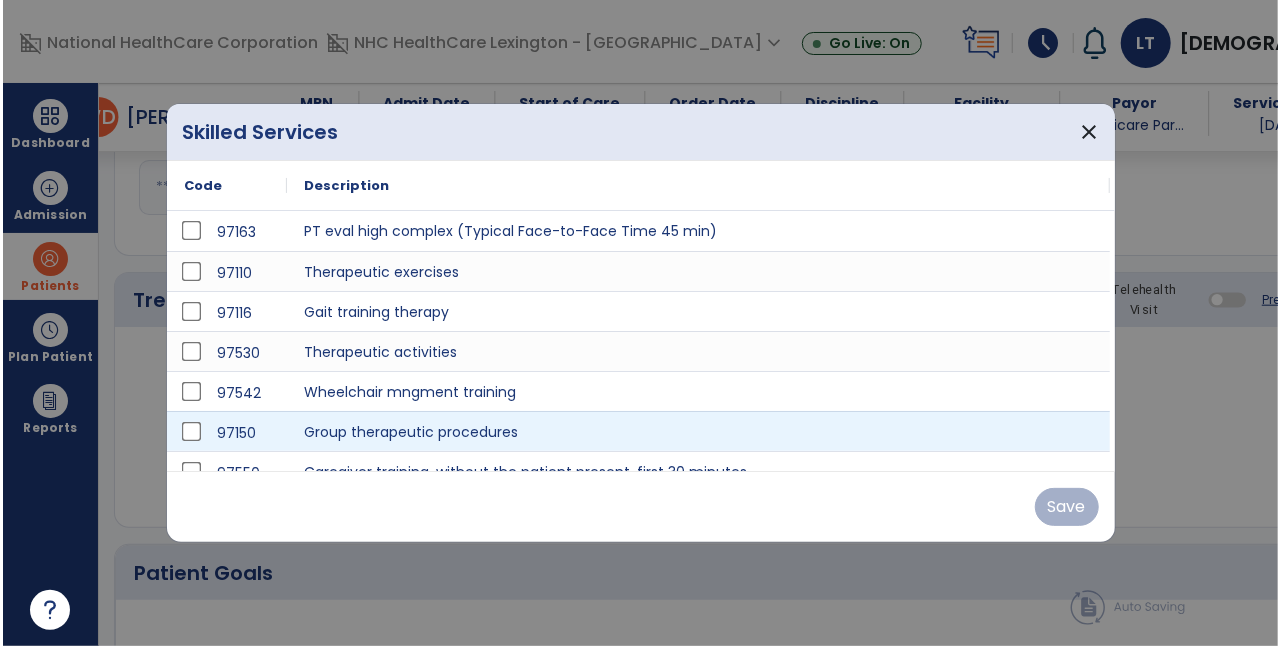 scroll, scrollTop: 977, scrollLeft: 0, axis: vertical 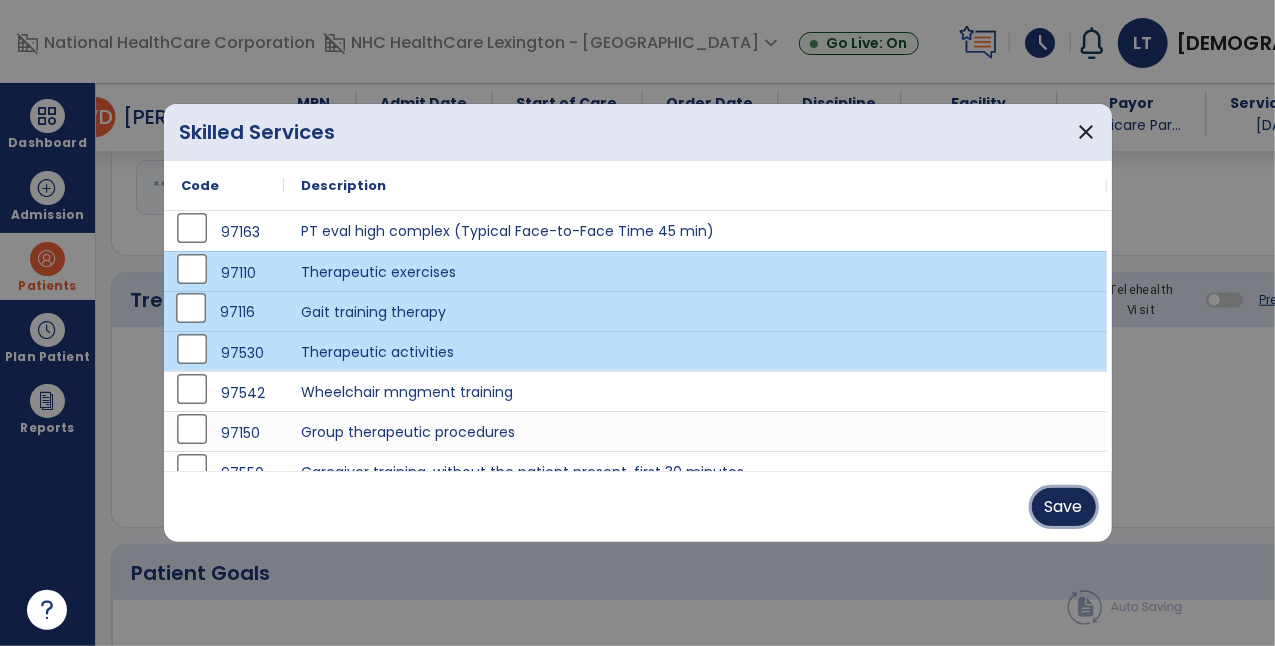 click on "Save" at bounding box center (1064, 507) 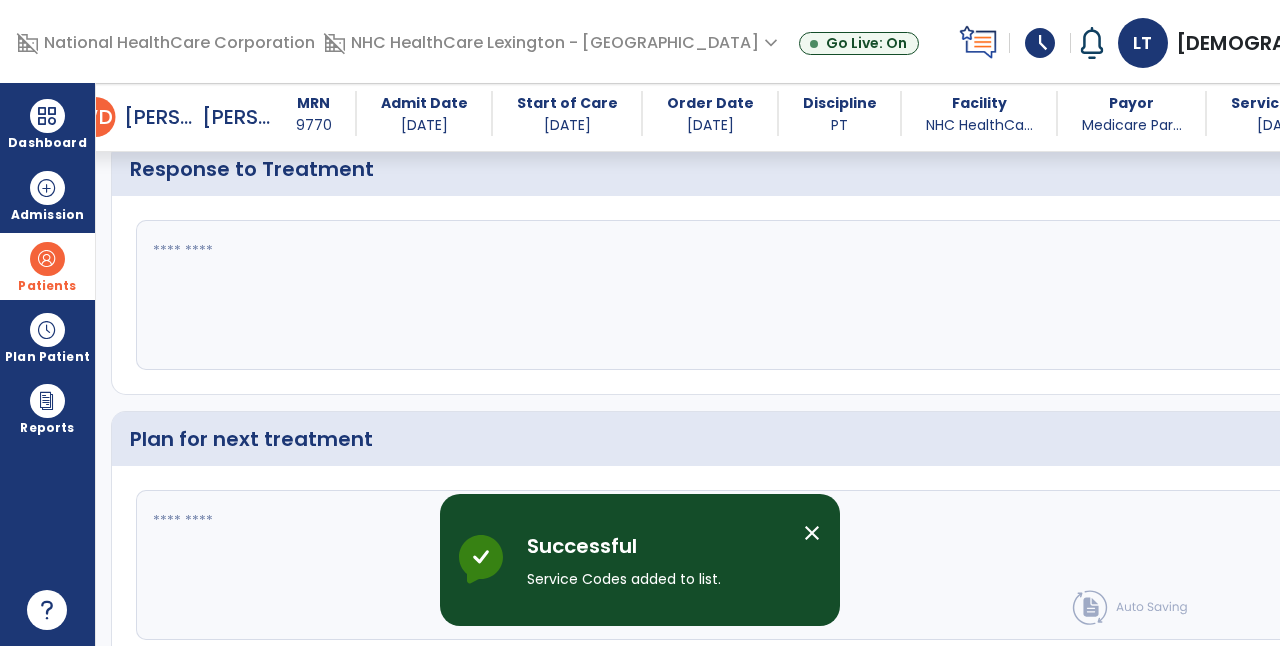 scroll, scrollTop: 2546, scrollLeft: 0, axis: vertical 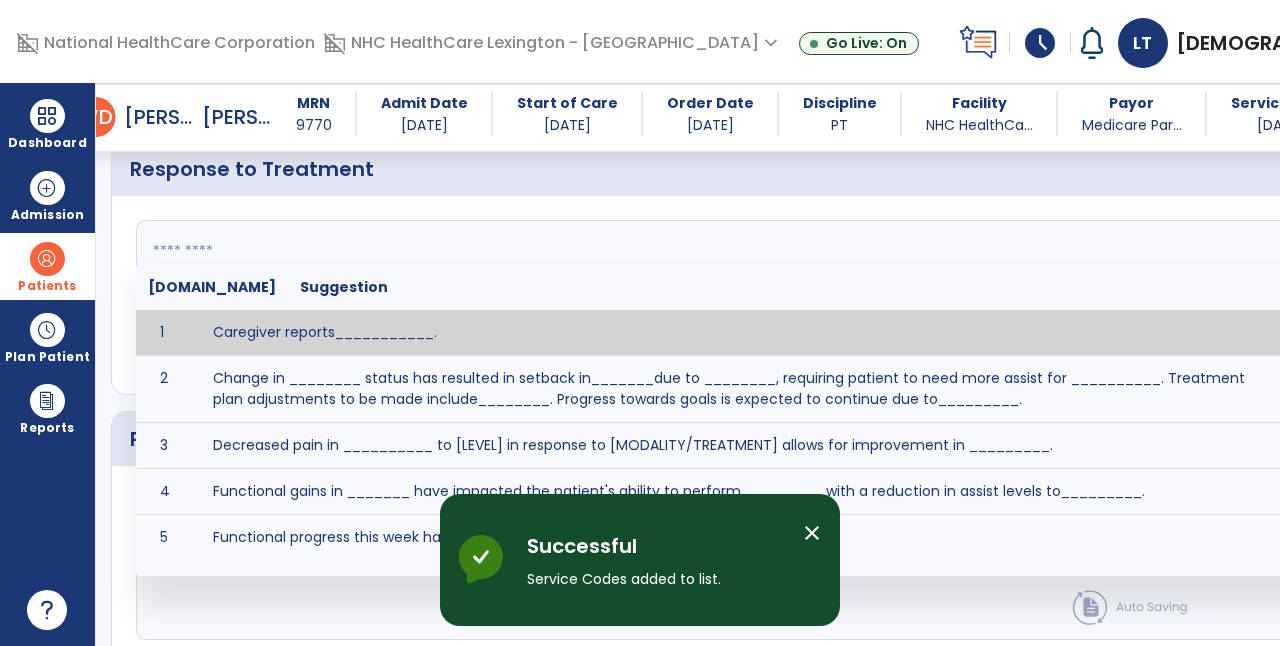 click on "fact_check  [DOMAIN_NAME] Suggestion 1 Caregiver reports___________. 2 Change in ________ status has resulted in setback in_______due to ________, requiring patient to need more assist for __________.   Treatment plan adjustments to be made include________.  Progress towards goals is expected to continue due to_________. 3 Decreased pain in __________ to [LEVEL] in response to [MODALITY/TREATMENT] allows for improvement in _________. 4 Functional gains in _______ have impacted the patient's ability to perform_________ with a reduction in assist levels to_________. 5 Functional progress this week has been significant due to__________. 6 Gains in ________ have improved the patient's ability to perform ______with decreased levels of assist to___________. 7 Improvement in ________allows patient to tolerate higher levels of challenges in_________. 8 Pain in [AREA] has decreased to [LEVEL] in response to [TREATMENT/MODALITY], allowing fore ease in completing__________. 9 10 11 12 13 14 15 16 17 18 19 20 21" 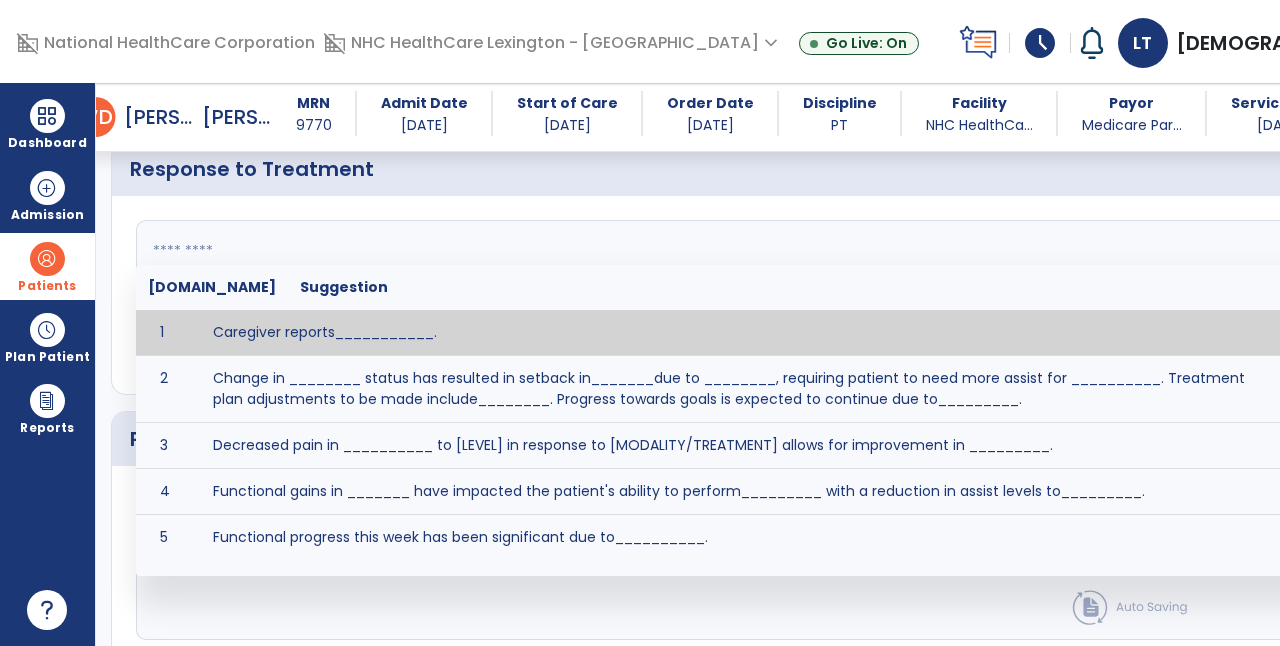 paste on "**********" 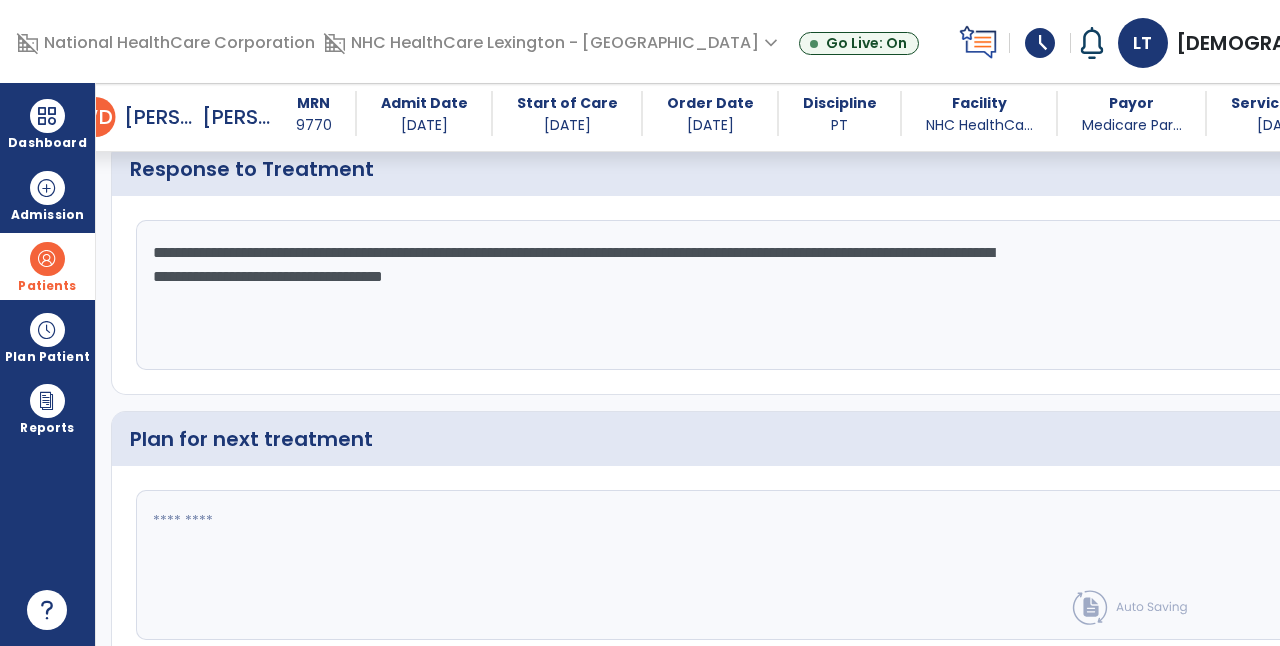 type on "**********" 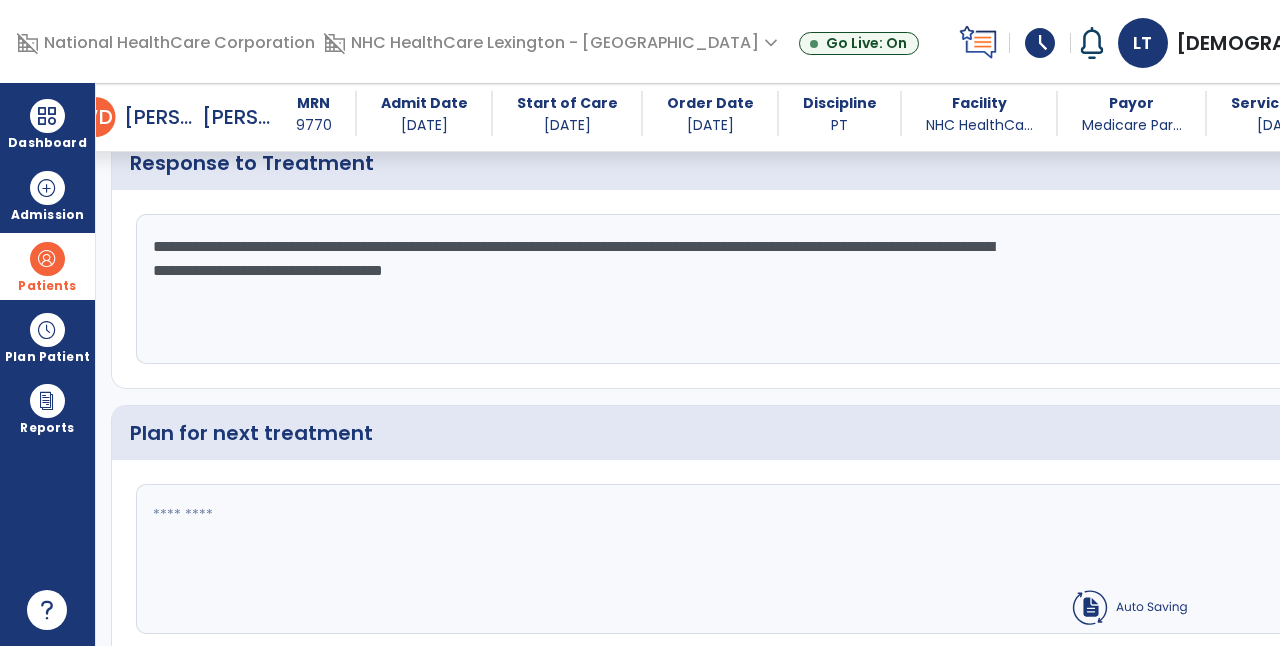 click 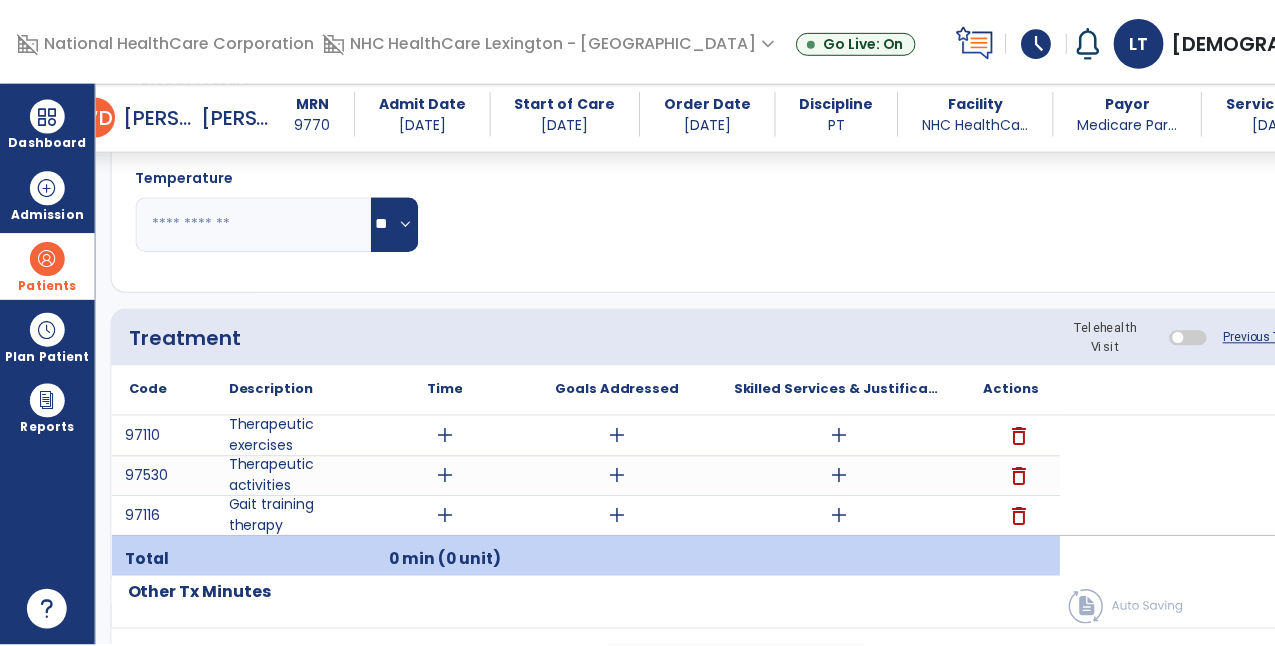 scroll, scrollTop: 940, scrollLeft: 0, axis: vertical 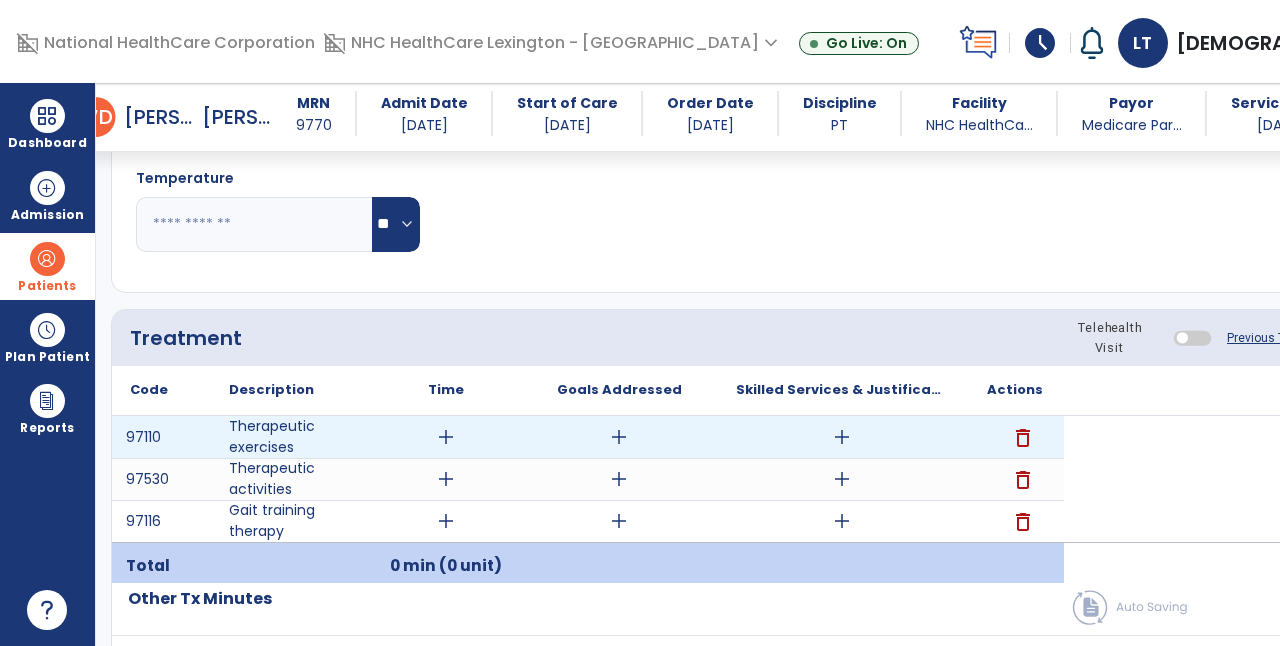 type on "**********" 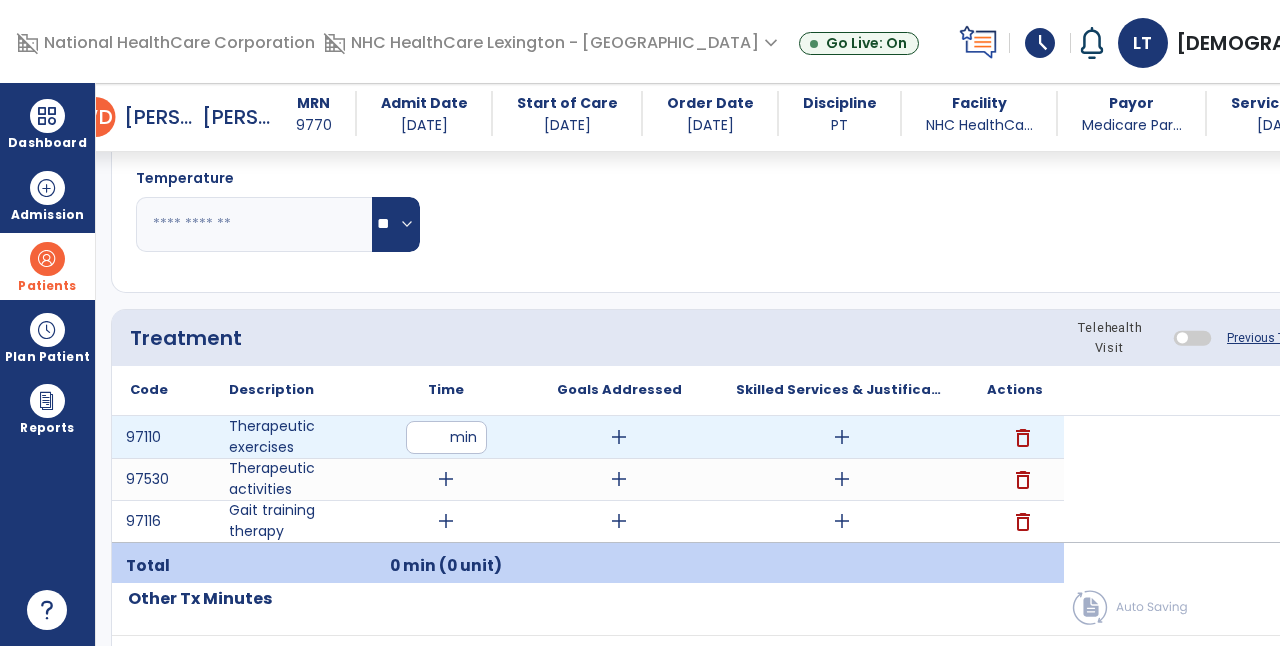 type on "**" 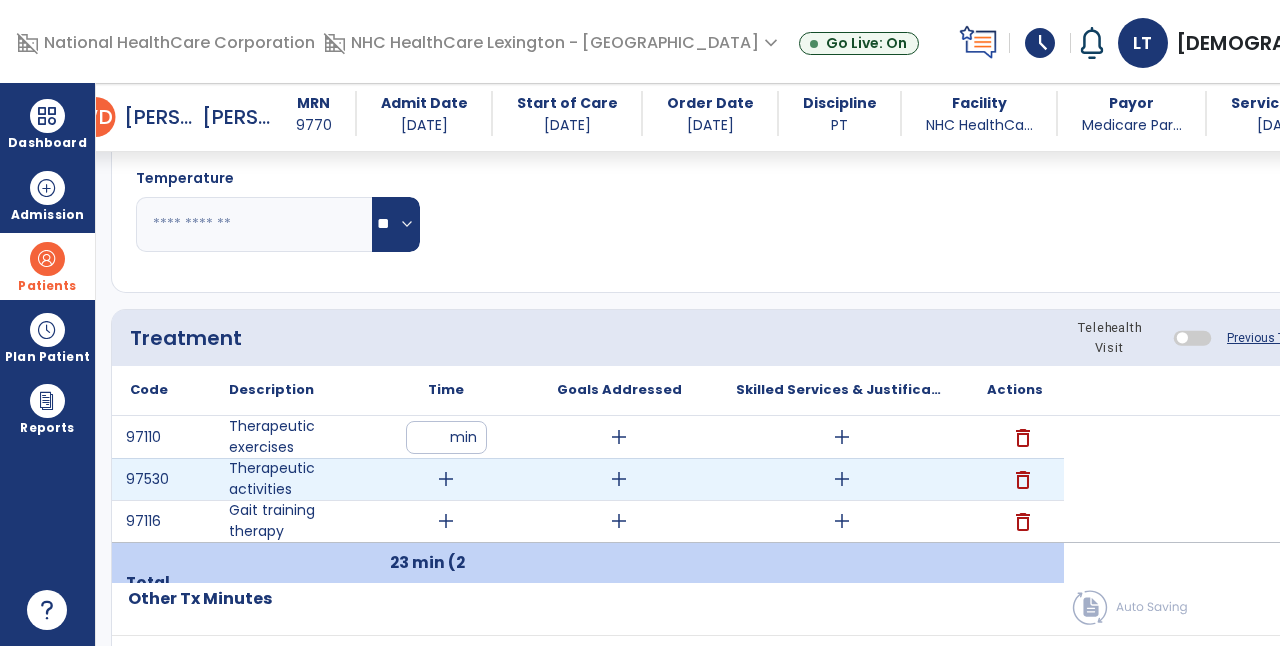 click on "add" at bounding box center (446, 479) 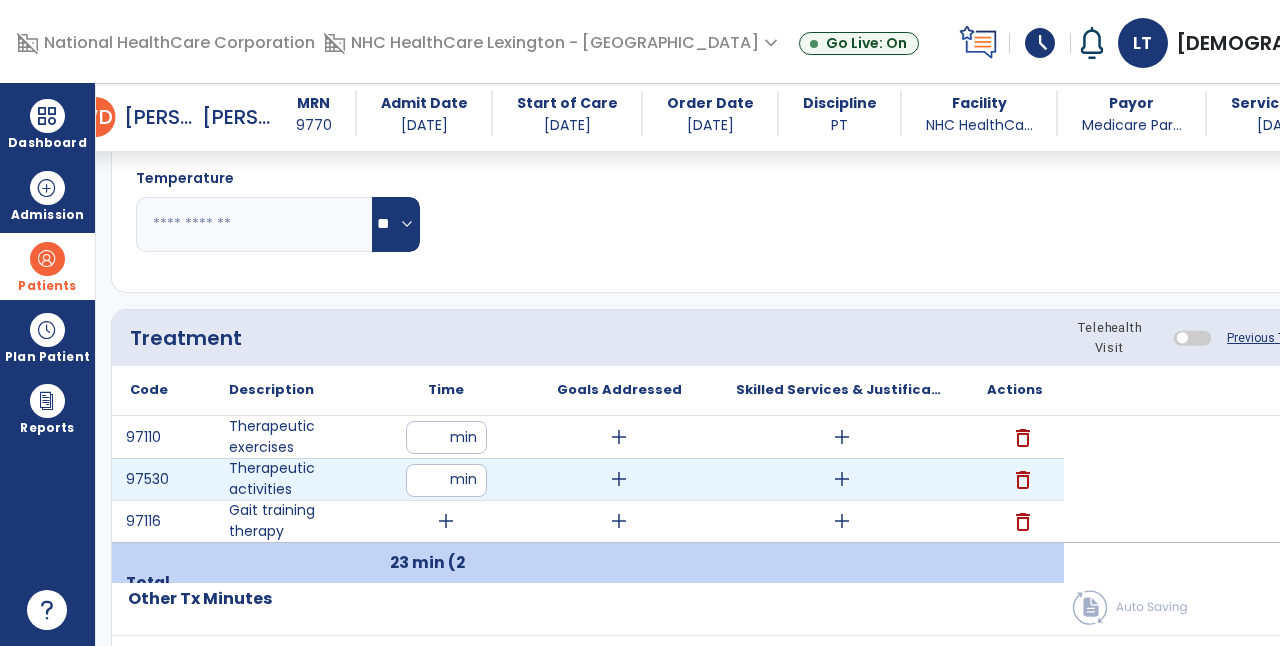 type on "**" 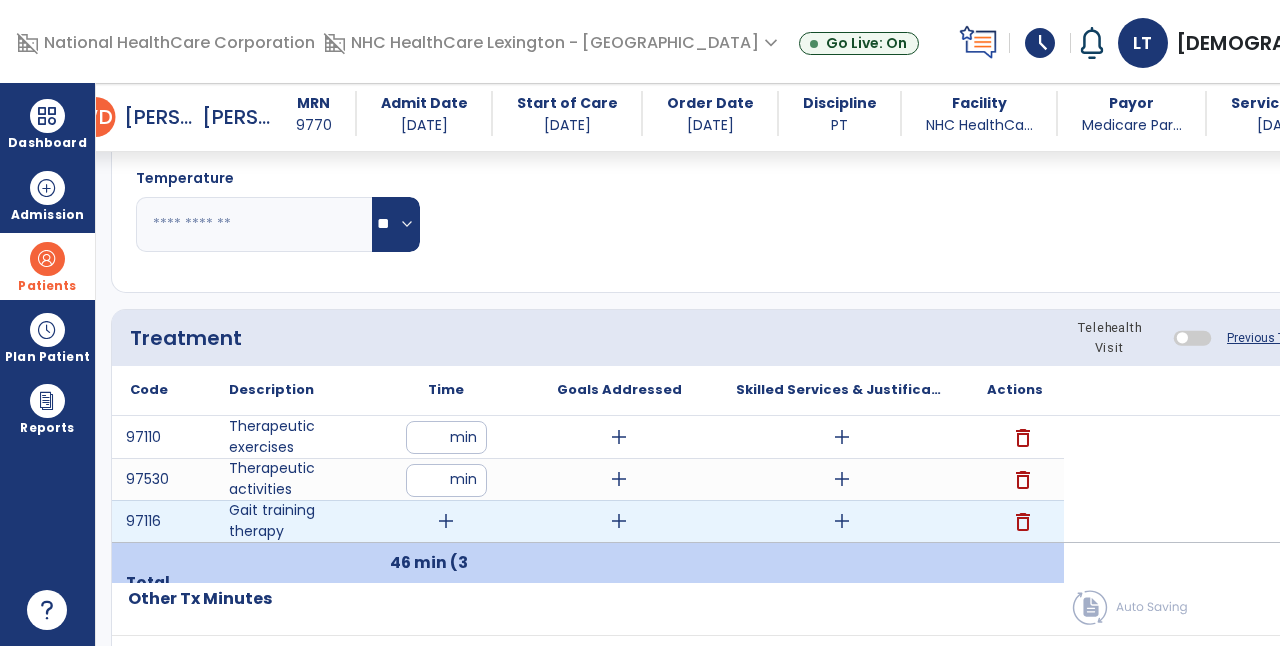 click on "add" at bounding box center (446, 521) 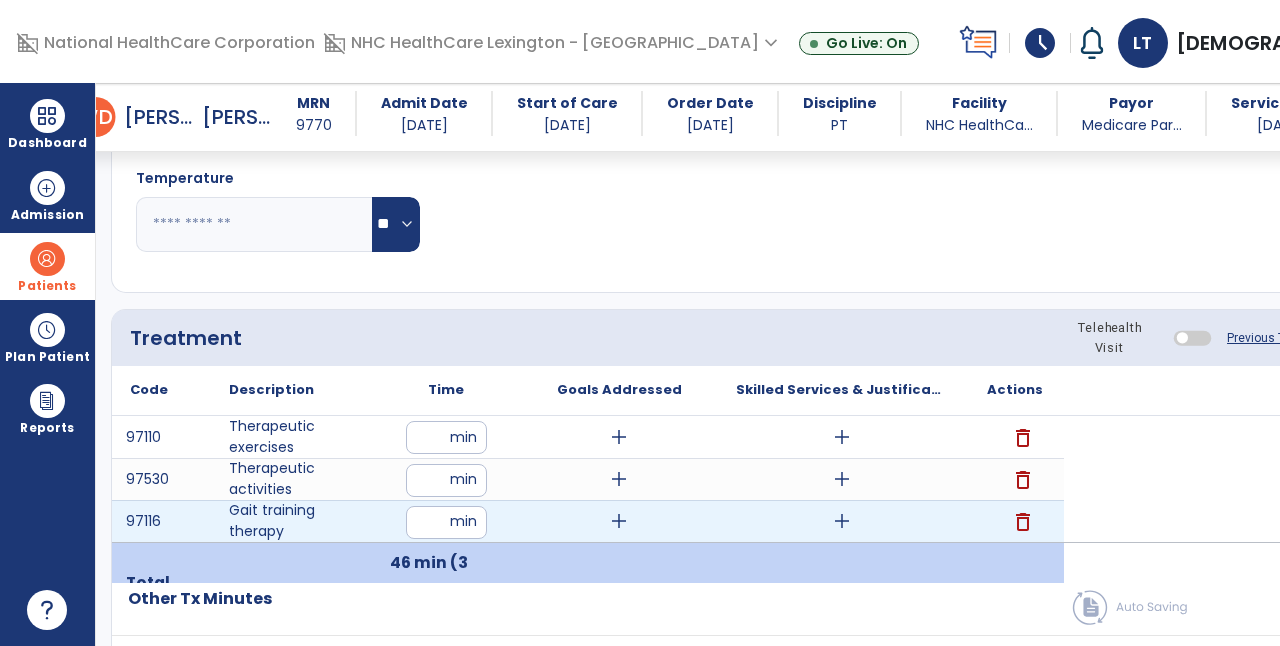 type on "**" 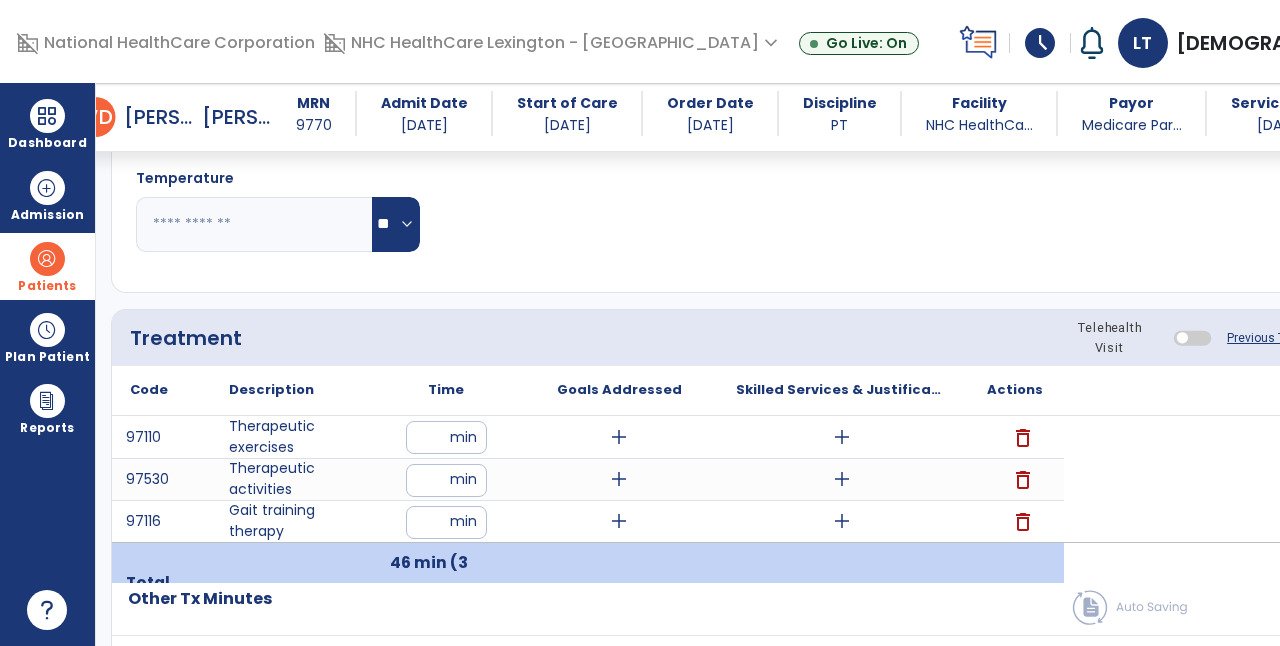 click on "Other Tx Minutes" 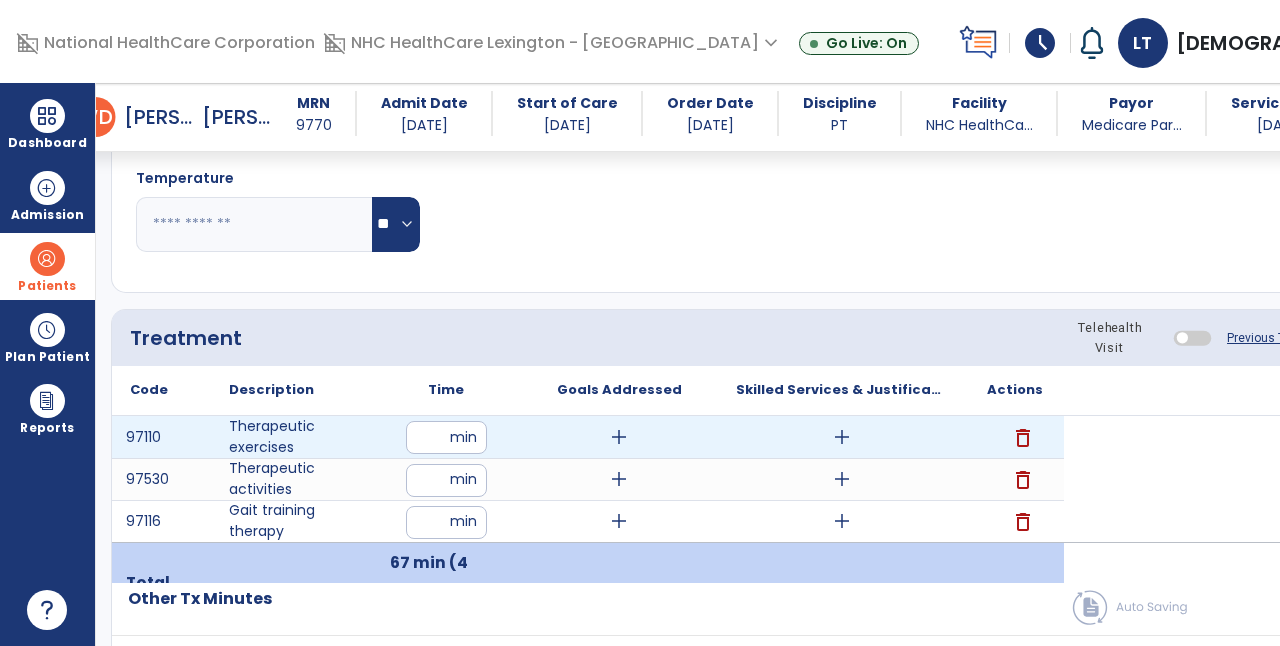 click on "**" at bounding box center (446, 437) 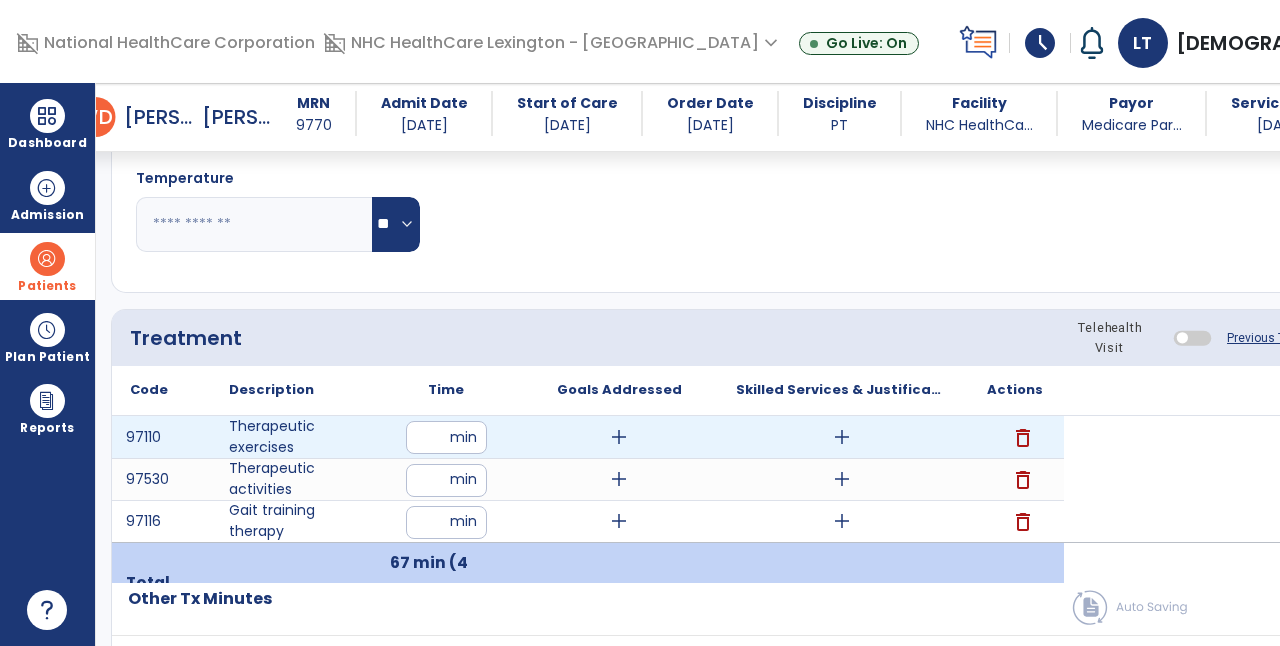 type on "**" 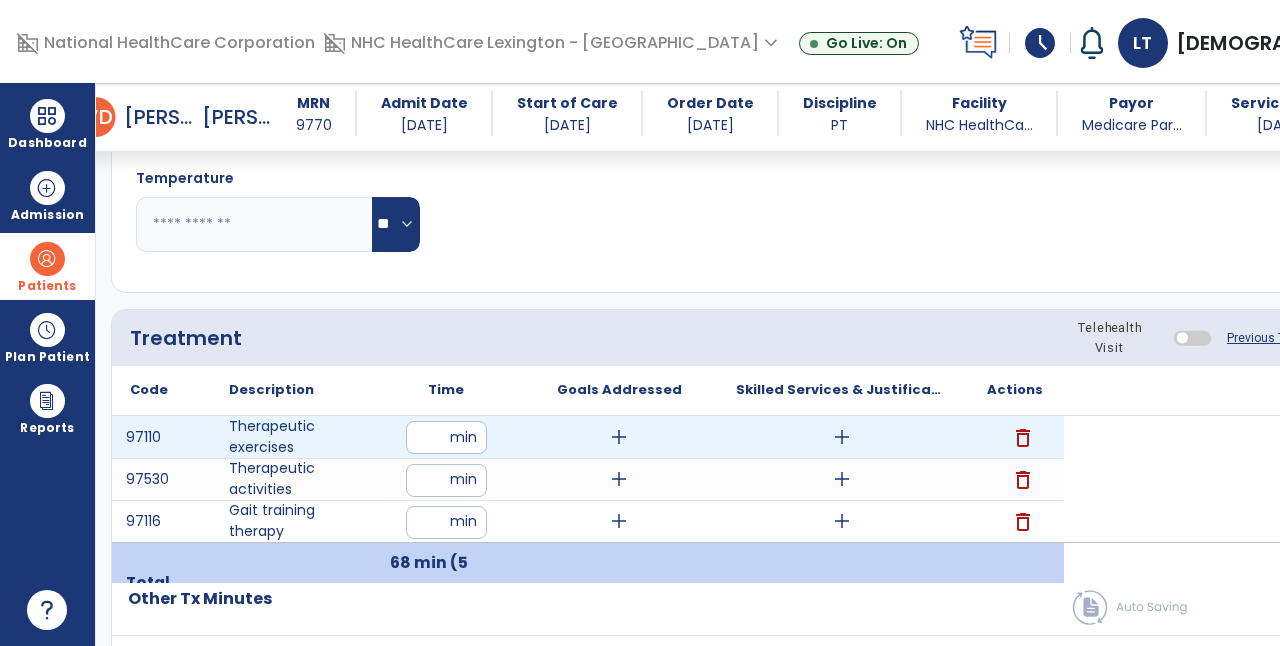 click on "add" at bounding box center [842, 437] 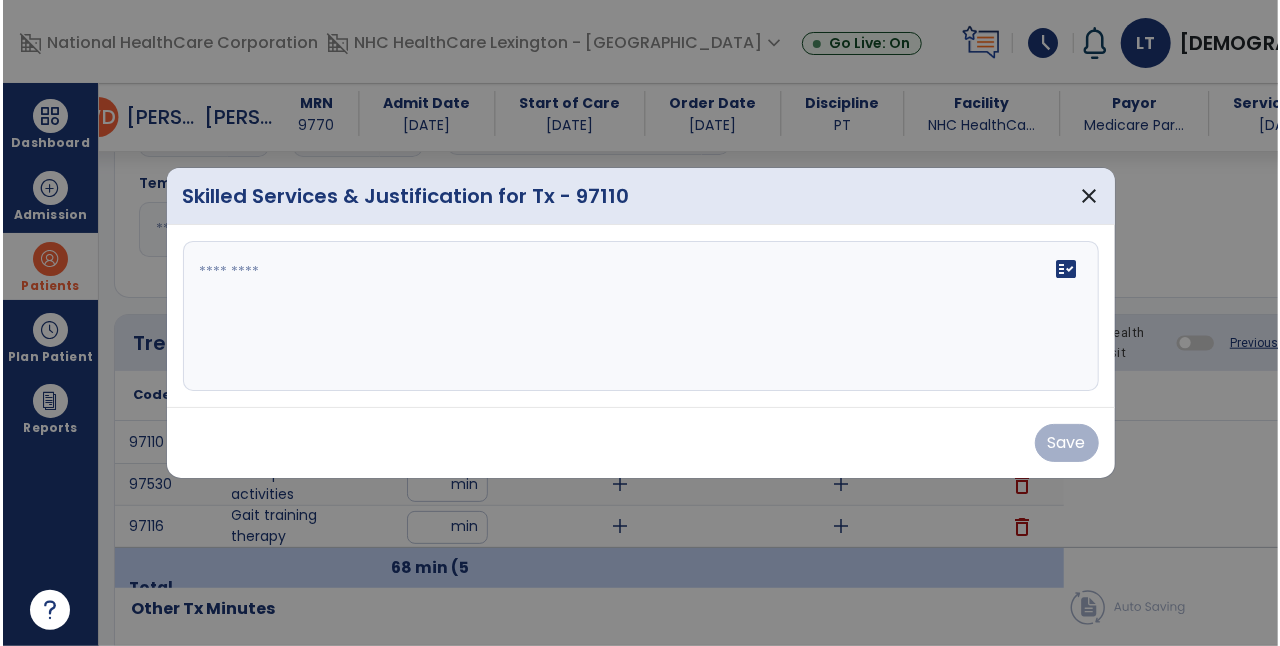 scroll, scrollTop: 940, scrollLeft: 0, axis: vertical 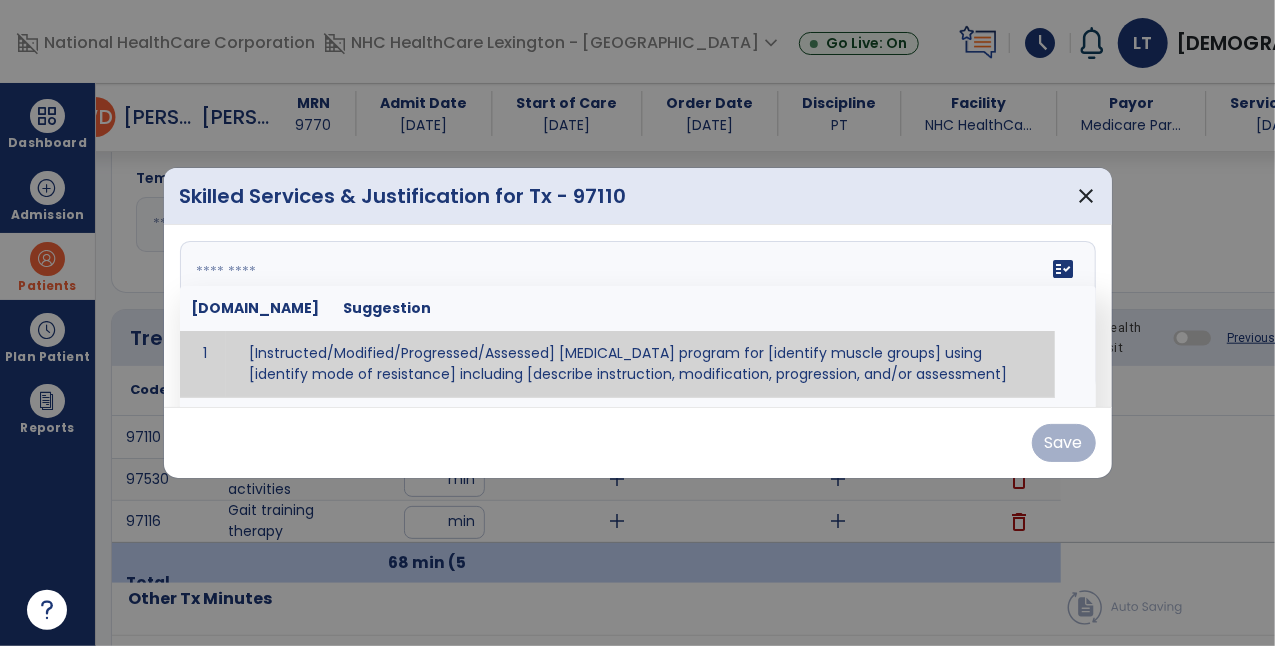 click on "fact_check  [DOMAIN_NAME] Suggestion 1 [Instructed/Modified/Progressed/Assessed] [MEDICAL_DATA] program for [identify muscle groups] using [identify mode of resistance] including [describe instruction, modification, progression, and/or assessment] 2 [Instructed/Modified/Progressed/Assessed] aerobic exercise program using [identify equipment/mode] including [describe instruction, modification,progression, and/or assessment] 3 [Instructed/Modified/Progressed/Assessed] [PROM/A/AROM/AROM] program for [identify joint movements] using [contract-relax, over-pressure, inhibitory techniques, other] 4 [Assessed/Tested] aerobic capacity with administration of [aerobic capacity test]" at bounding box center [638, 316] 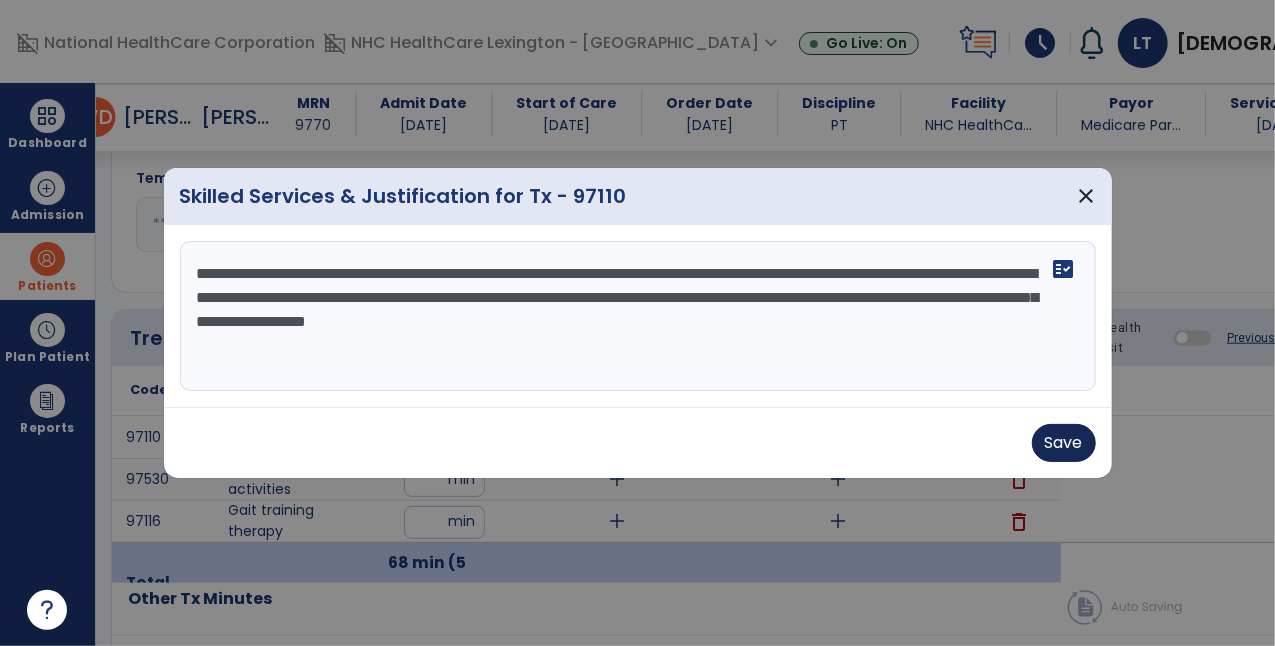 type on "**********" 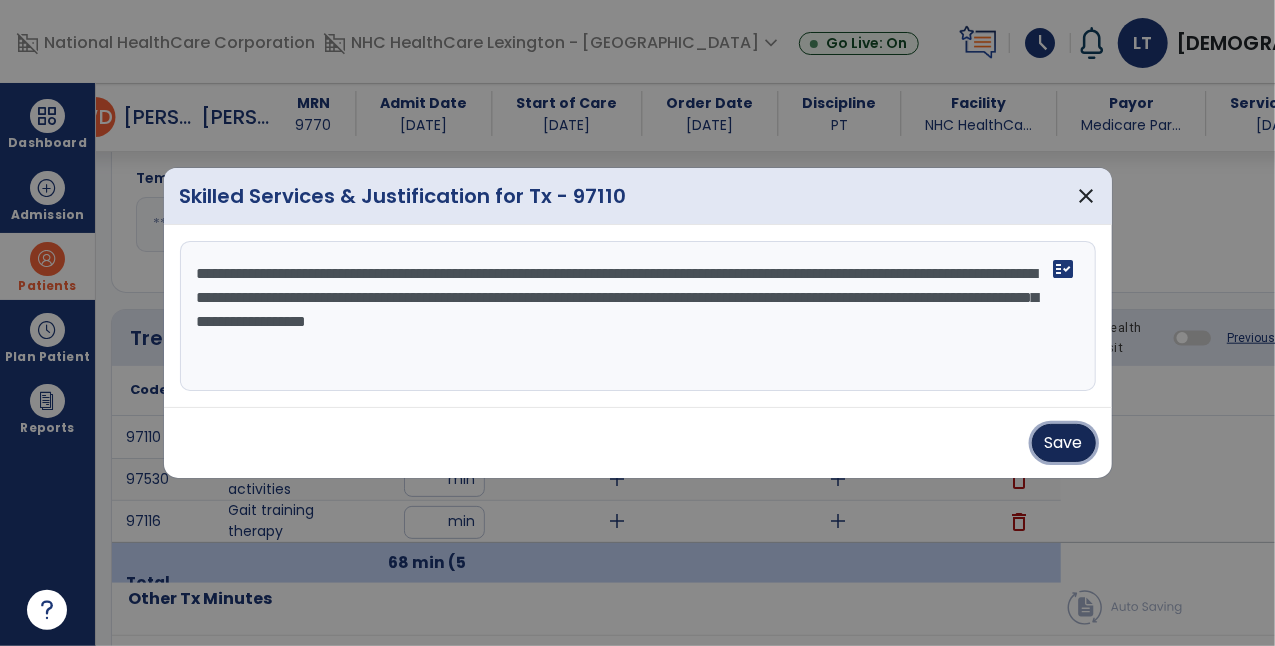 click on "Save" at bounding box center (1064, 443) 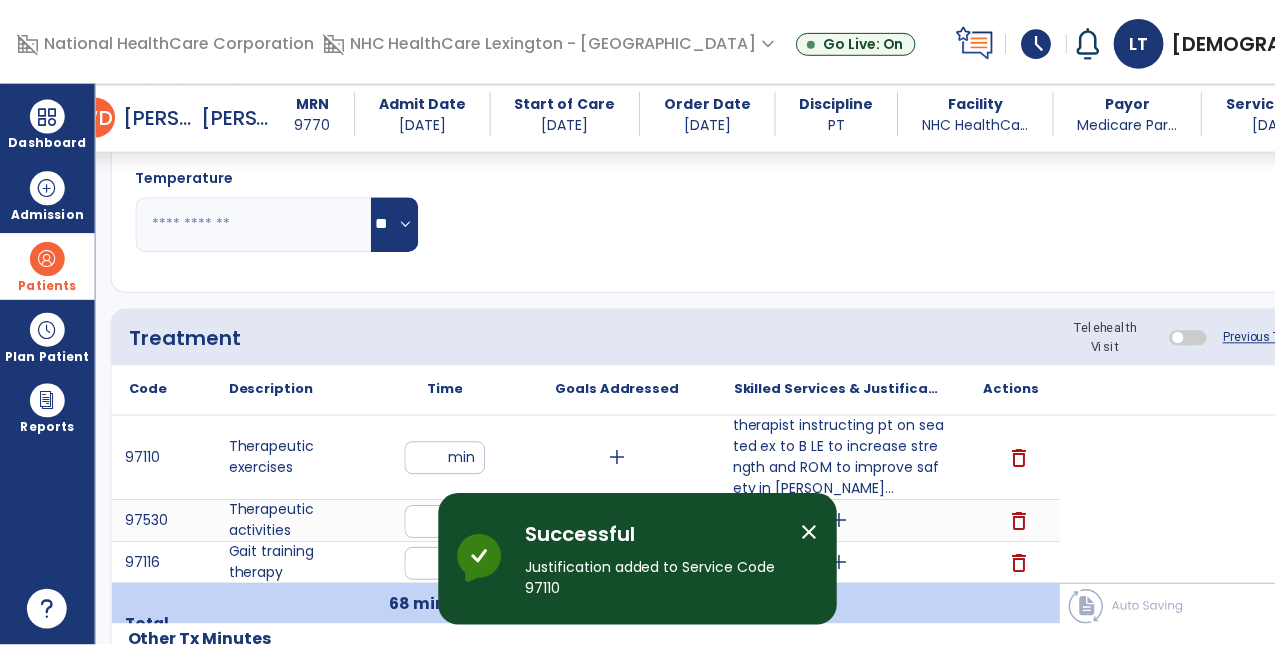 scroll, scrollTop: 1162, scrollLeft: 0, axis: vertical 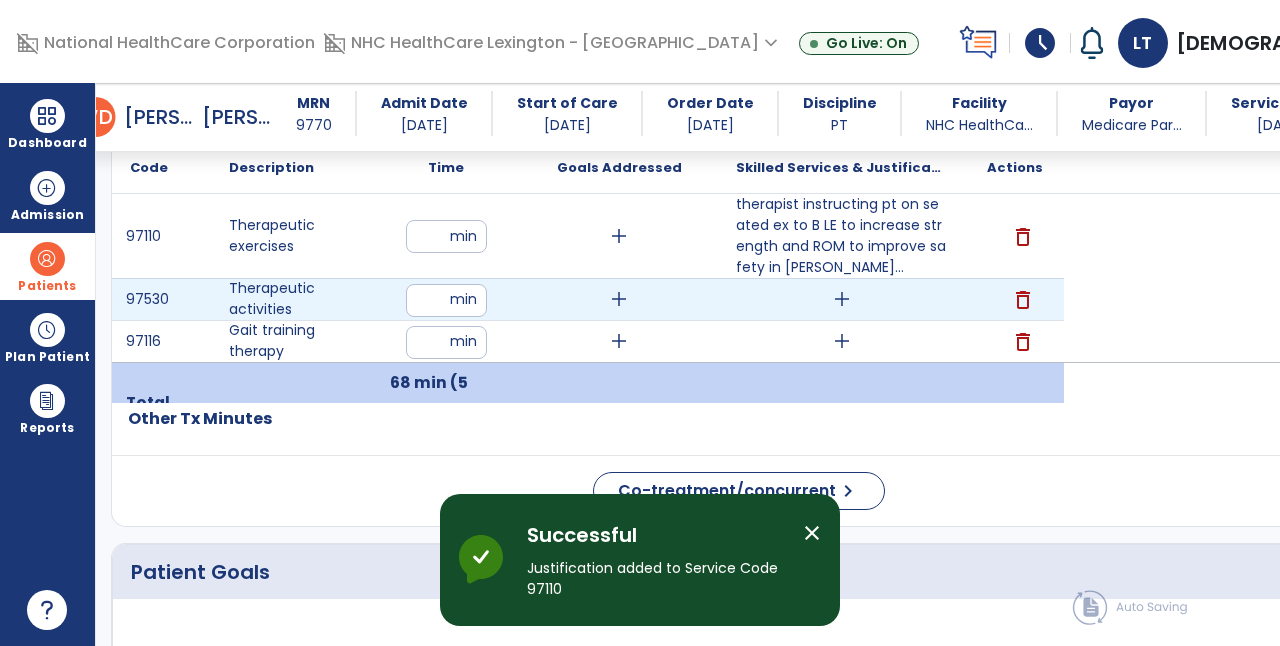 click on "add" at bounding box center (842, 299) 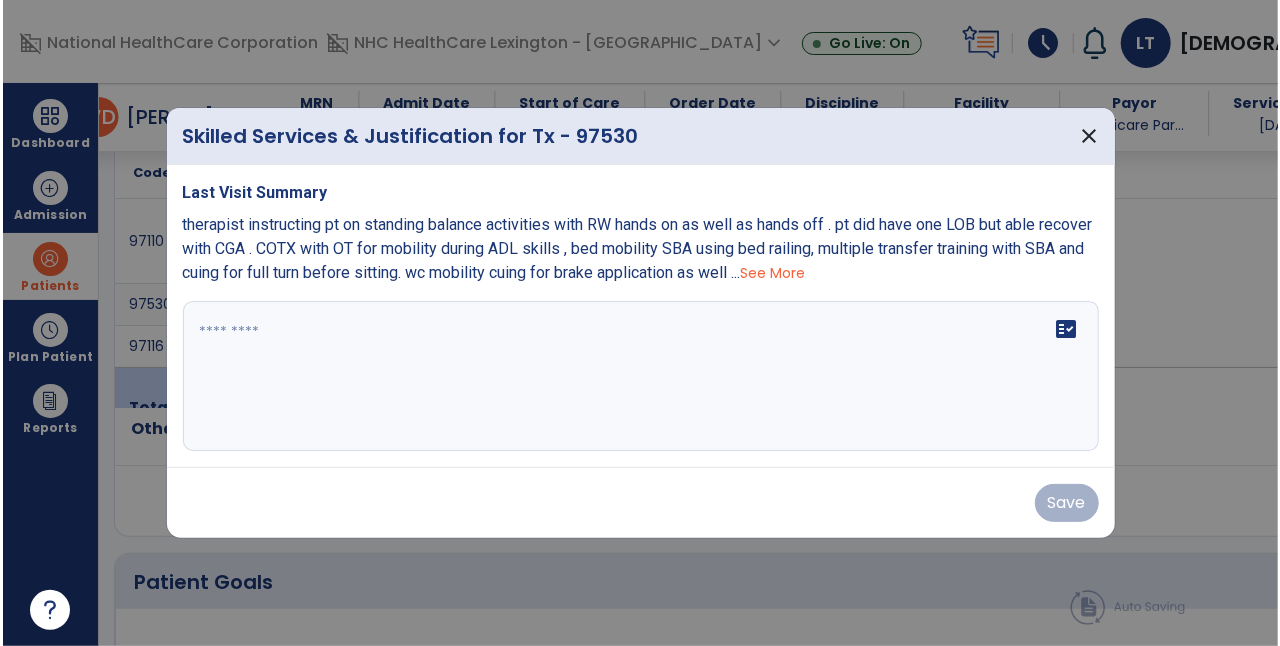 scroll, scrollTop: 1162, scrollLeft: 0, axis: vertical 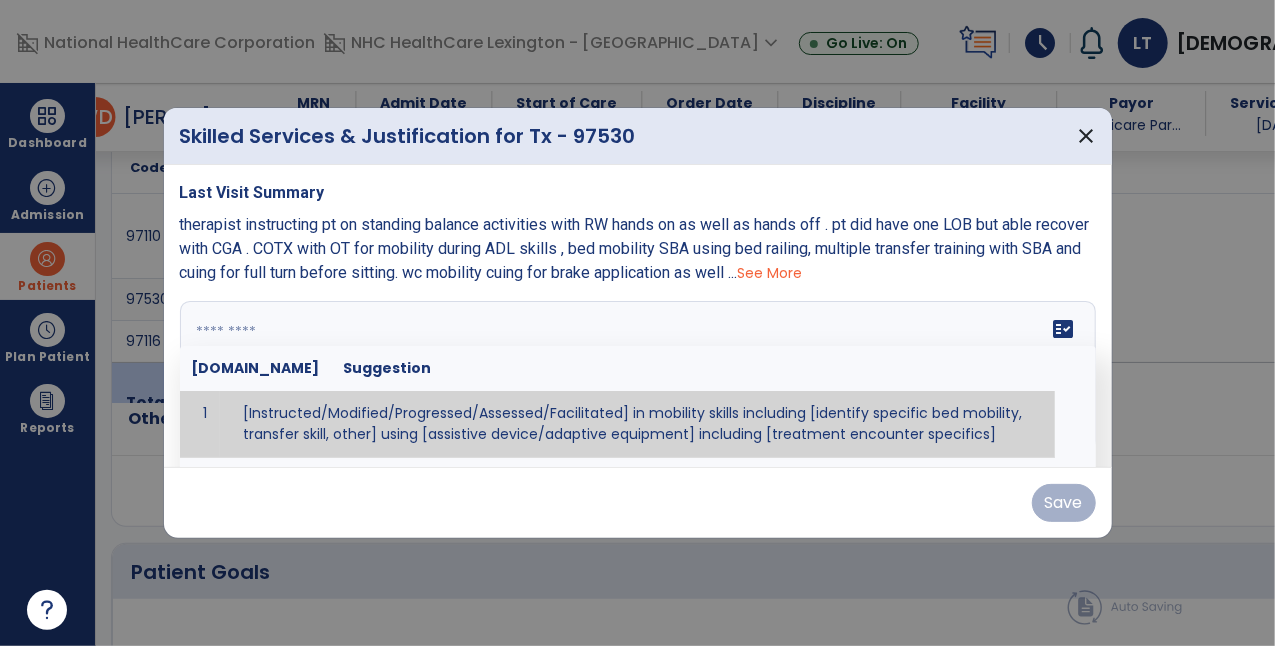 click on "fact_check  [DOMAIN_NAME] Suggestion 1 [Instructed/Modified/Progressed/Assessed/Facilitated] in mobility skills including [identify specific bed mobility, transfer skill, other] using [assistive device/adaptive equipment] including [treatment encounter specifics]" at bounding box center (638, 376) 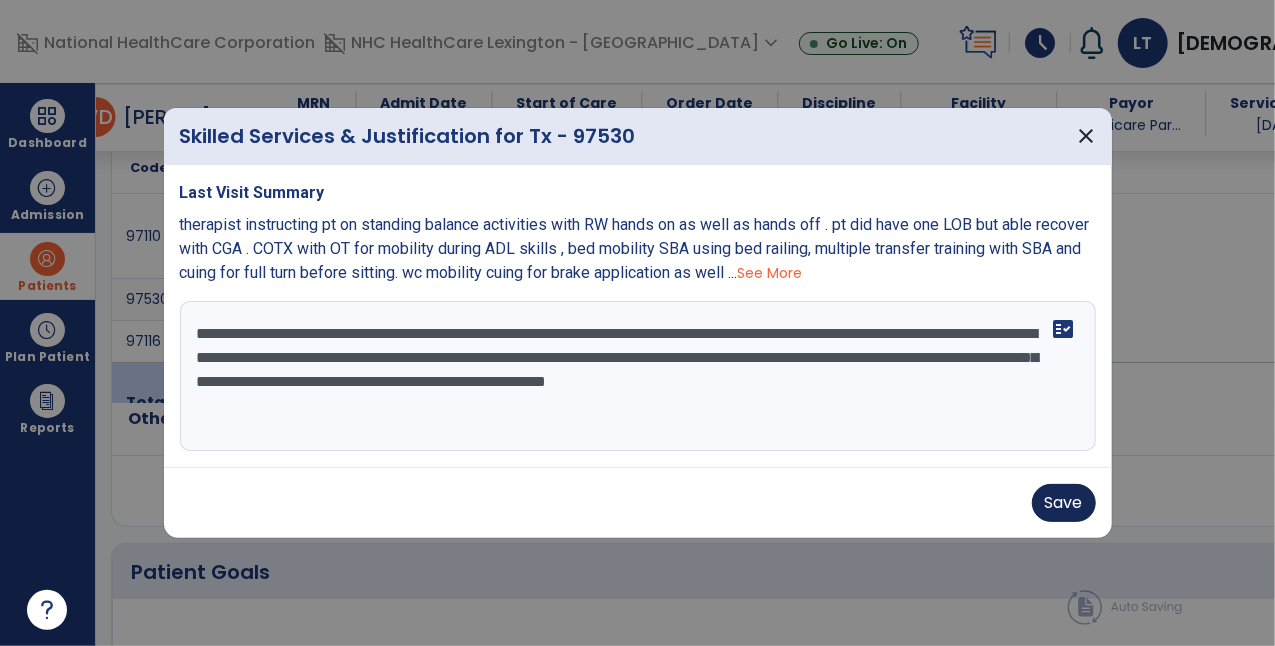 type on "**********" 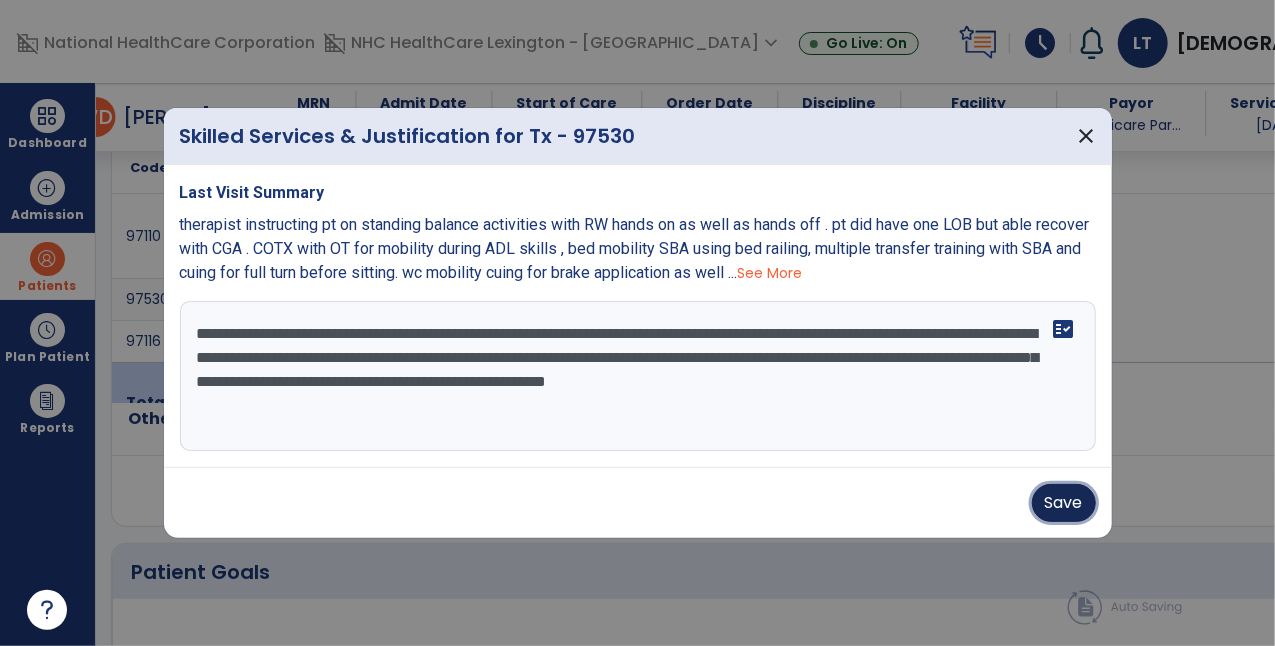 click on "Save" at bounding box center (1064, 503) 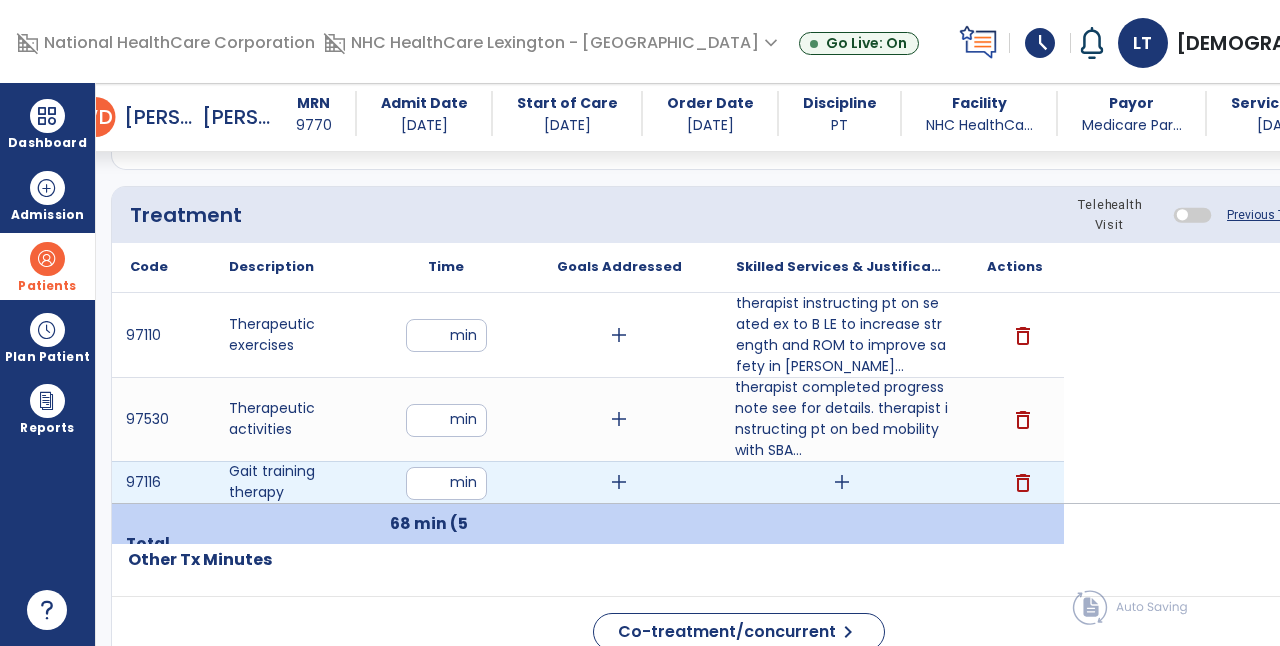 scroll, scrollTop: 1390, scrollLeft: 0, axis: vertical 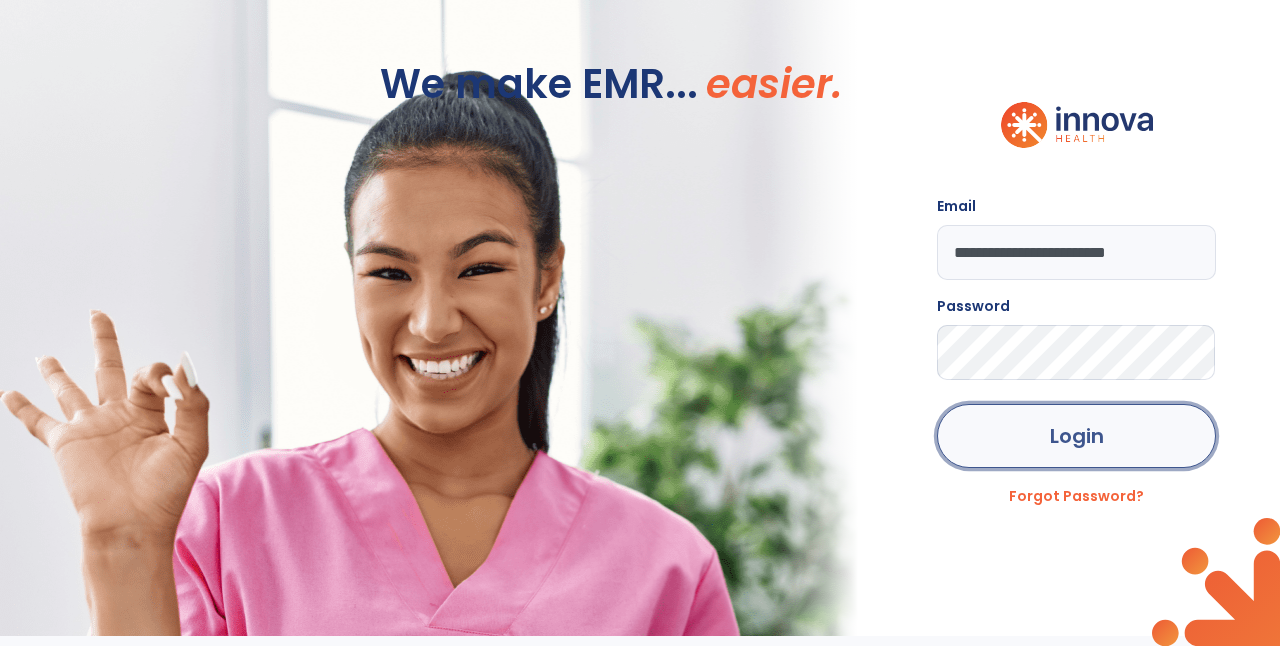 click on "Login" 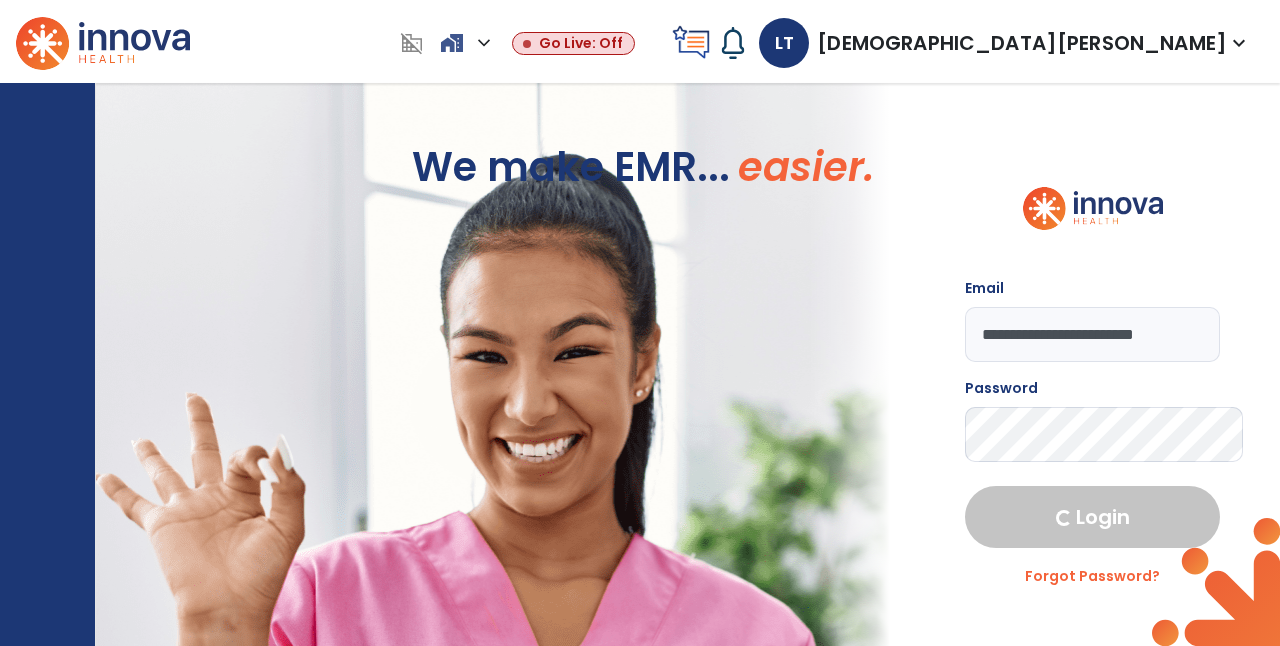 select on "****" 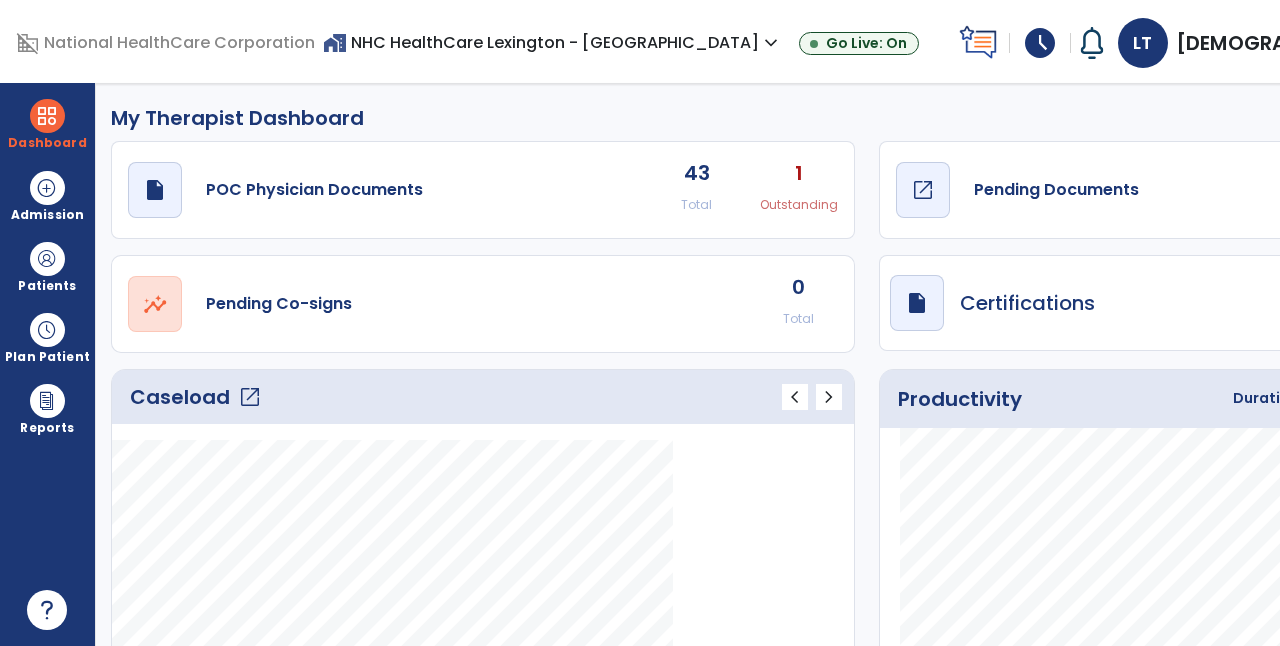 click on "open_in_new" 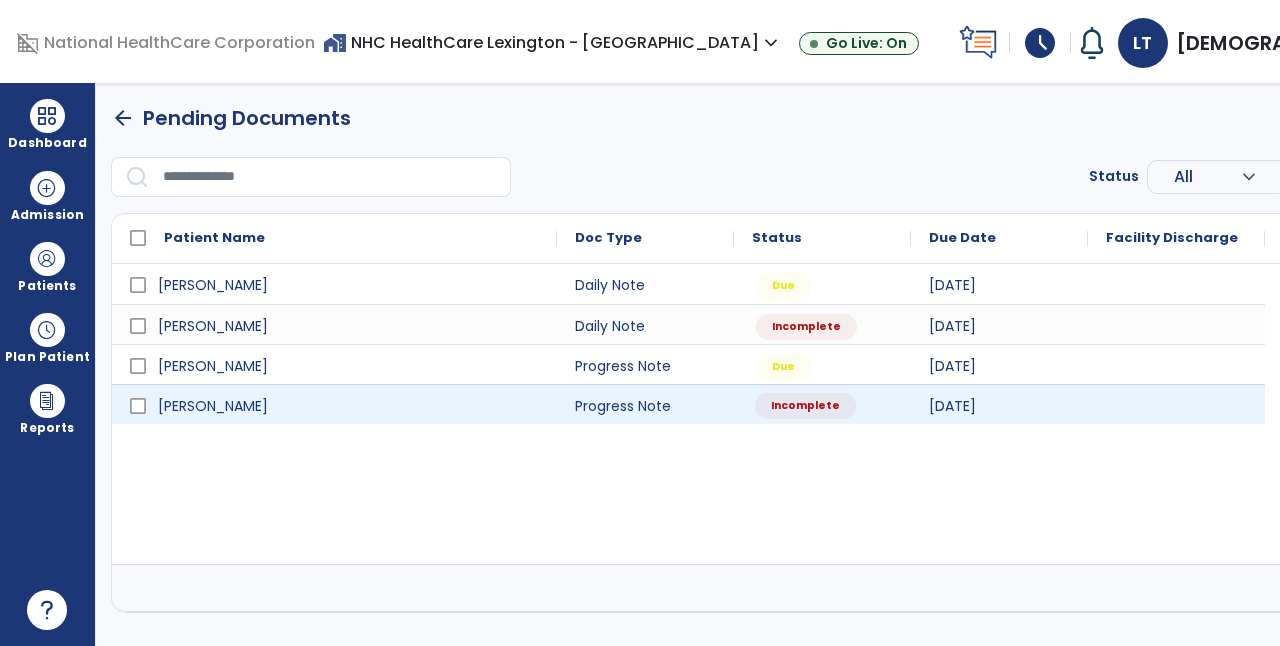click on "Incomplete" at bounding box center [805, 406] 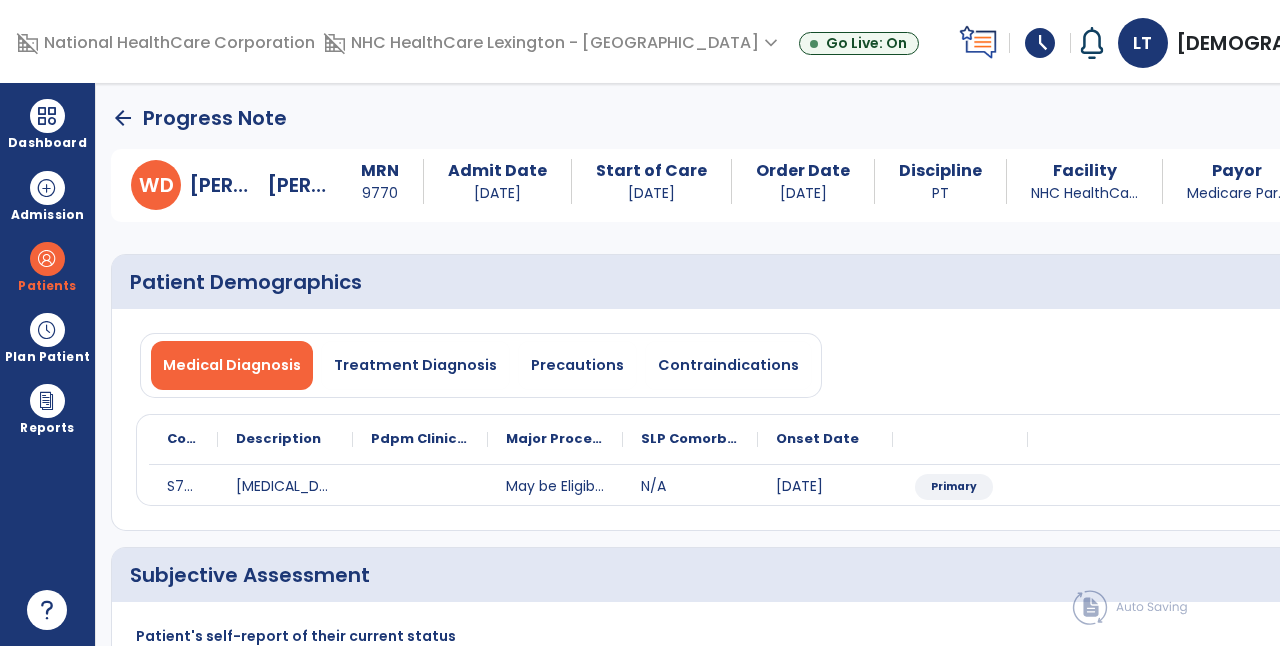 click on "Medical Diagnosis   Treatment Diagnosis   Precautions   Contraindications
Code
Description
Pdpm Clinical Category
N/A" 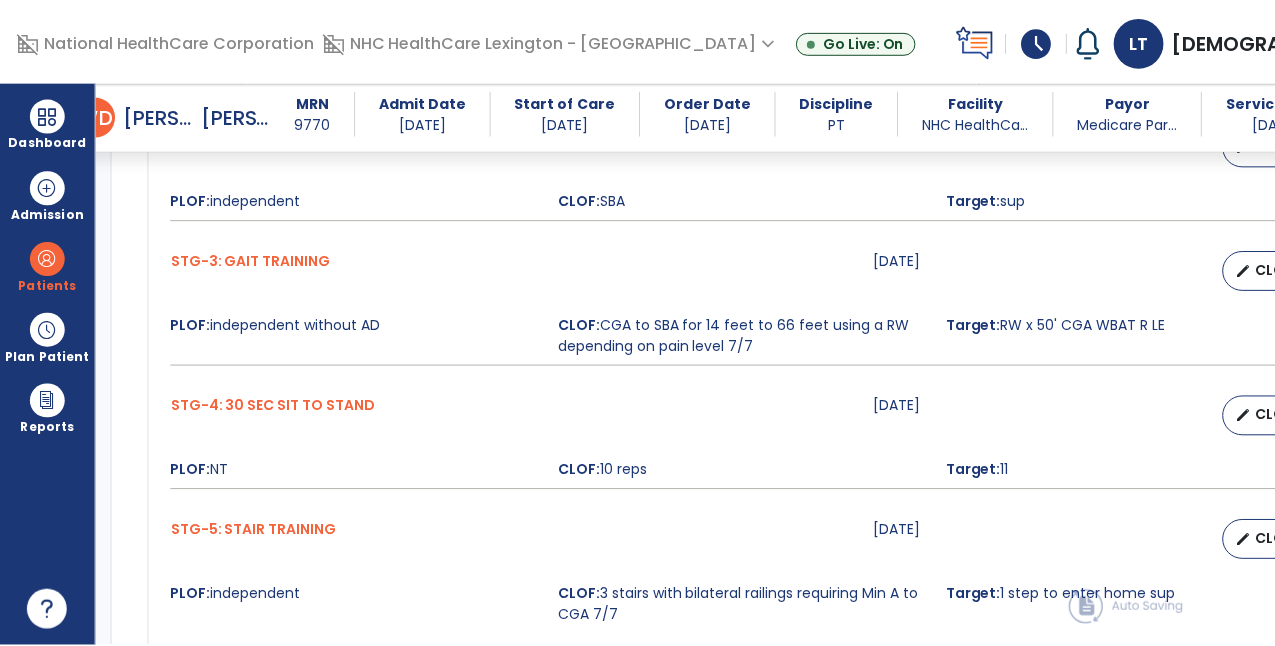 scroll, scrollTop: 1103, scrollLeft: 0, axis: vertical 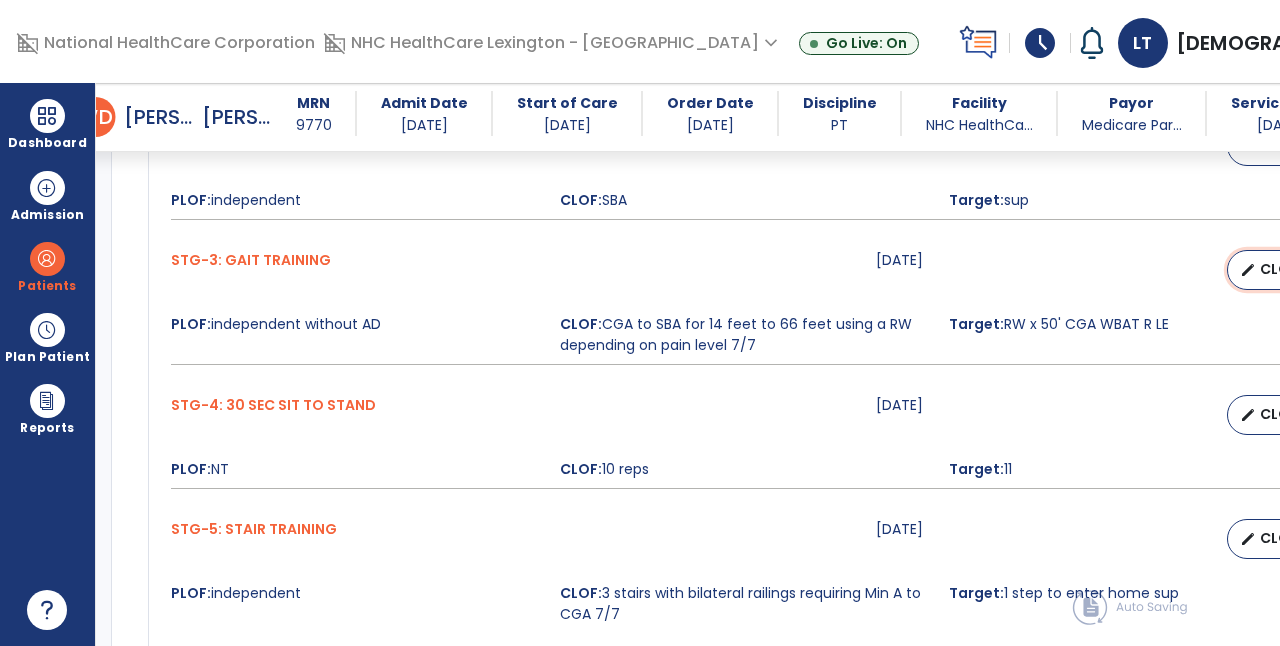 click on "CLOF" at bounding box center [1279, 269] 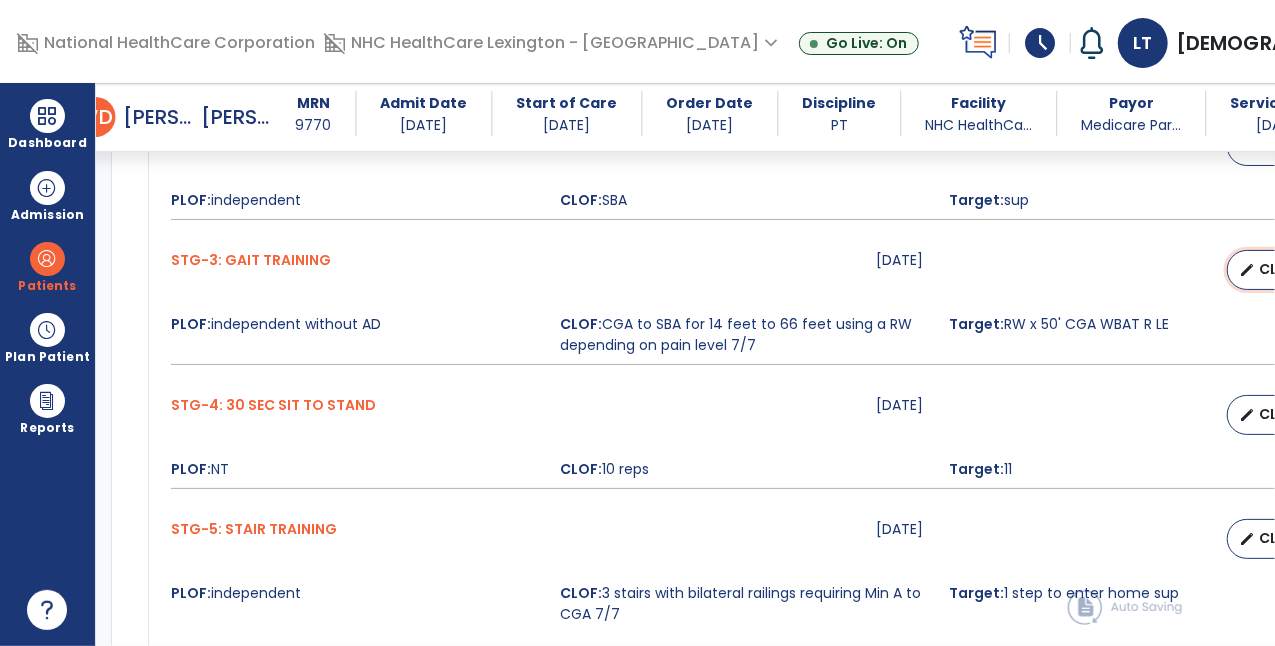 select on "**********" 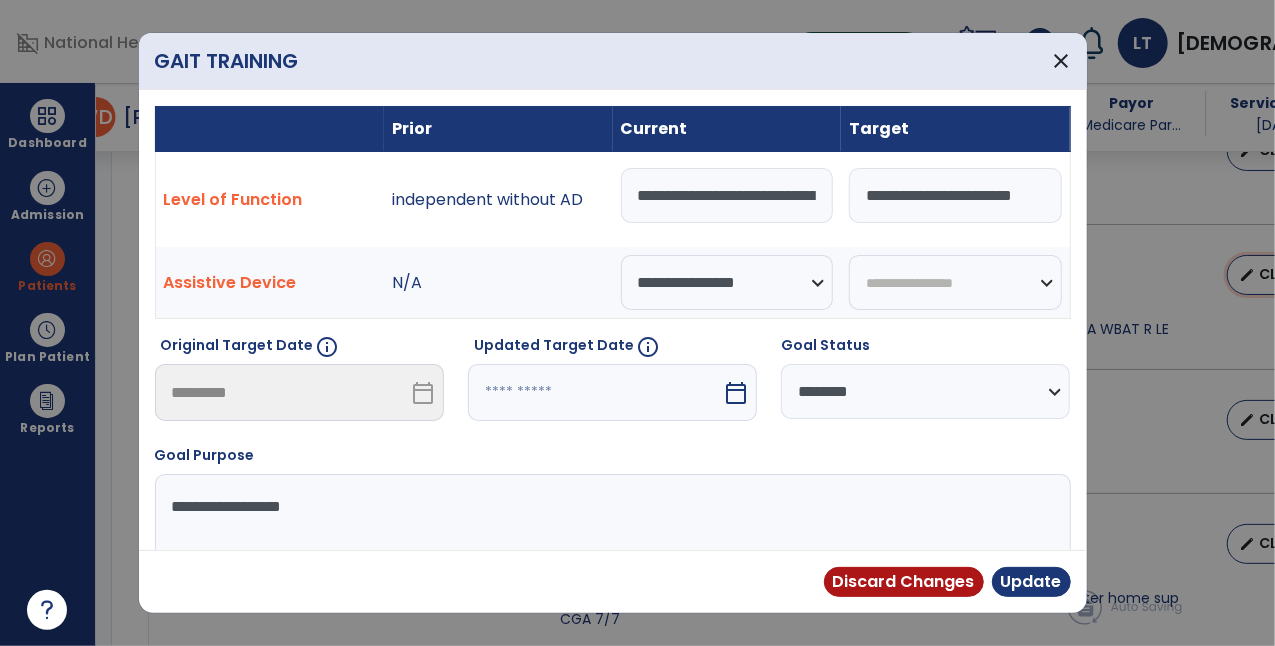 scroll, scrollTop: 1103, scrollLeft: 0, axis: vertical 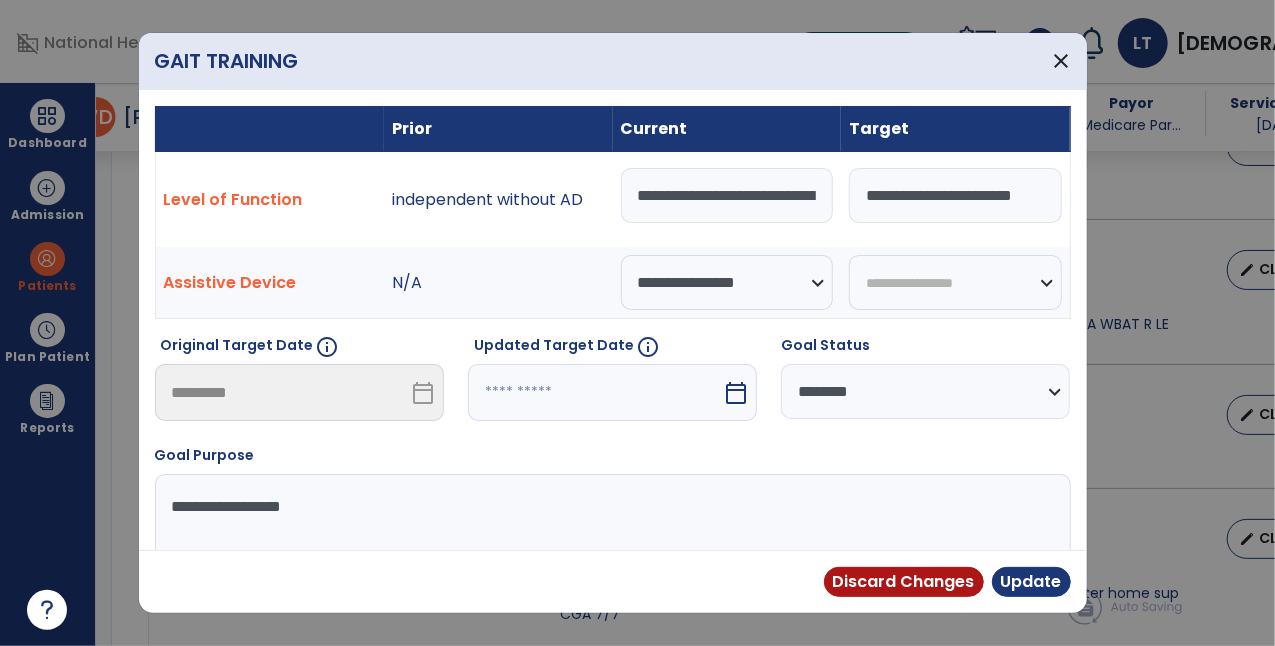 click on "**********" at bounding box center (727, 195) 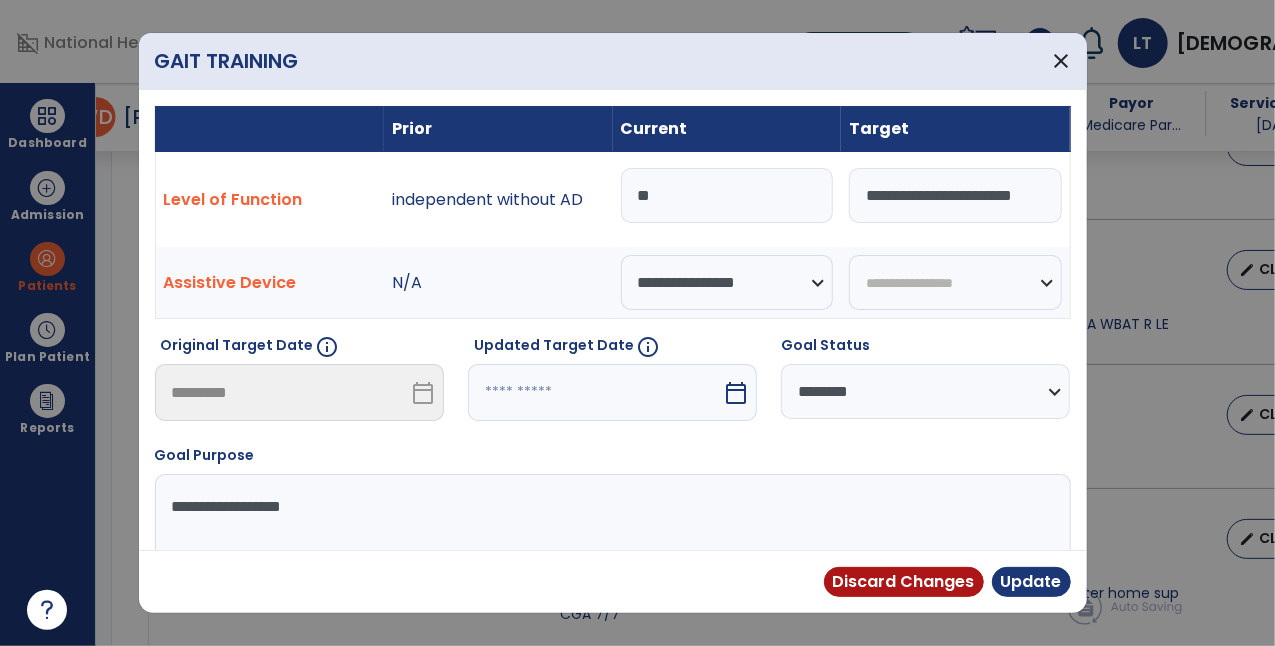 type on "*" 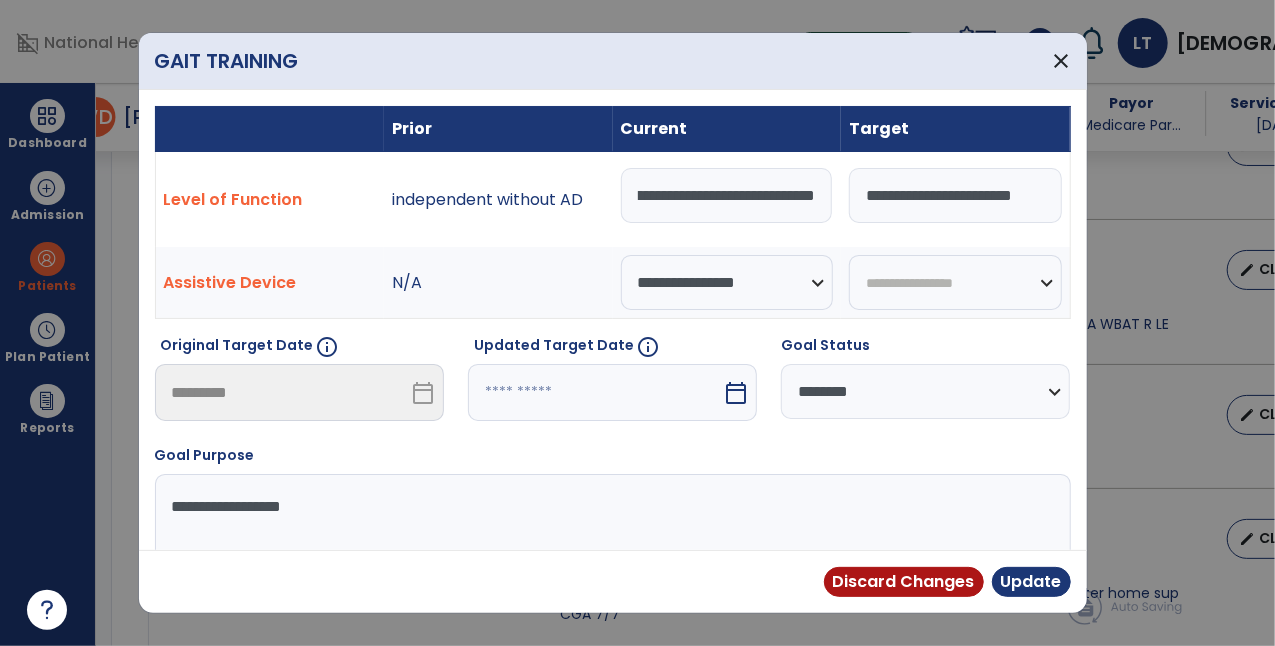 scroll, scrollTop: 0, scrollLeft: 559, axis: horizontal 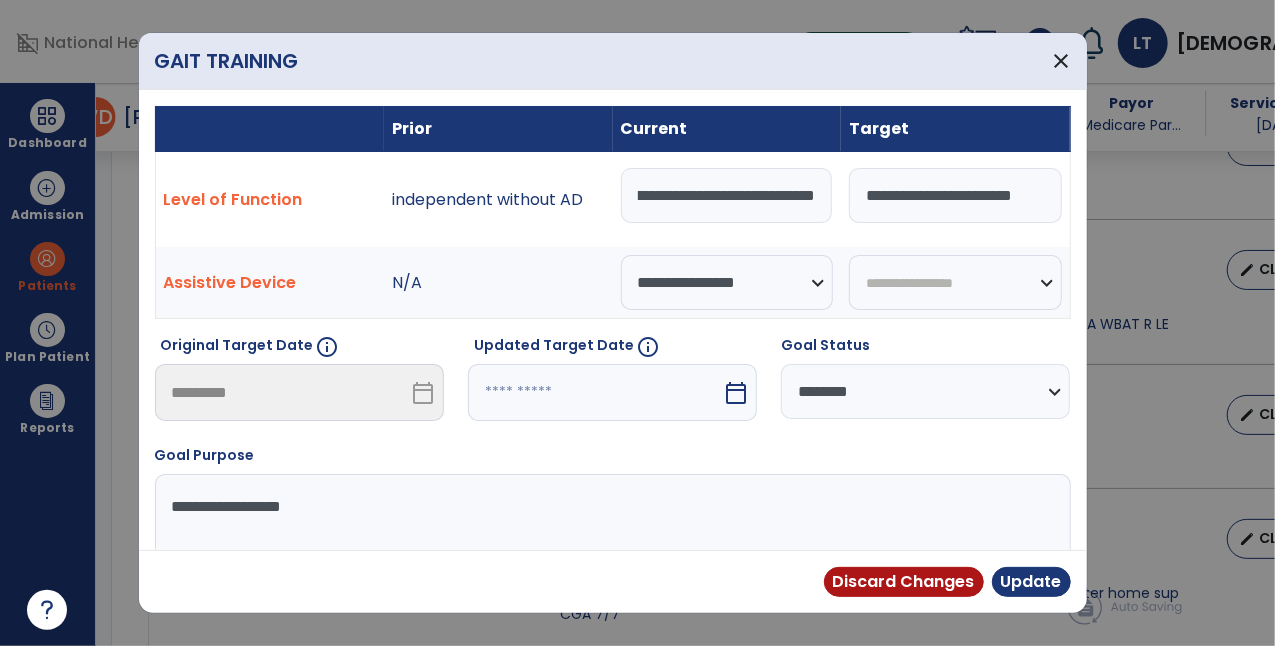 type on "**********" 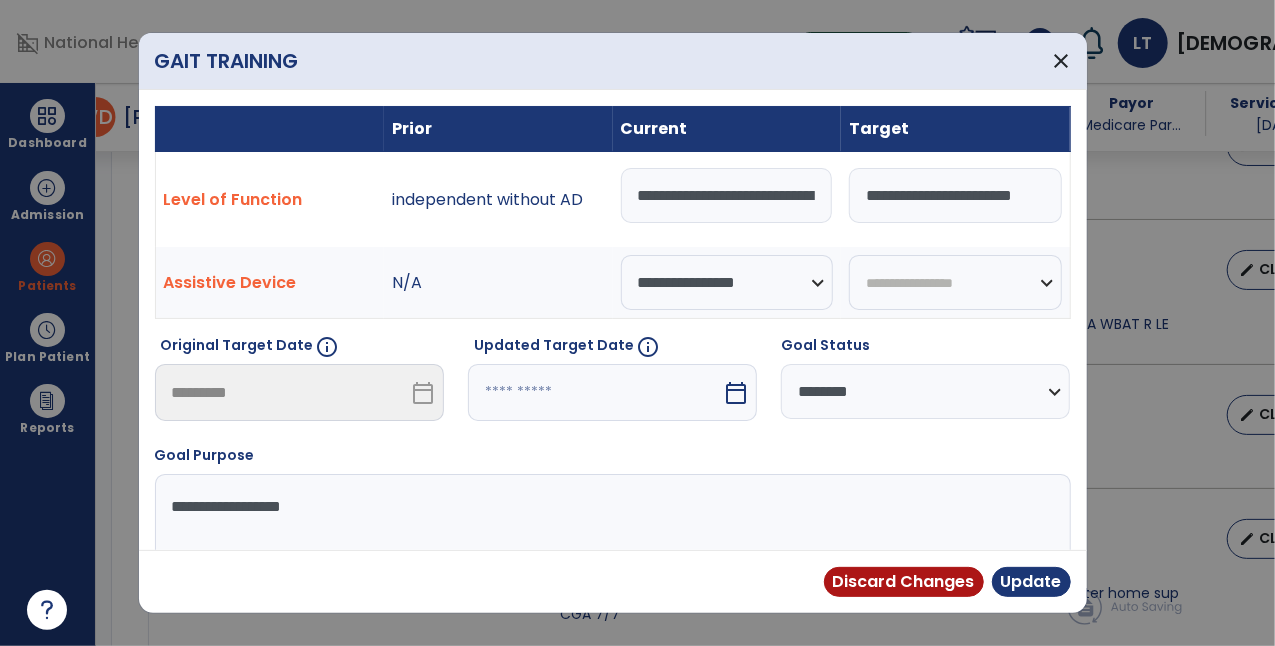 click on "calendar_today" at bounding box center [736, 393] 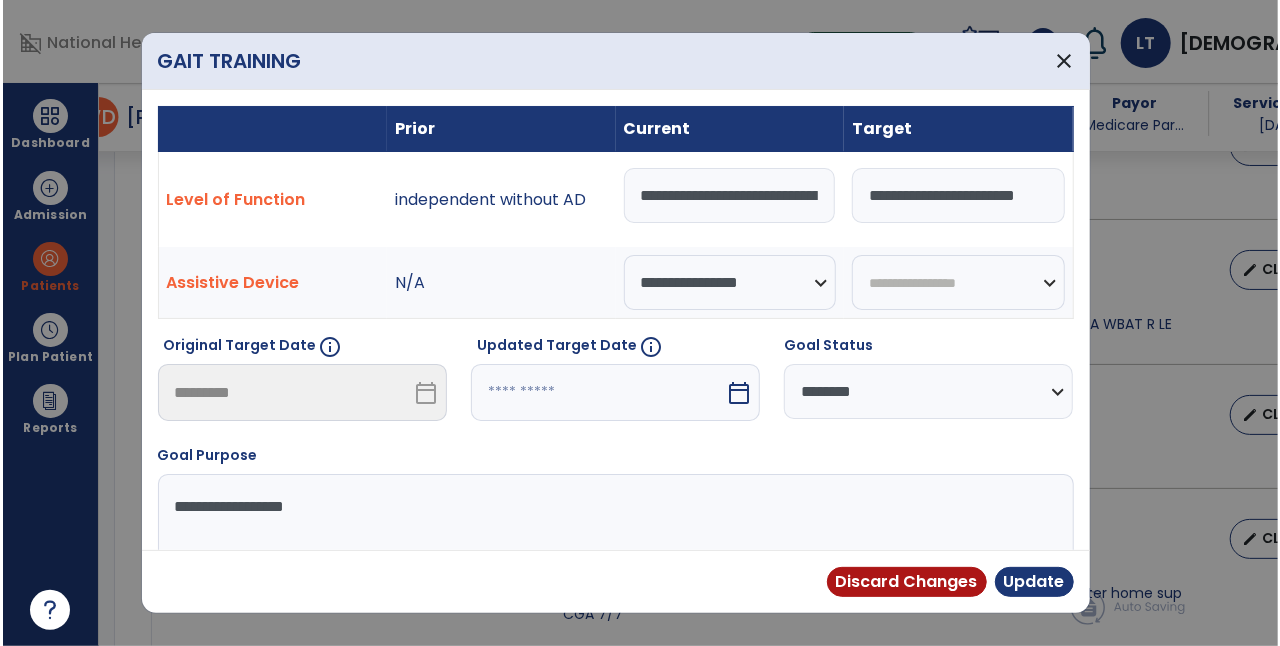 scroll, scrollTop: 22, scrollLeft: 0, axis: vertical 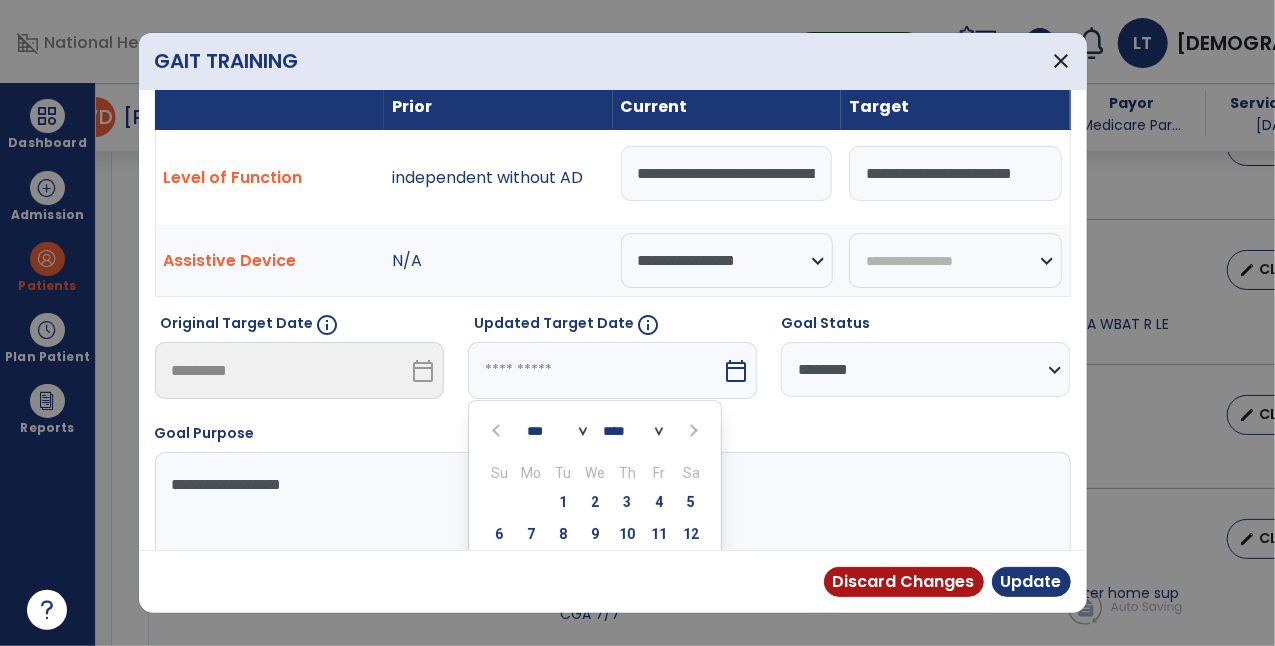 click at bounding box center [691, 430] 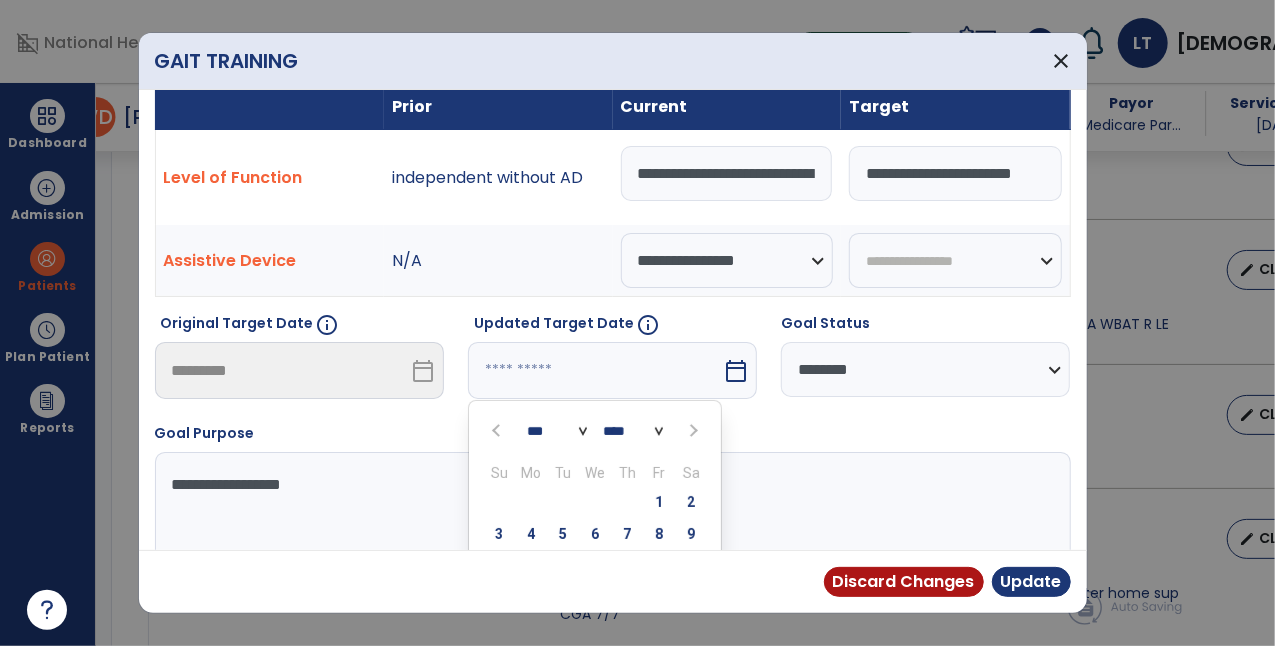 click on "**********" at bounding box center (611, 527) 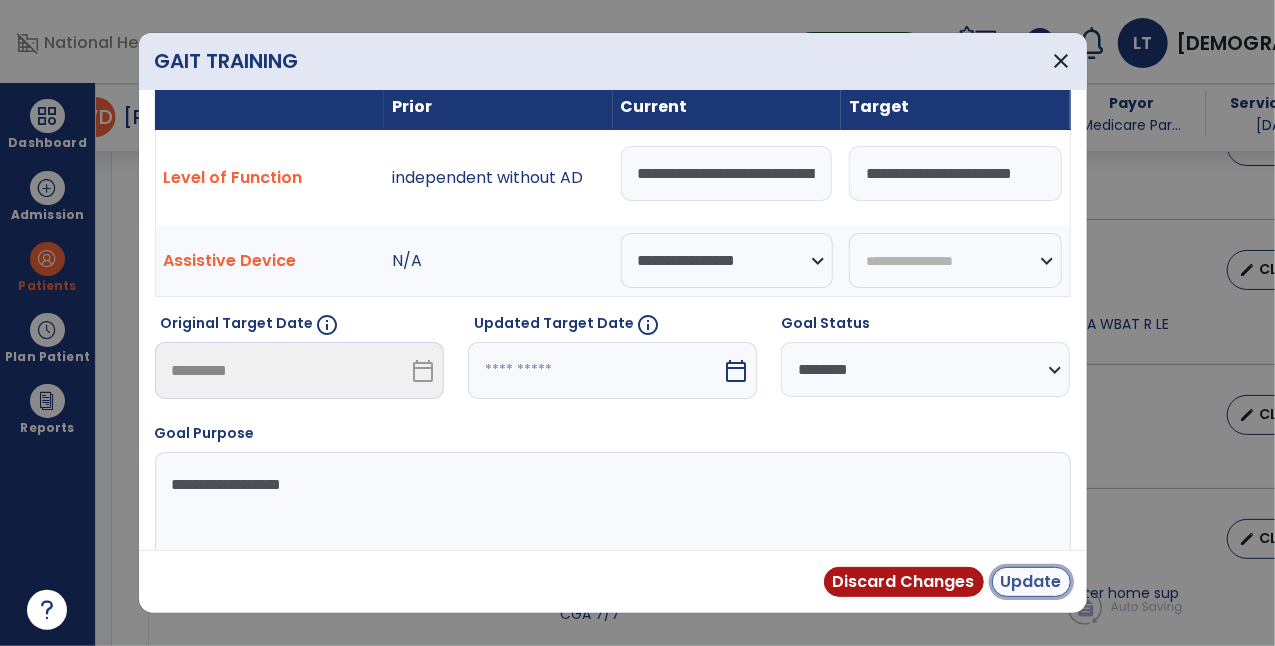 click on "Update" at bounding box center [1031, 582] 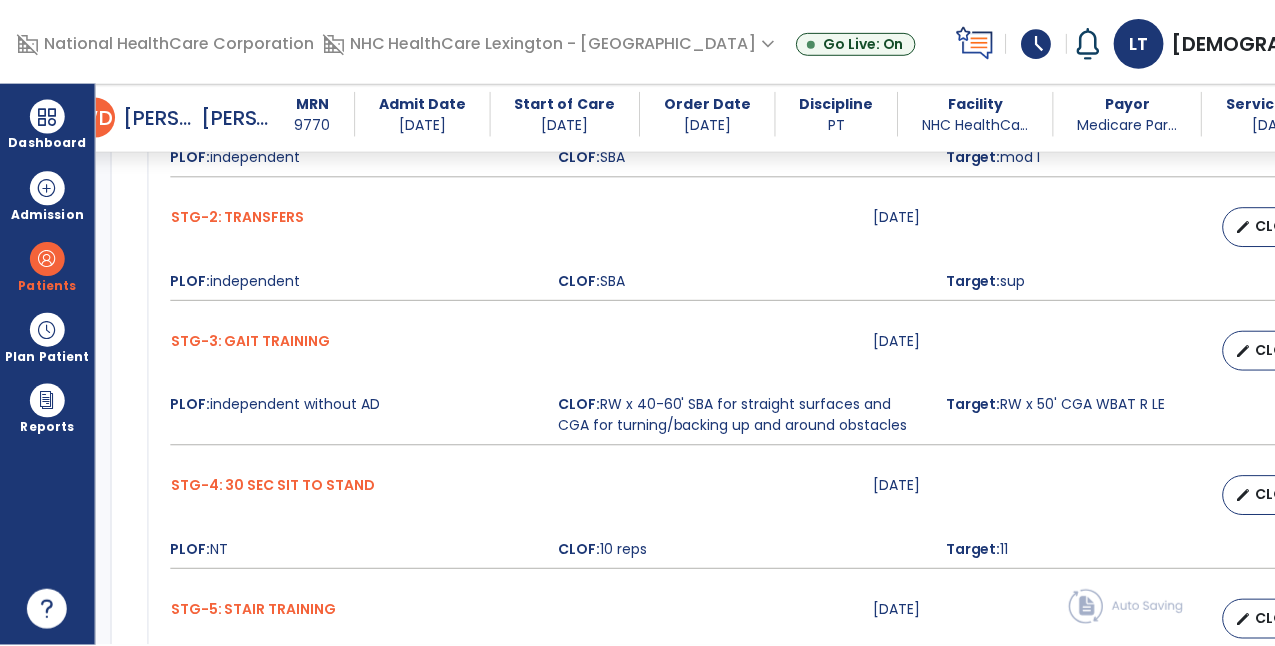 scroll, scrollTop: 1021, scrollLeft: 0, axis: vertical 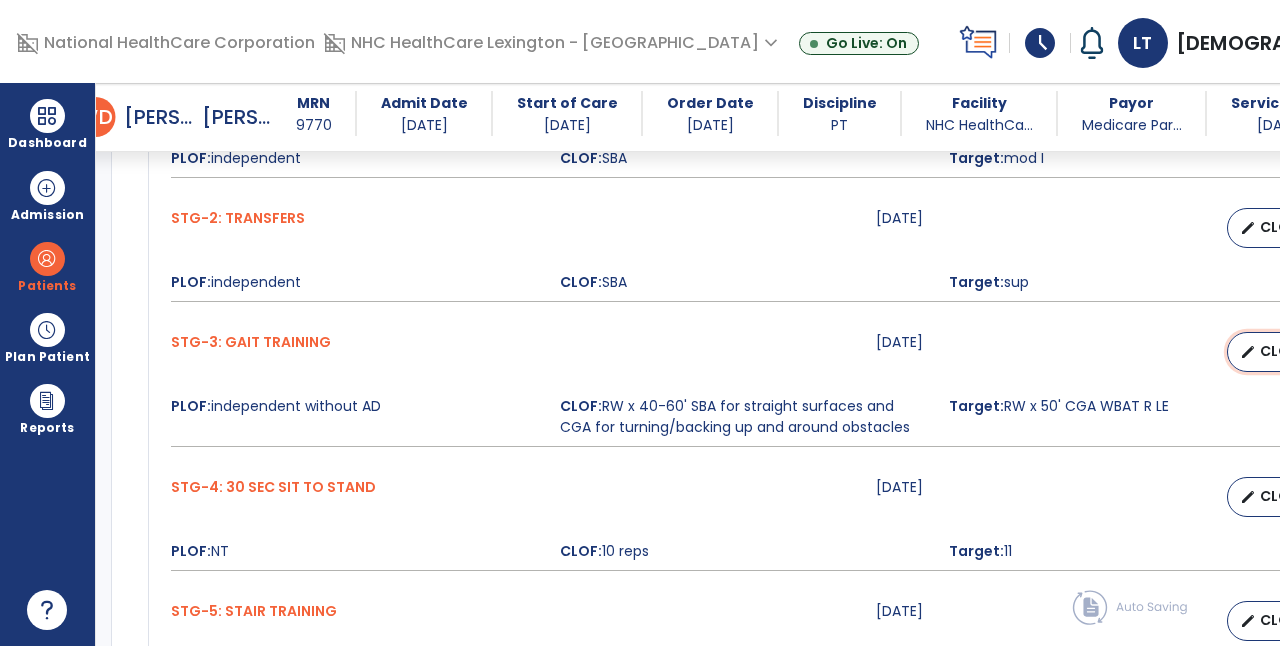 click on "CLOF" at bounding box center (1279, 351) 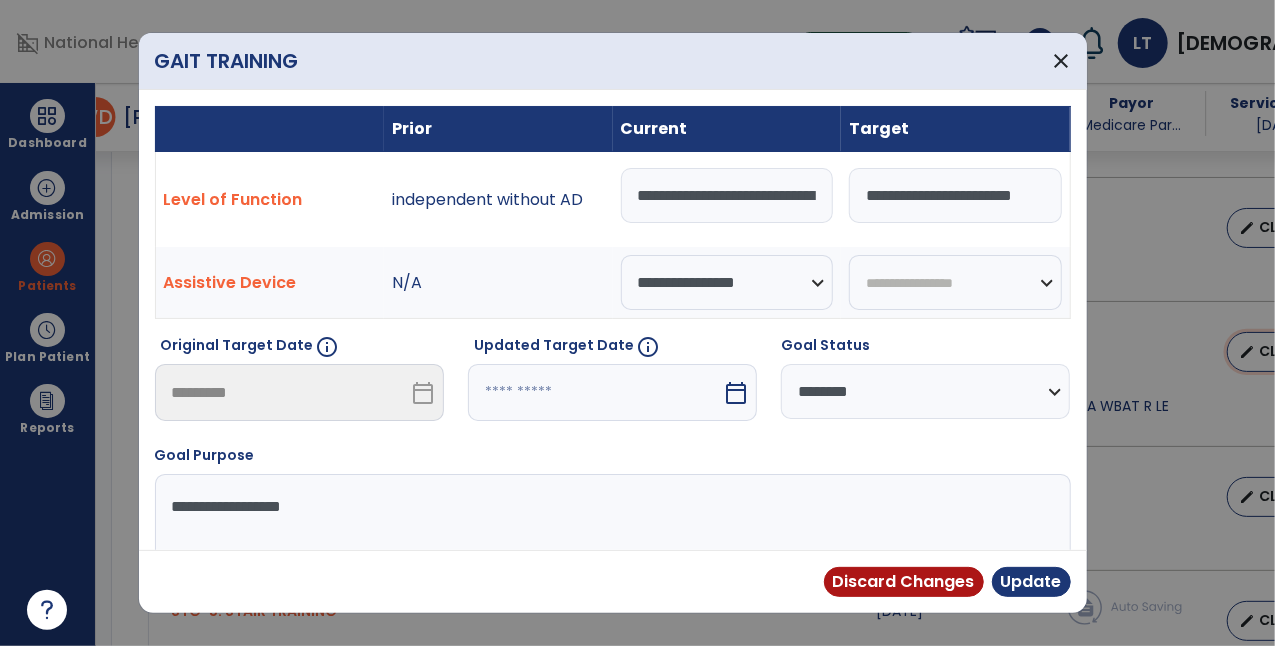 scroll, scrollTop: 1021, scrollLeft: 0, axis: vertical 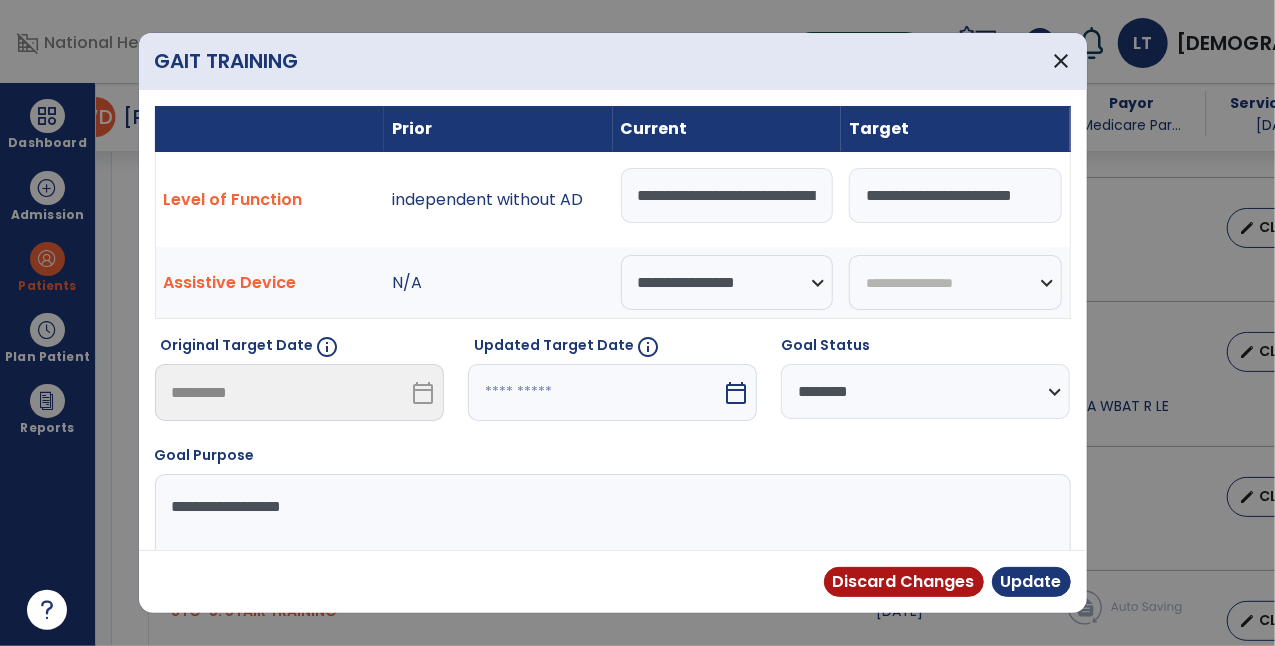 click on "calendar_today" at bounding box center (736, 393) 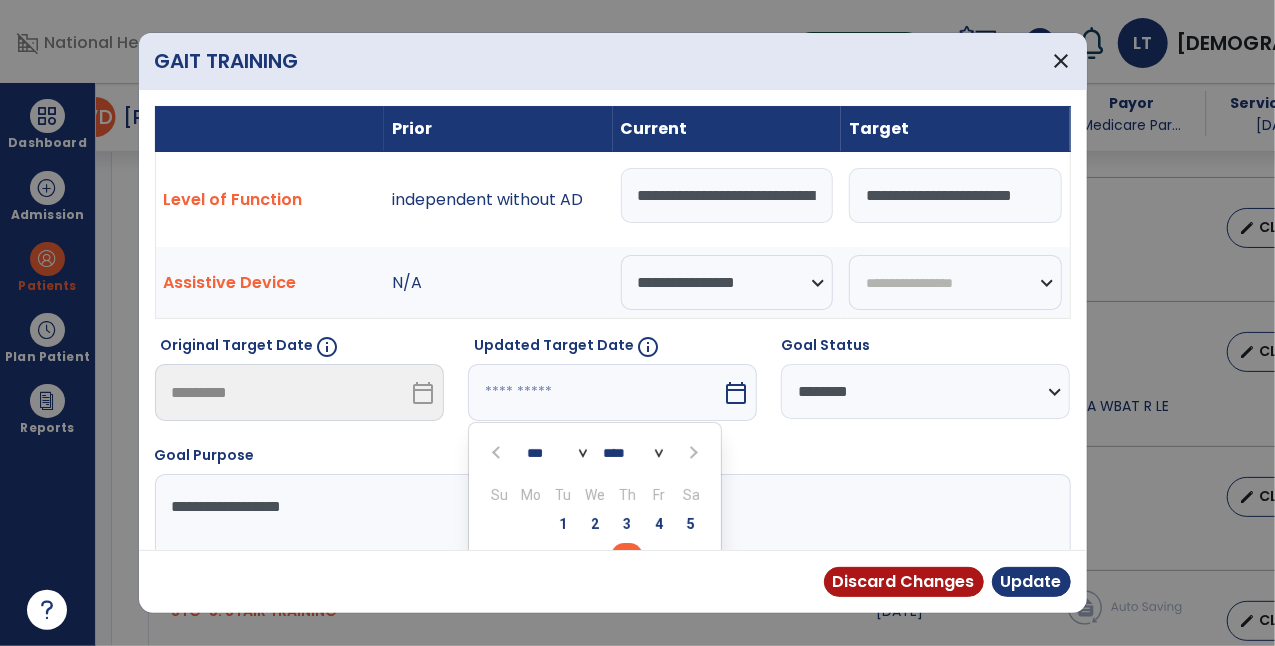 scroll, scrollTop: 22, scrollLeft: 0, axis: vertical 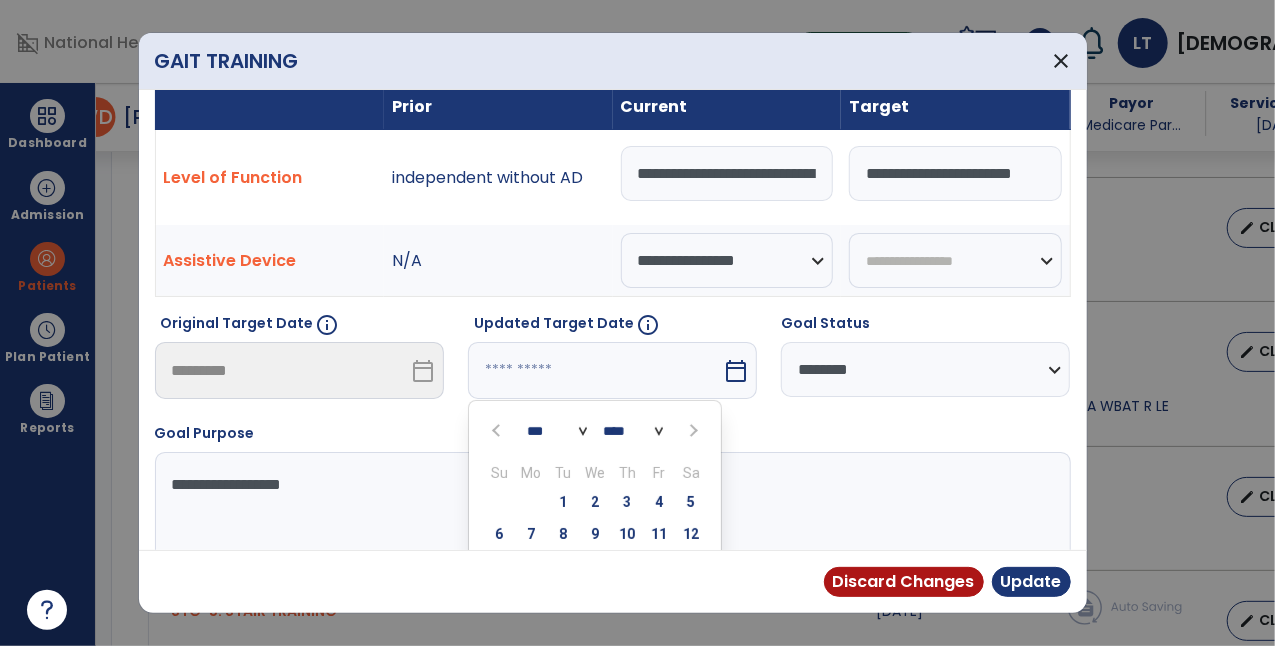 click at bounding box center (692, 431) 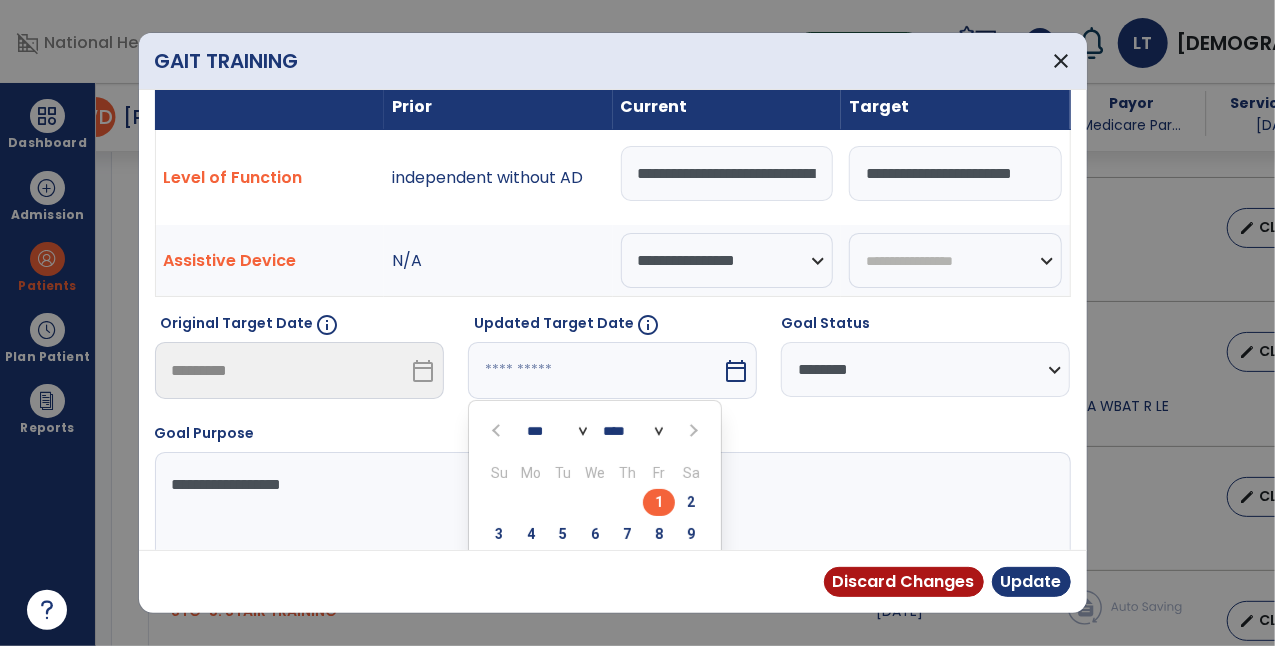 click on "1" at bounding box center [659, 502] 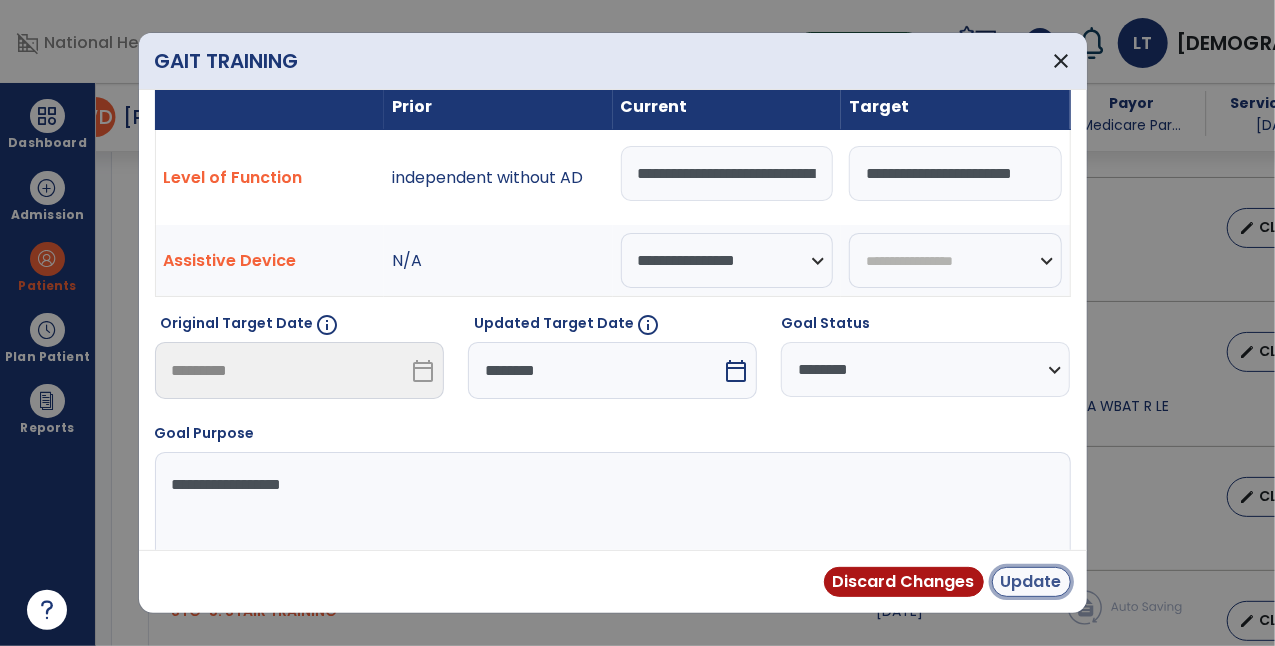 click on "Update" at bounding box center [1031, 582] 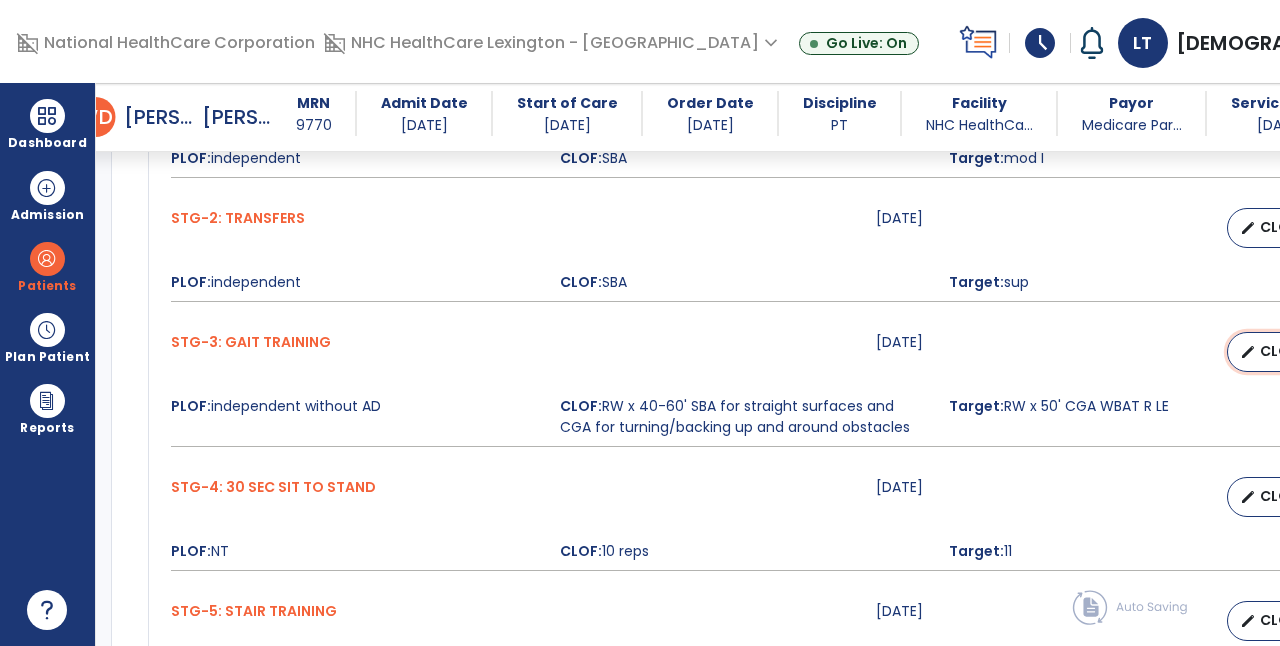 click on "edit" at bounding box center (1248, 352) 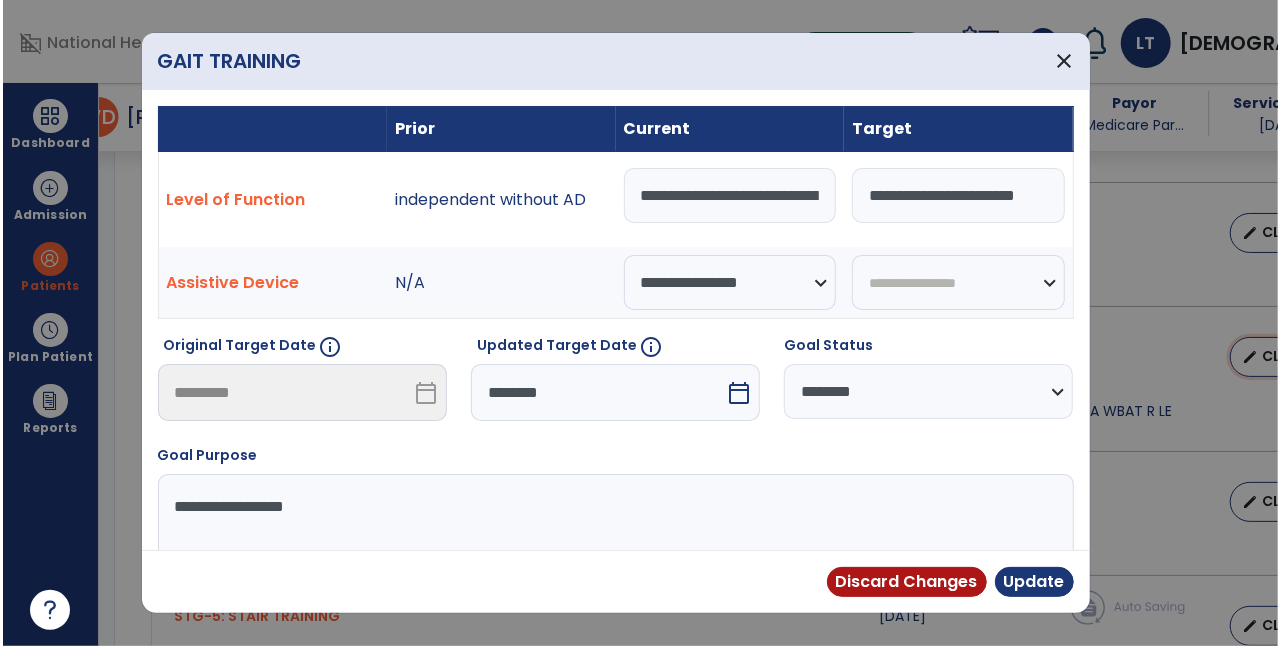 scroll, scrollTop: 1021, scrollLeft: 0, axis: vertical 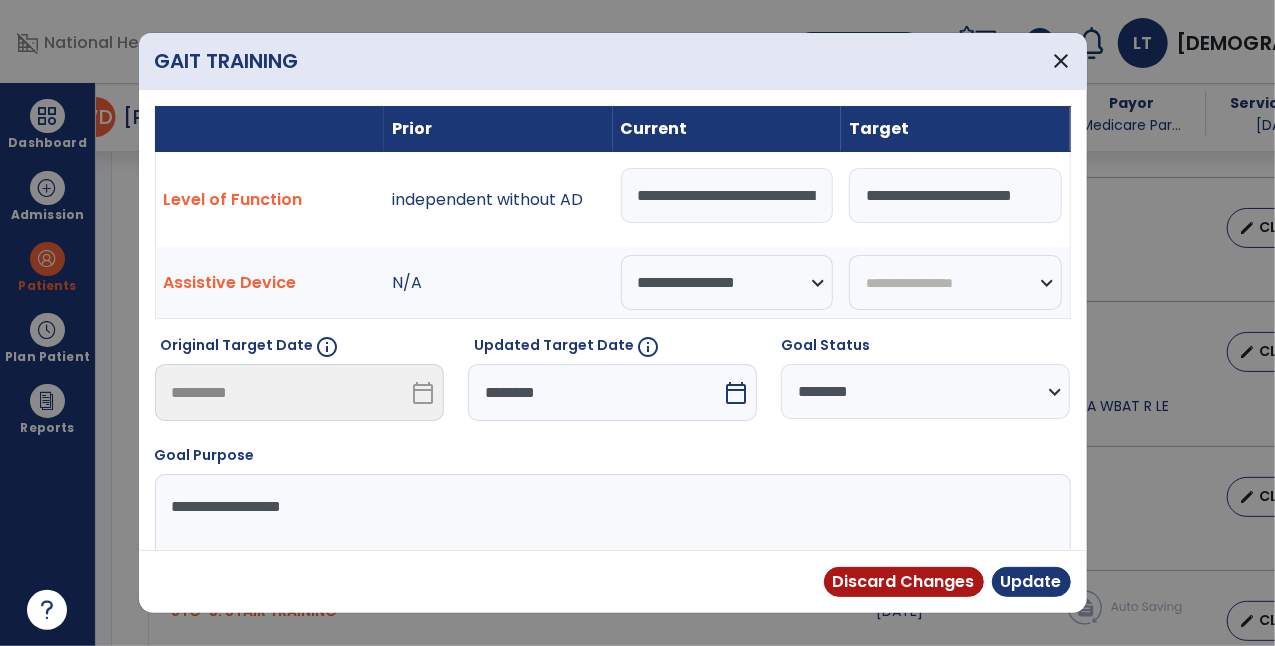 click on "**********" at bounding box center [955, 195] 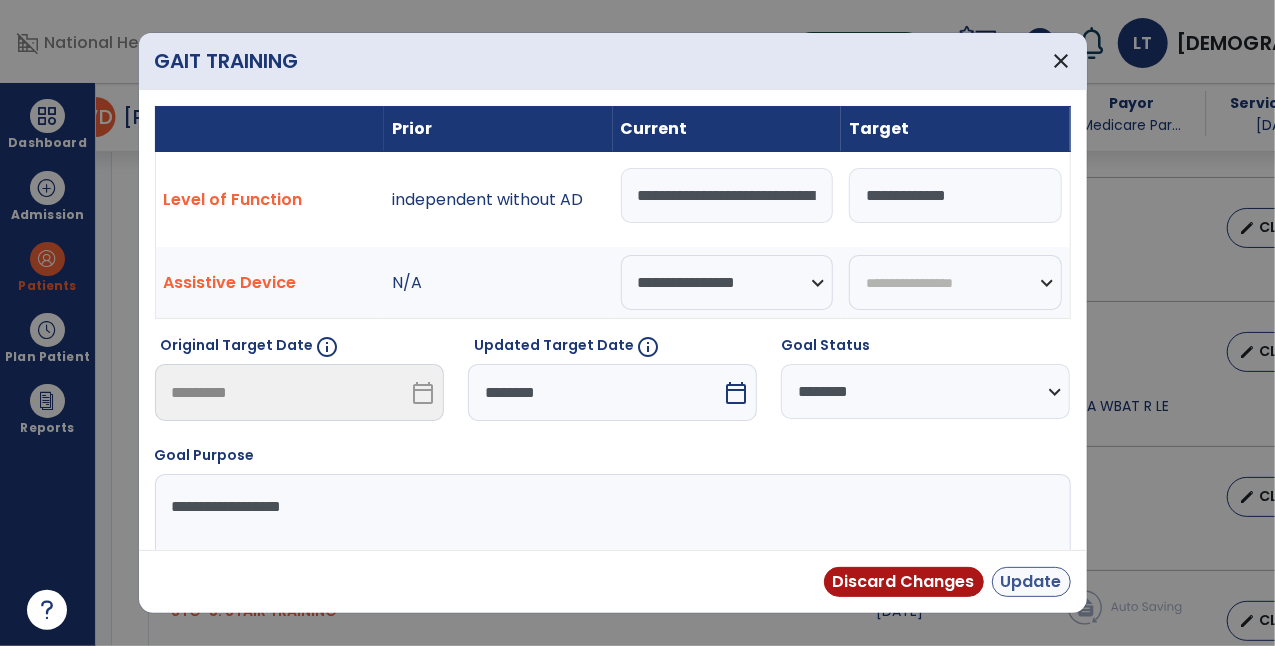 type on "**********" 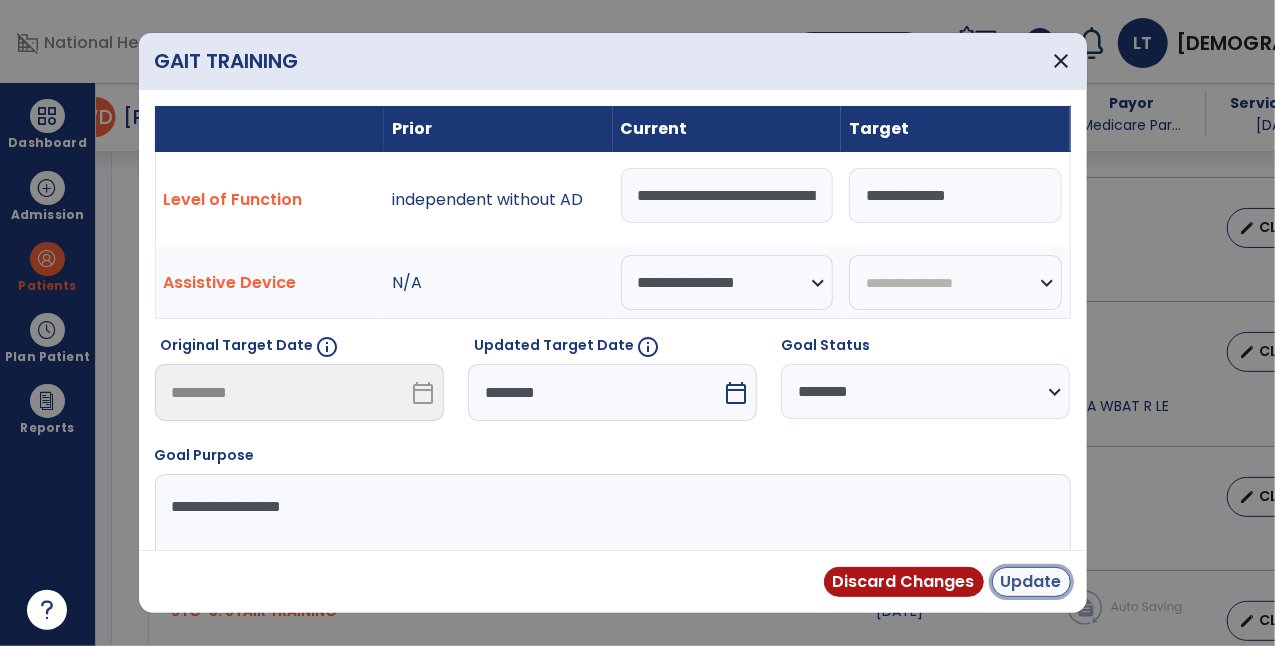 click on "Update" at bounding box center [1031, 582] 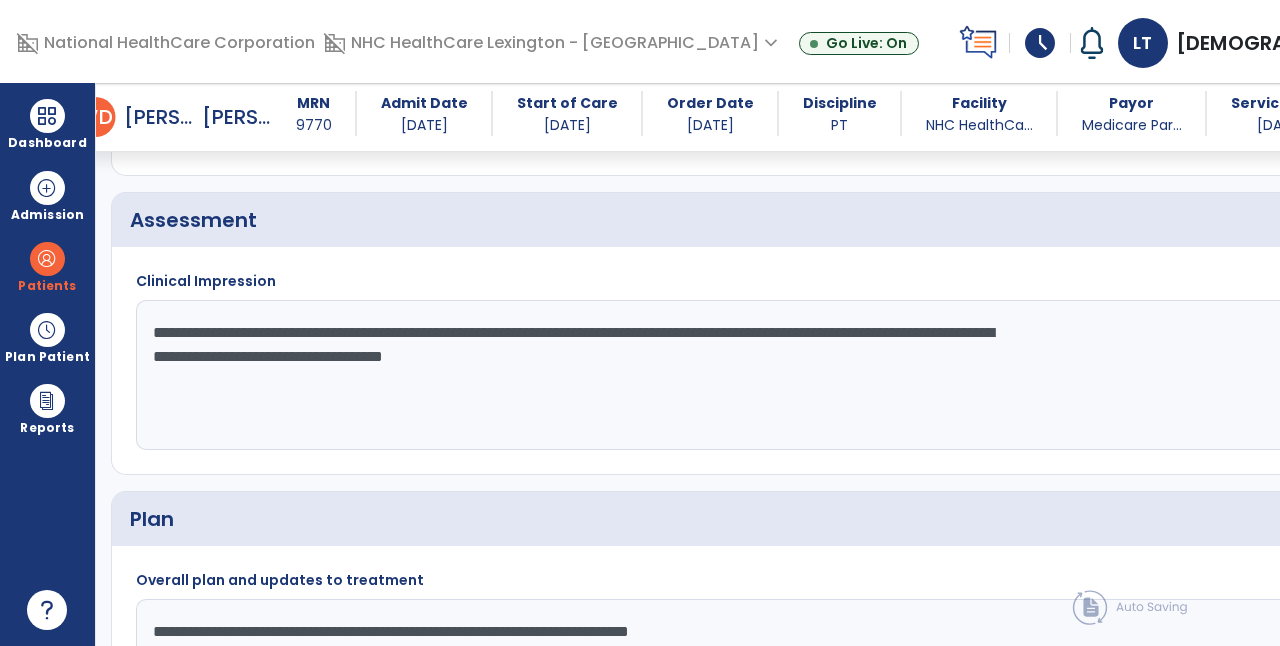 scroll, scrollTop: 1685, scrollLeft: 0, axis: vertical 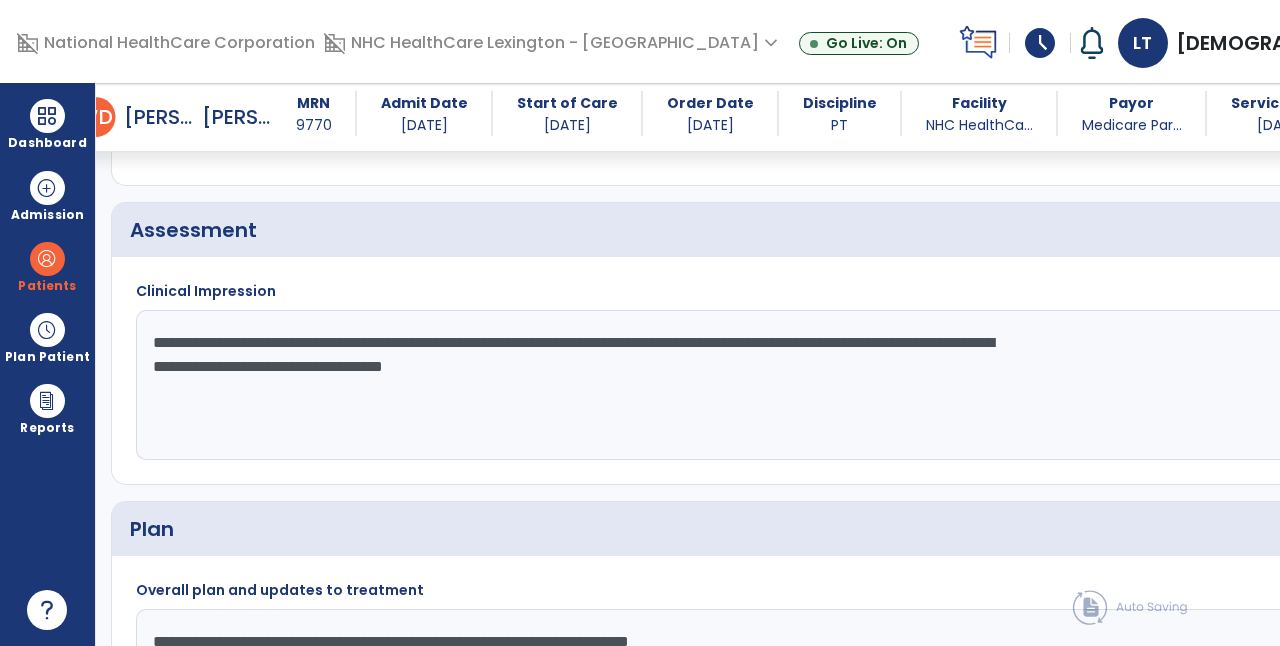 click on "**********" 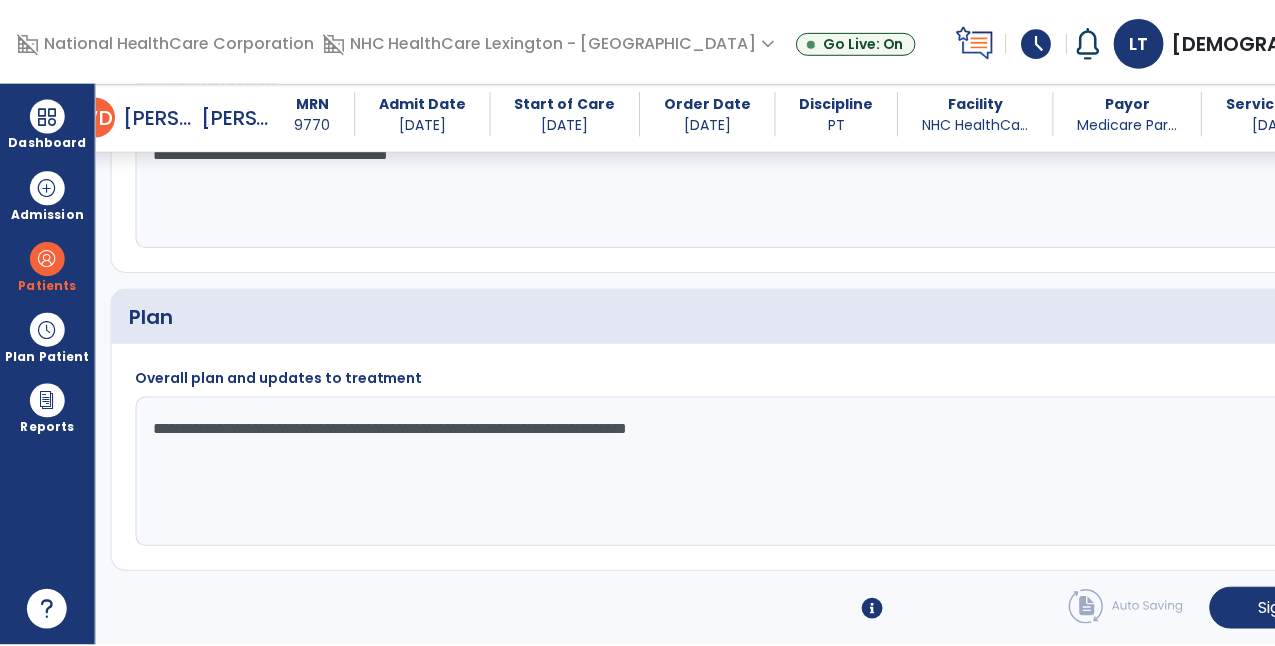 scroll, scrollTop: 1950, scrollLeft: 0, axis: vertical 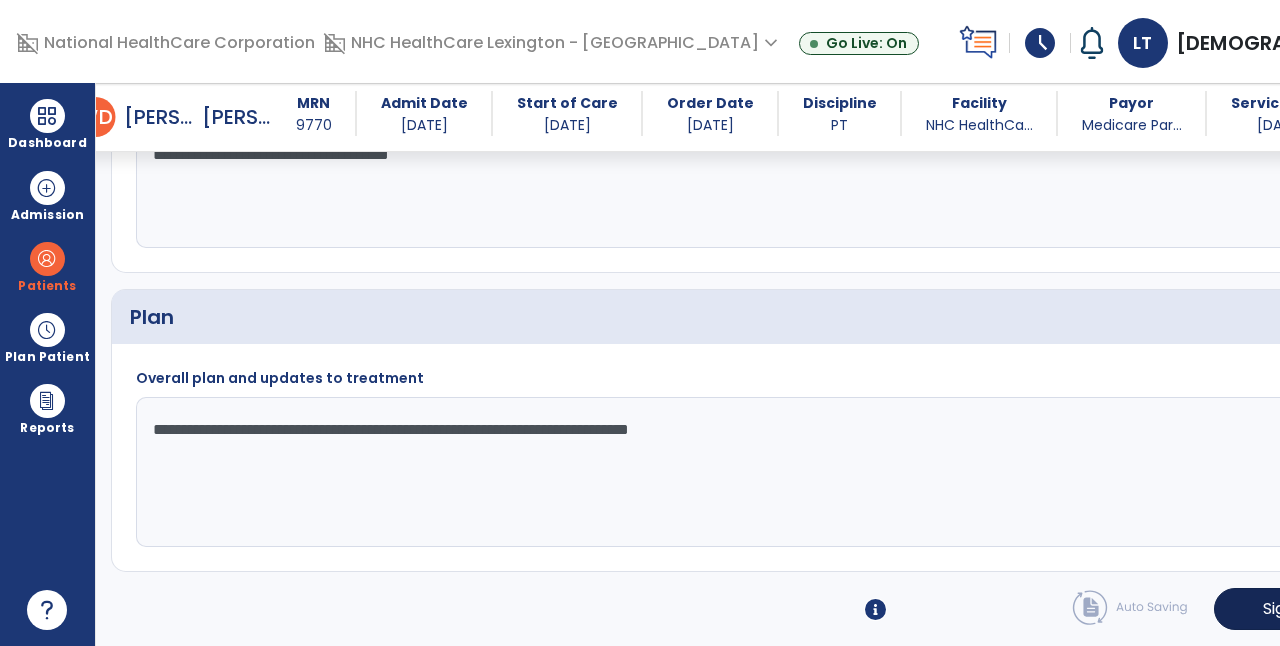 type on "**********" 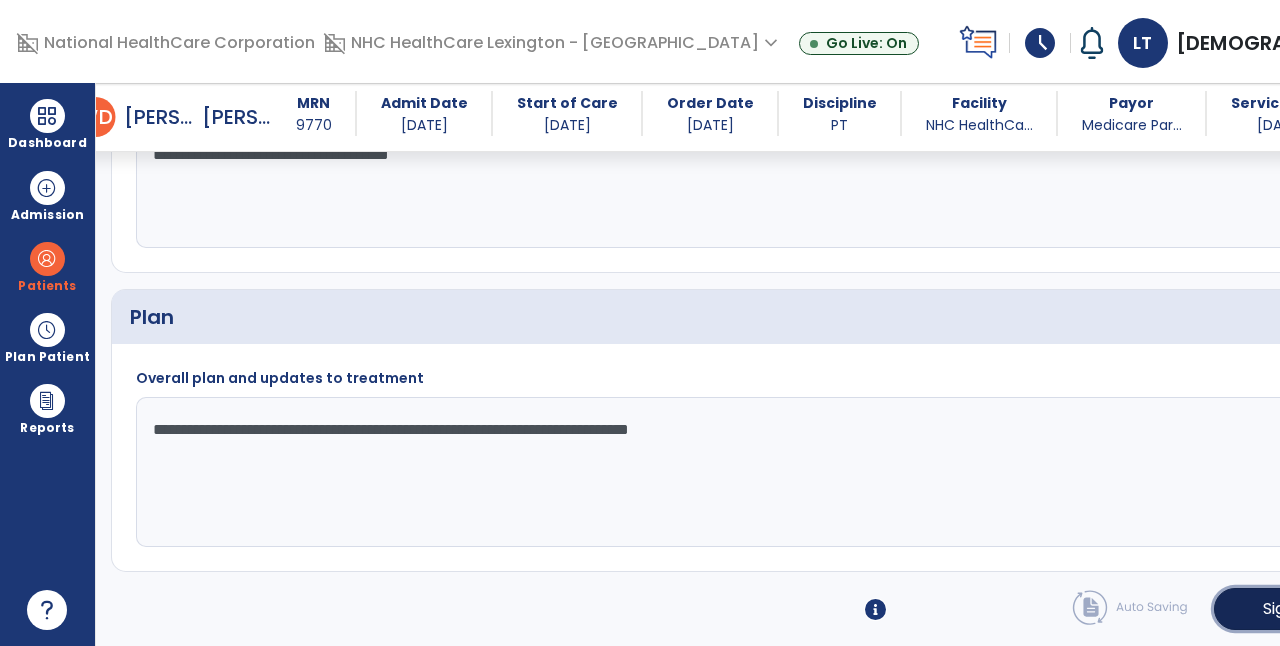 click on "Sign" 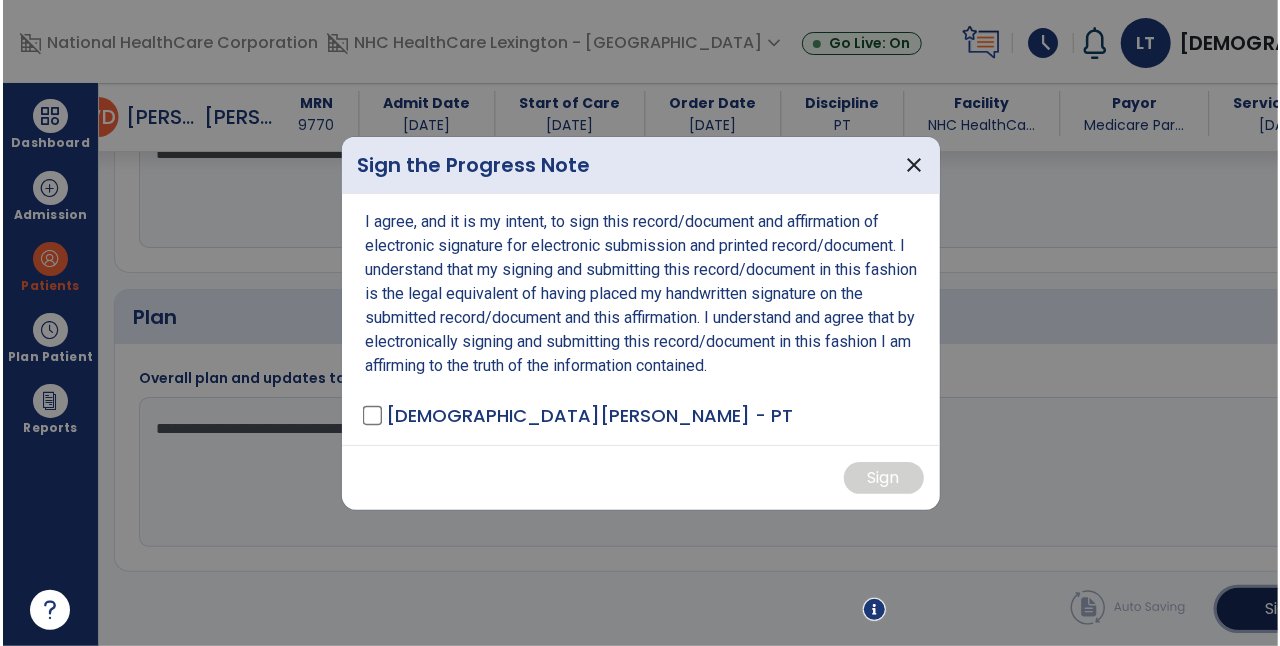 scroll, scrollTop: 1950, scrollLeft: 0, axis: vertical 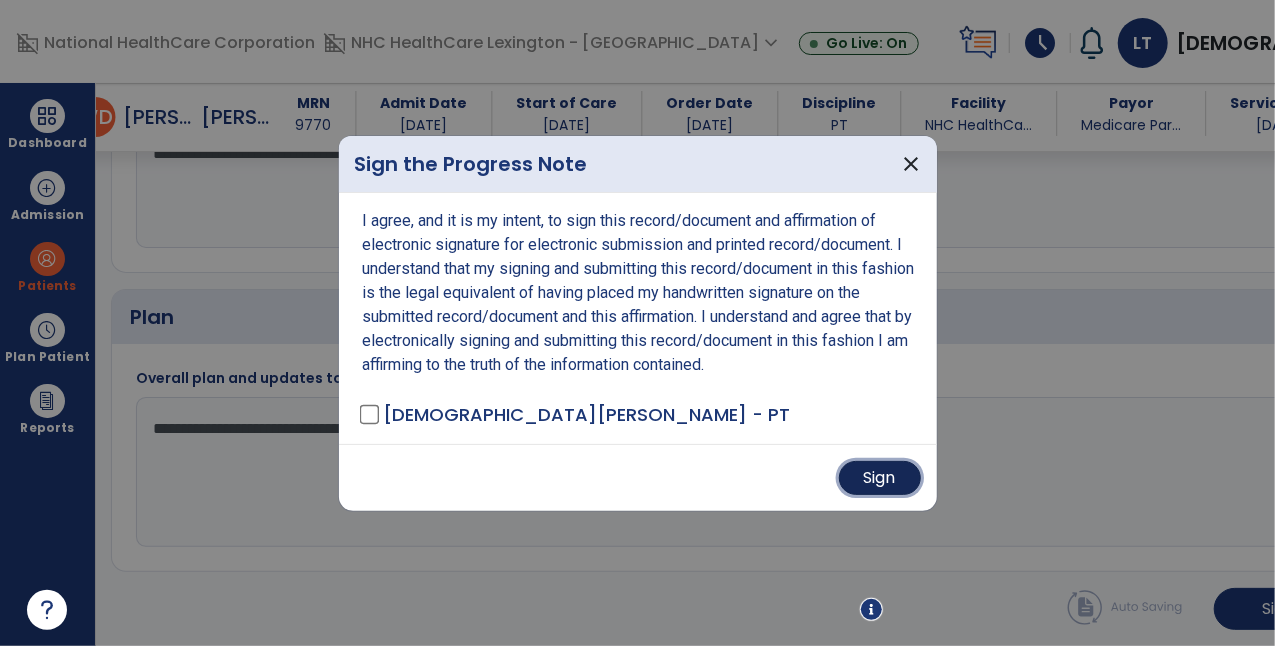 click on "Sign" at bounding box center (880, 478) 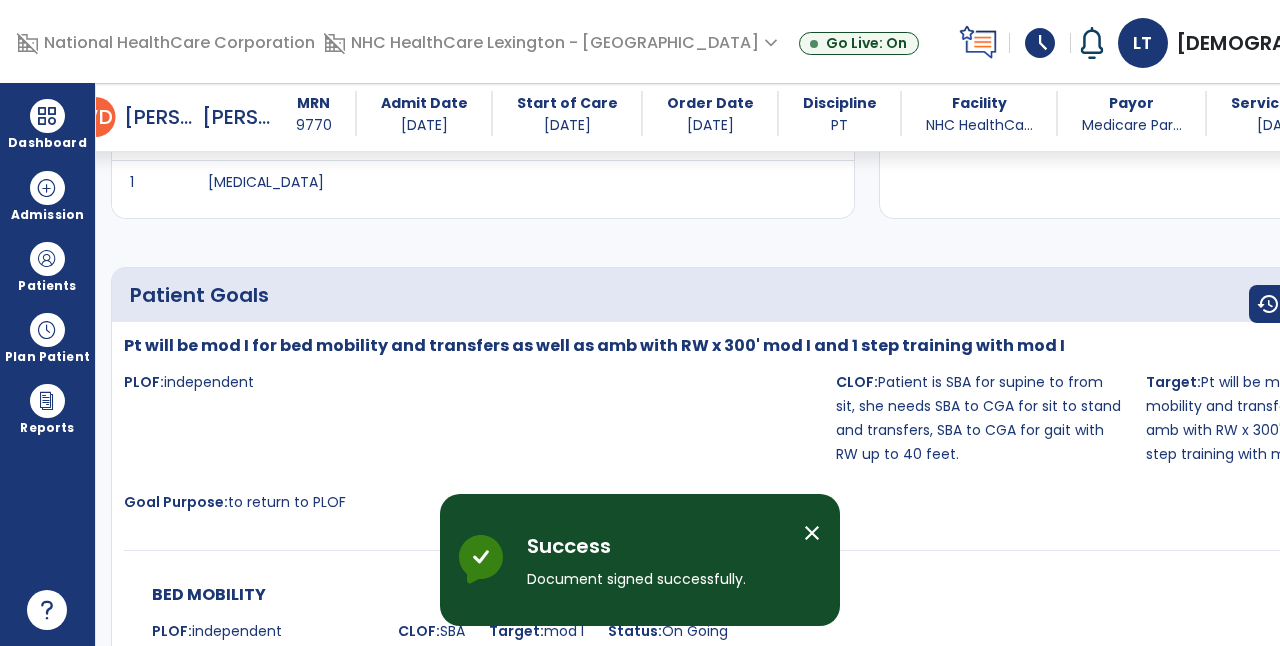 scroll, scrollTop: 0, scrollLeft: 0, axis: both 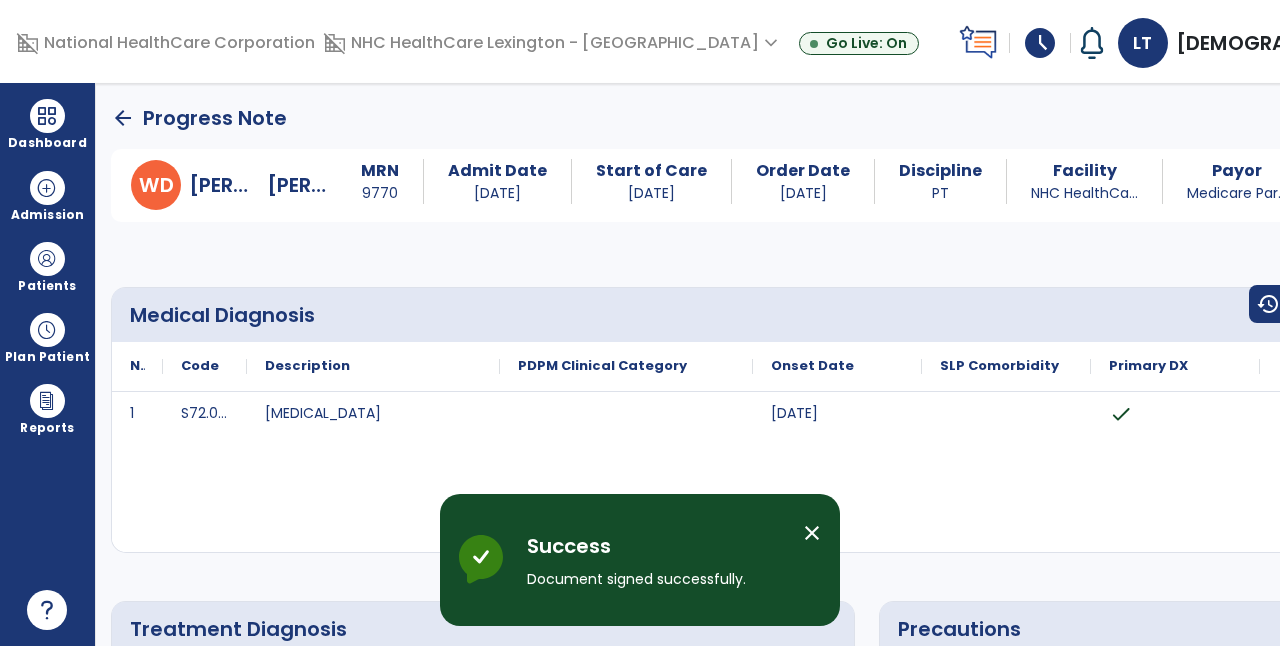 click on "arrow_back" 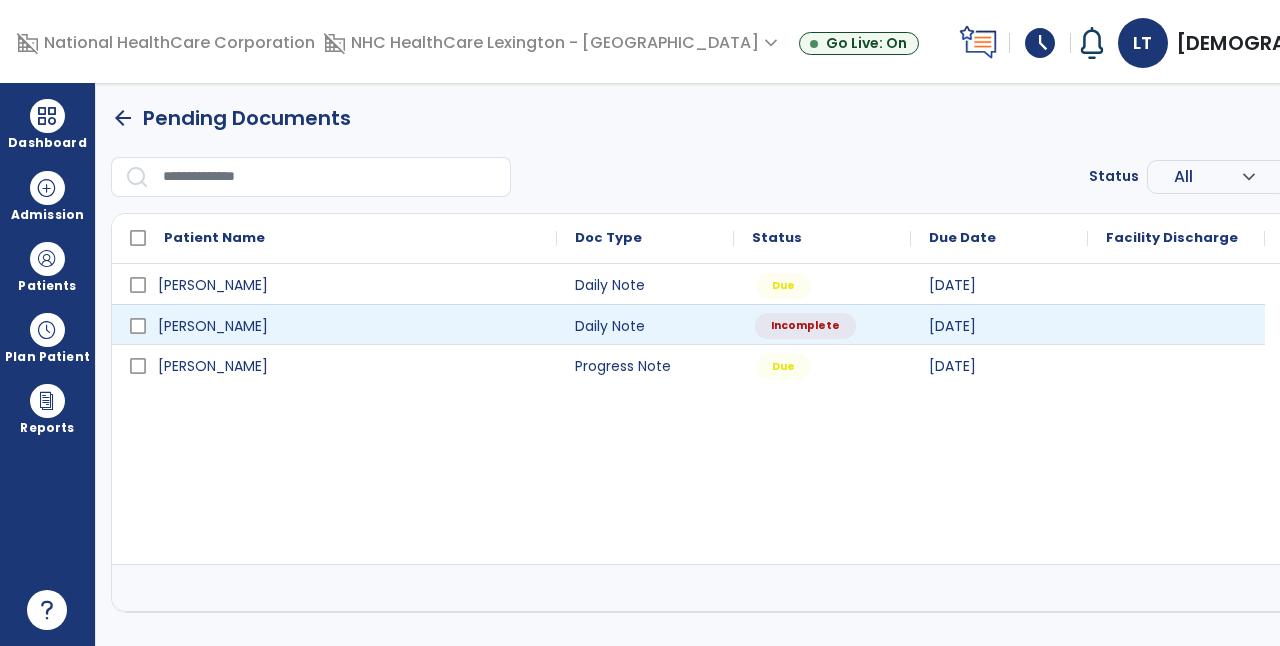 click on "Incomplete" at bounding box center (822, 324) 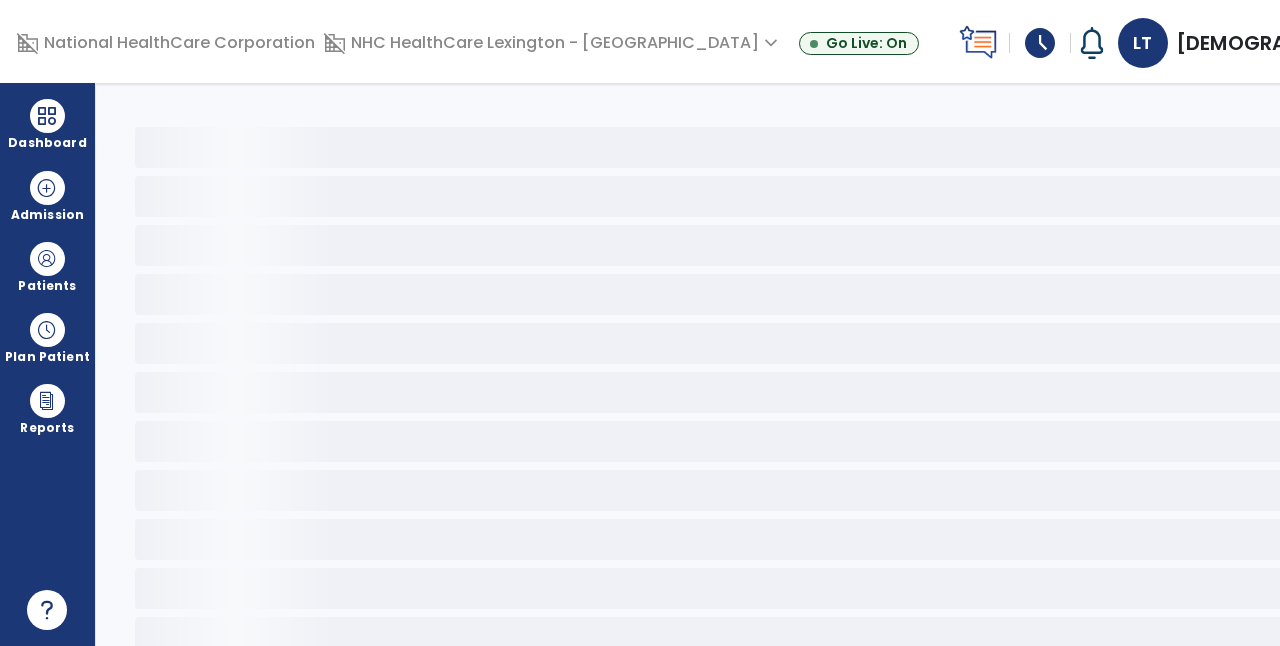 select on "*" 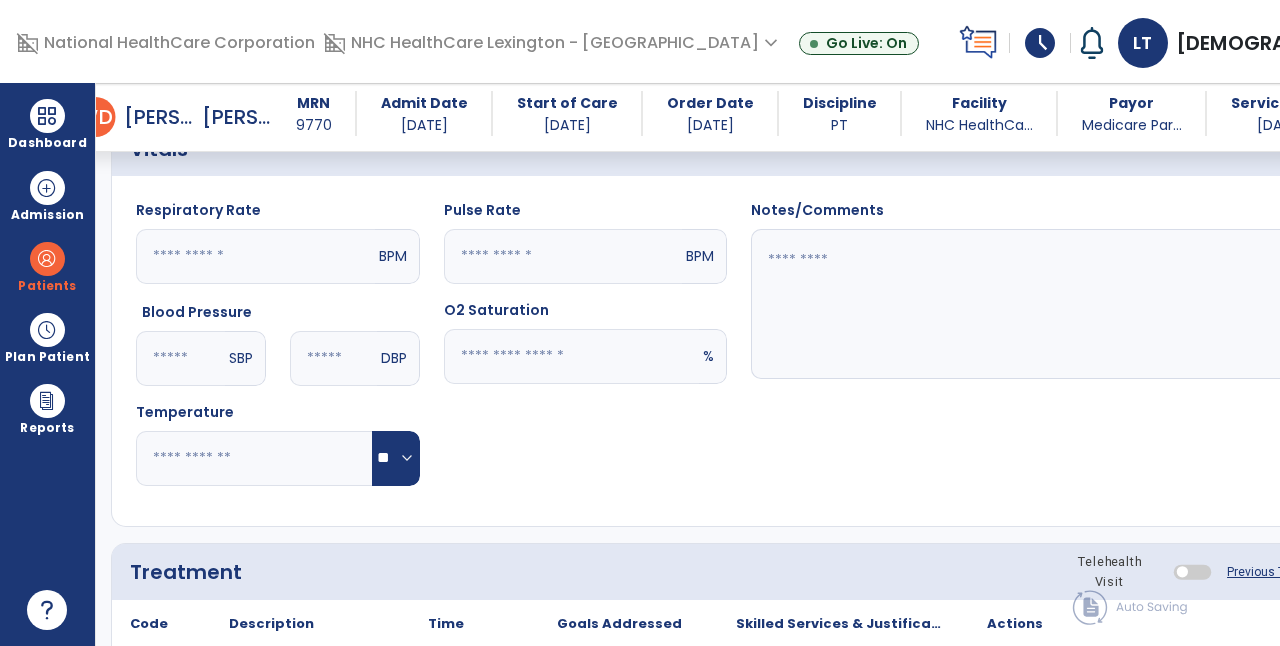 scroll, scrollTop: 706, scrollLeft: 0, axis: vertical 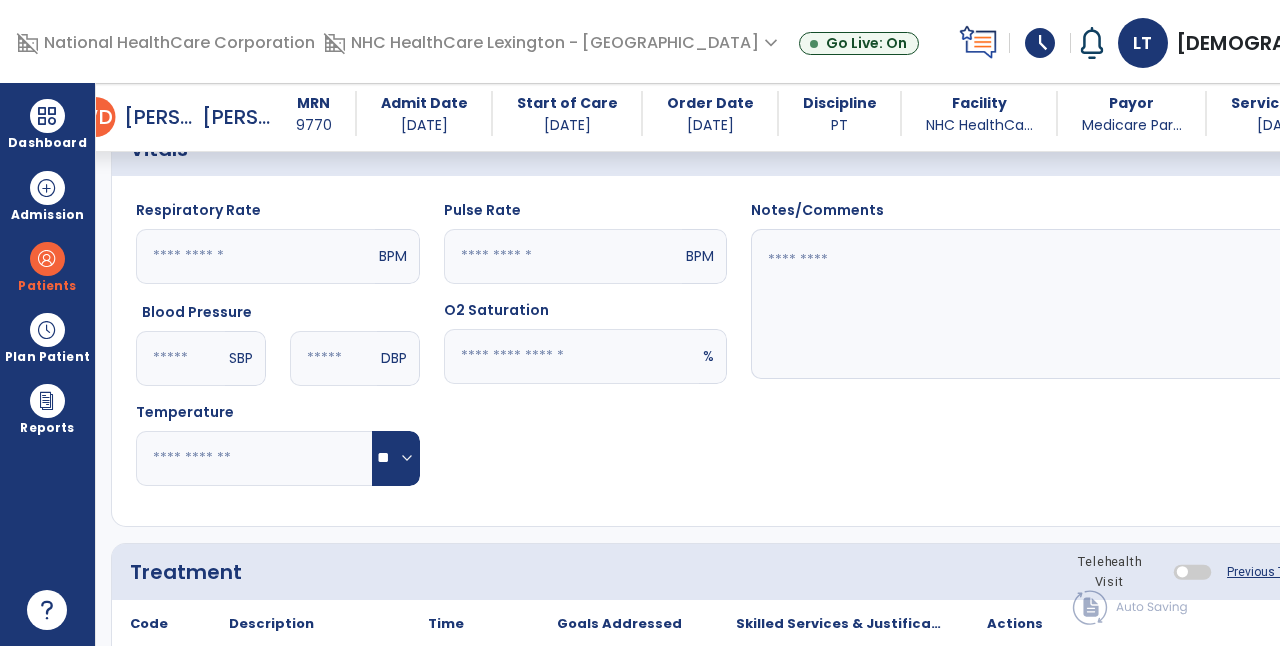 click 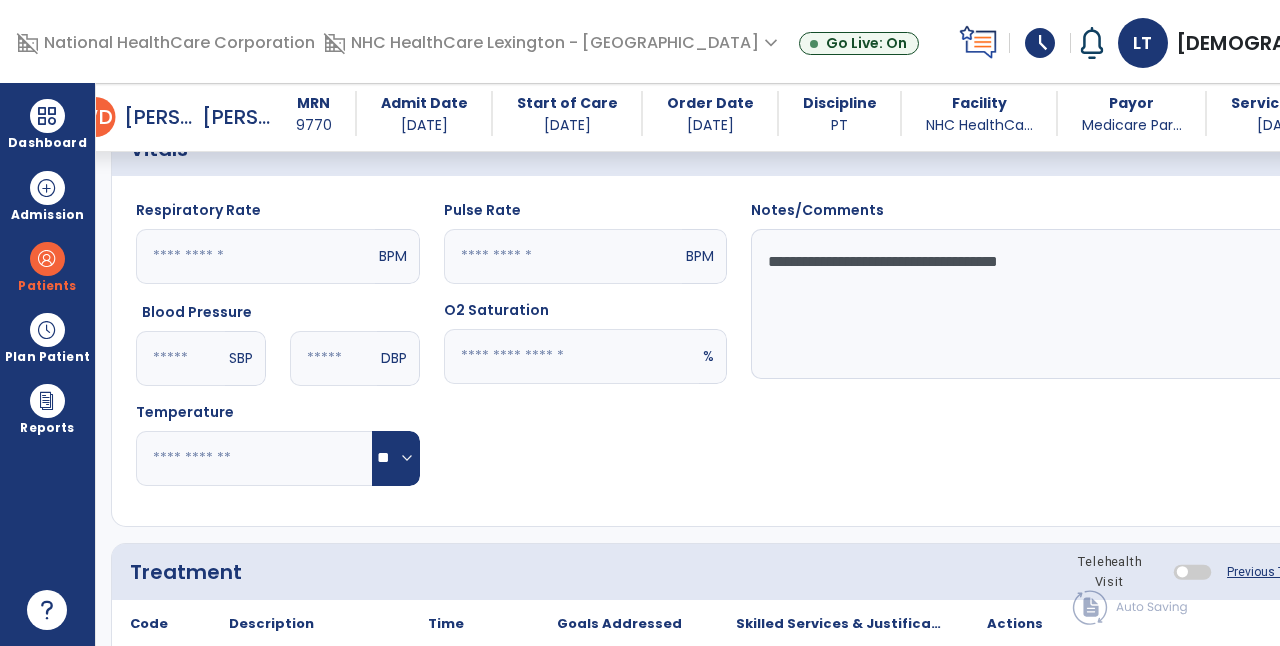 click on "**********" 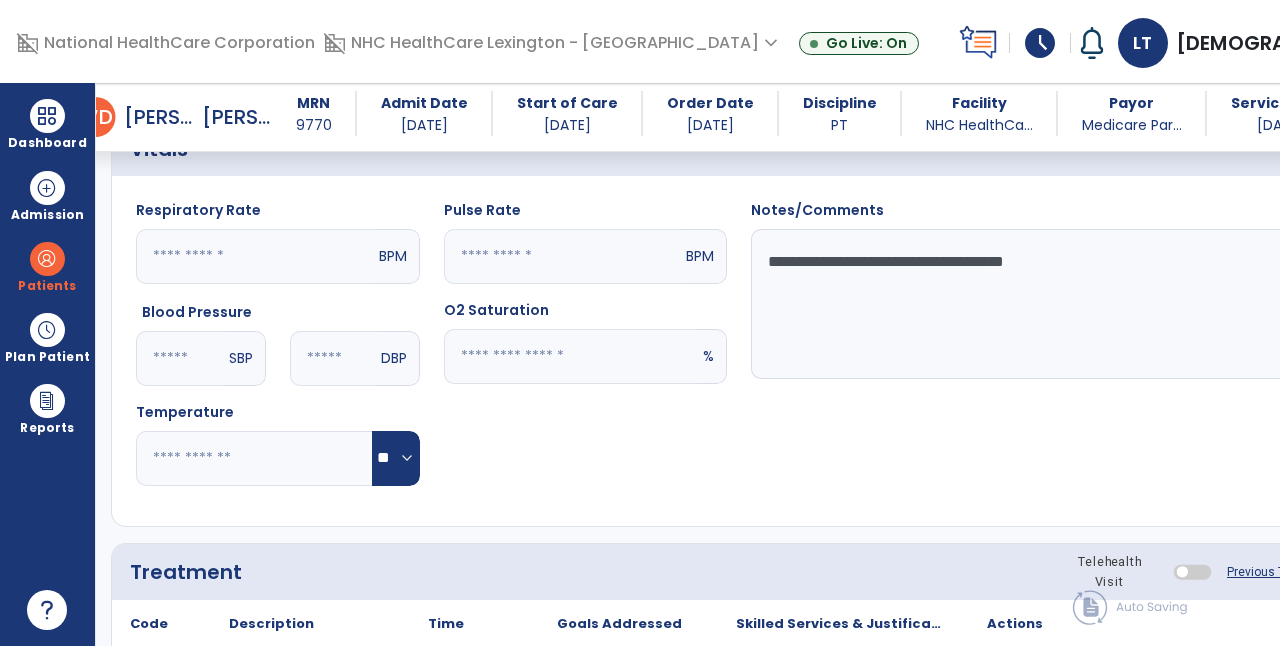 click on "**********" 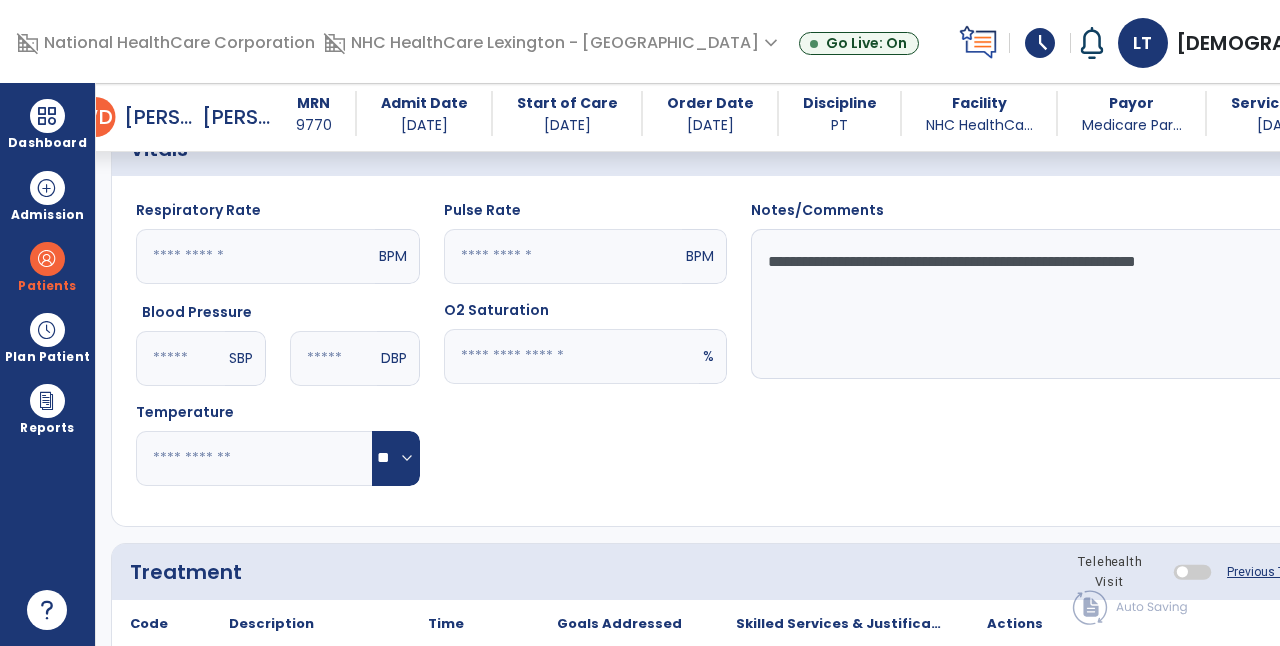 click on "**********" 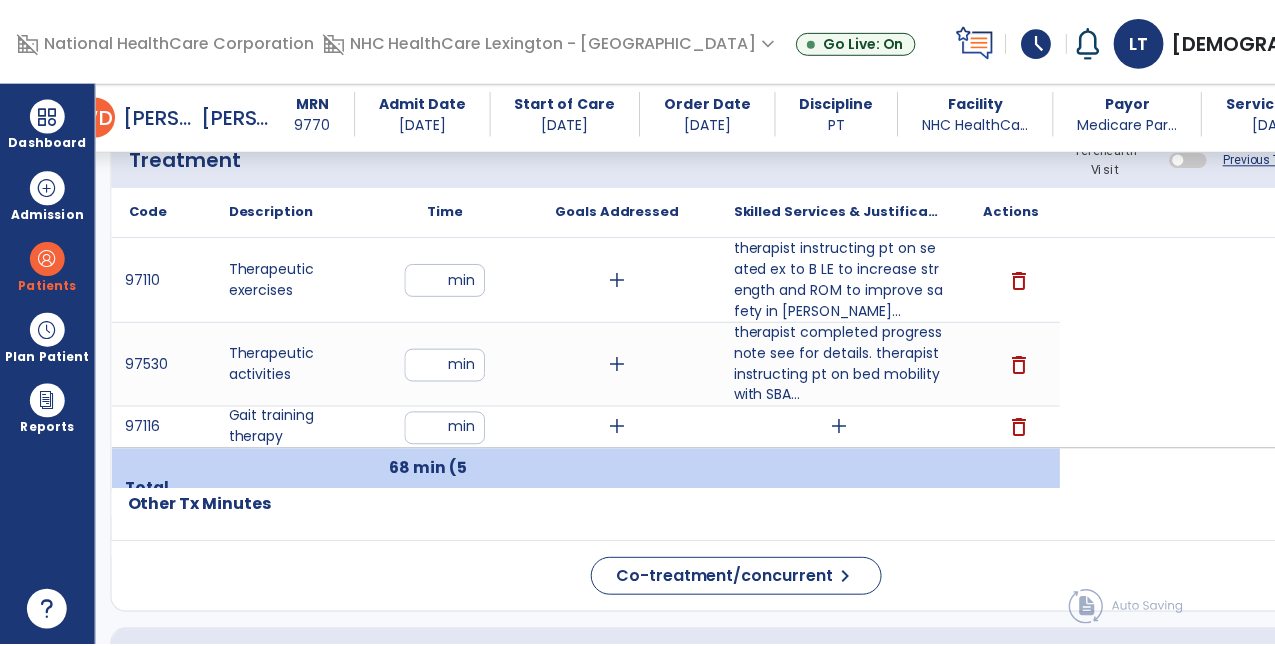 scroll, scrollTop: 1119, scrollLeft: 0, axis: vertical 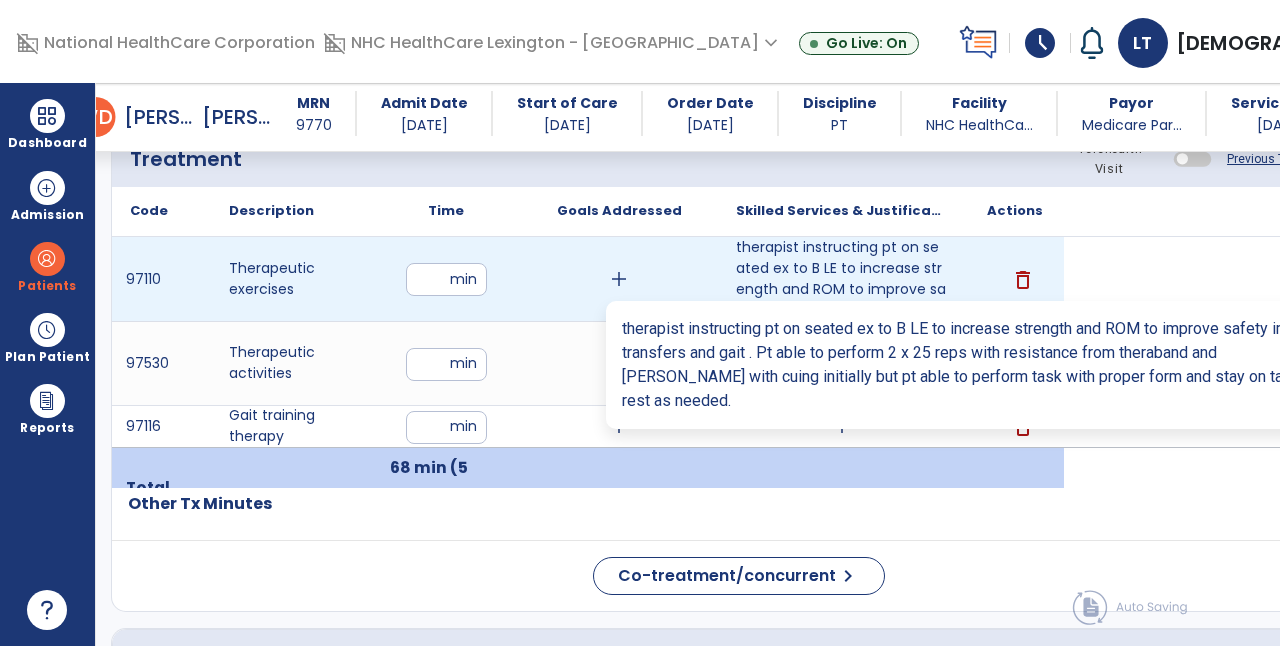 type on "**********" 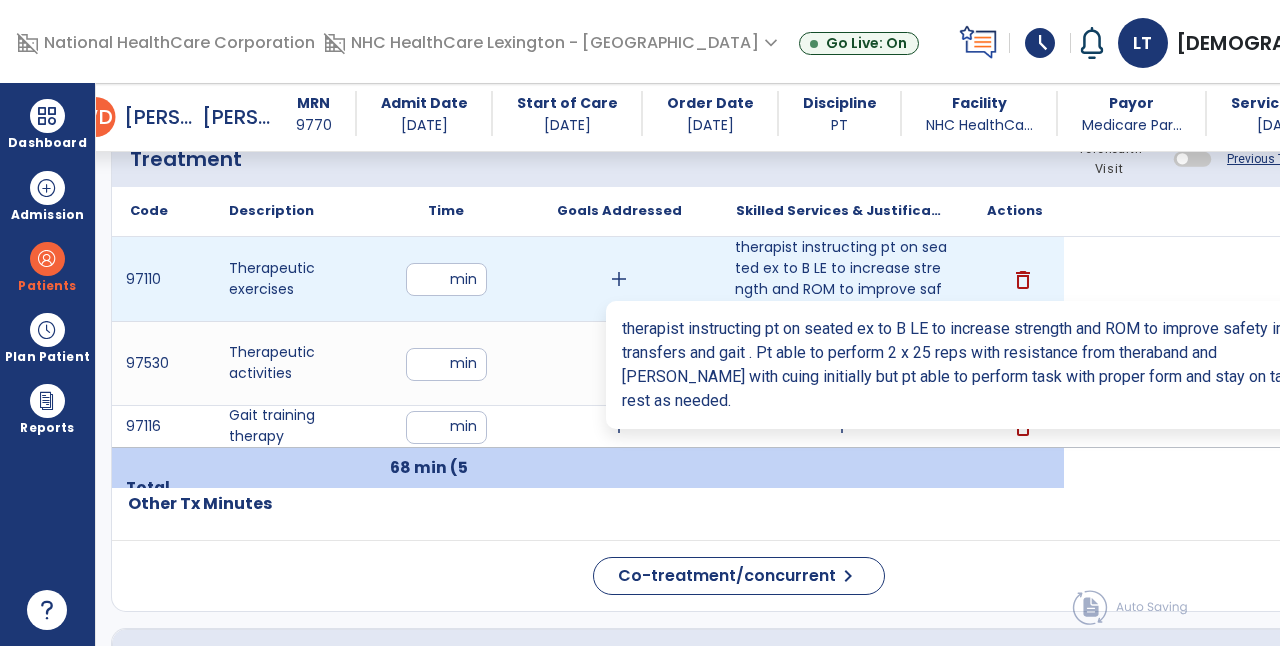 click on "therapist instructing pt on seated ex to B LE to increase strength and ROM to improve safety in [PERSON_NAME]..." at bounding box center (841, 279) 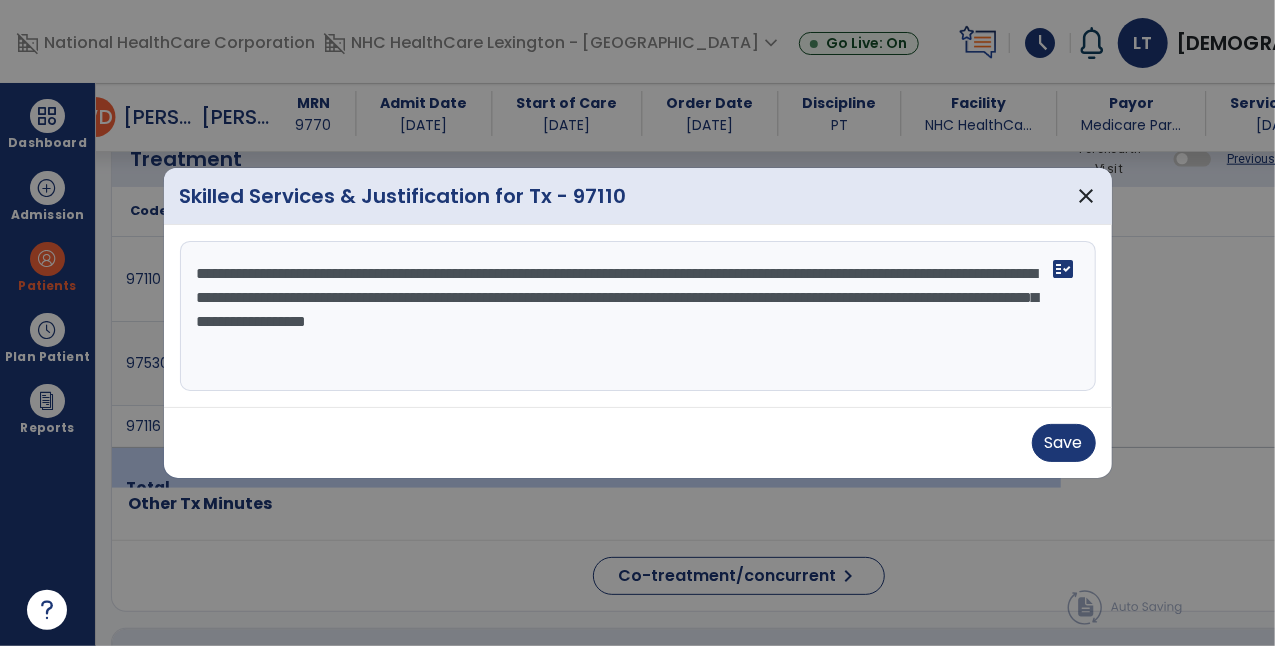 scroll, scrollTop: 1119, scrollLeft: 0, axis: vertical 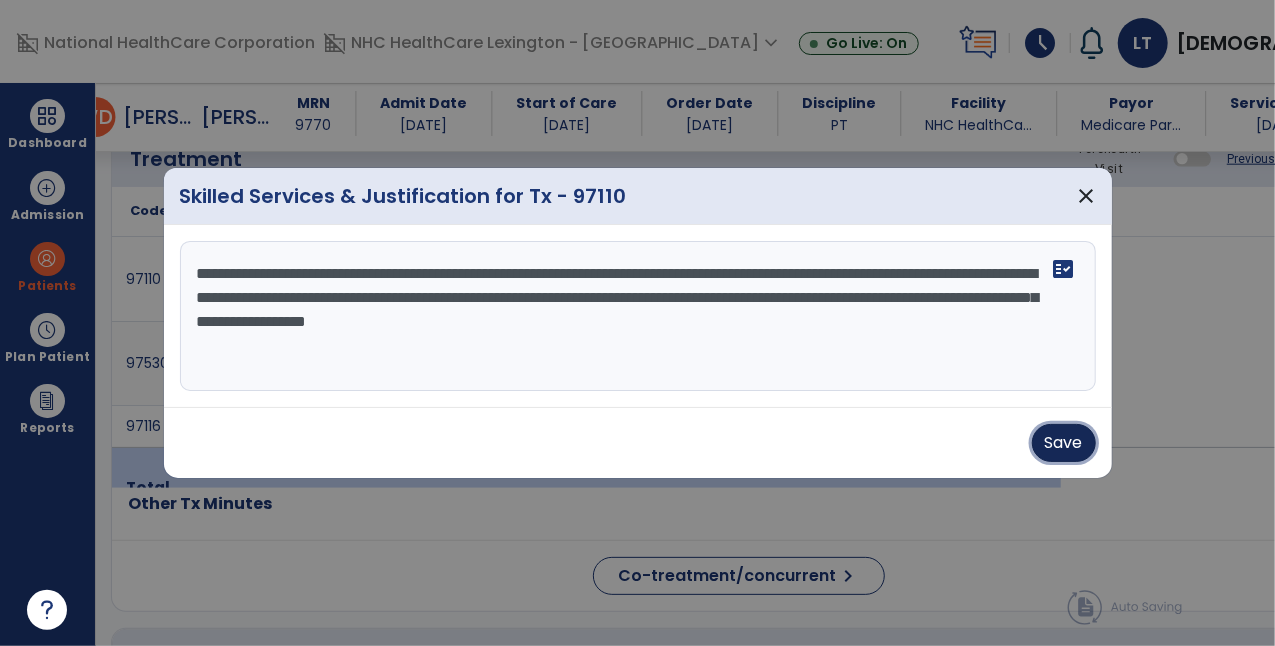 click on "Save" at bounding box center [1064, 443] 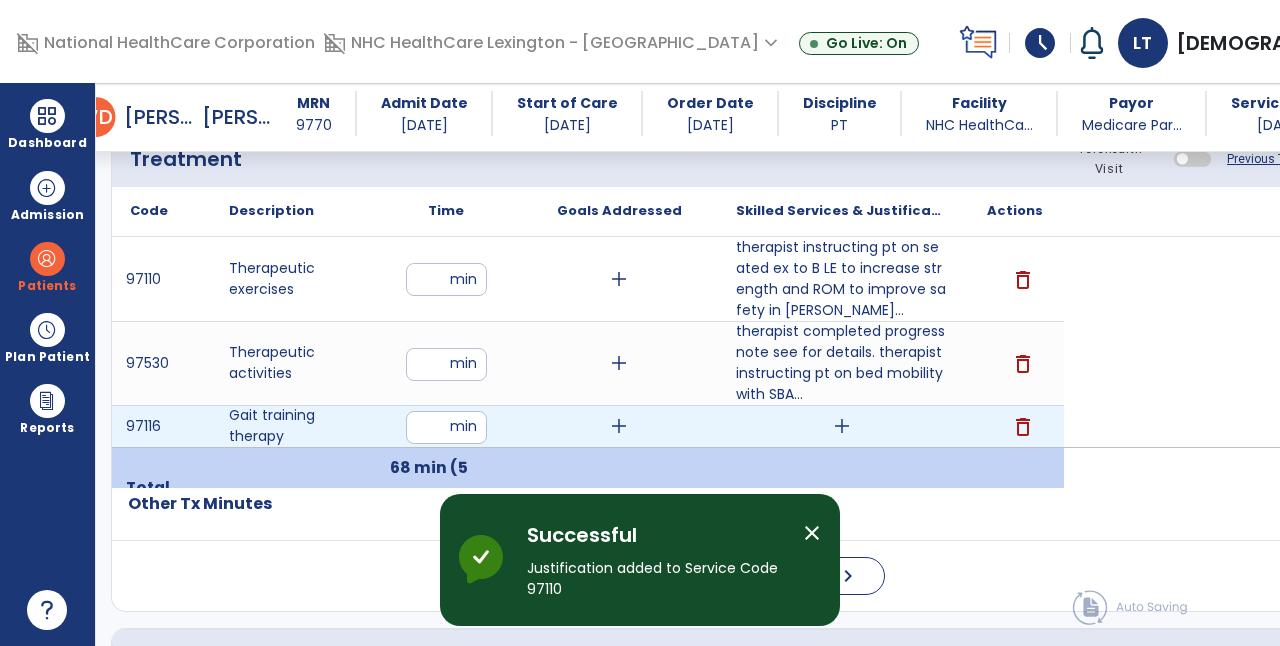 click on "add" at bounding box center [842, 426] 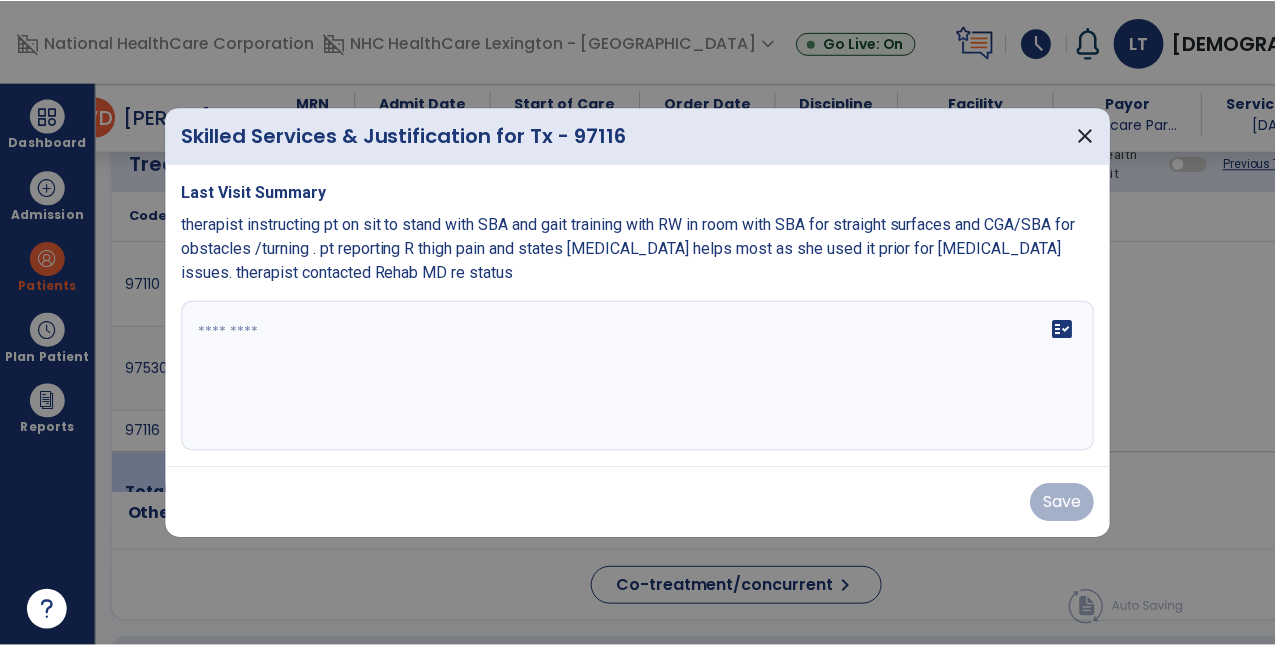 scroll, scrollTop: 1119, scrollLeft: 0, axis: vertical 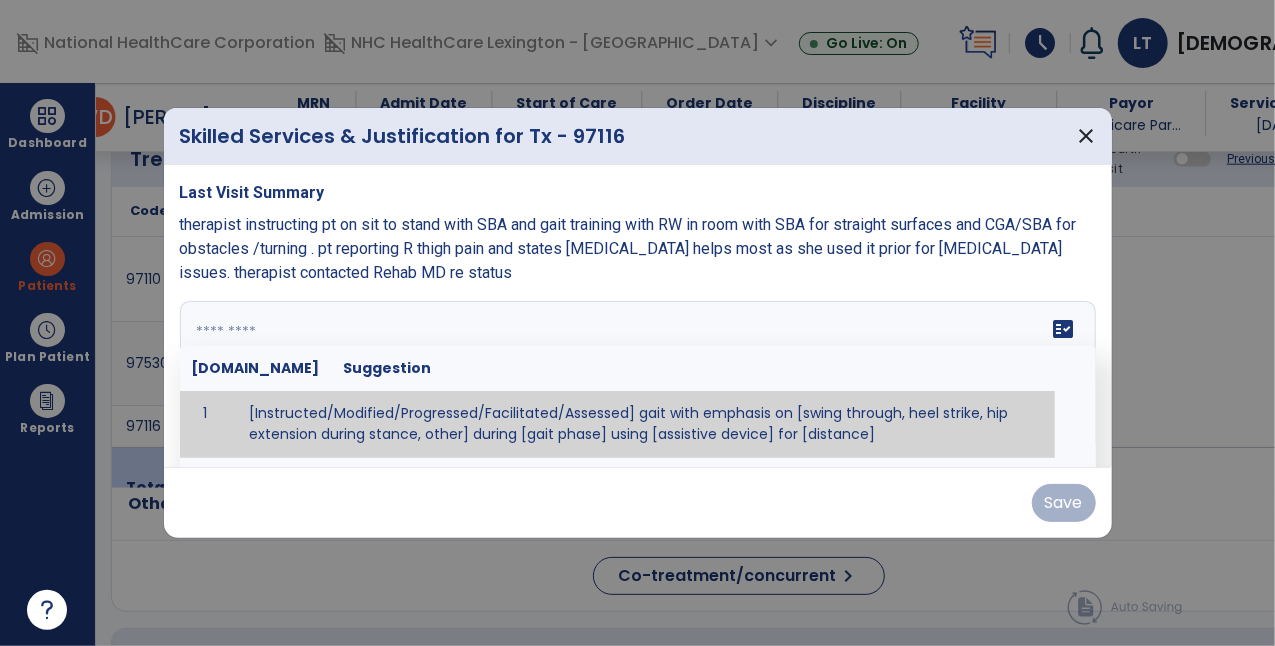click on "fact_check  [DOMAIN_NAME] Suggestion 1 [Instructed/Modified/Progressed/Facilitated/Assessed] gait with emphasis on [swing through, heel strike, hip extension during stance, other] during [gait phase] using [assistive device] for [distance] 2 [Instructed/Modified/Progressed/Facilitated/Assessed] use of [assistive device] and [NWB, PWB, step-to gait pattern, step through gait pattern] 3 [Instructed/Modified/Progressed/Facilitated/Assessed] patient's ability to [ascend/descend # of steps, perform directional changes, walk on even/uneven surfaces, pick-up objects off floor, velocity changes, other] using [assistive device]. 4 [Instructed/Modified/Progressed/Facilitated/Assessed] pre-gait activities including [identify exercise] in order to prepare for gait training. 5" at bounding box center (638, 376) 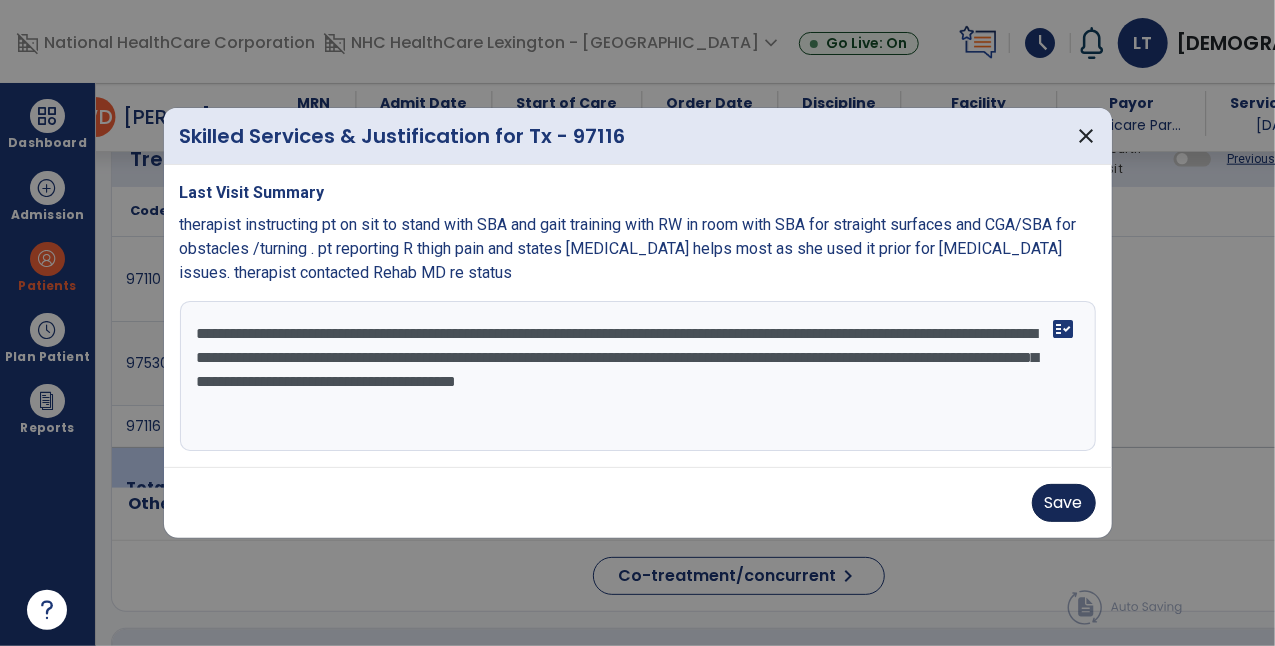 type on "**********" 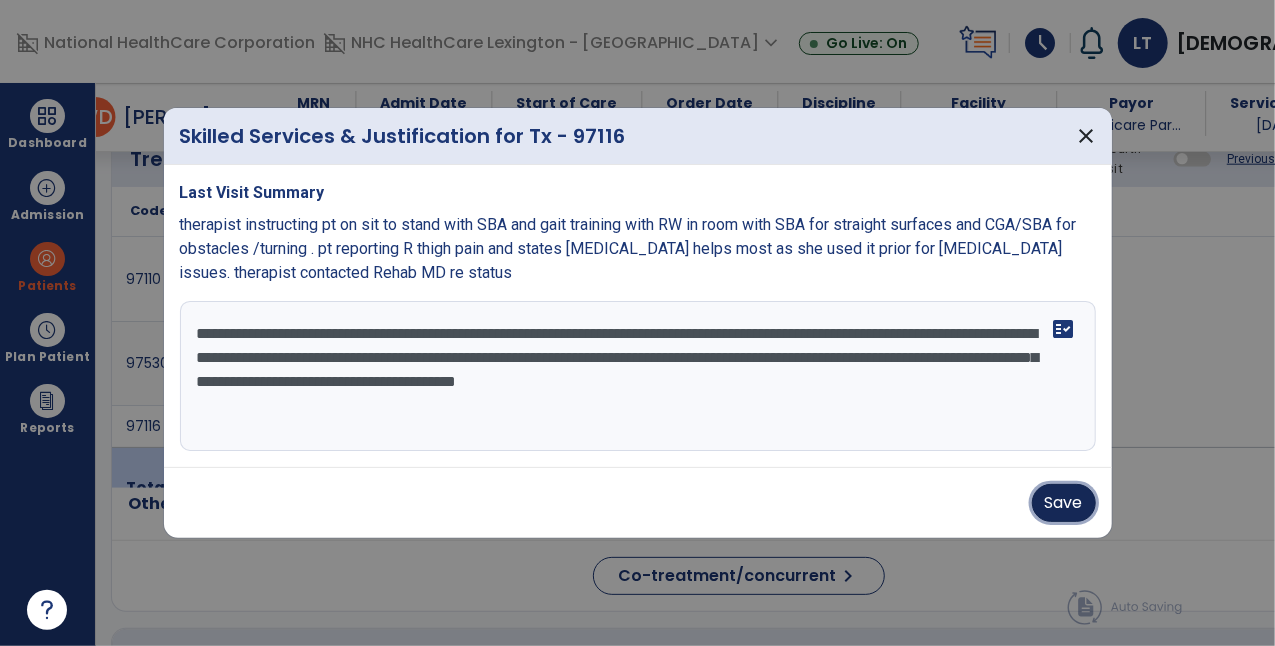 click on "Save" at bounding box center (1064, 503) 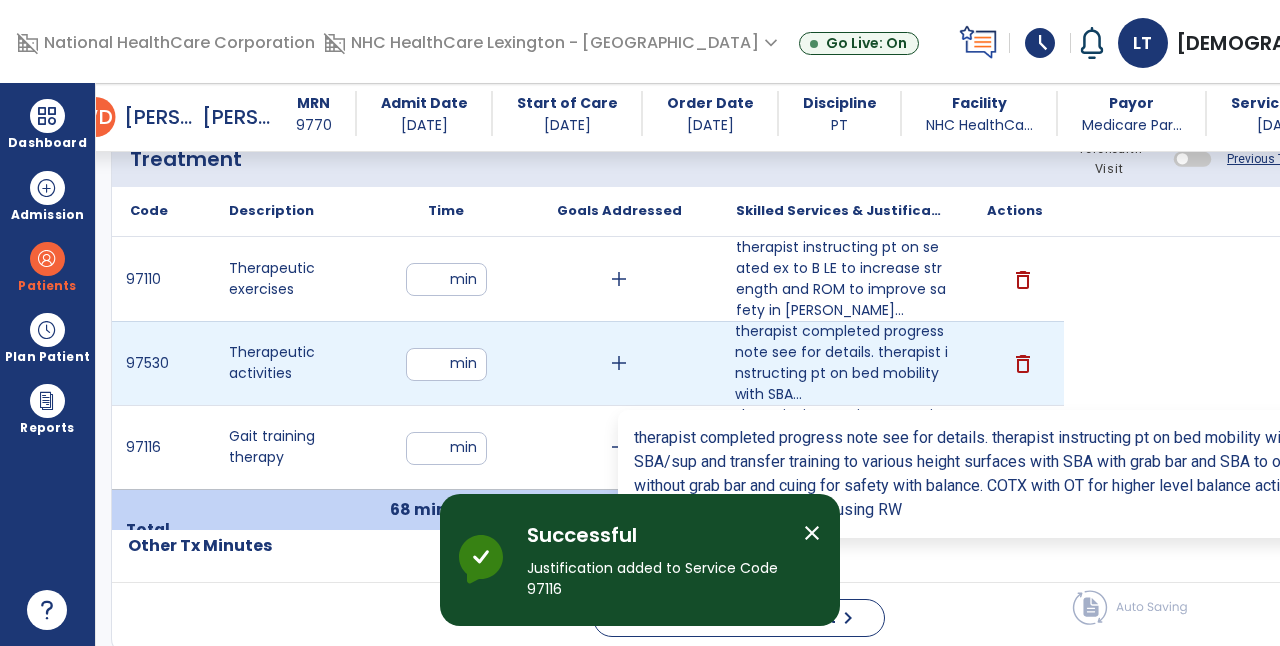 click on "therapist completed progress note see for details. therapist instructing pt on bed mobility with SBA..." at bounding box center (841, 363) 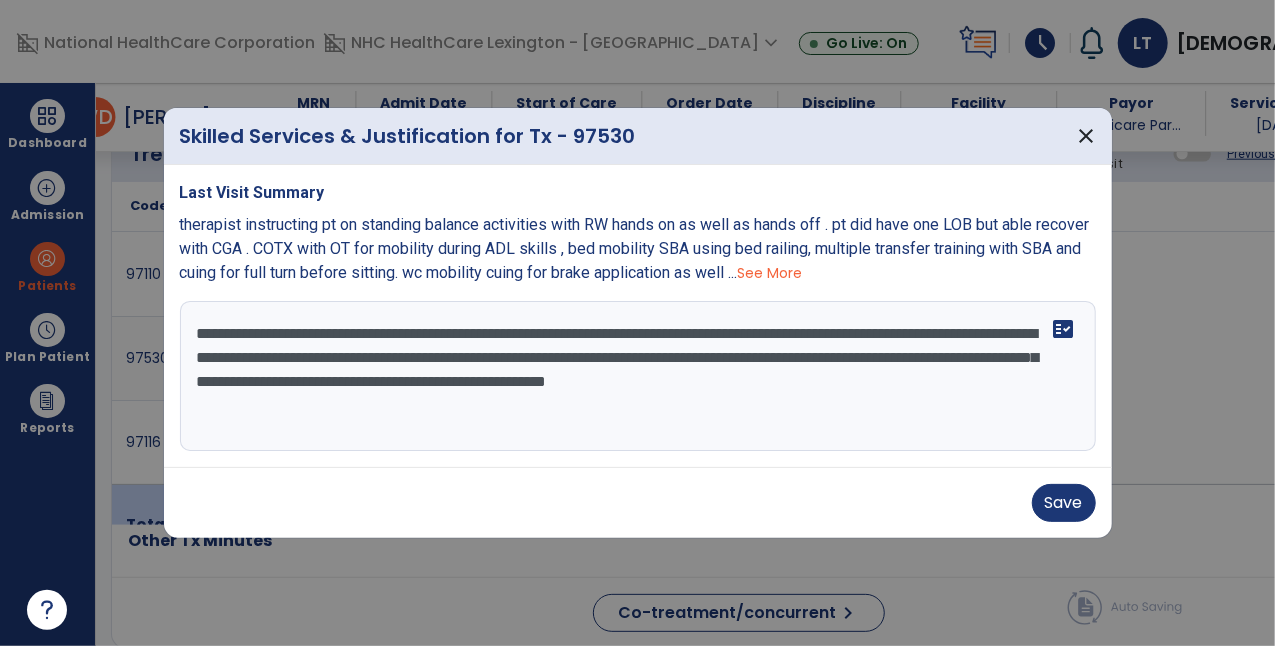 scroll, scrollTop: 1119, scrollLeft: 0, axis: vertical 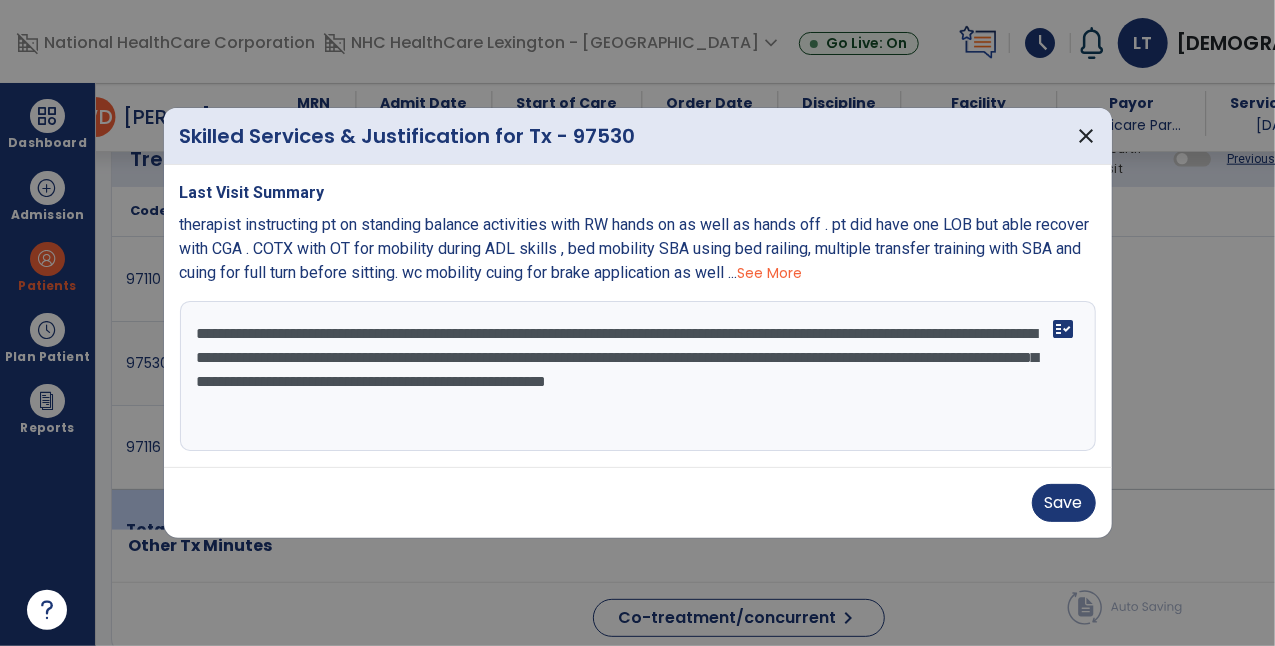 click on "**********" at bounding box center [638, 376] 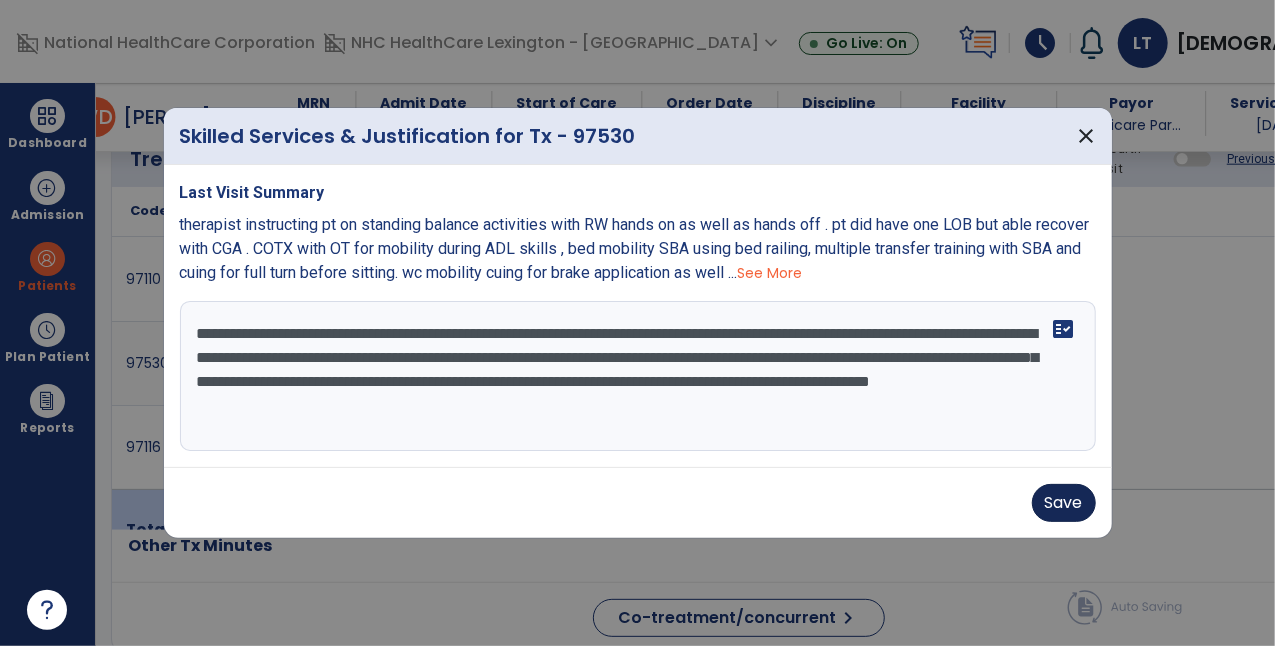 type on "**********" 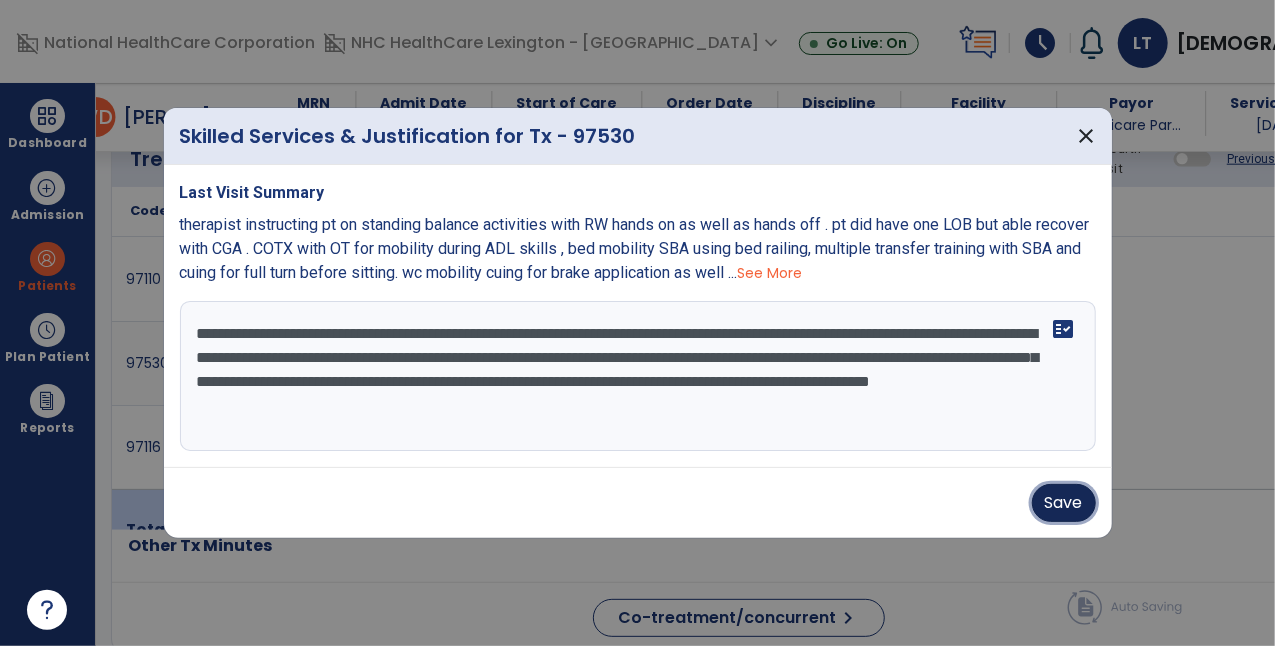 click on "Save" at bounding box center (1064, 503) 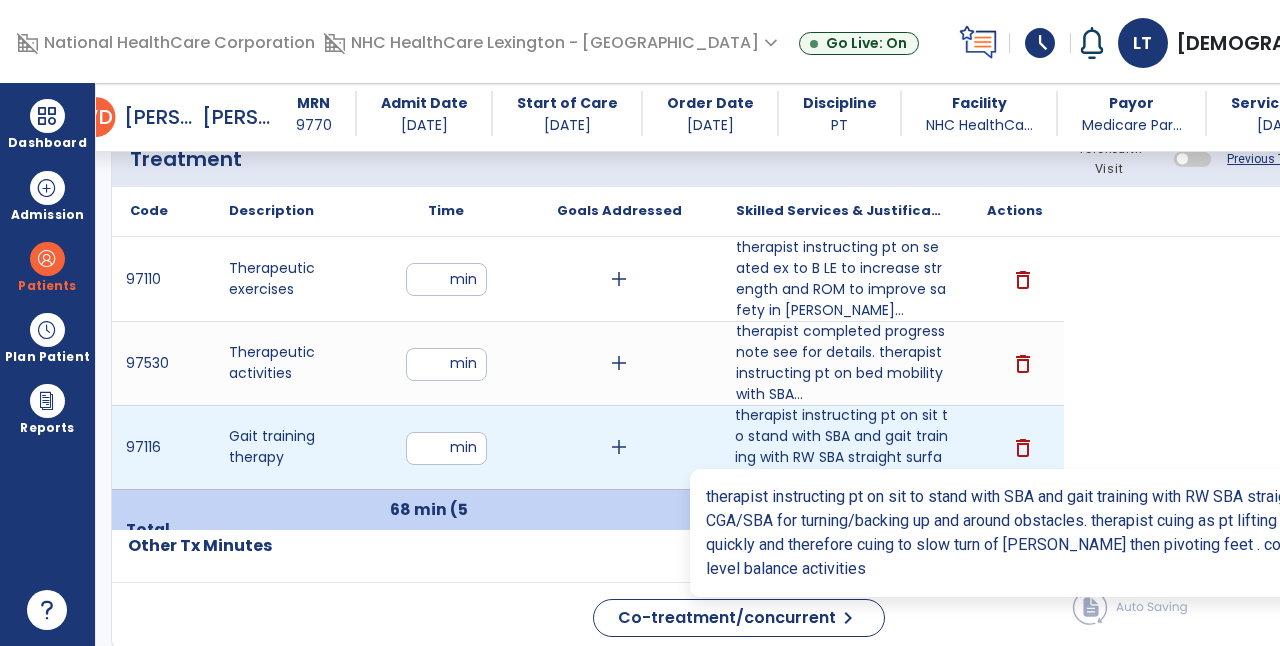 click on "therapist instructing pt on sit to stand with SBA and gait training with RW SBA  straight surfaces a..." at bounding box center [841, 447] 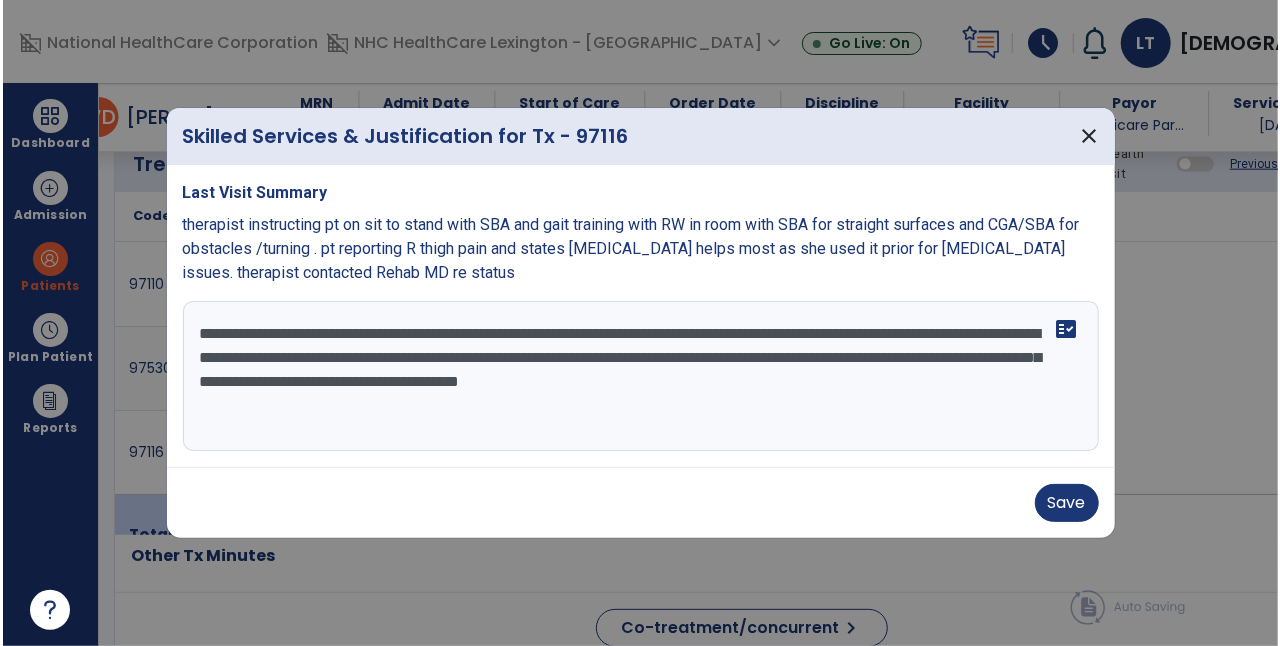 scroll, scrollTop: 1119, scrollLeft: 0, axis: vertical 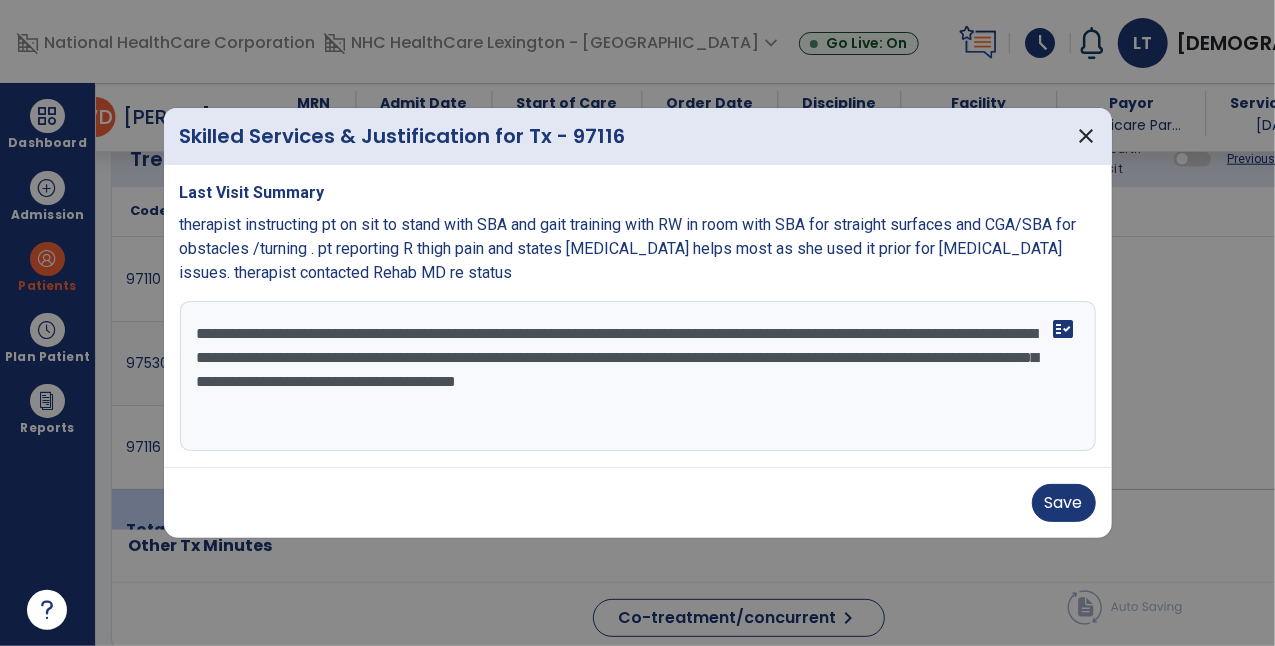 click on "**********" at bounding box center [638, 376] 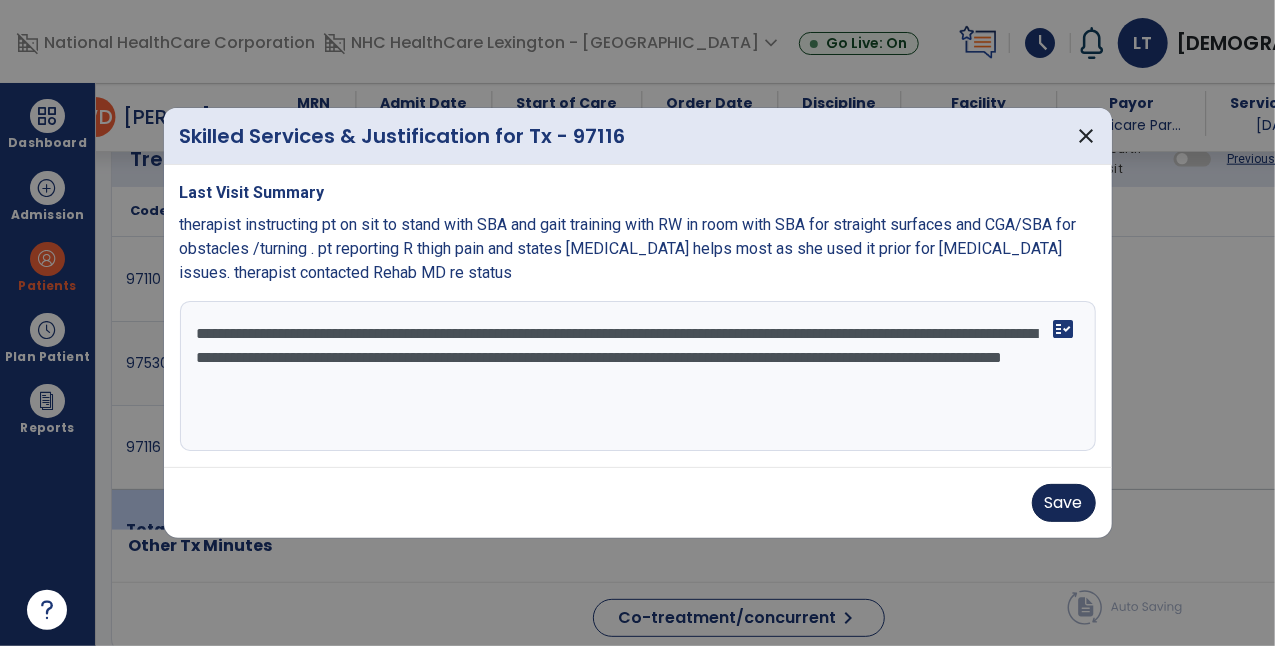 type on "**********" 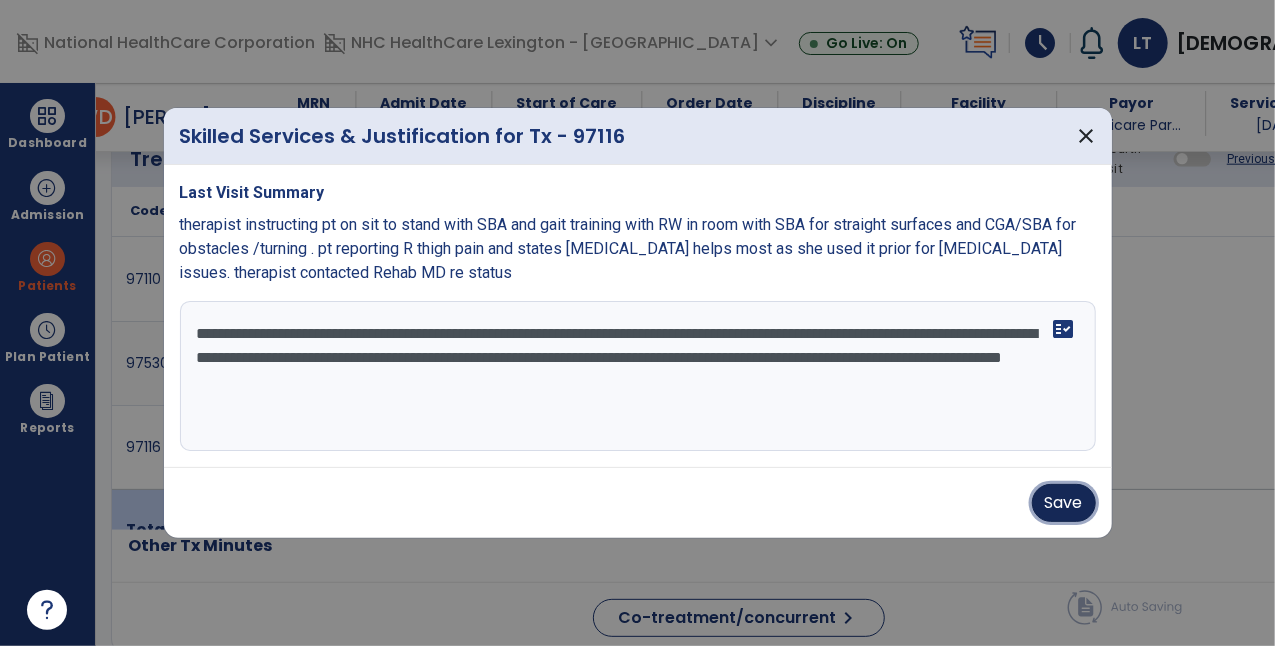 click on "Save" at bounding box center [1064, 503] 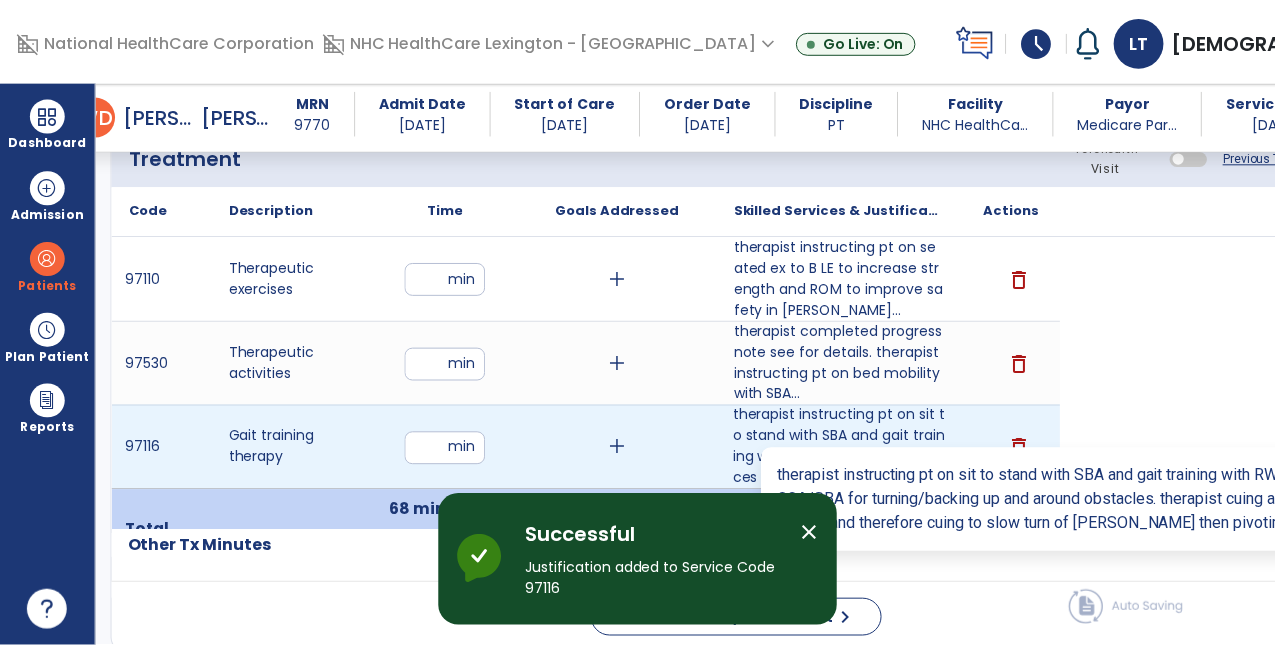 scroll, scrollTop: 1307, scrollLeft: 0, axis: vertical 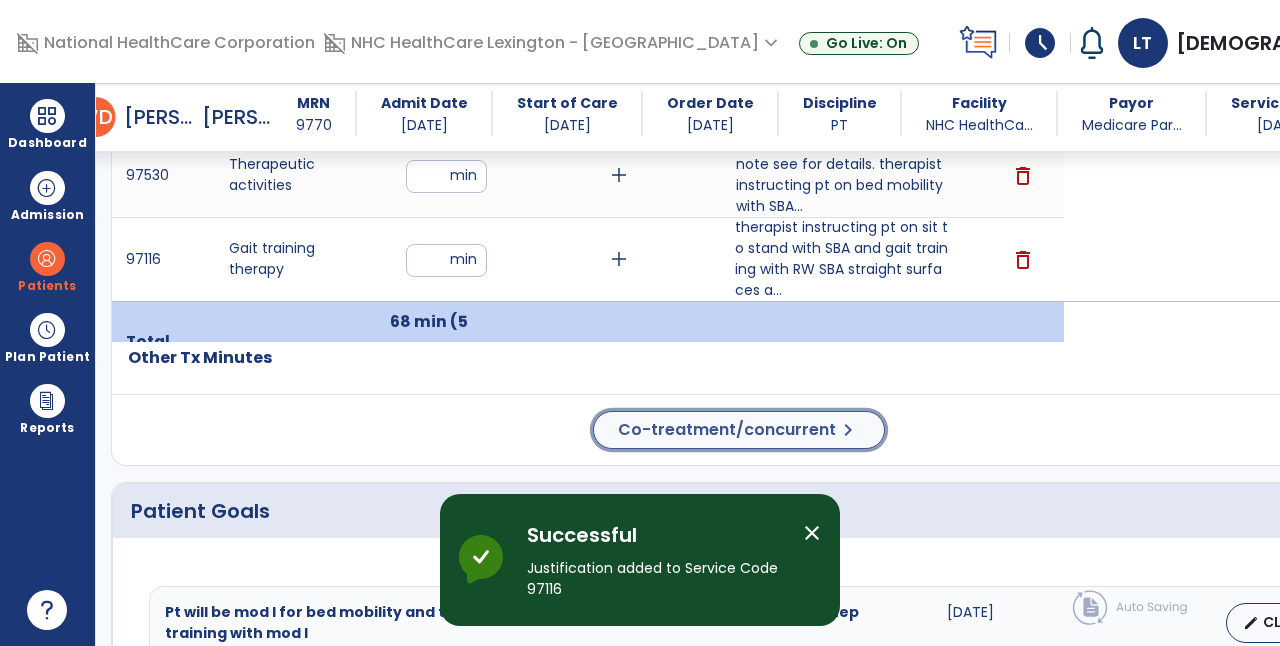 click on "Co-treatment/concurrent" 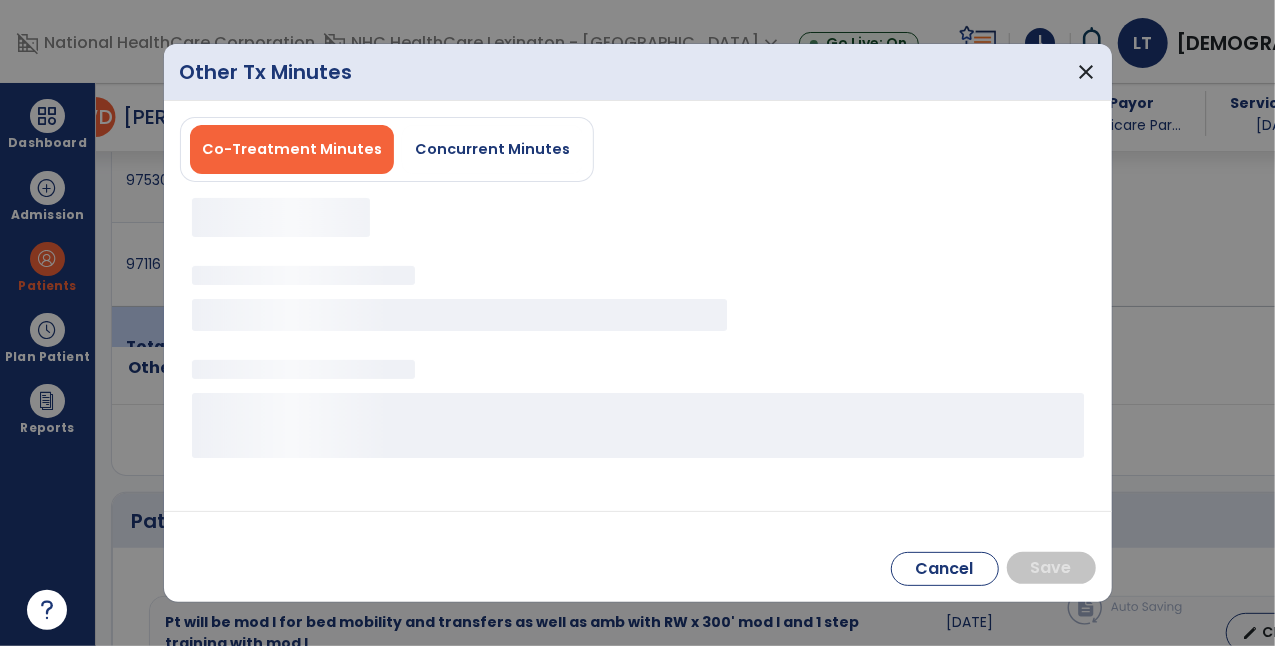 scroll, scrollTop: 1307, scrollLeft: 0, axis: vertical 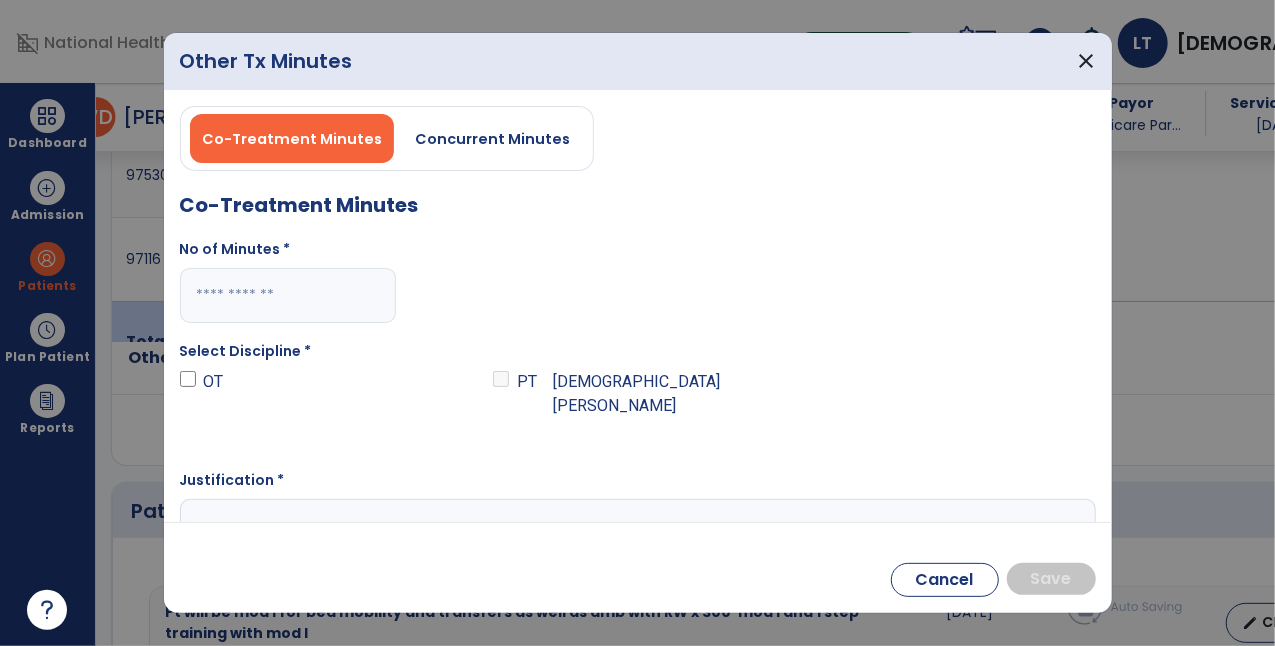 click at bounding box center [288, 295] 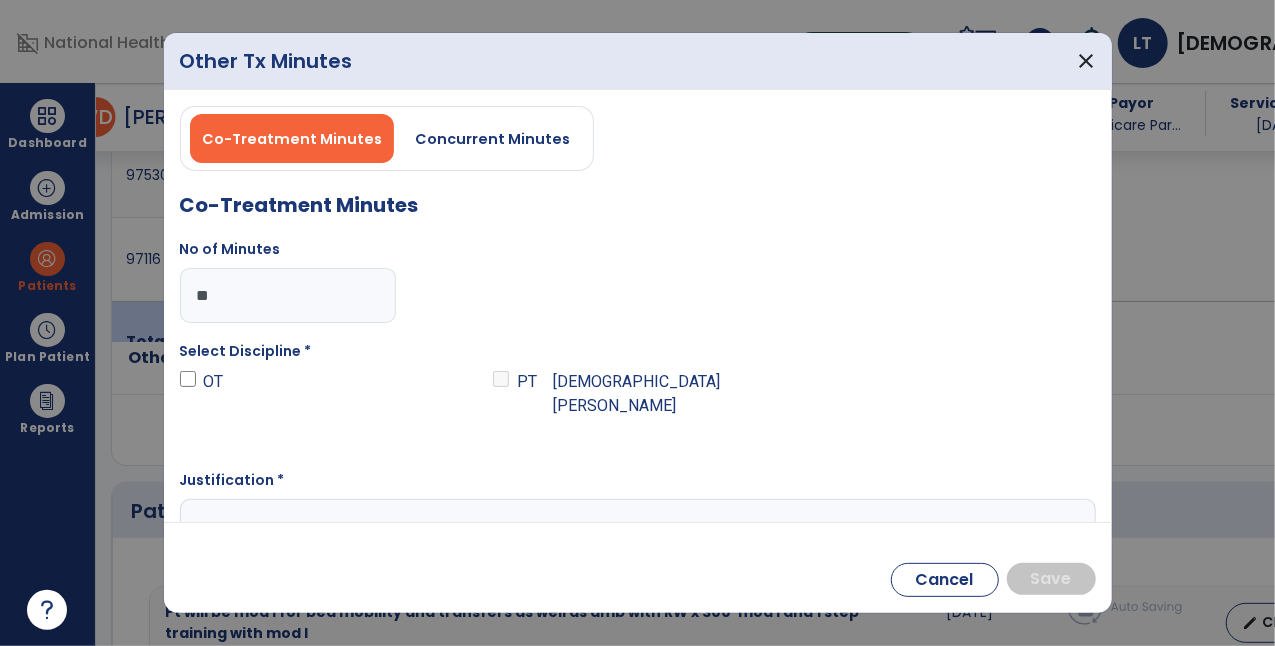 type on "**" 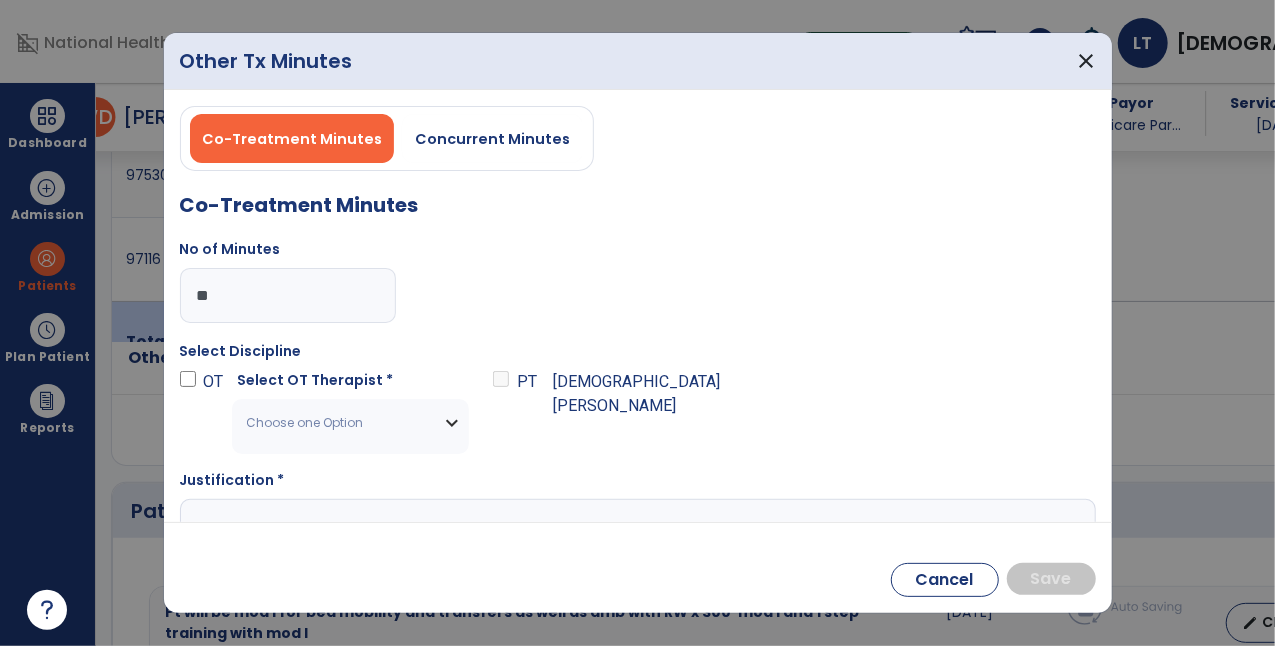 click on "Choose one Option" at bounding box center [350, 423] 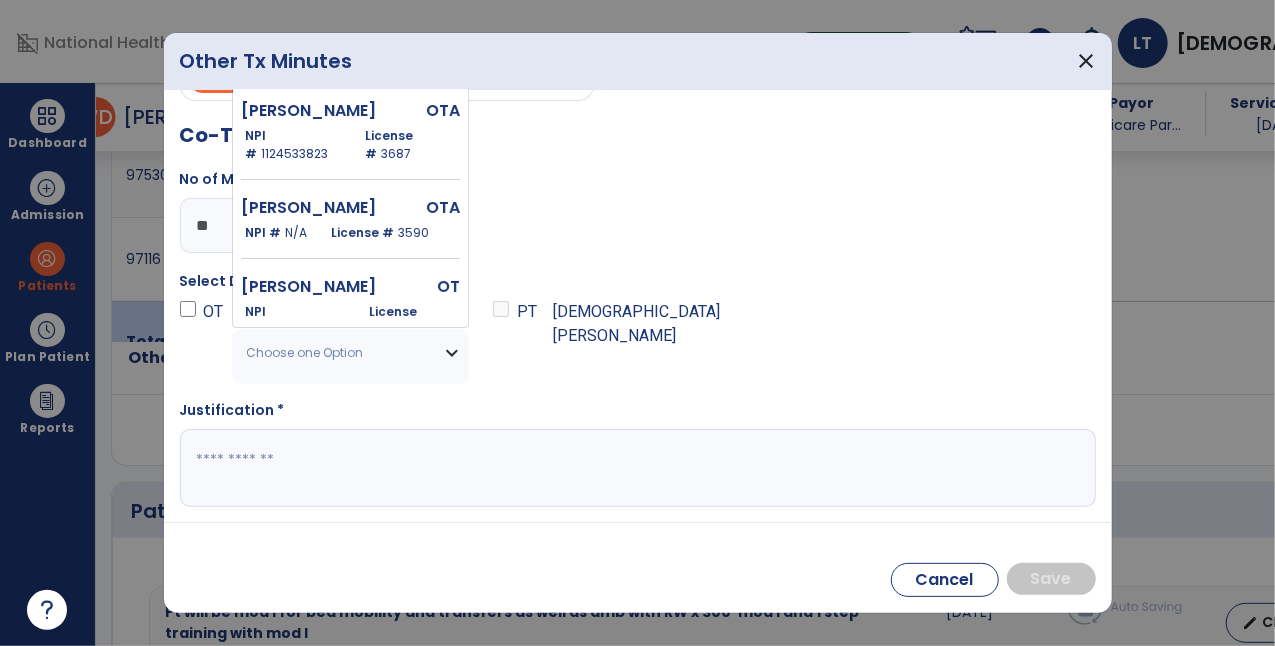scroll, scrollTop: 70, scrollLeft: 0, axis: vertical 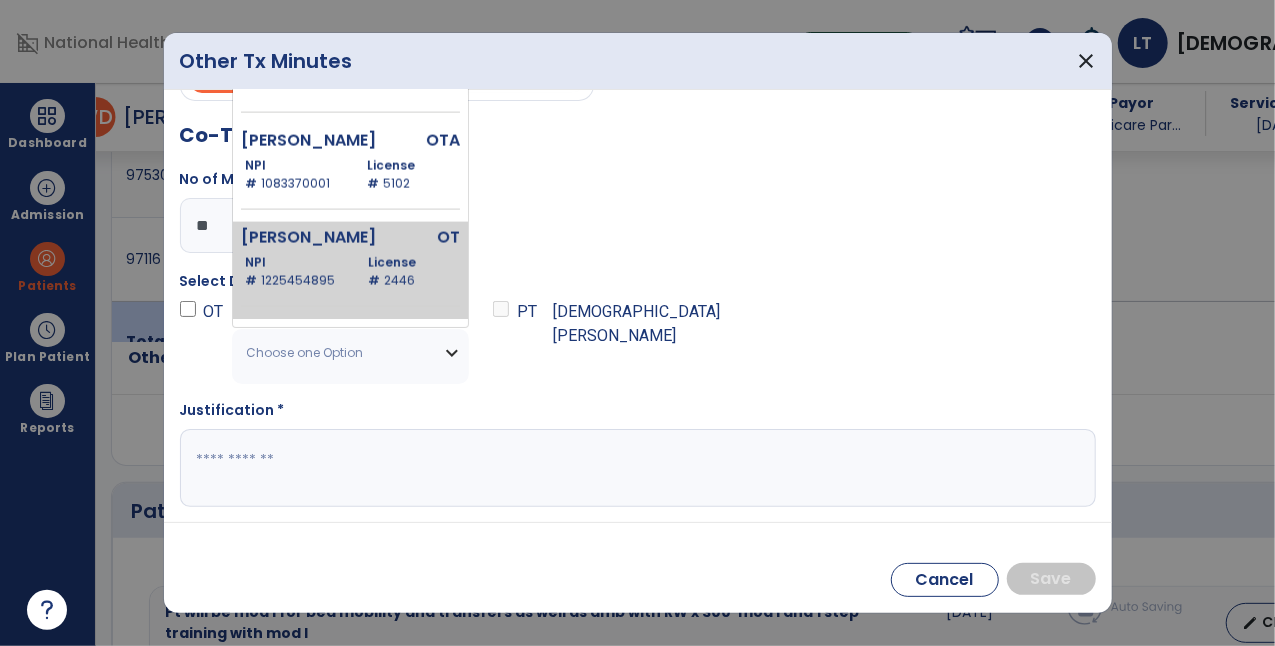 click on "2446" at bounding box center (398, 280) 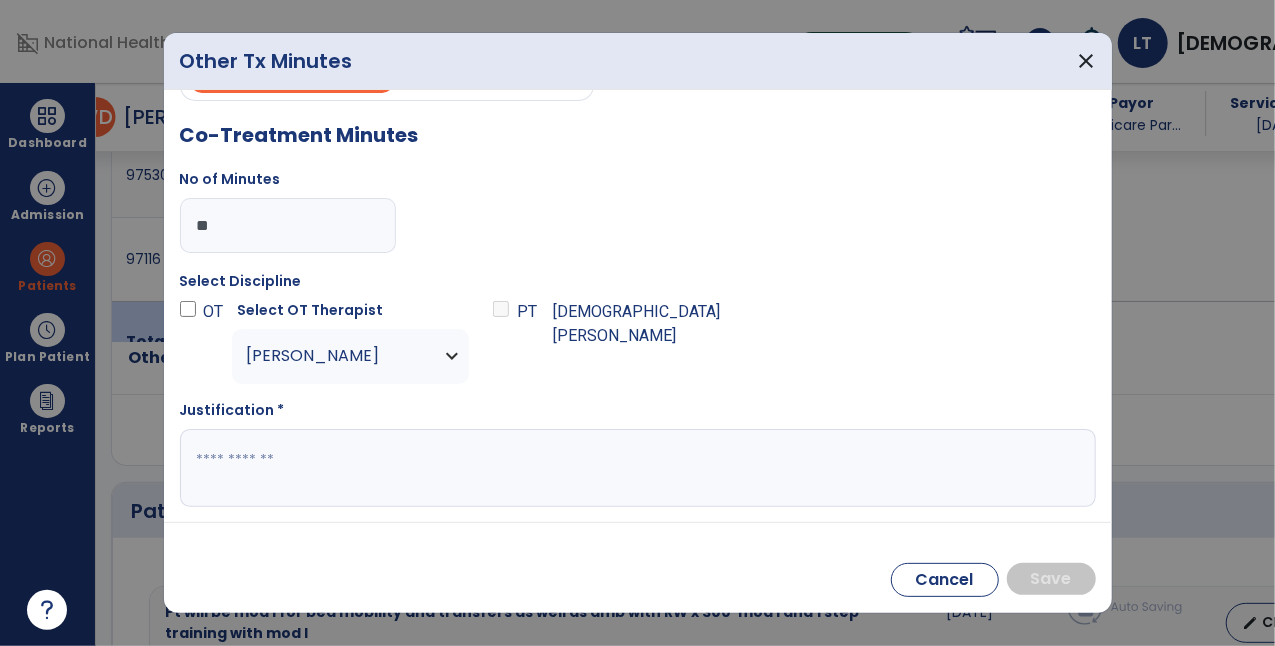 click at bounding box center (636, 468) 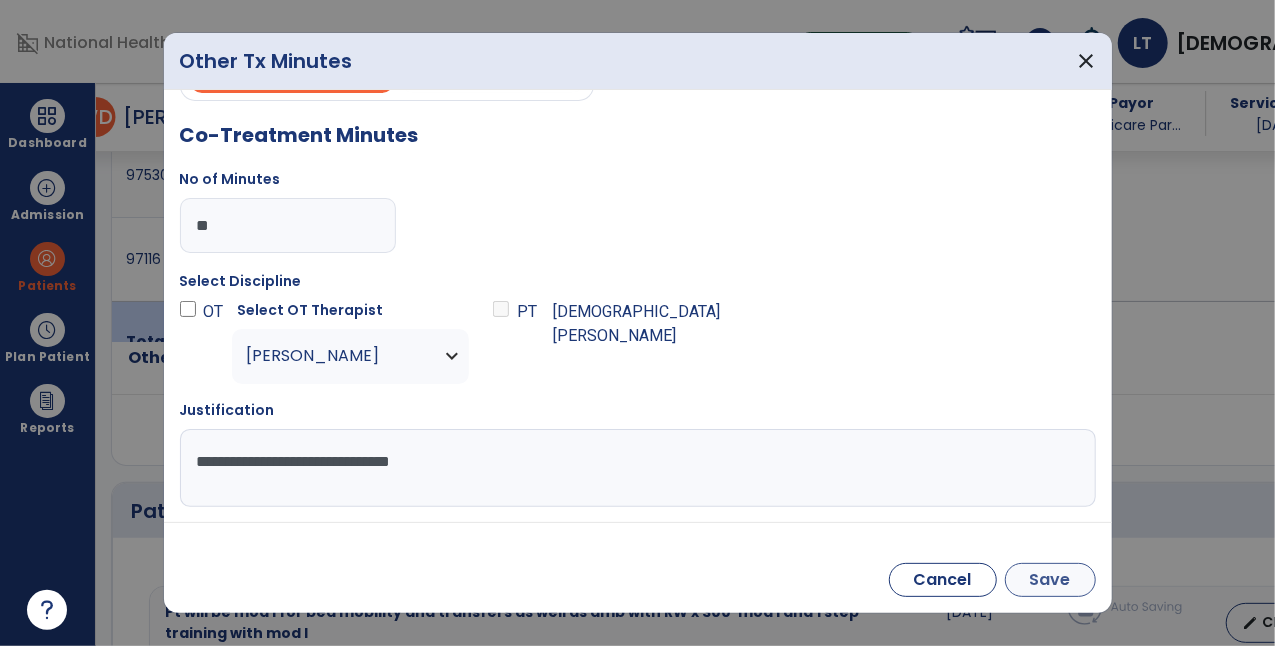 type on "**********" 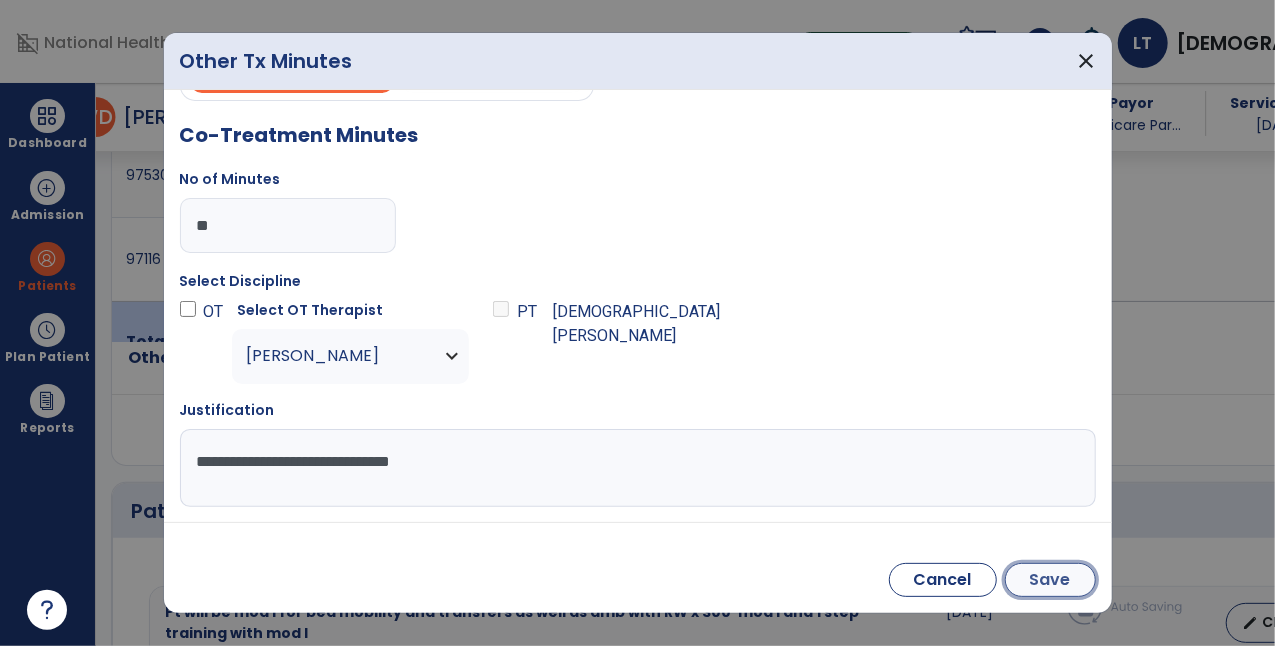 click on "Save" at bounding box center [1050, 580] 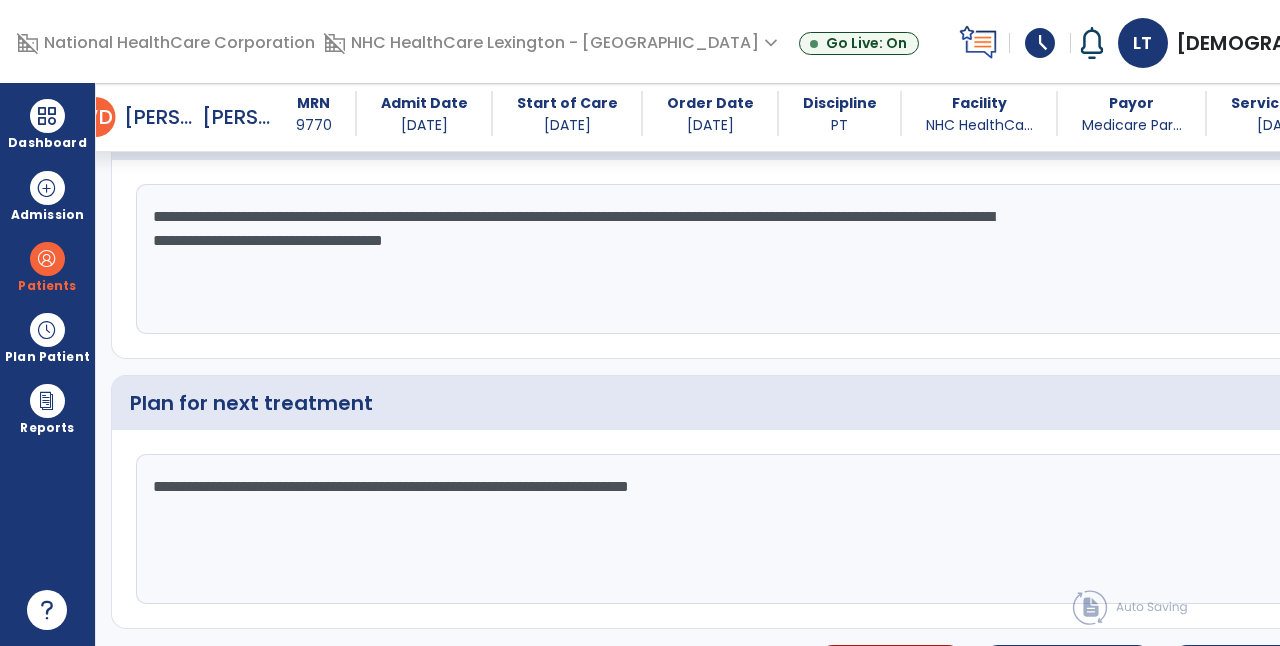scroll, scrollTop: 2863, scrollLeft: 0, axis: vertical 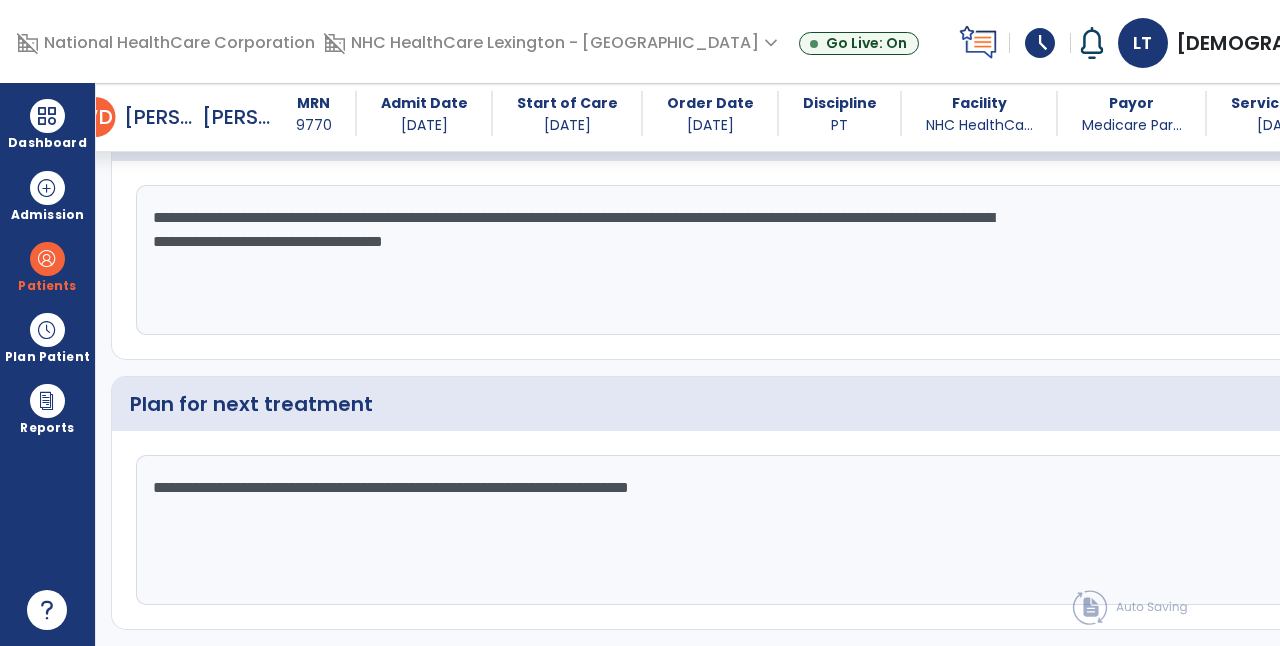 click on "**********" 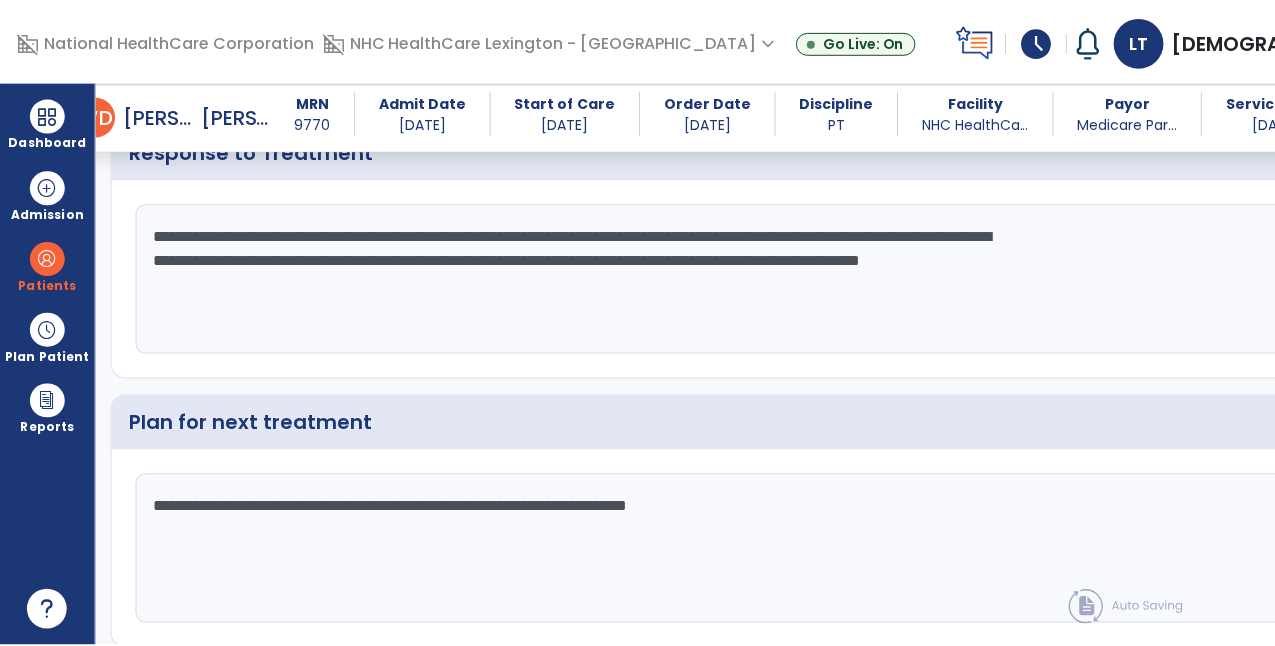scroll, scrollTop: 2945, scrollLeft: 0, axis: vertical 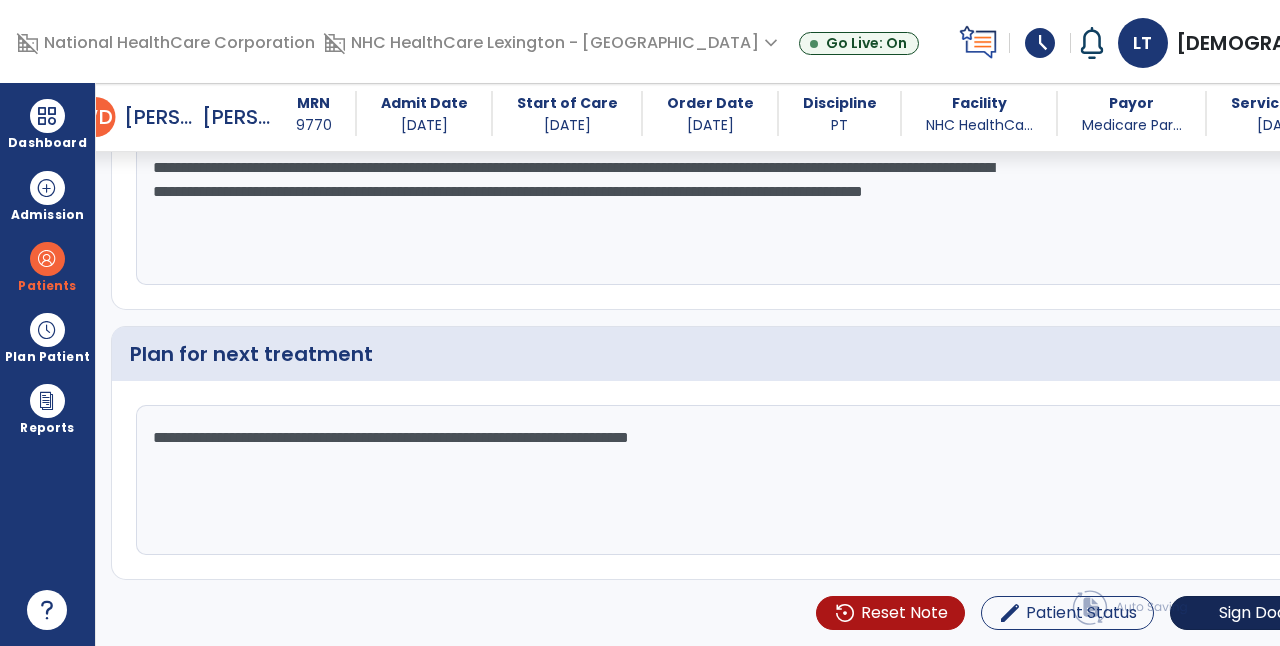 type on "**********" 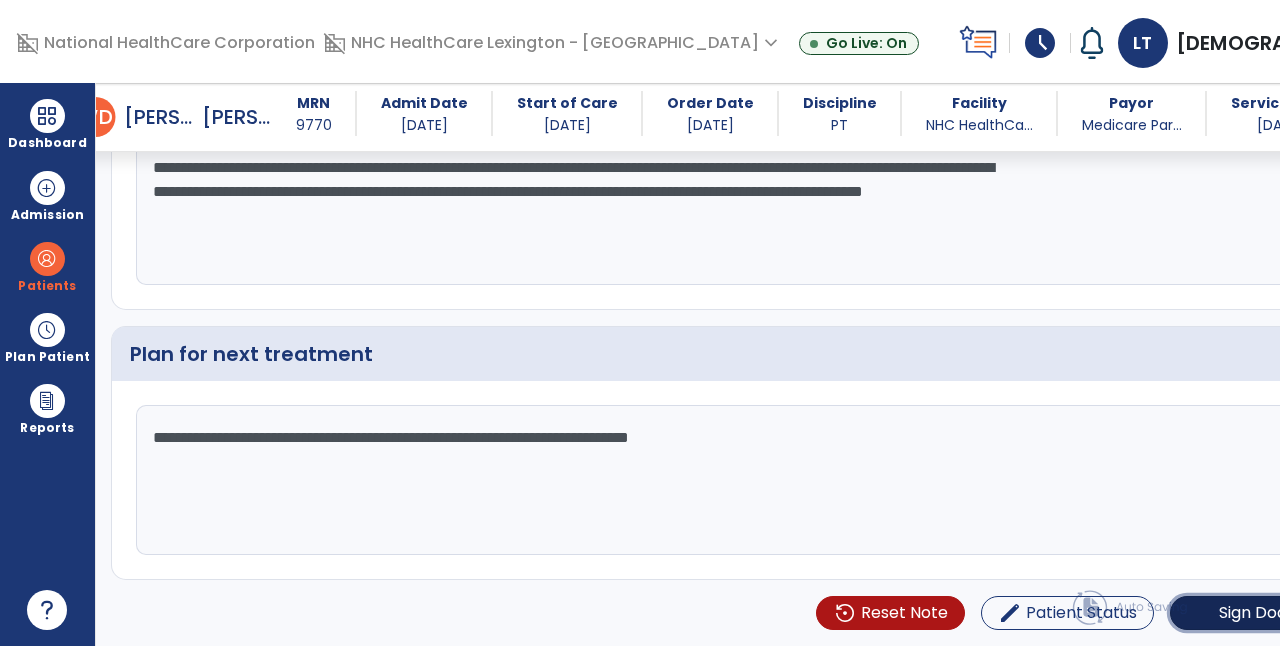 click on "Sign Doc" 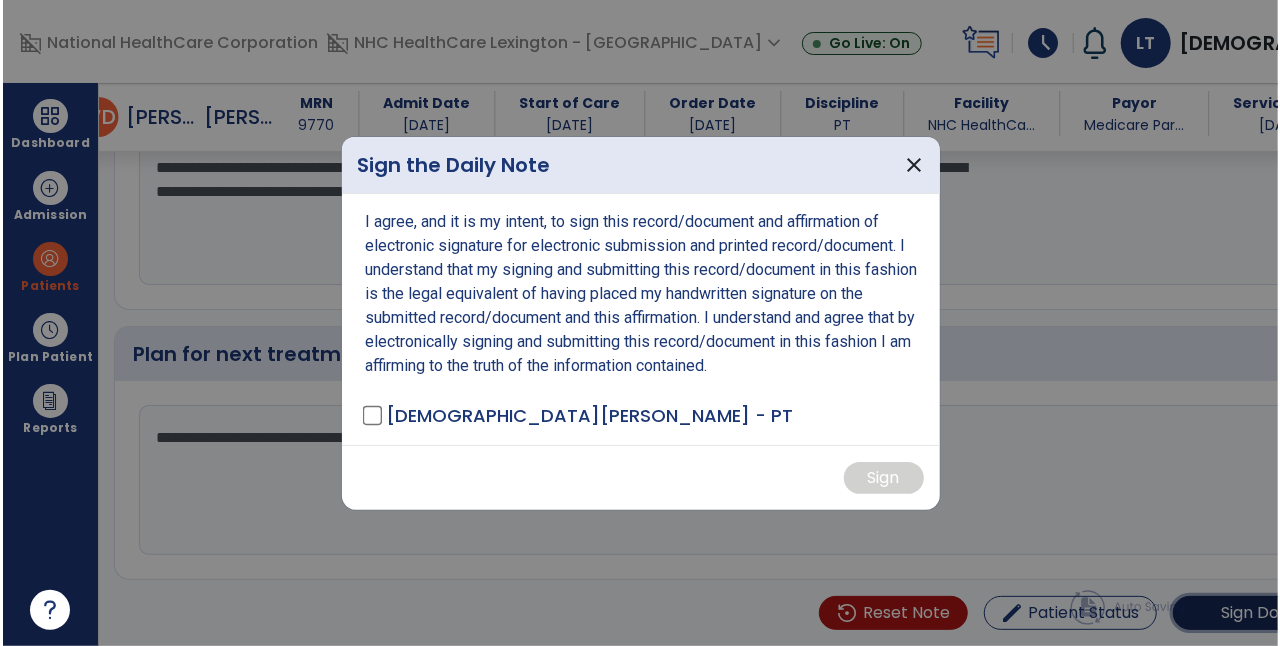 scroll, scrollTop: 2945, scrollLeft: 0, axis: vertical 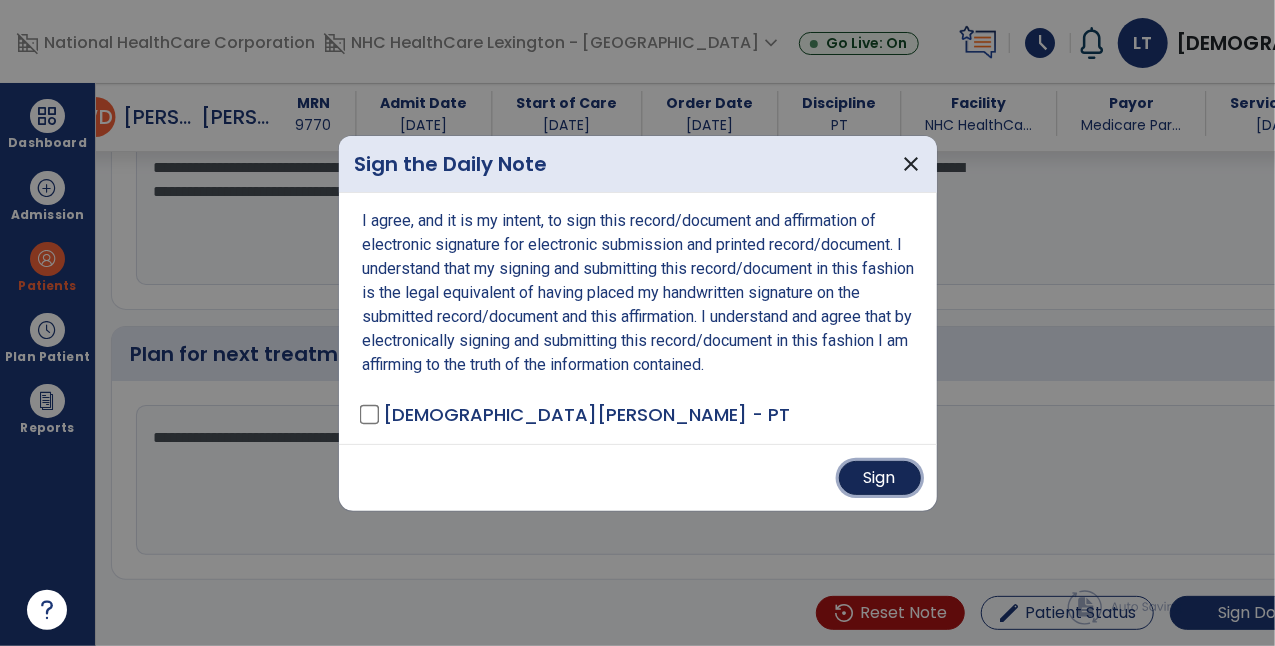 click on "Sign" at bounding box center (880, 478) 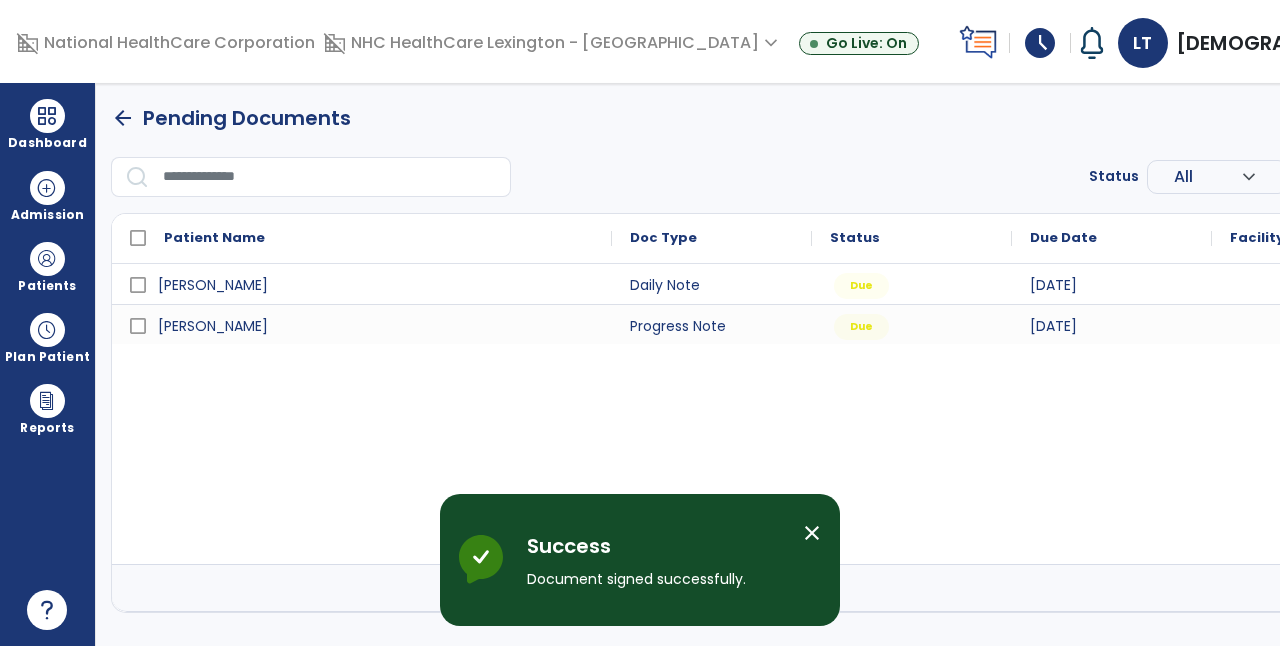 scroll, scrollTop: 0, scrollLeft: 0, axis: both 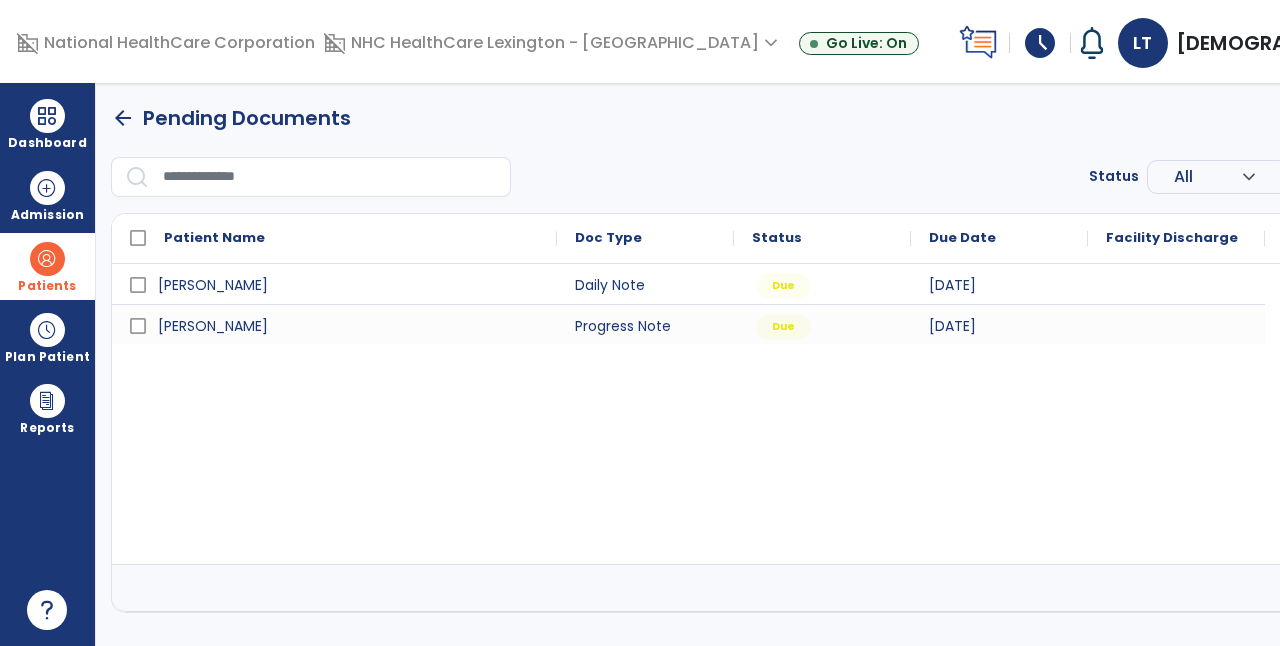 click on "Patients" at bounding box center [47, 266] 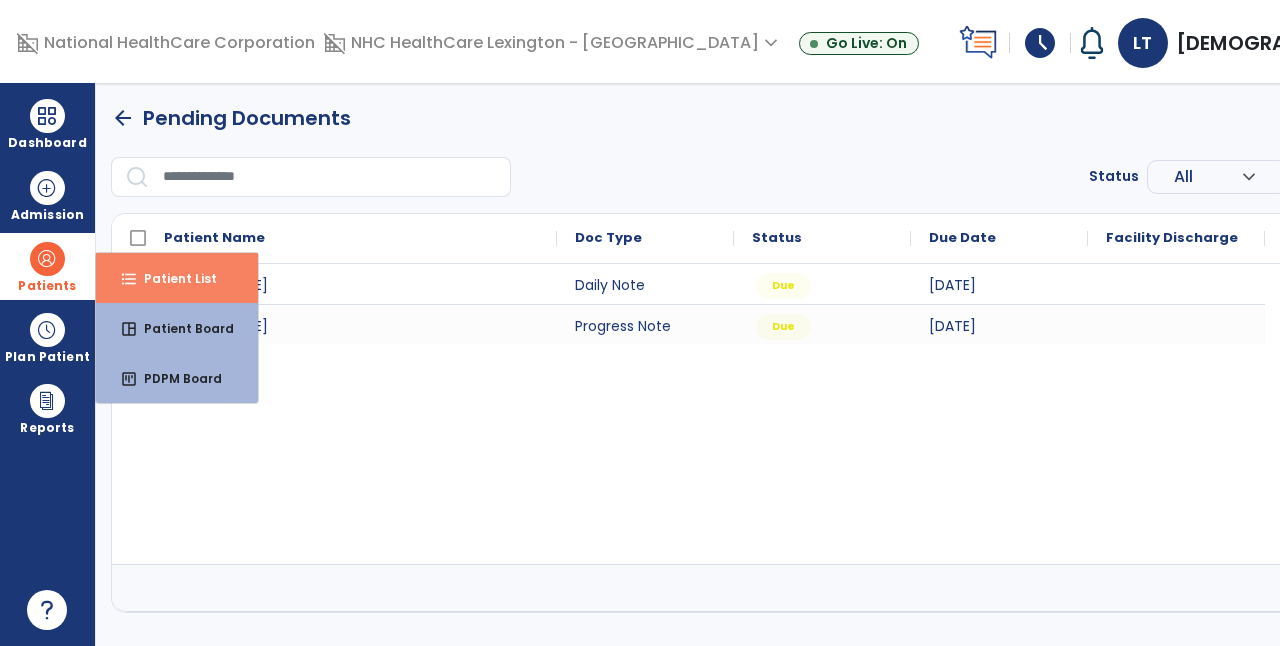 click on "format_list_bulleted  Patient List" at bounding box center [177, 278] 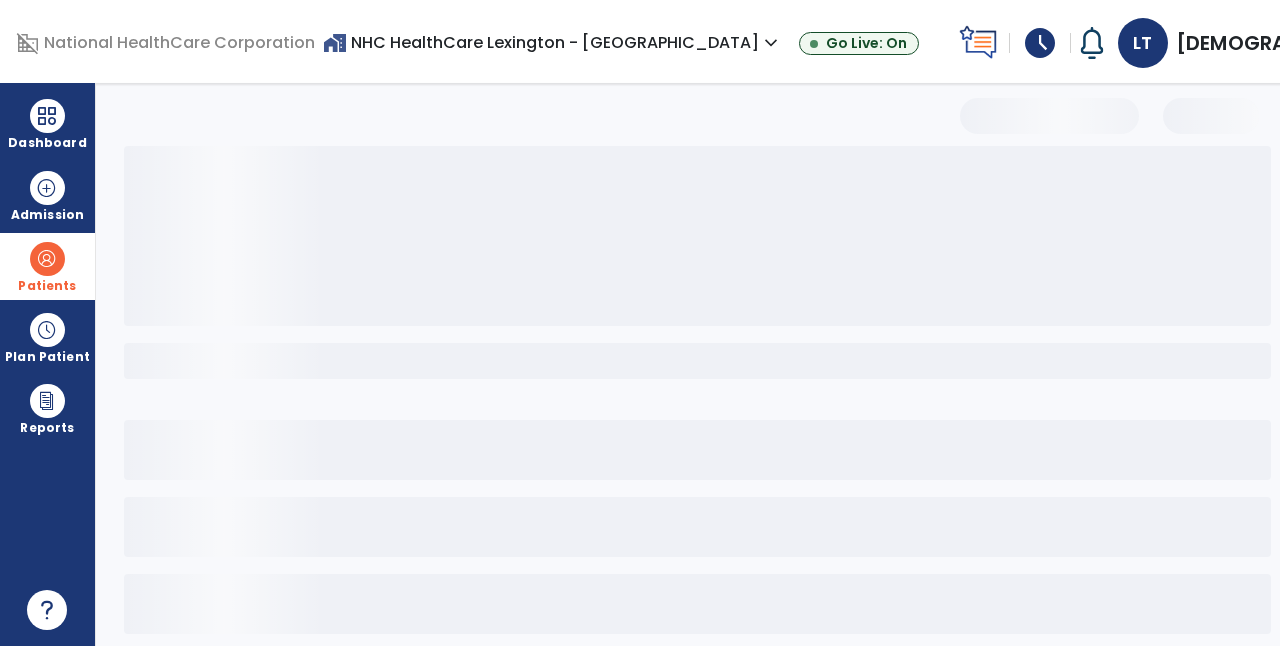 select on "***" 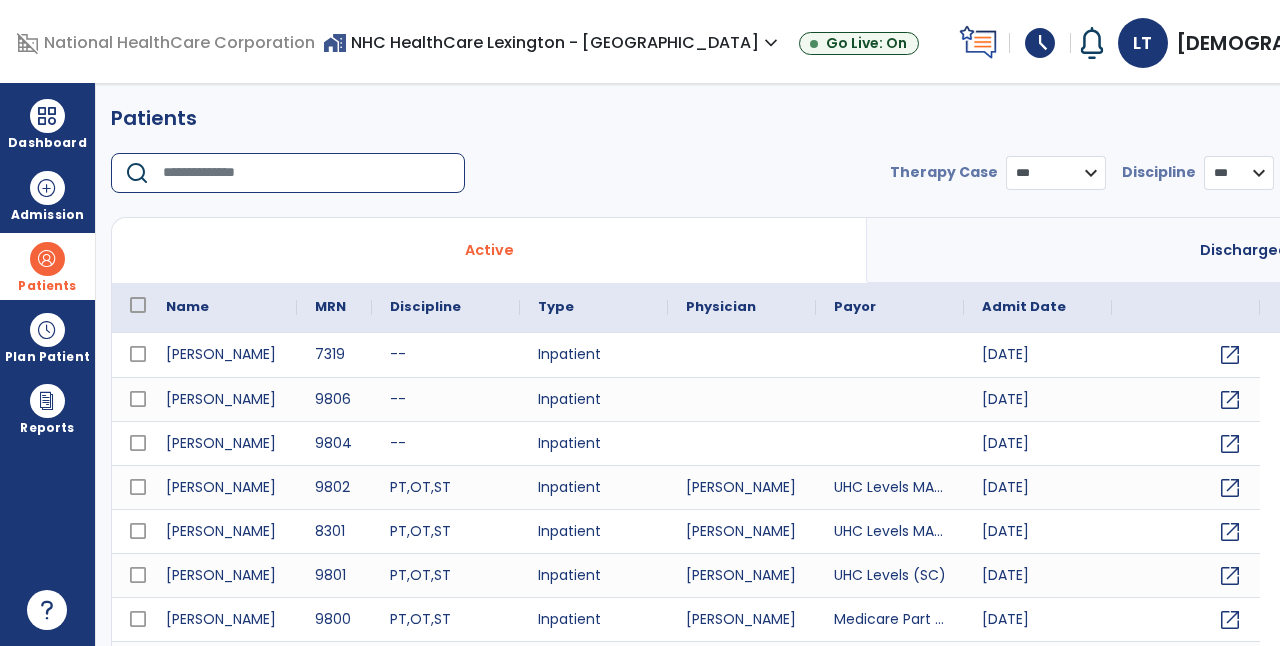 click at bounding box center [307, 173] 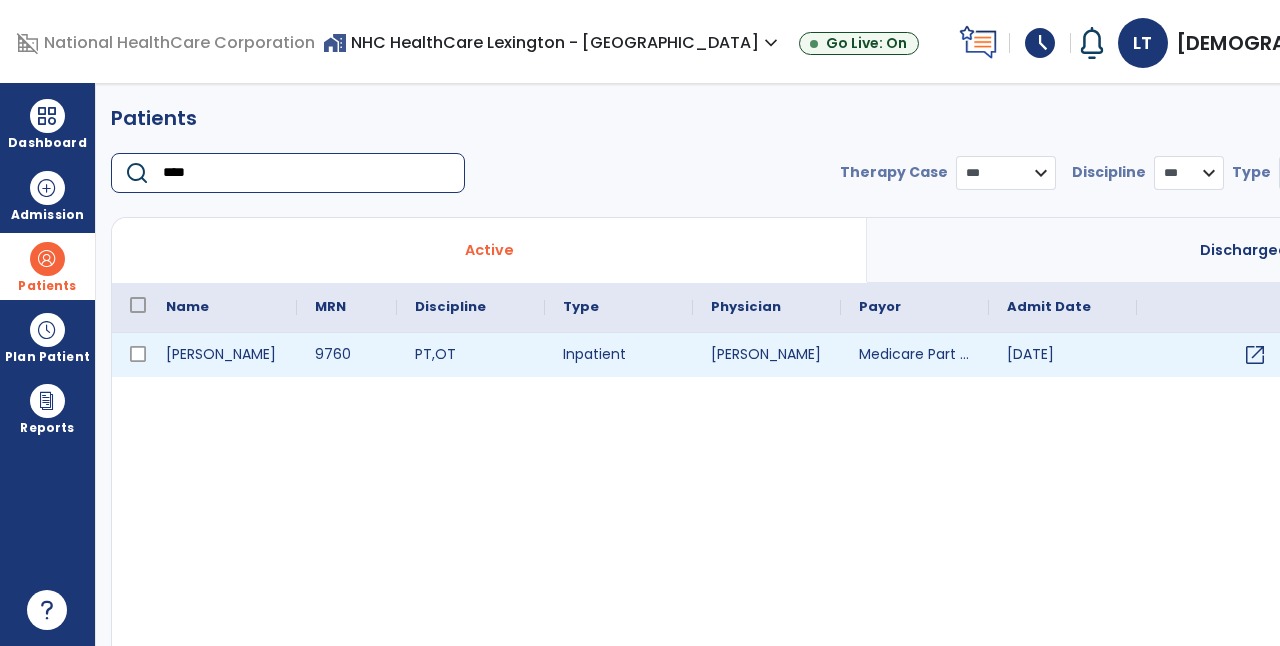 type on "****" 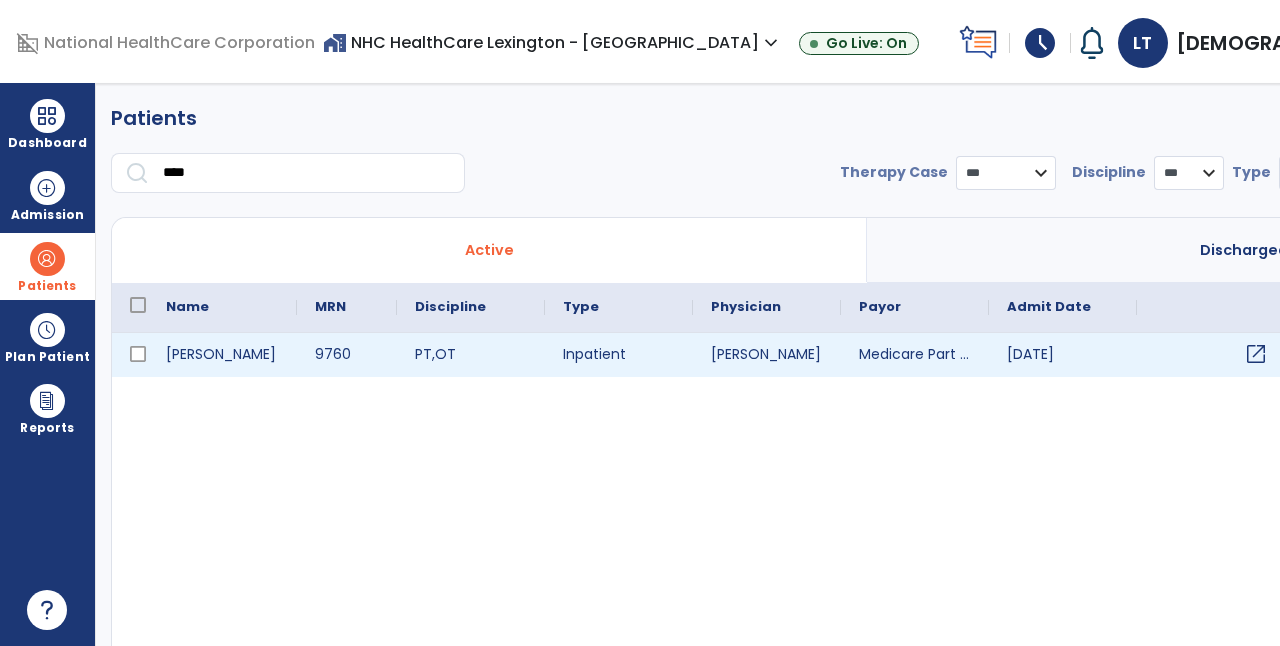 click on "open_in_new" at bounding box center [1256, 354] 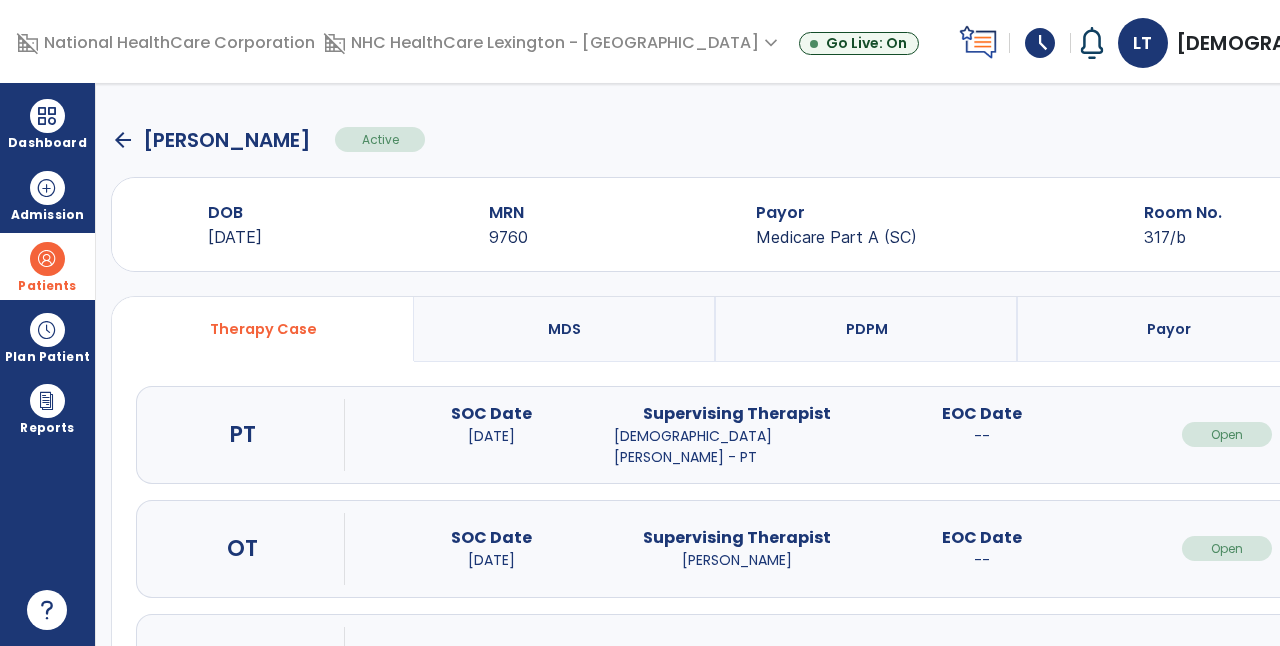 click on "open_in_new" at bounding box center (1472, 434) 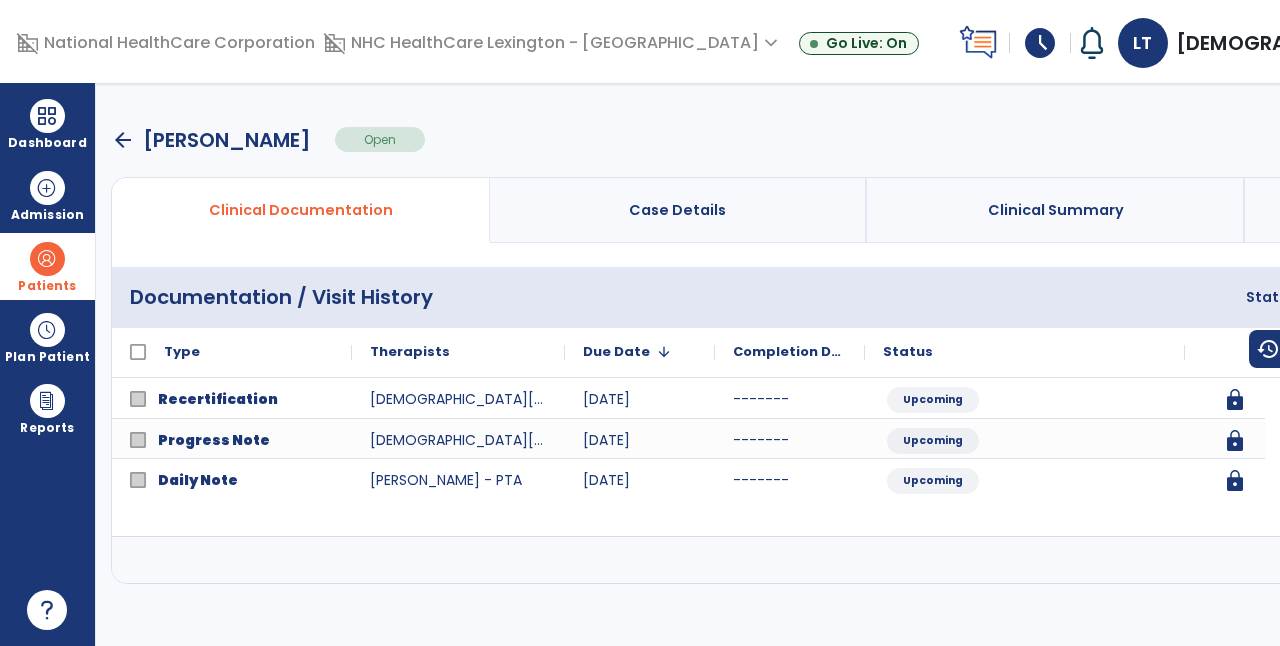click at bounding box center [1563, 560] 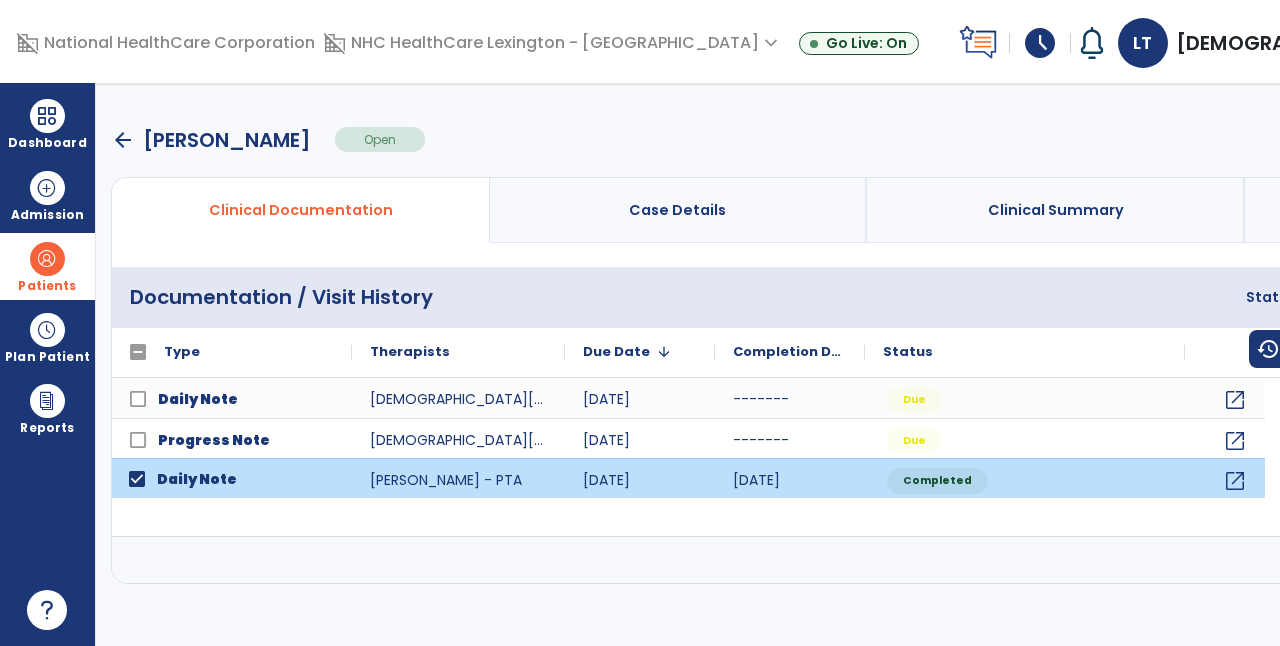 click at bounding box center (1563, 560) 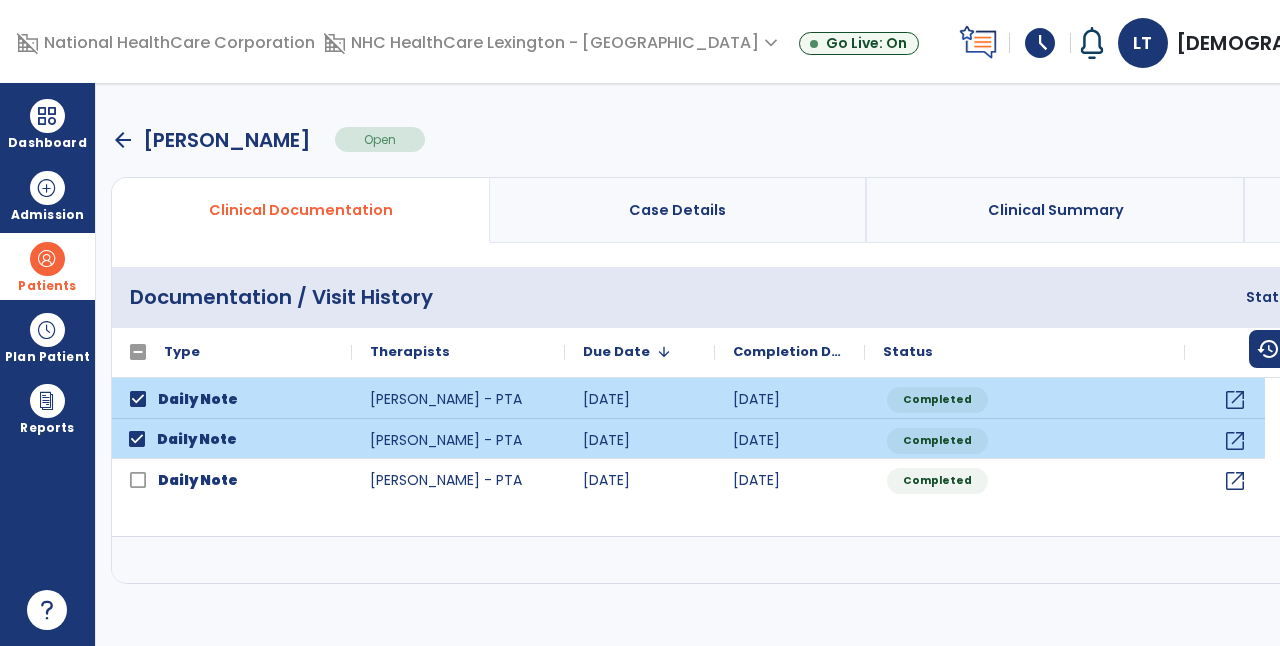 click on "menu" at bounding box center (1595, 297) 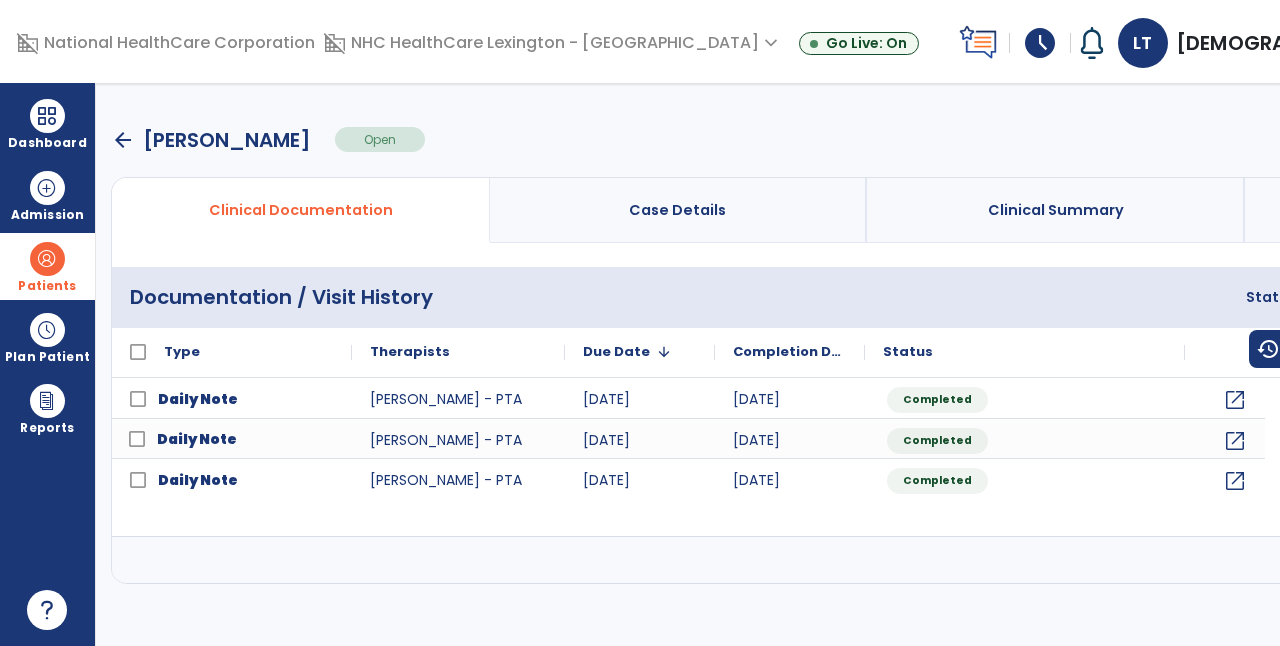 click at bounding box center (1443, 560) 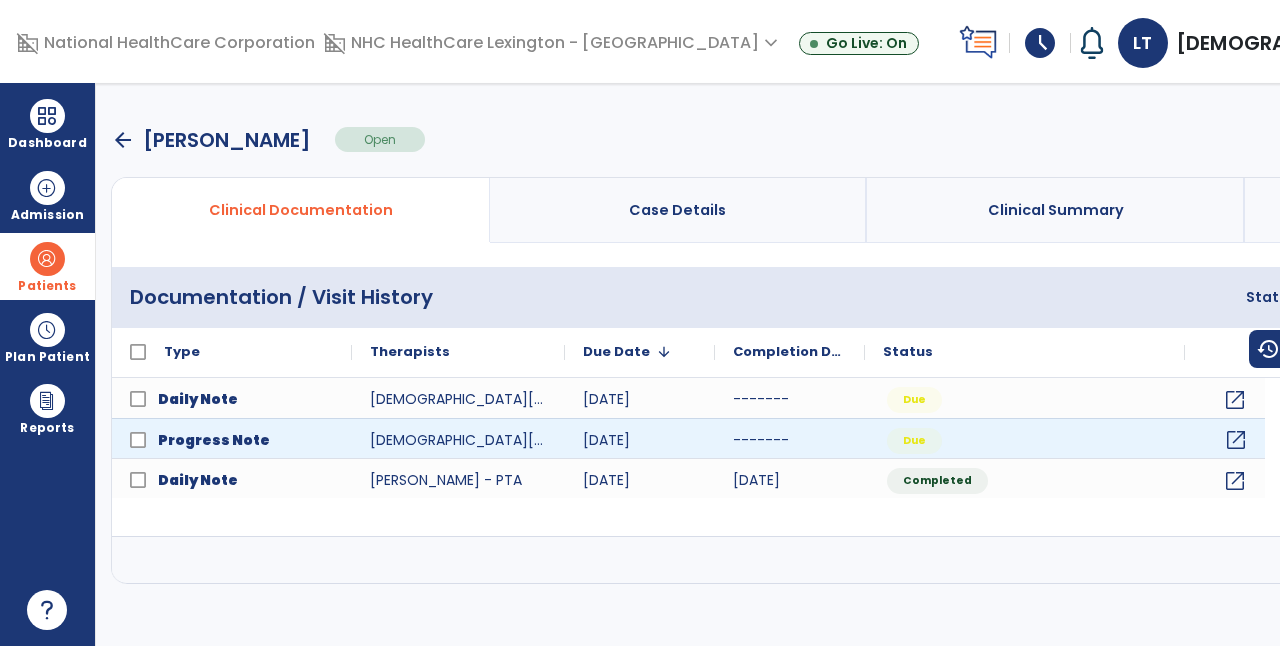 click on "open_in_new" 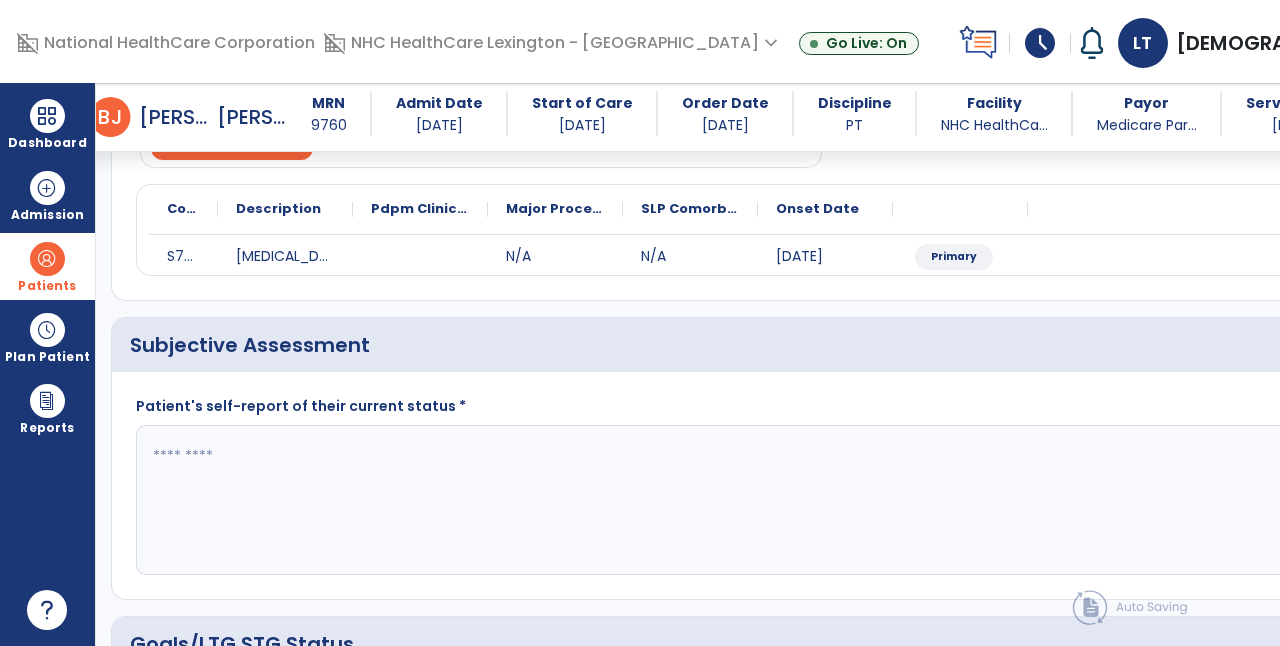 scroll, scrollTop: 236, scrollLeft: 0, axis: vertical 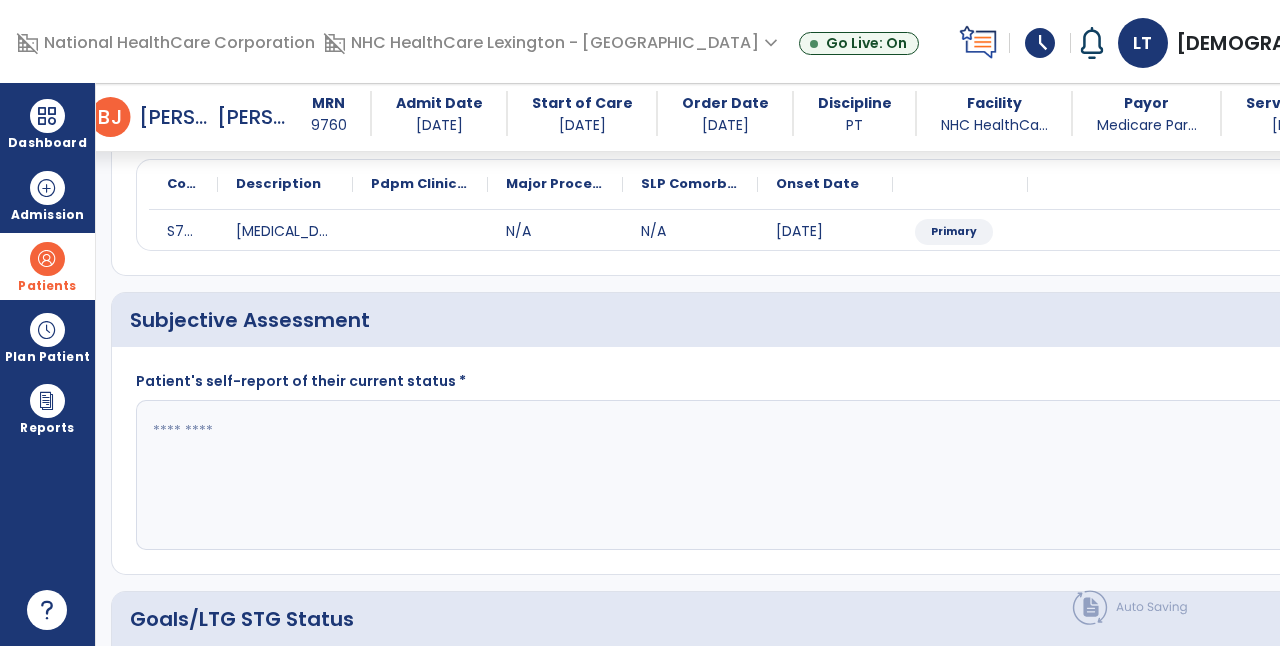 click 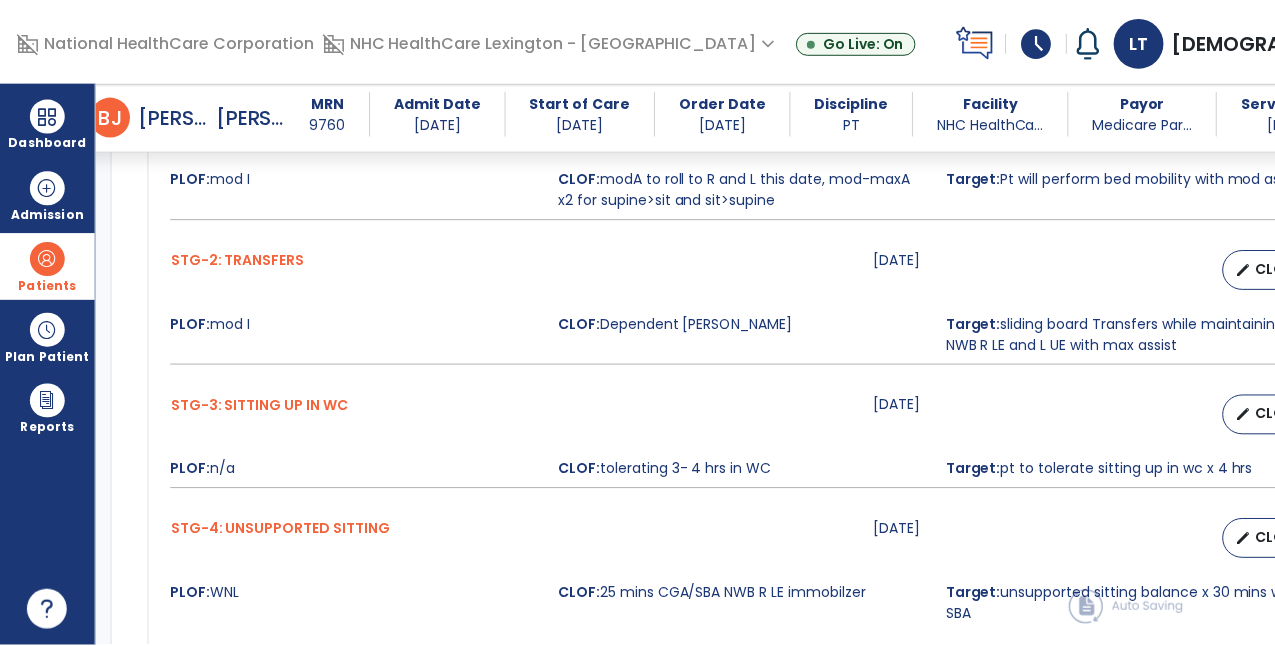 scroll, scrollTop: 1041, scrollLeft: 0, axis: vertical 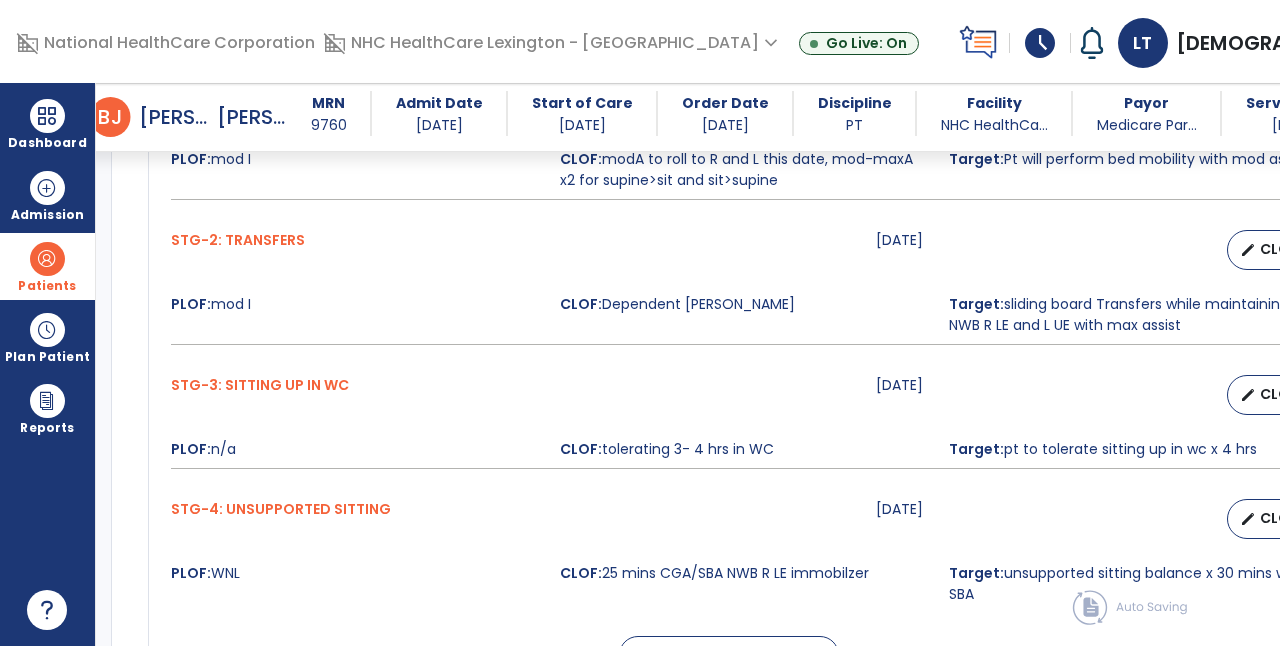 type on "**********" 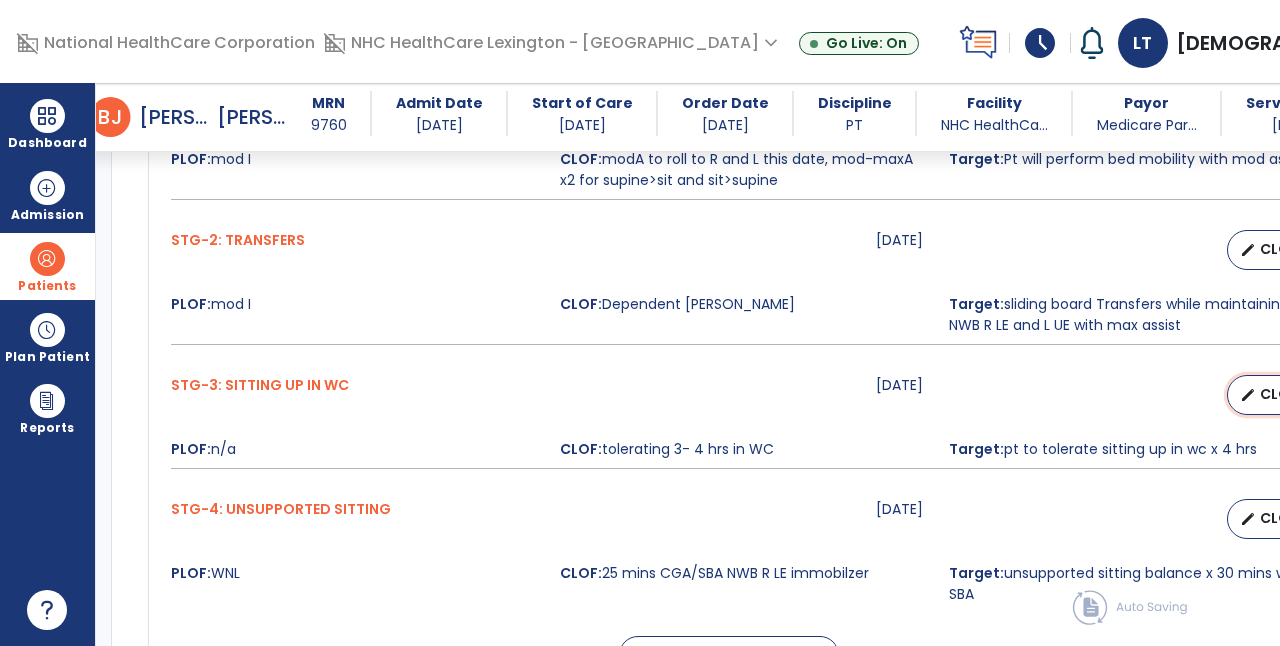 click on "edit   CLOF" at bounding box center (1271, 395) 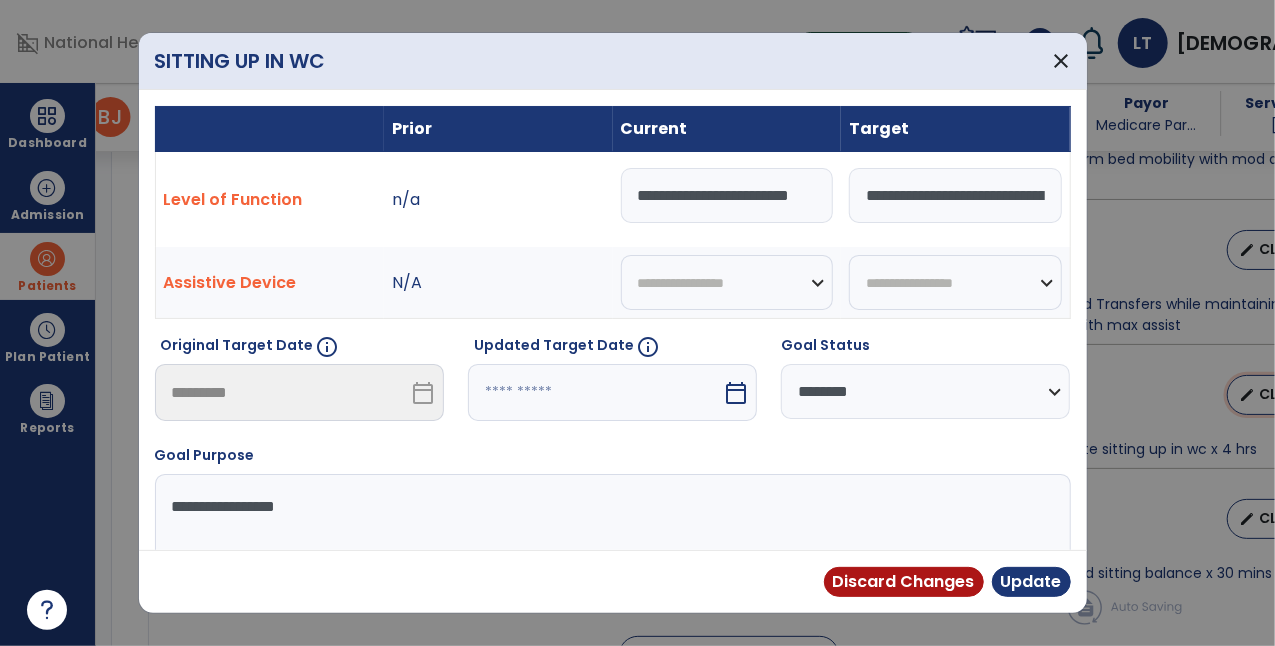scroll, scrollTop: 1041, scrollLeft: 0, axis: vertical 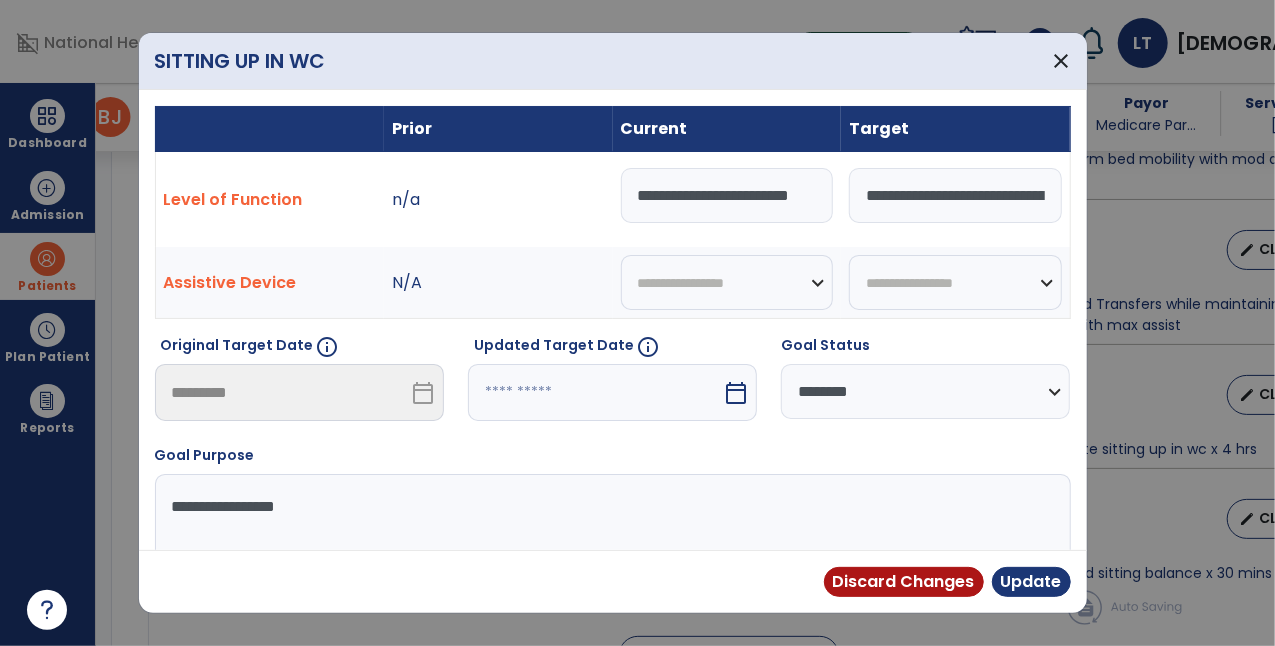 click on "**********" at bounding box center [727, 195] 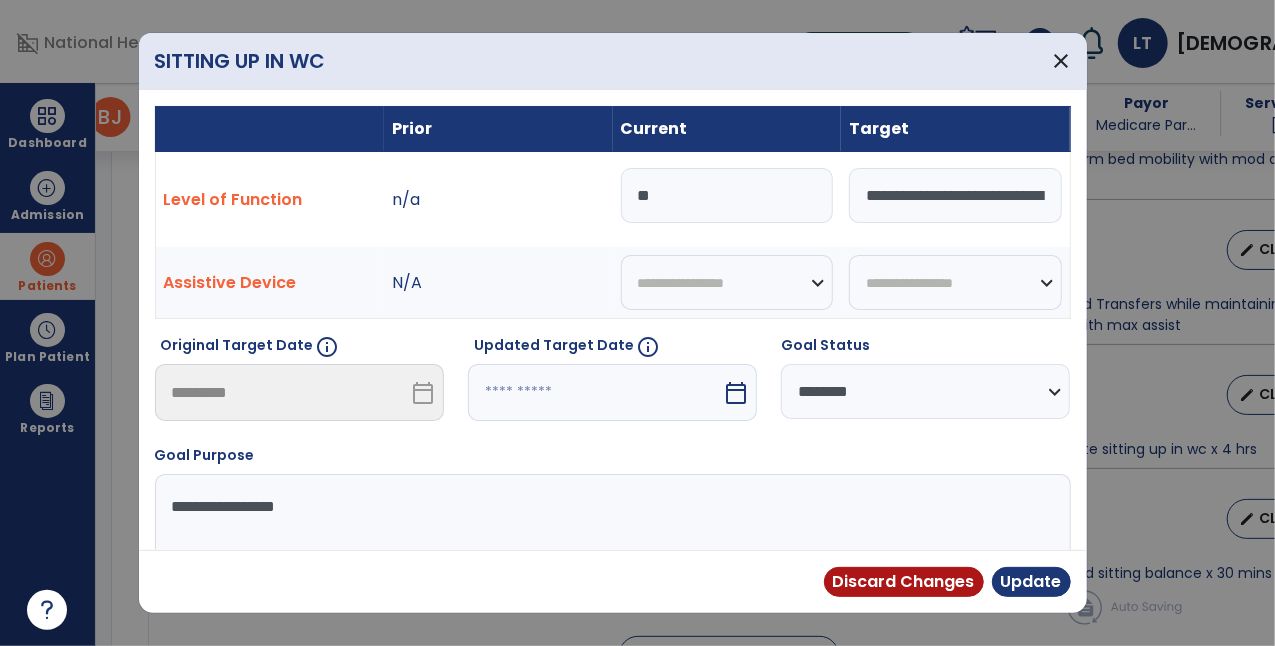 type on "*" 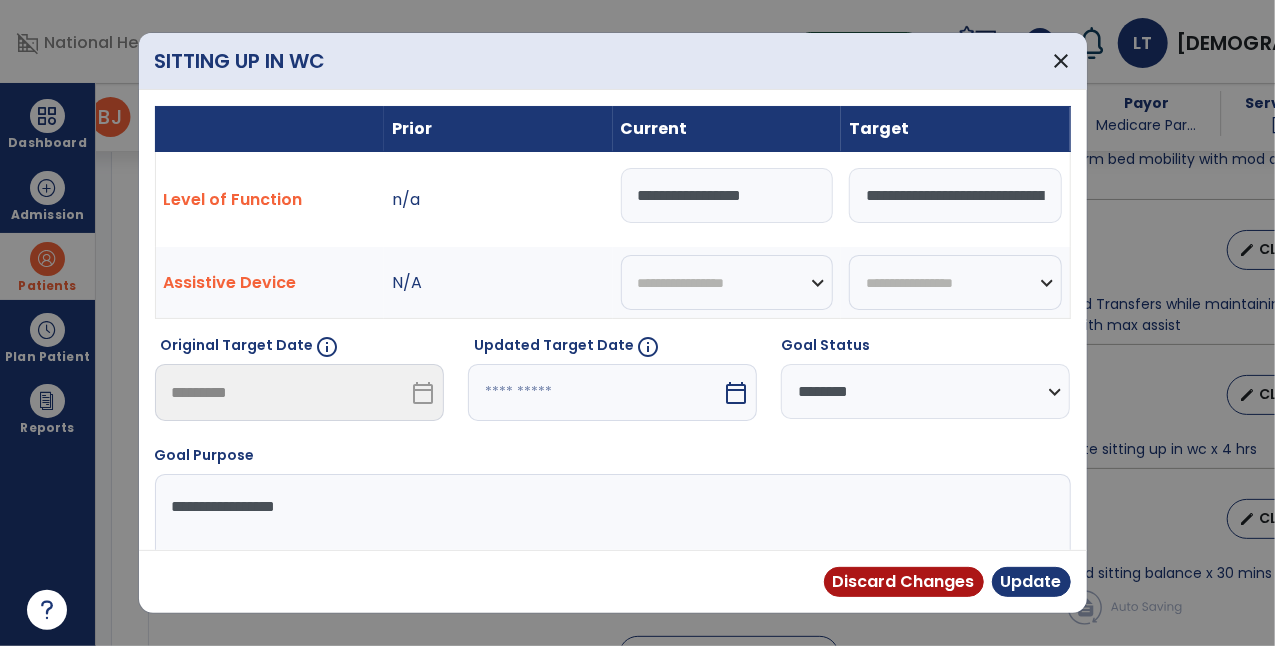 type on "**********" 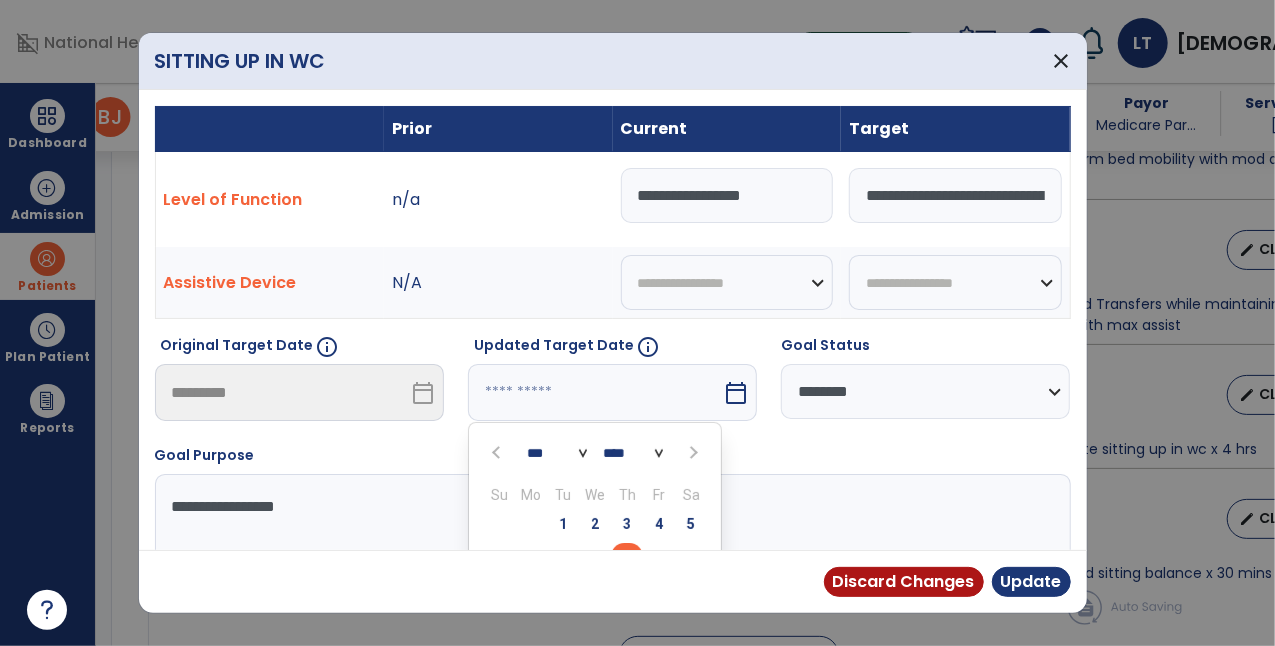scroll, scrollTop: 22, scrollLeft: 0, axis: vertical 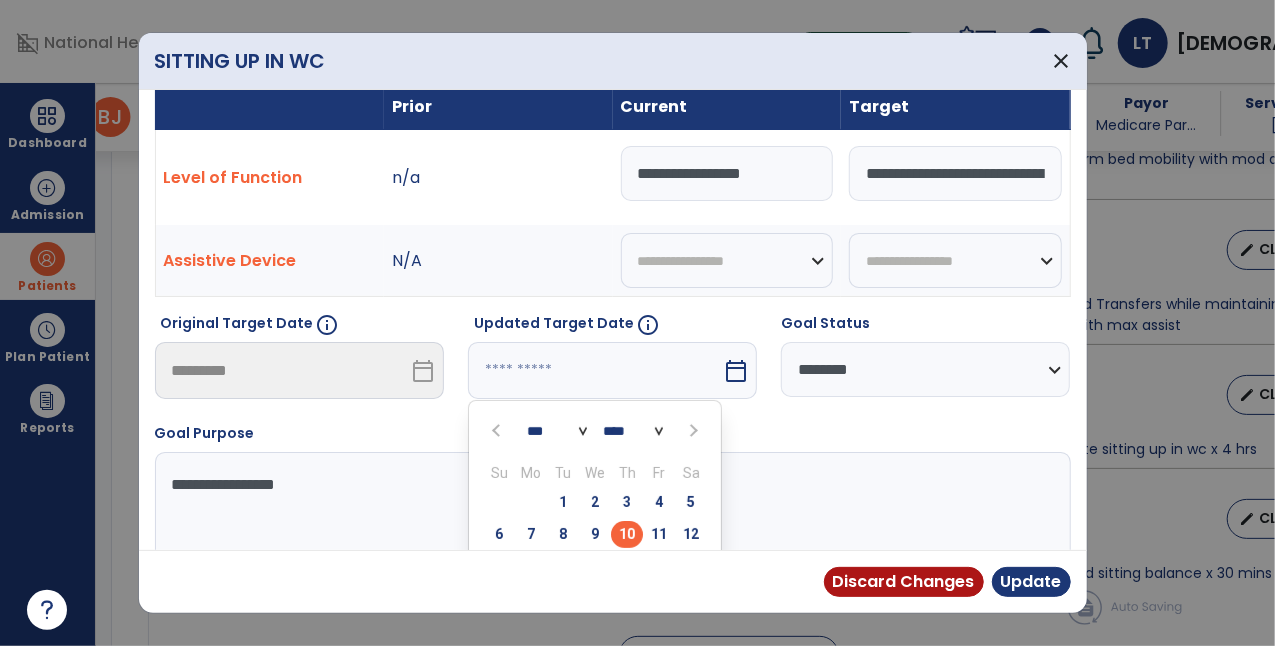 click at bounding box center (691, 430) 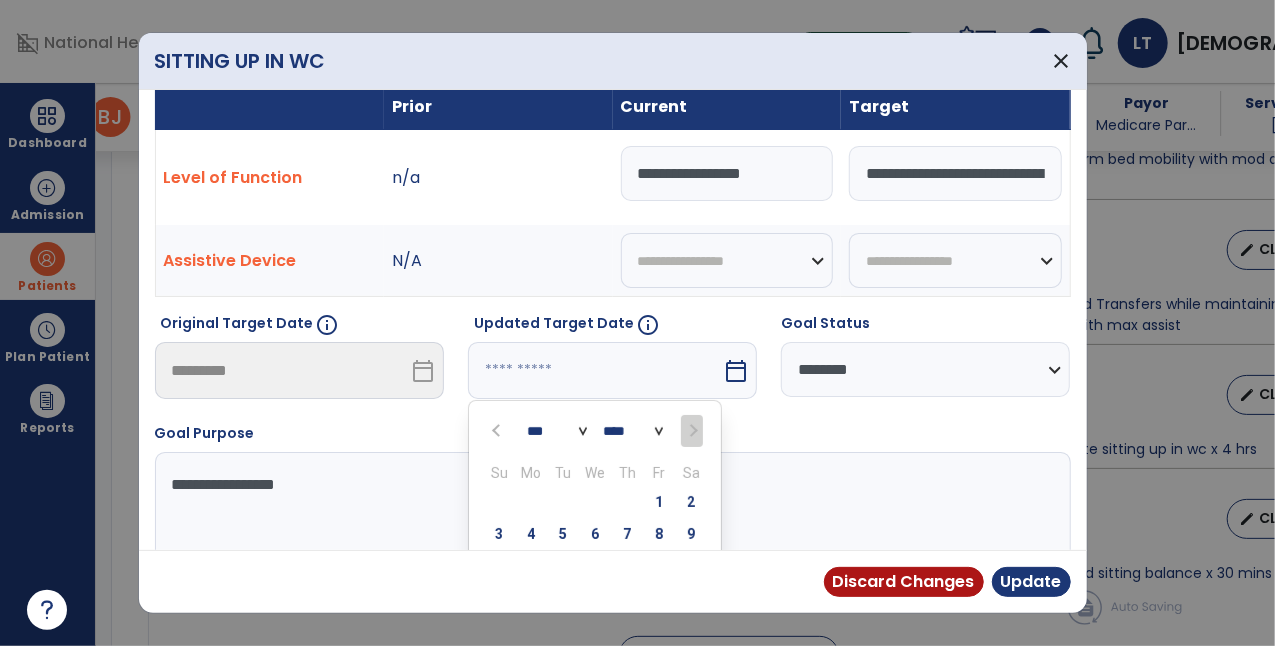 select on "*" 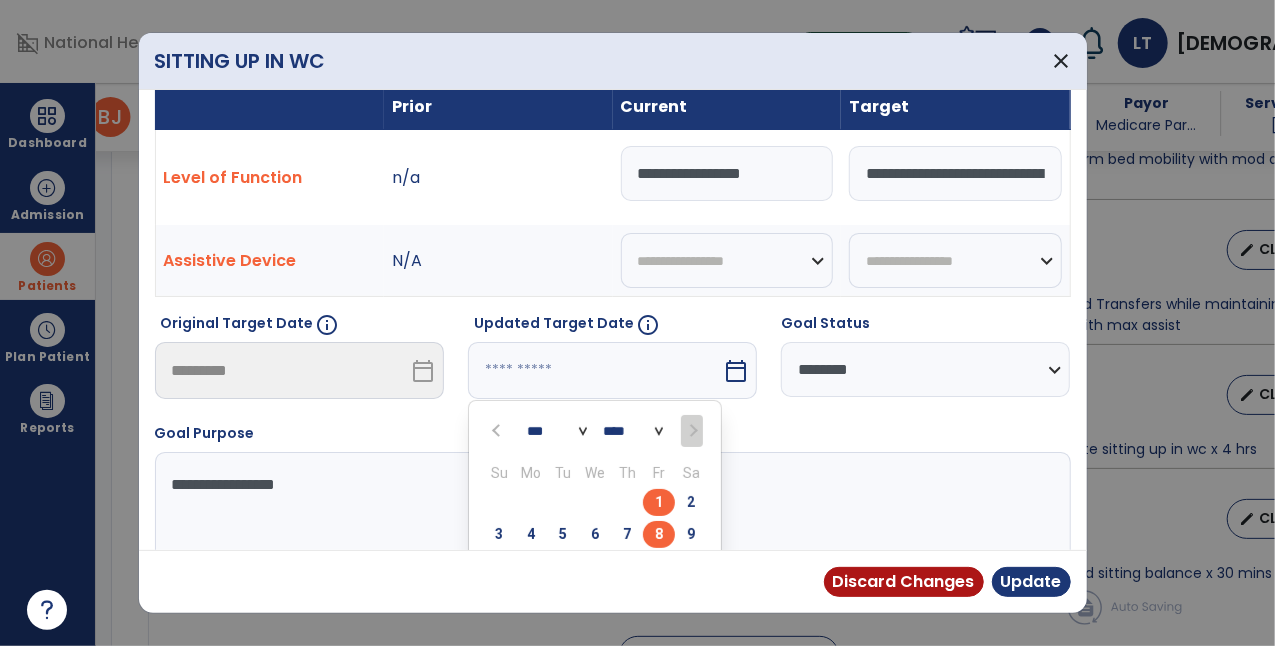 click on "8" at bounding box center [659, 534] 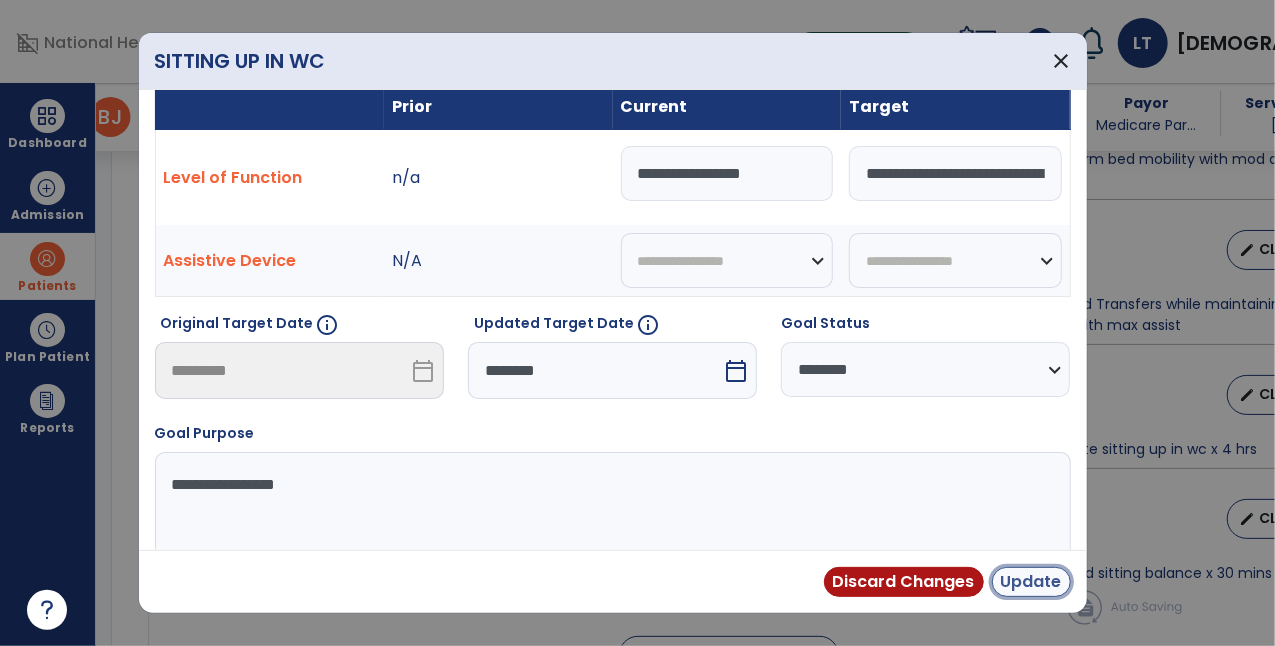 click on "Update" at bounding box center (1031, 582) 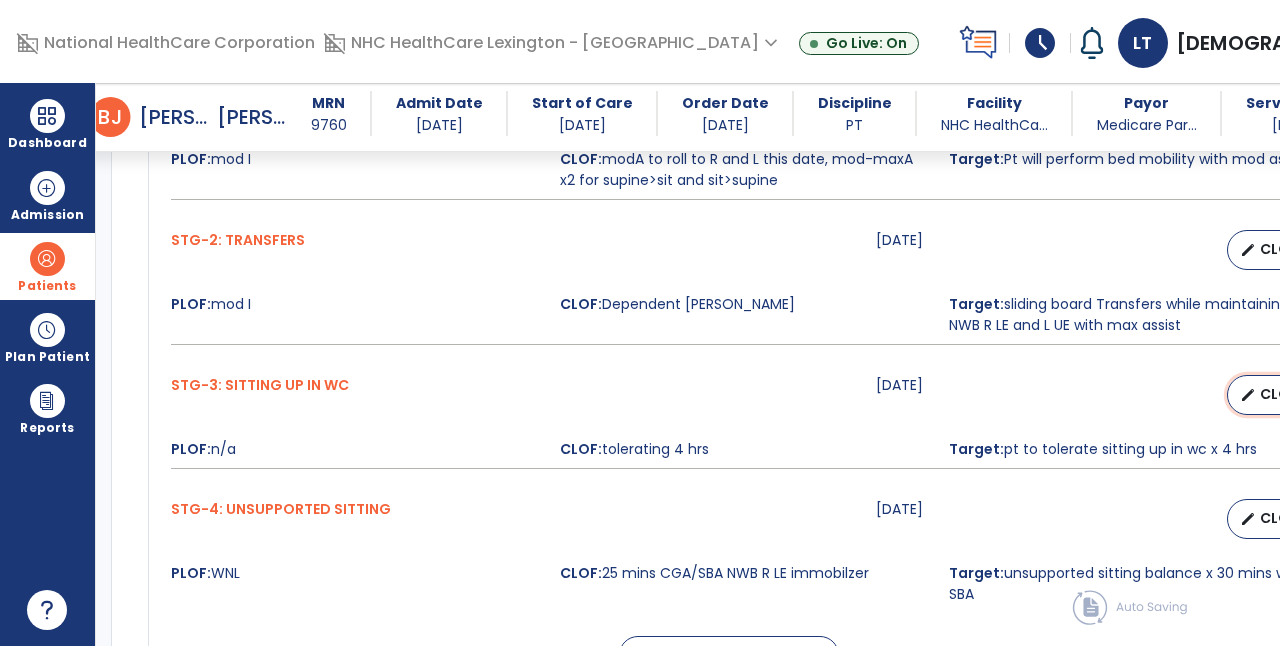 click on "edit   CLOF" at bounding box center (1271, 395) 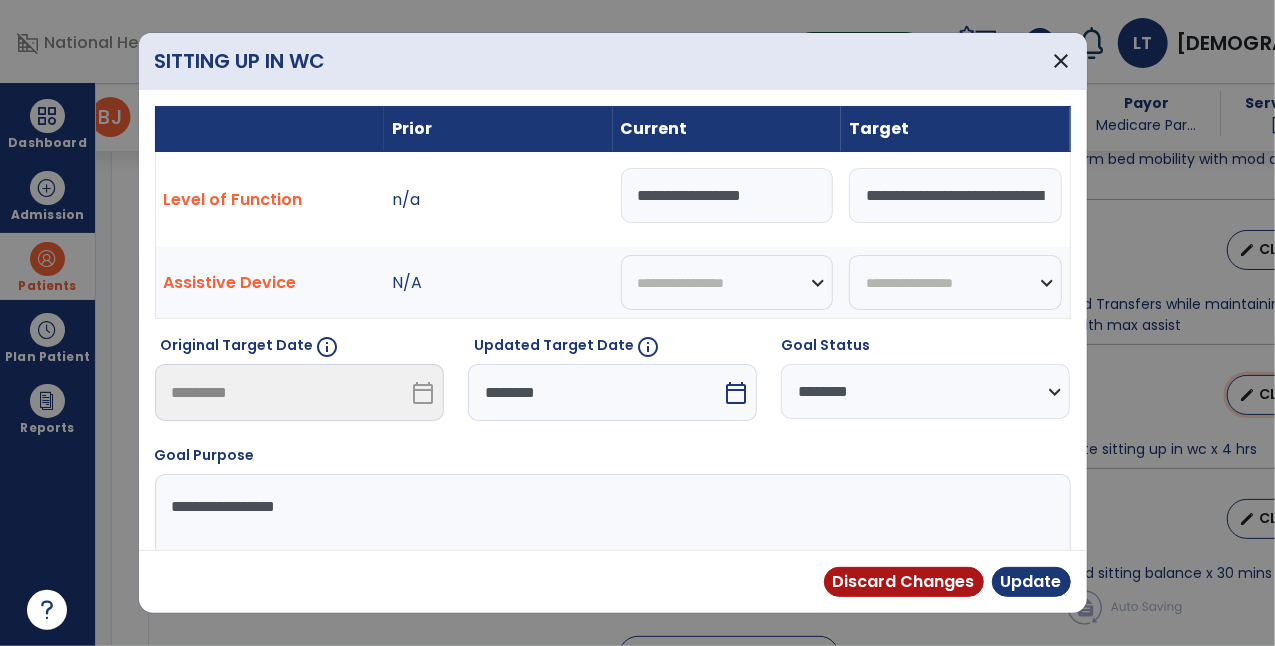 scroll, scrollTop: 1041, scrollLeft: 0, axis: vertical 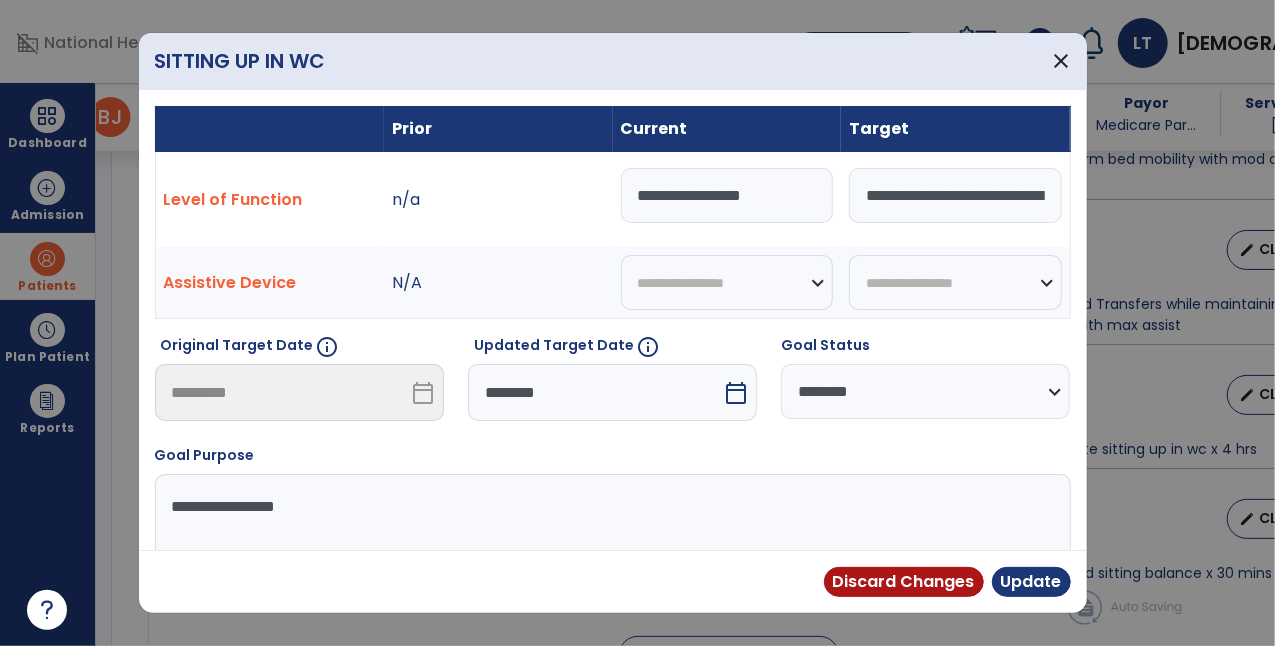 click on "**********" at bounding box center (955, 195) 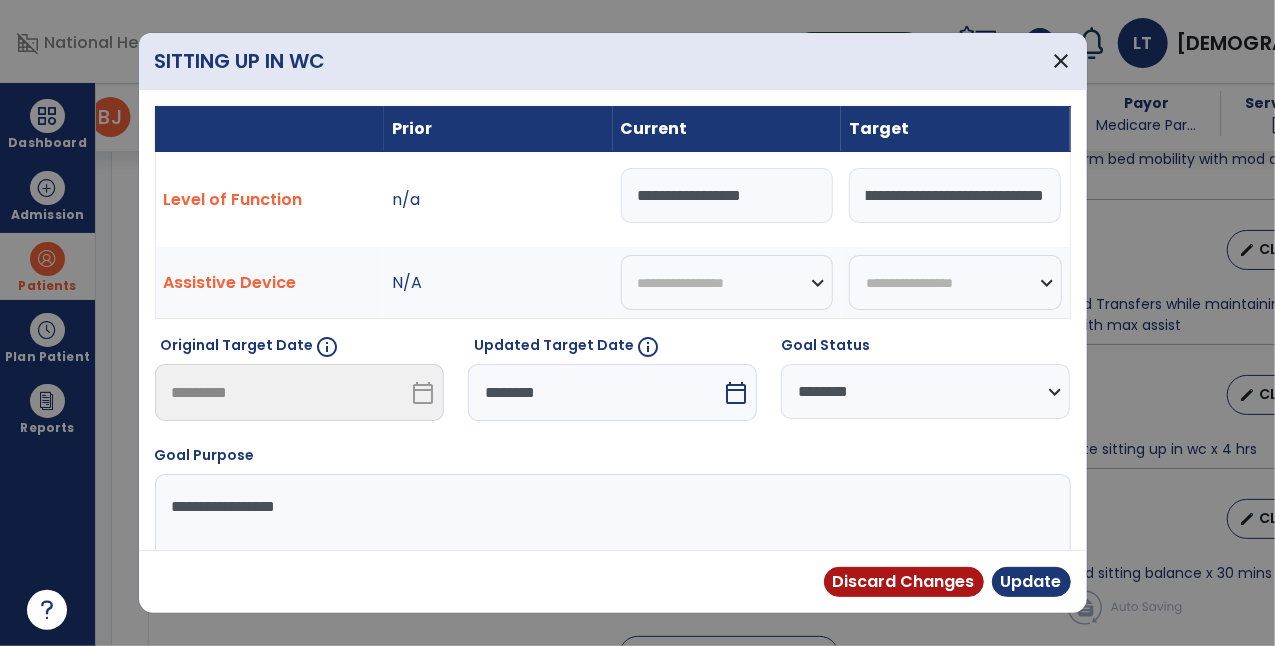 scroll, scrollTop: 0, scrollLeft: 80, axis: horizontal 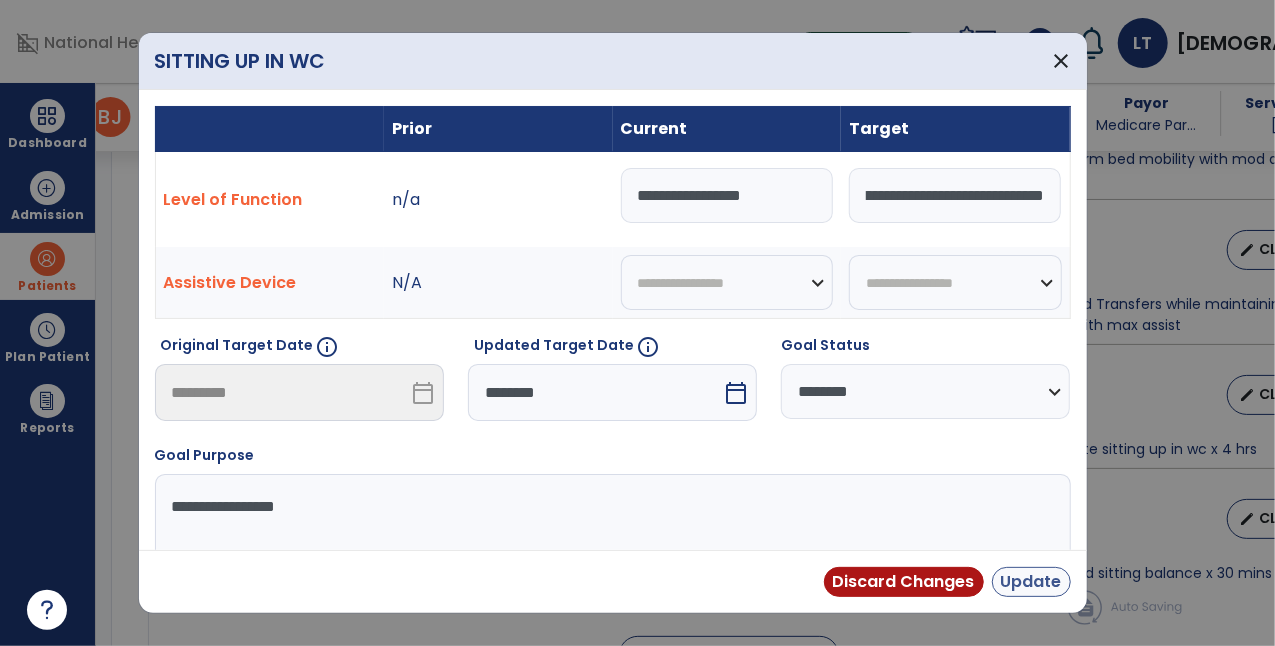 type on "**********" 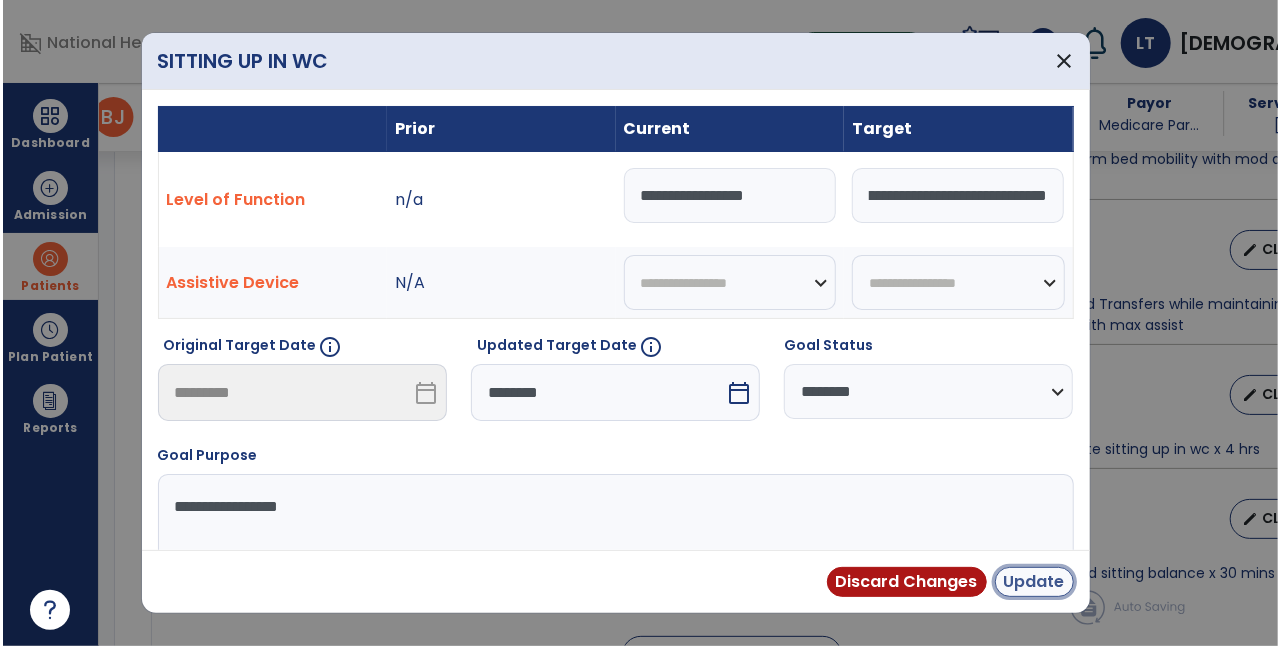 scroll, scrollTop: 0, scrollLeft: 0, axis: both 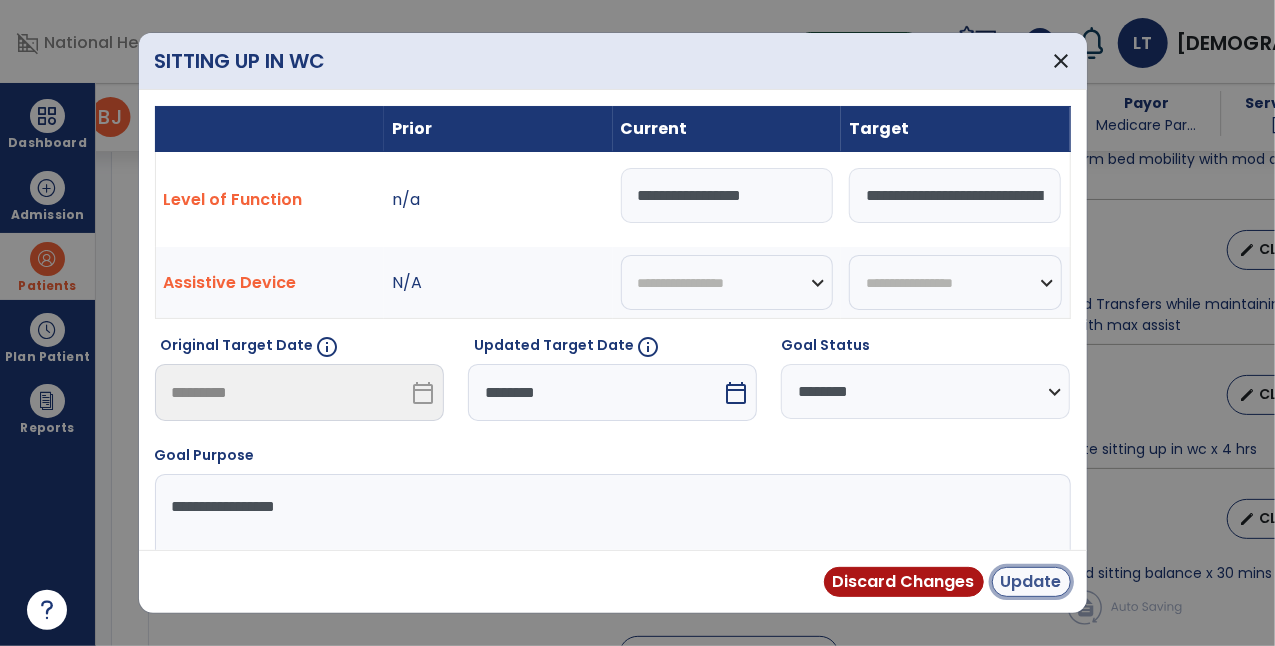 click on "Update" at bounding box center (1031, 582) 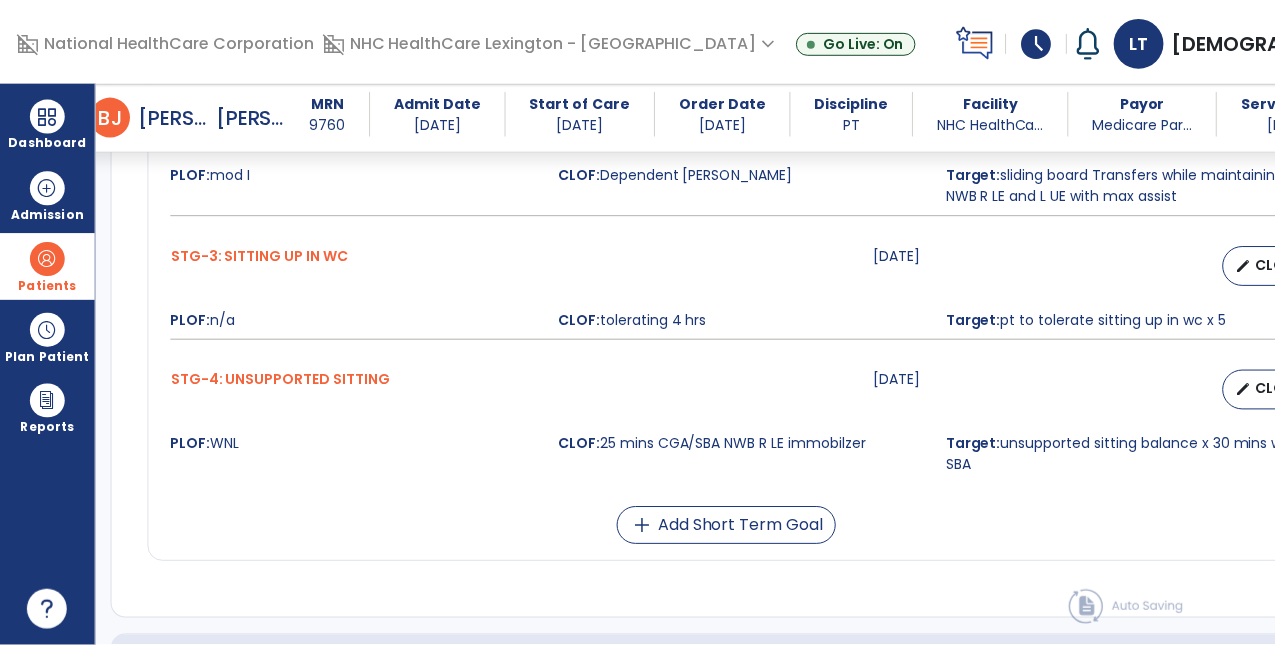 scroll, scrollTop: 1187, scrollLeft: 0, axis: vertical 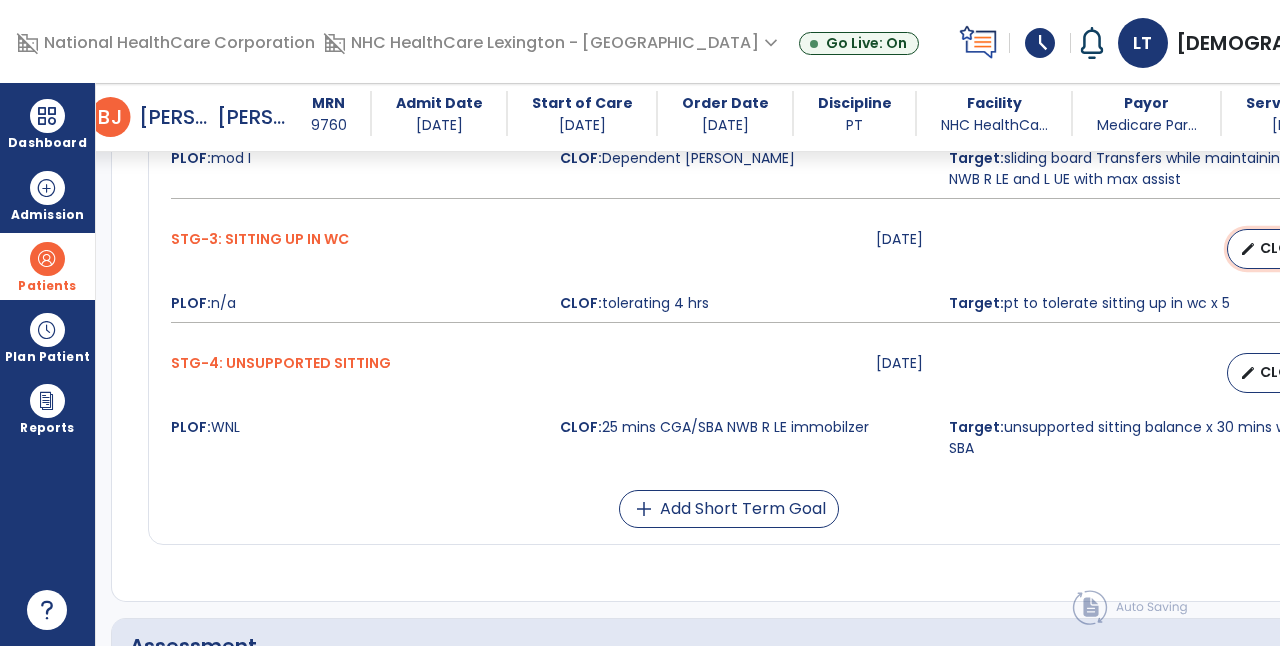 click on "CLOF" at bounding box center [1279, 248] 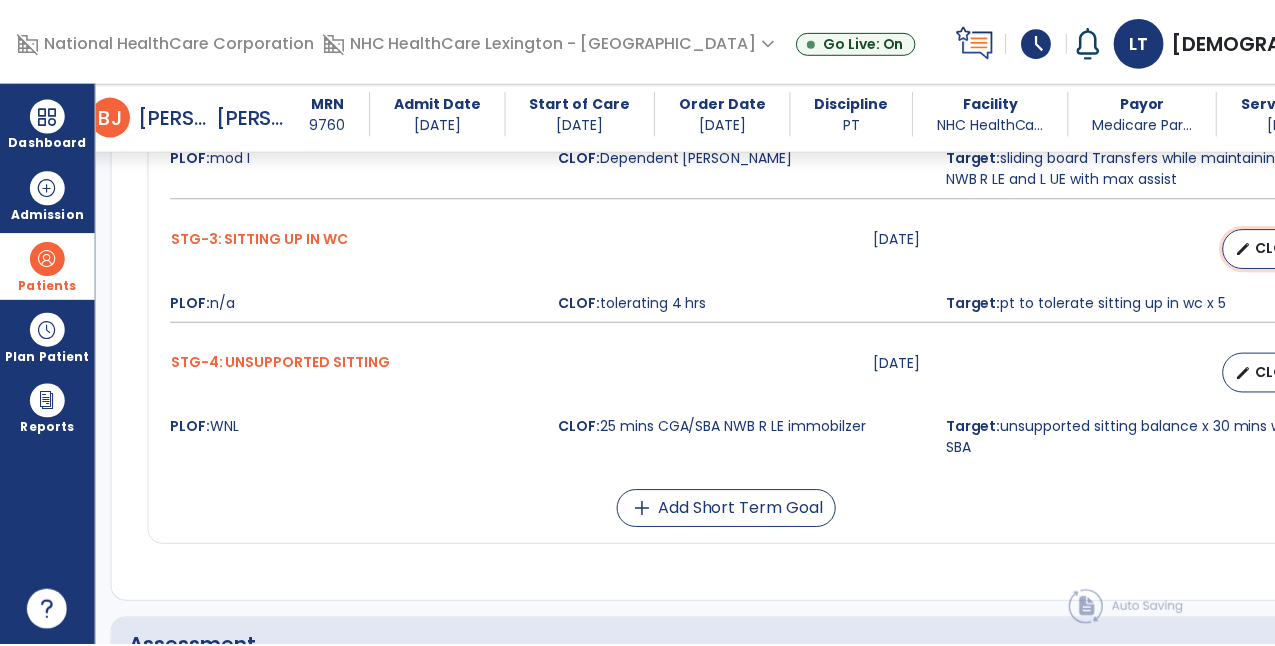 select on "********" 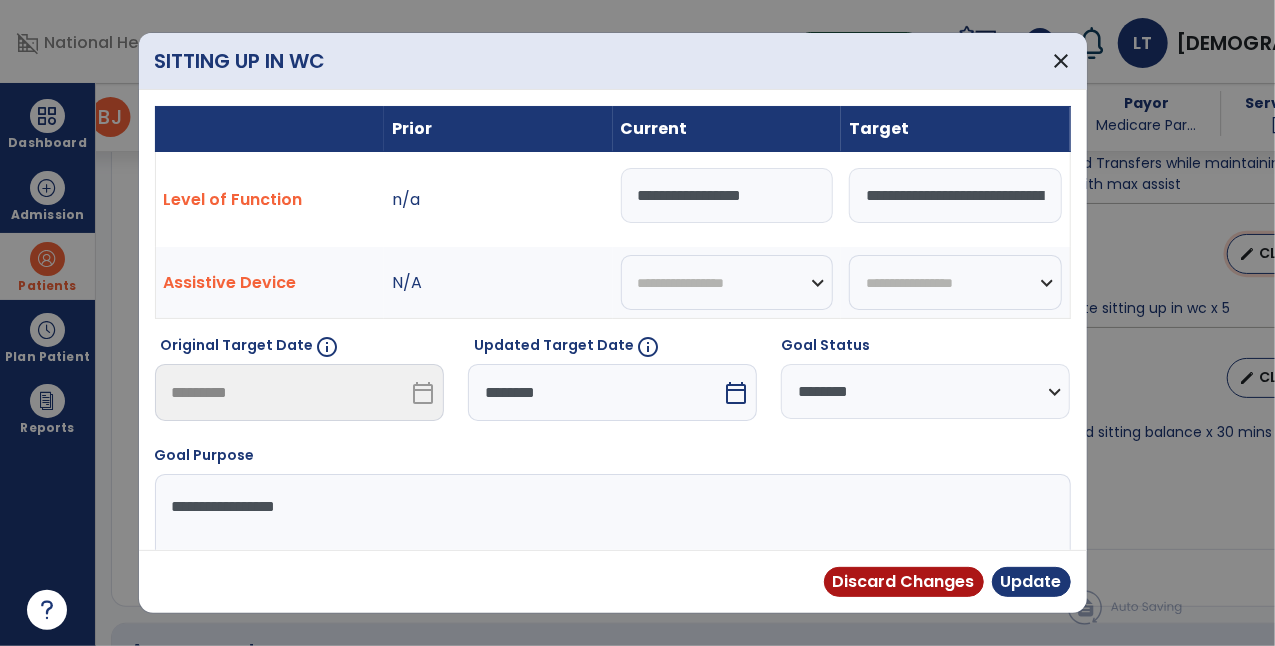 scroll, scrollTop: 1187, scrollLeft: 0, axis: vertical 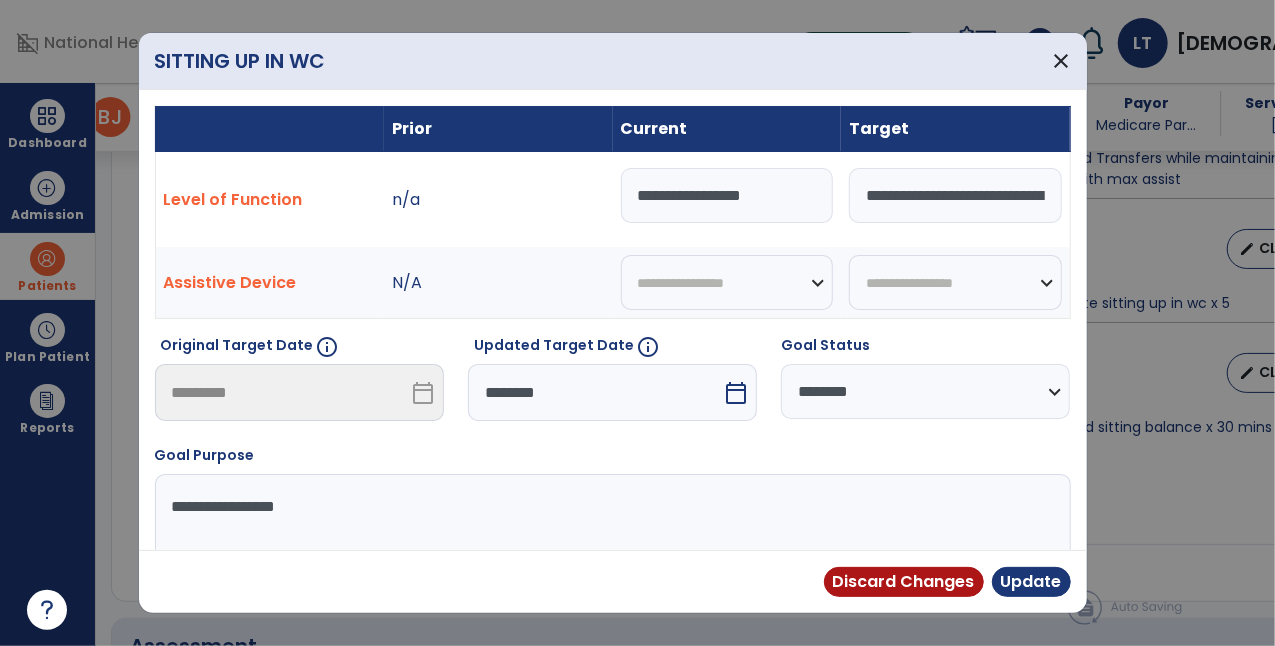 click on "**********" at bounding box center [955, 195] 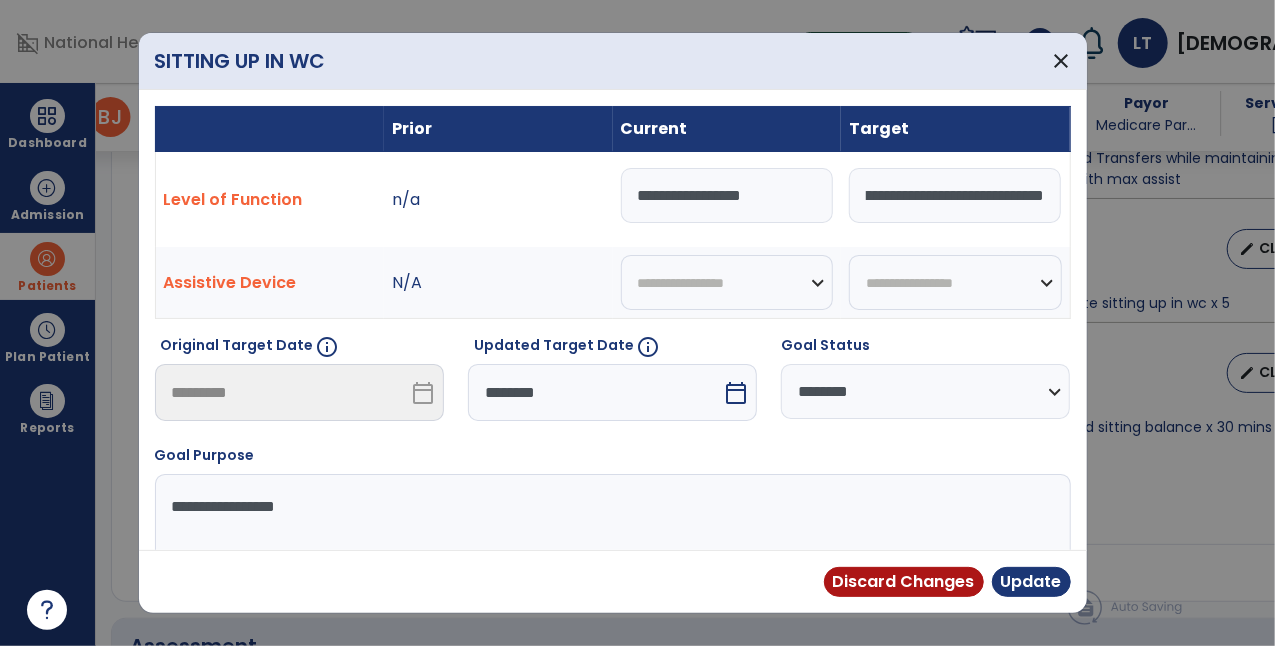 scroll, scrollTop: 0, scrollLeft: 104, axis: horizontal 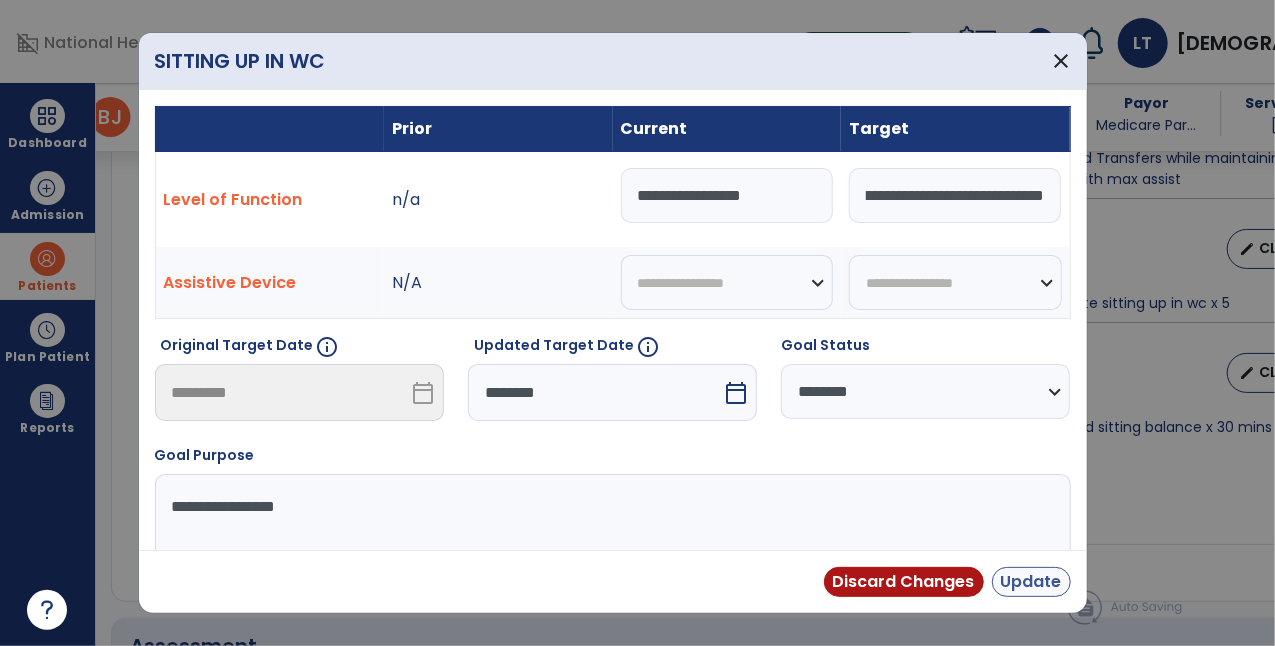 type on "**********" 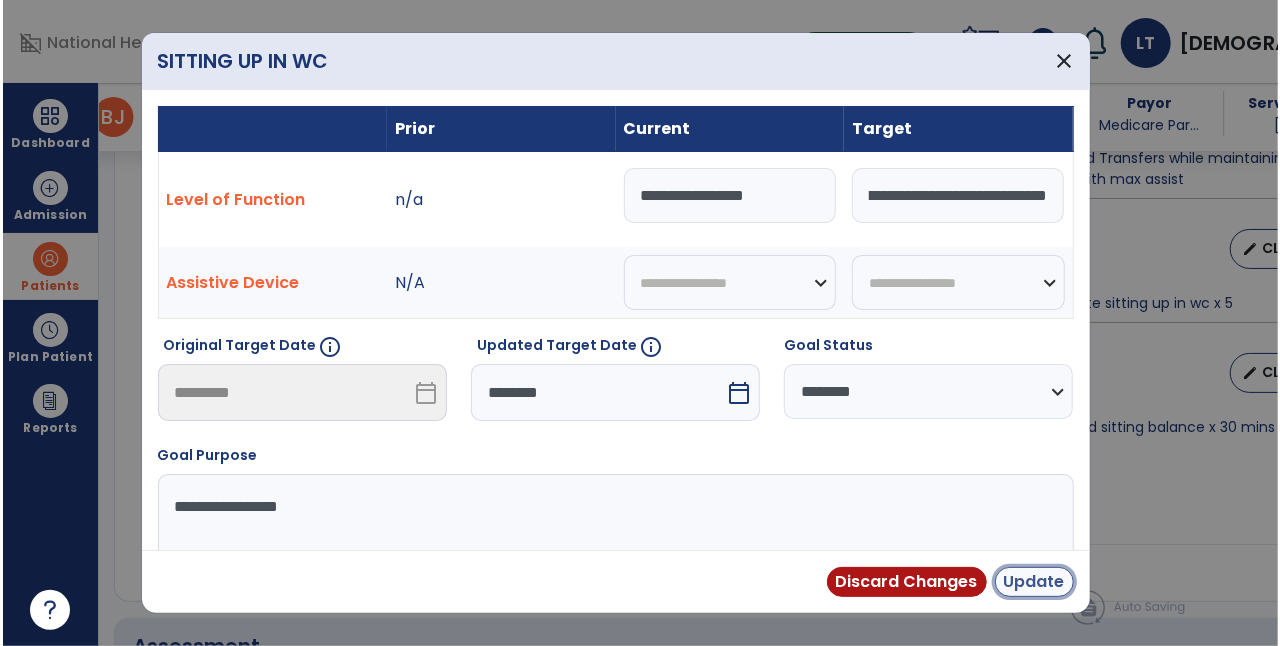 scroll, scrollTop: 0, scrollLeft: 0, axis: both 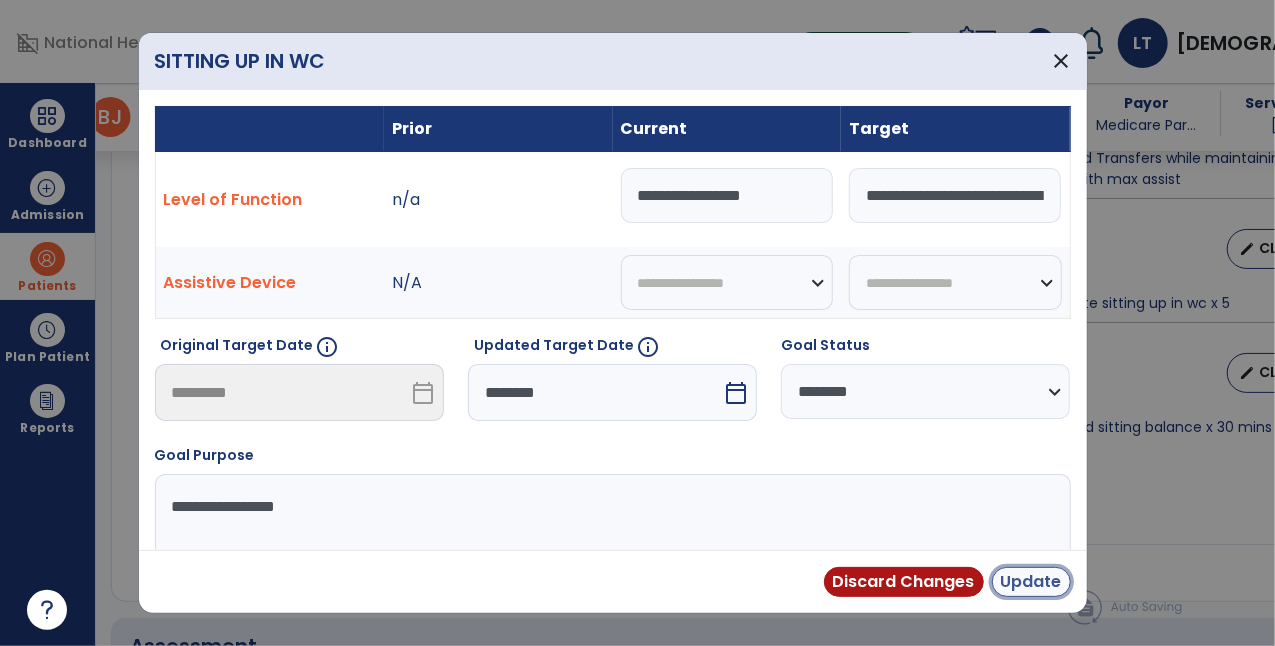 click on "Update" at bounding box center [1031, 582] 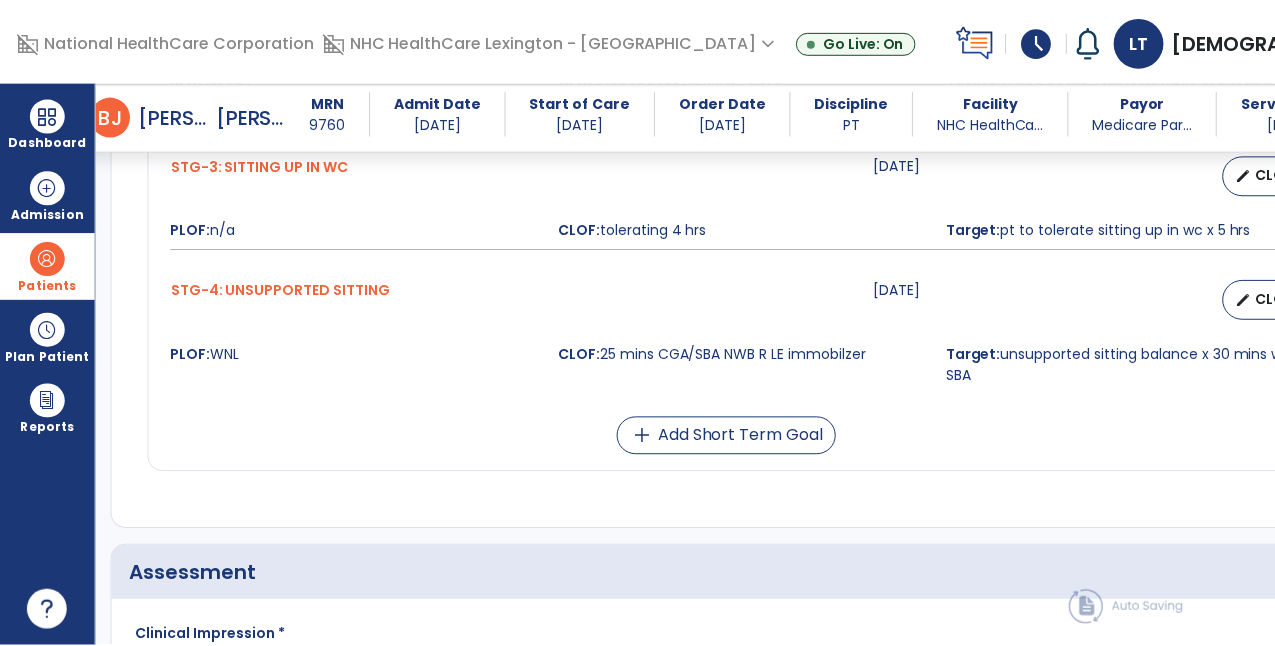 scroll, scrollTop: 1259, scrollLeft: 0, axis: vertical 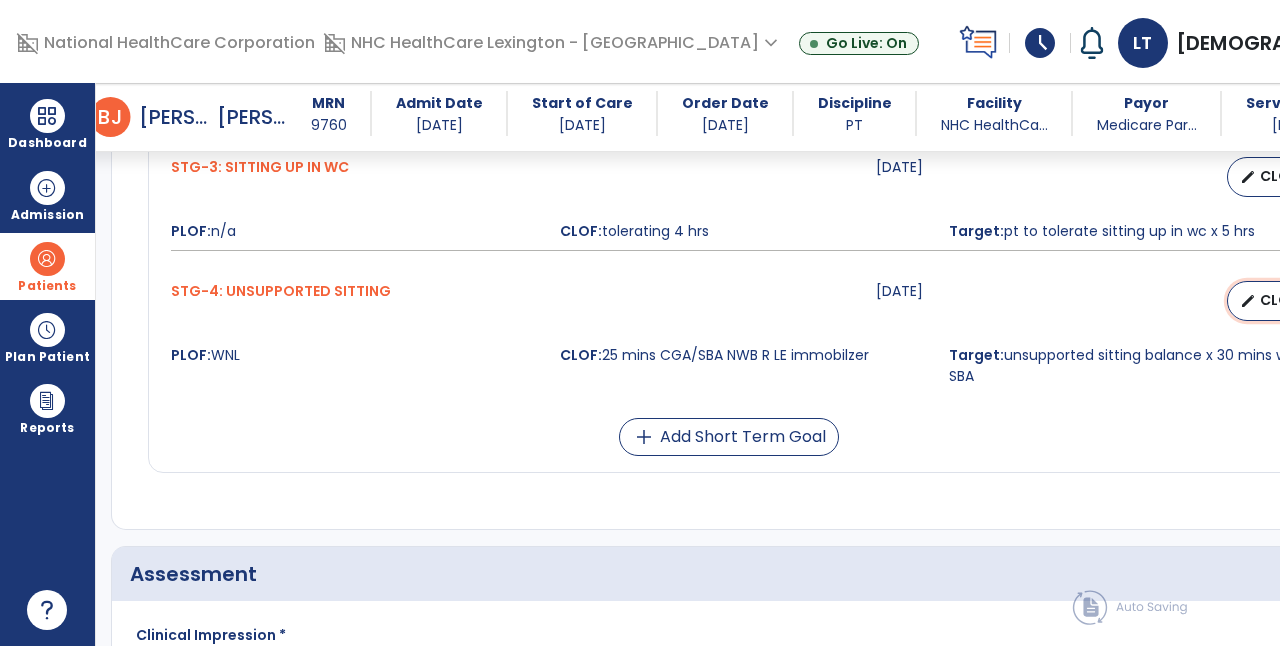 click on "CLOF" at bounding box center [1279, 300] 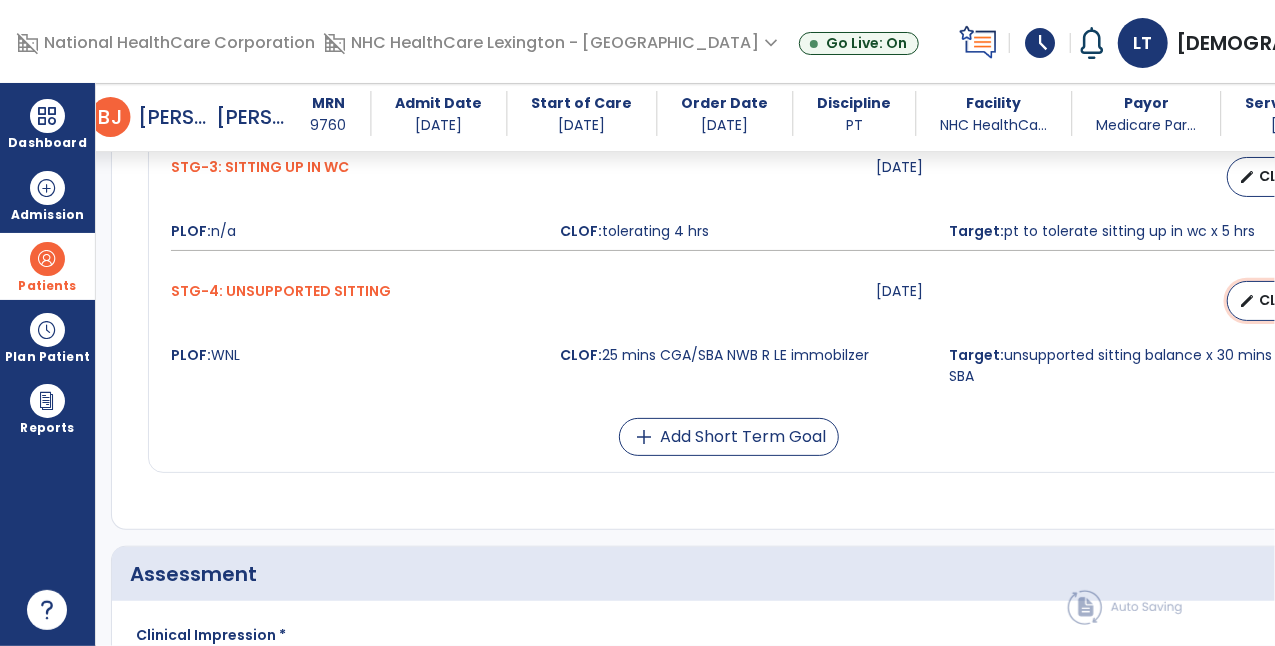select on "********" 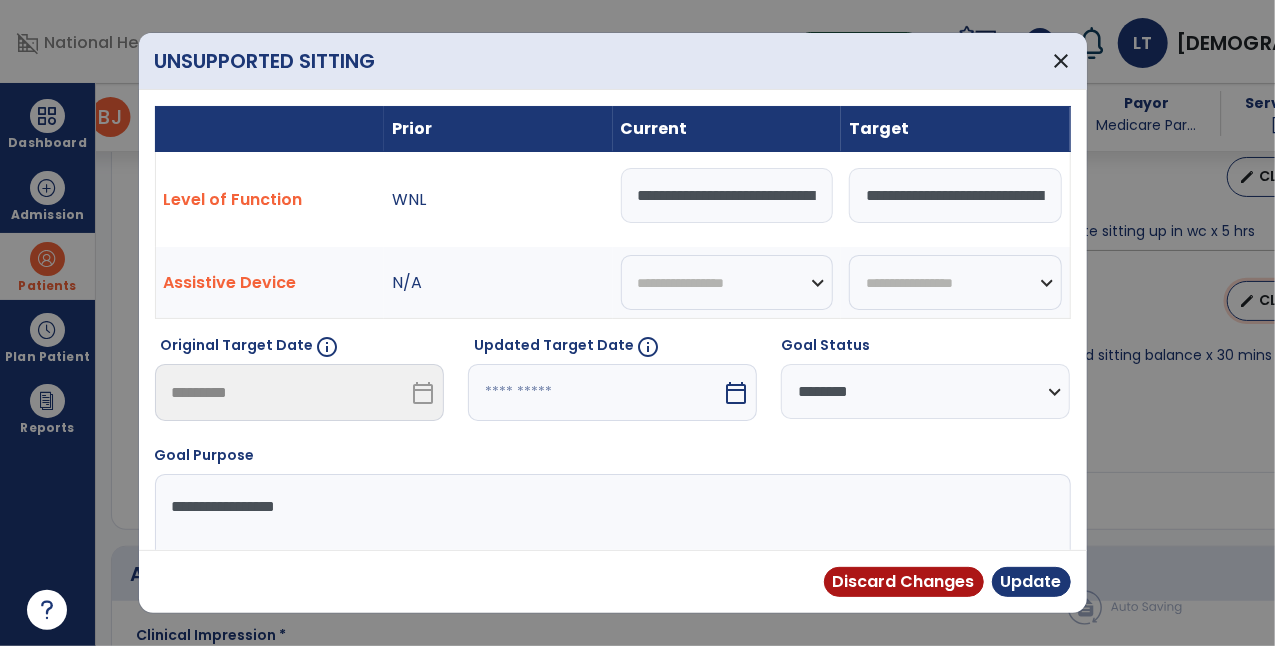 scroll, scrollTop: 1259, scrollLeft: 0, axis: vertical 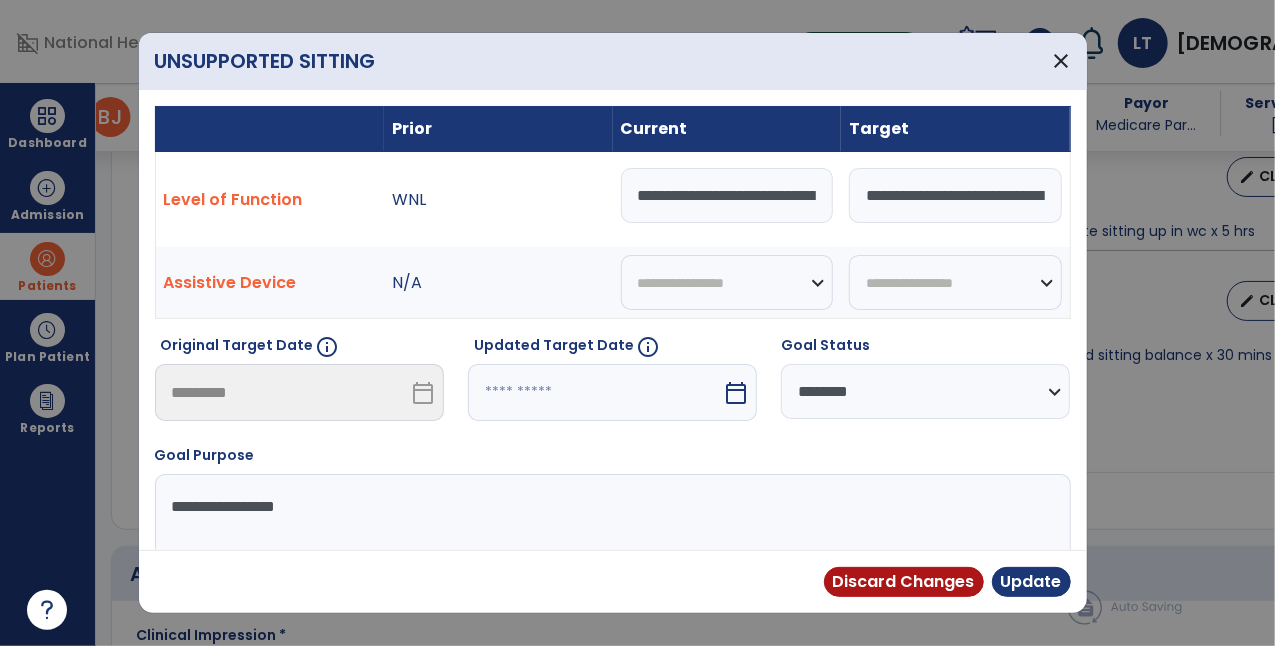click on "calendar_today" at bounding box center [736, 393] 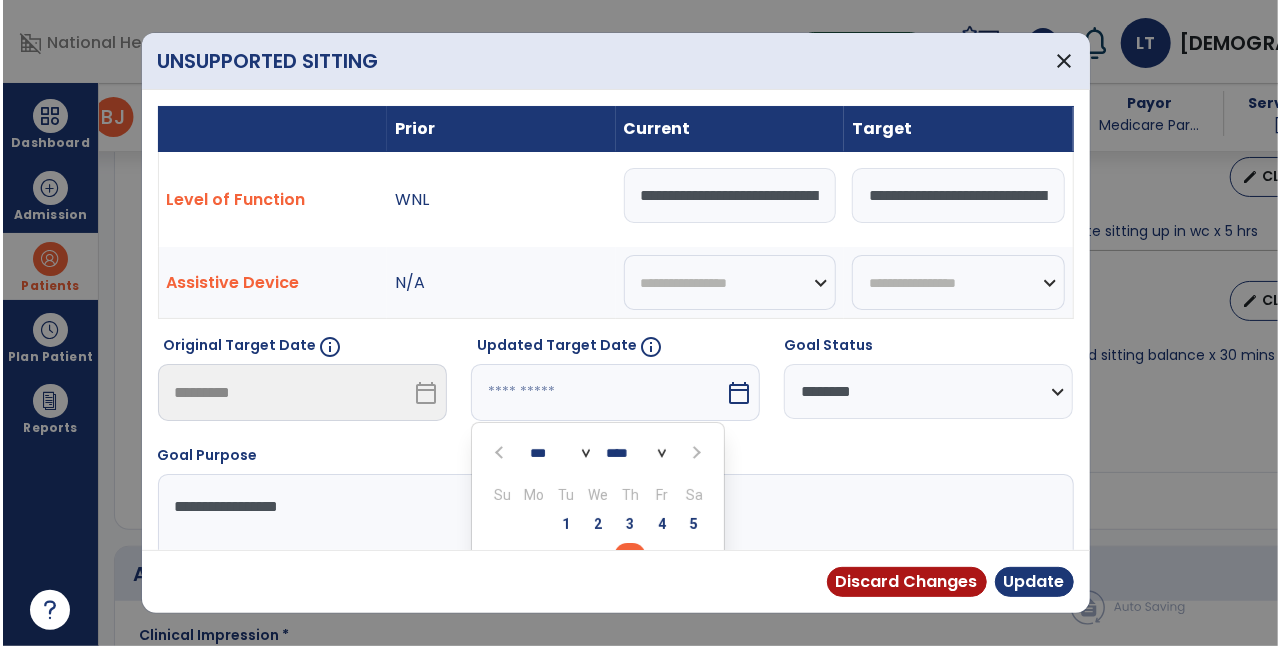 scroll, scrollTop: 22, scrollLeft: 0, axis: vertical 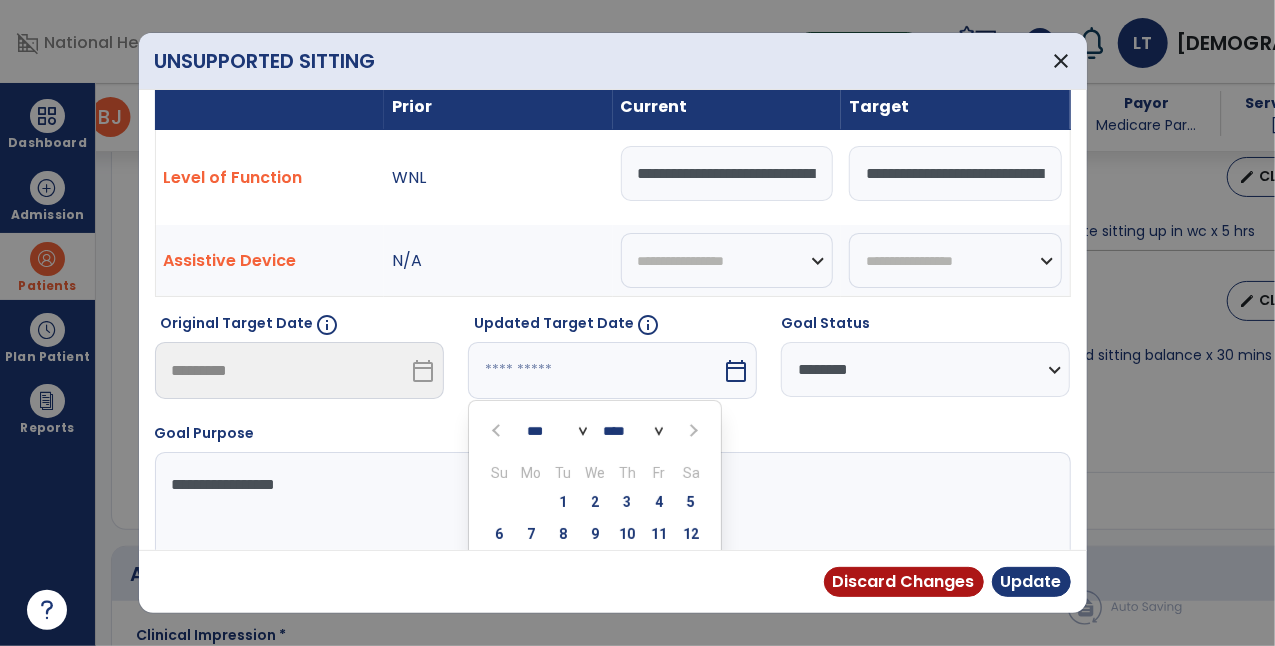 click at bounding box center (691, 430) 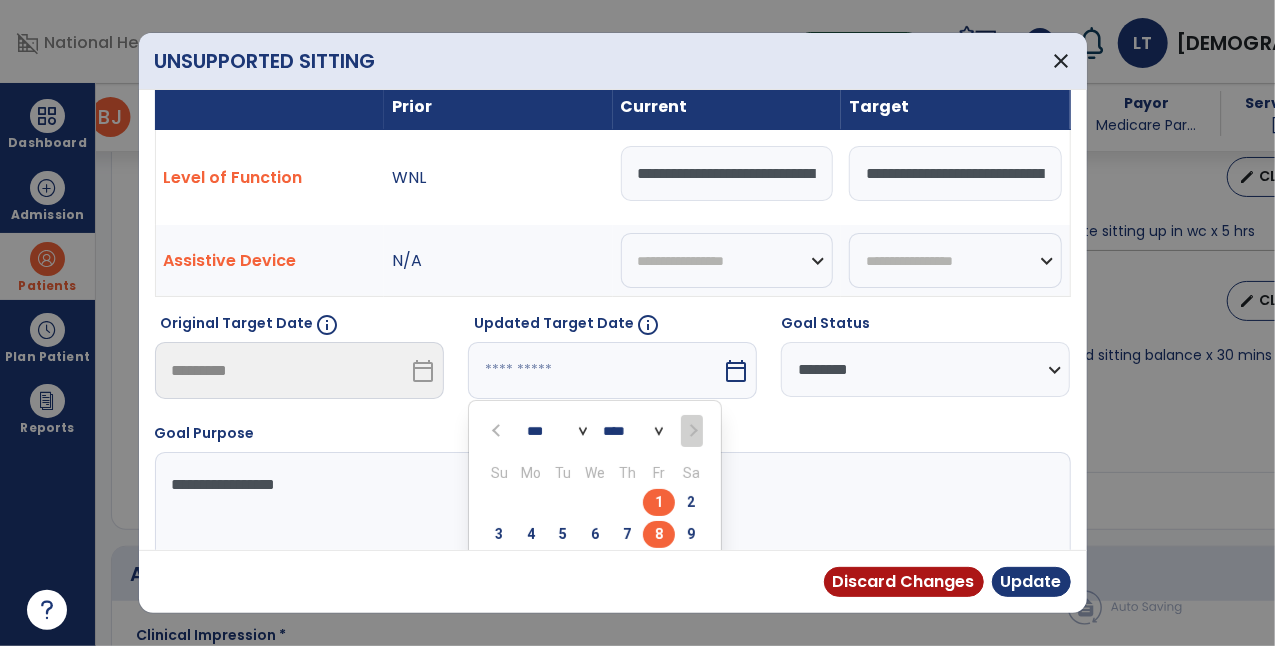 click on "8" at bounding box center [659, 534] 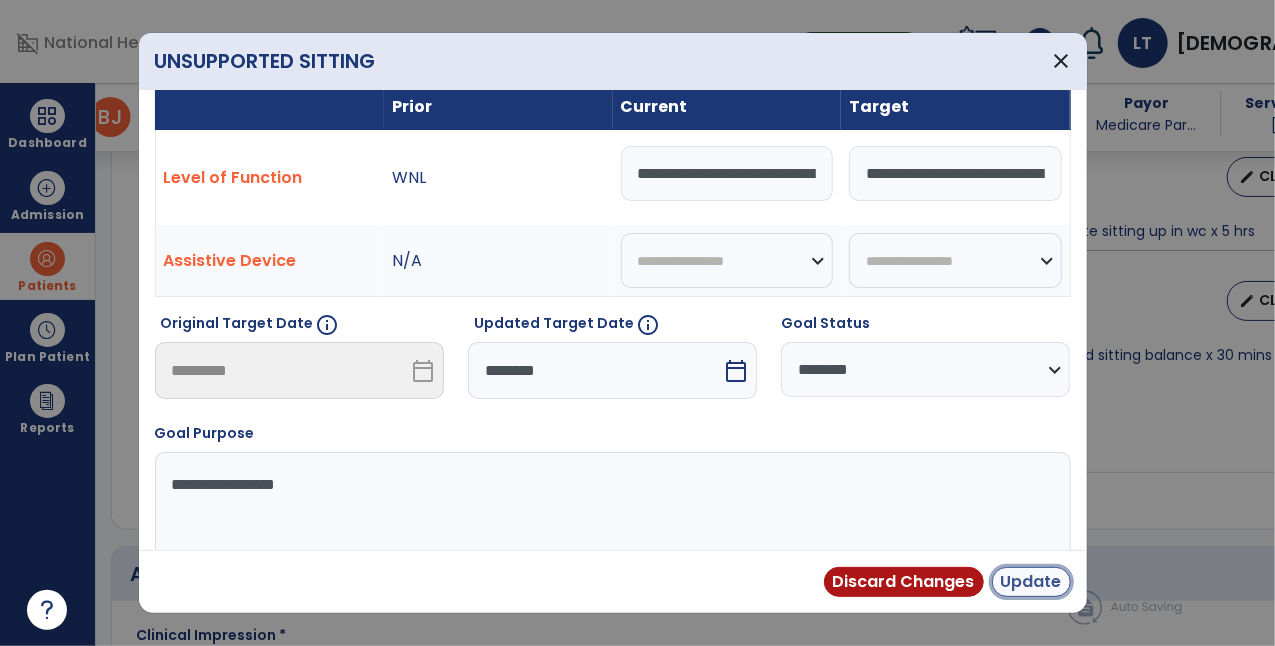 click on "Update" at bounding box center (1031, 582) 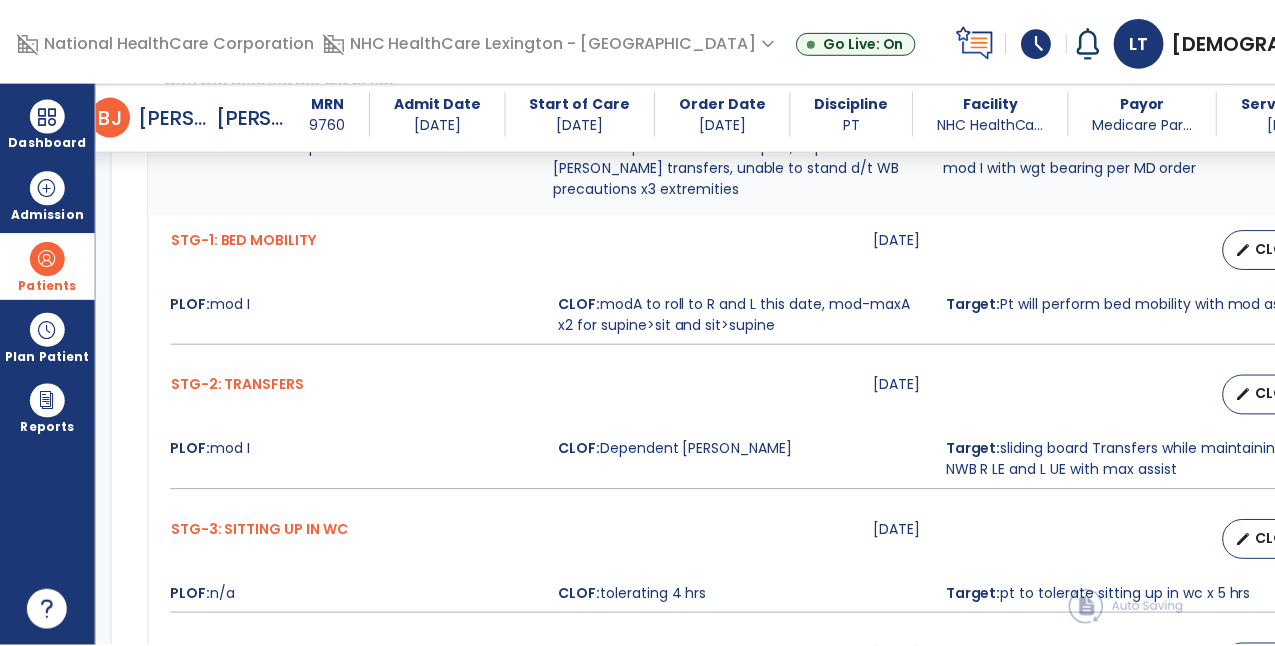 scroll, scrollTop: 894, scrollLeft: 0, axis: vertical 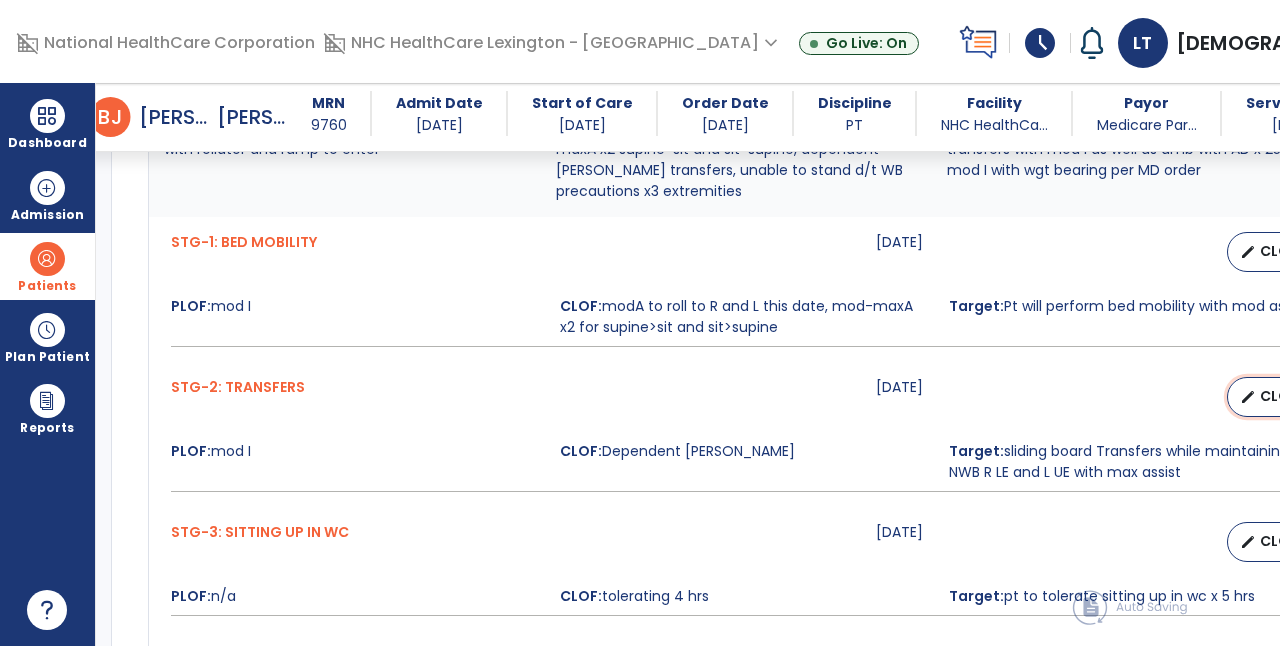 click on "edit   CLOF" at bounding box center (1271, 397) 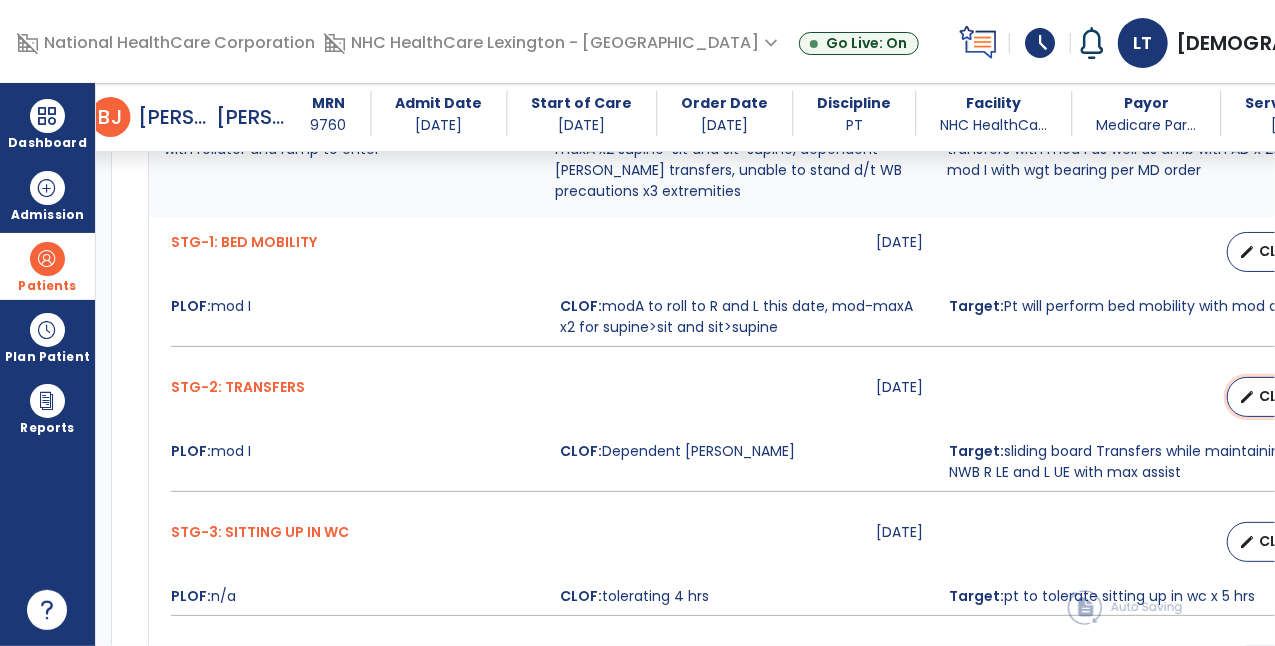 scroll, scrollTop: 894, scrollLeft: 0, axis: vertical 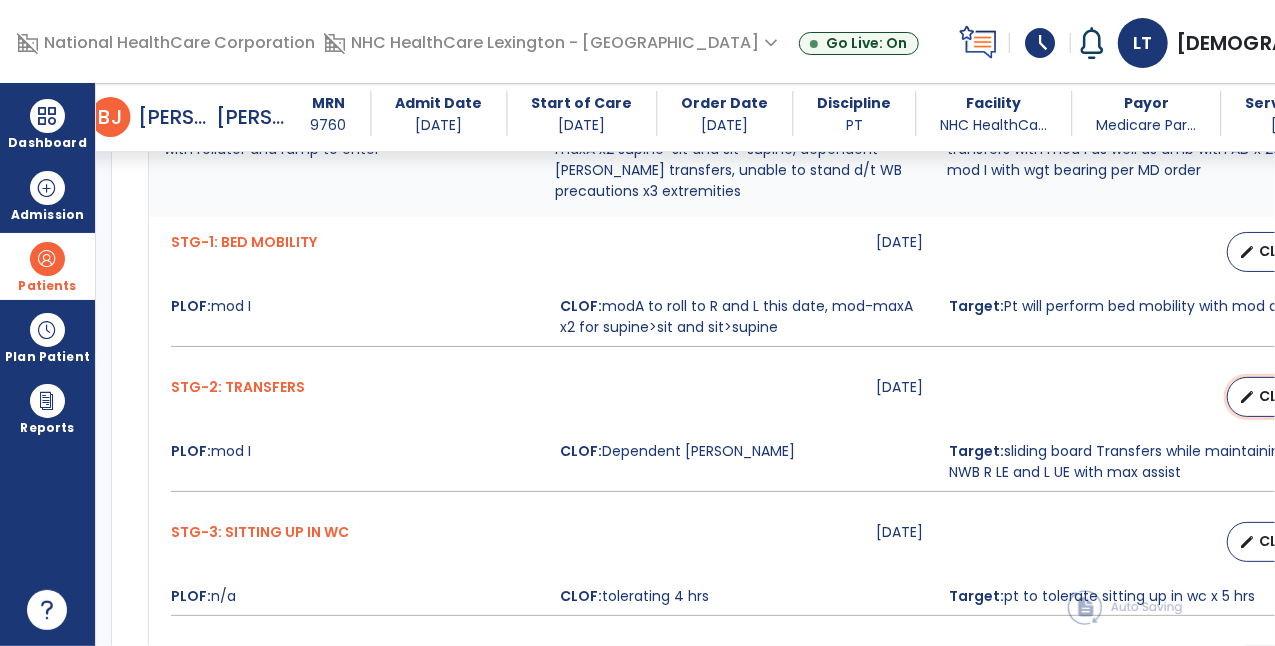 select on "********" 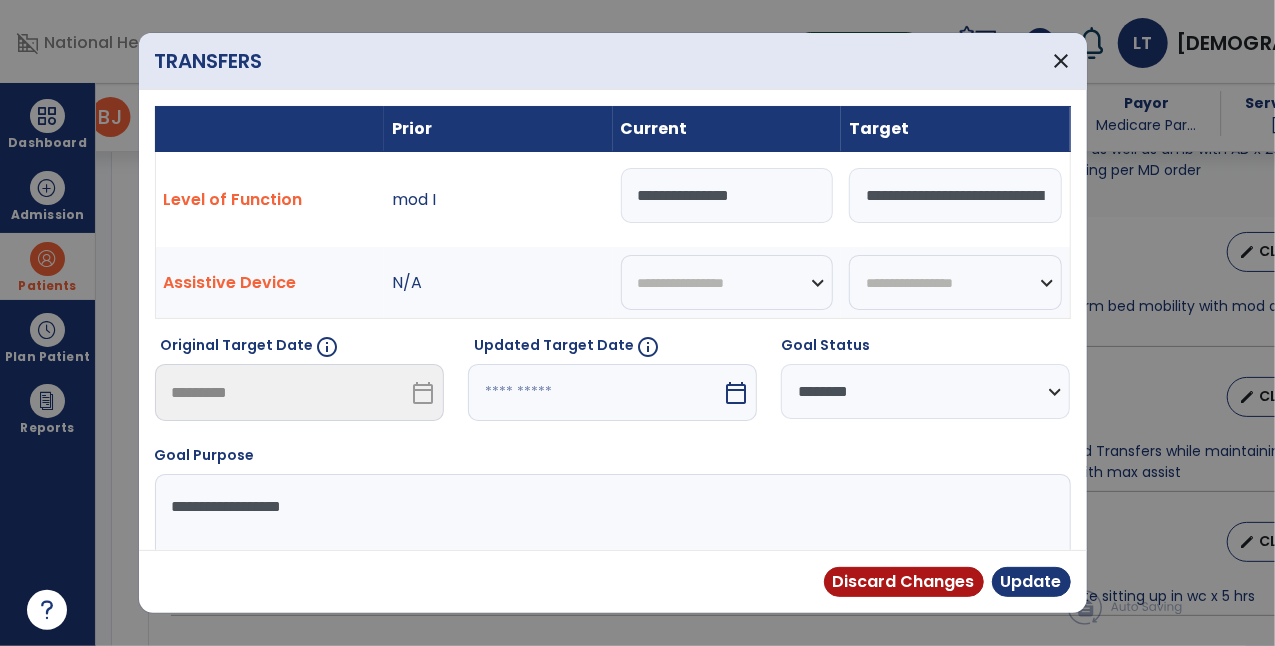 click on "calendar_today" at bounding box center (736, 393) 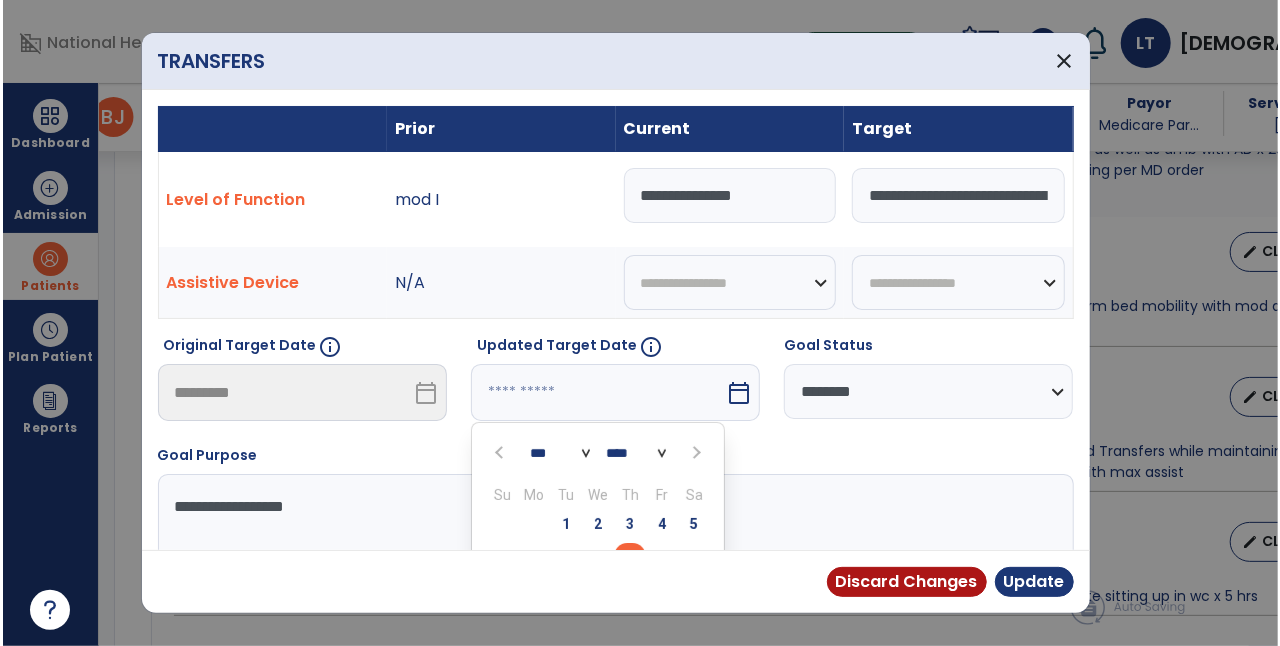 scroll, scrollTop: 22, scrollLeft: 0, axis: vertical 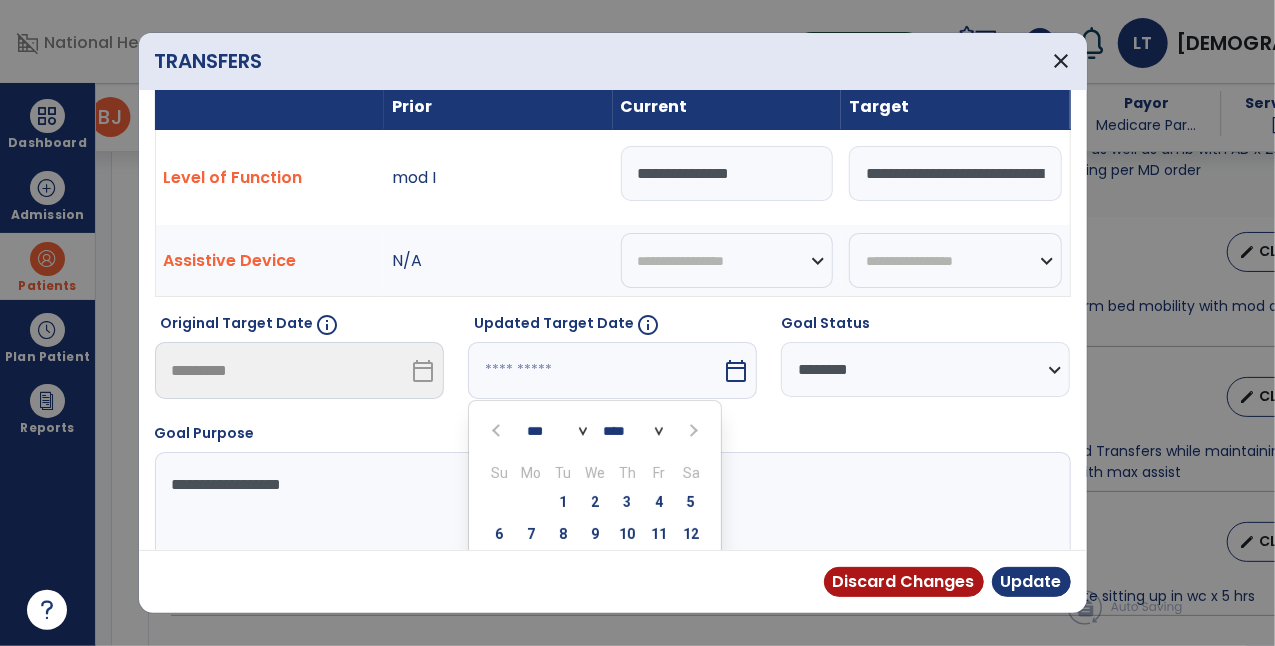 click at bounding box center (691, 430) 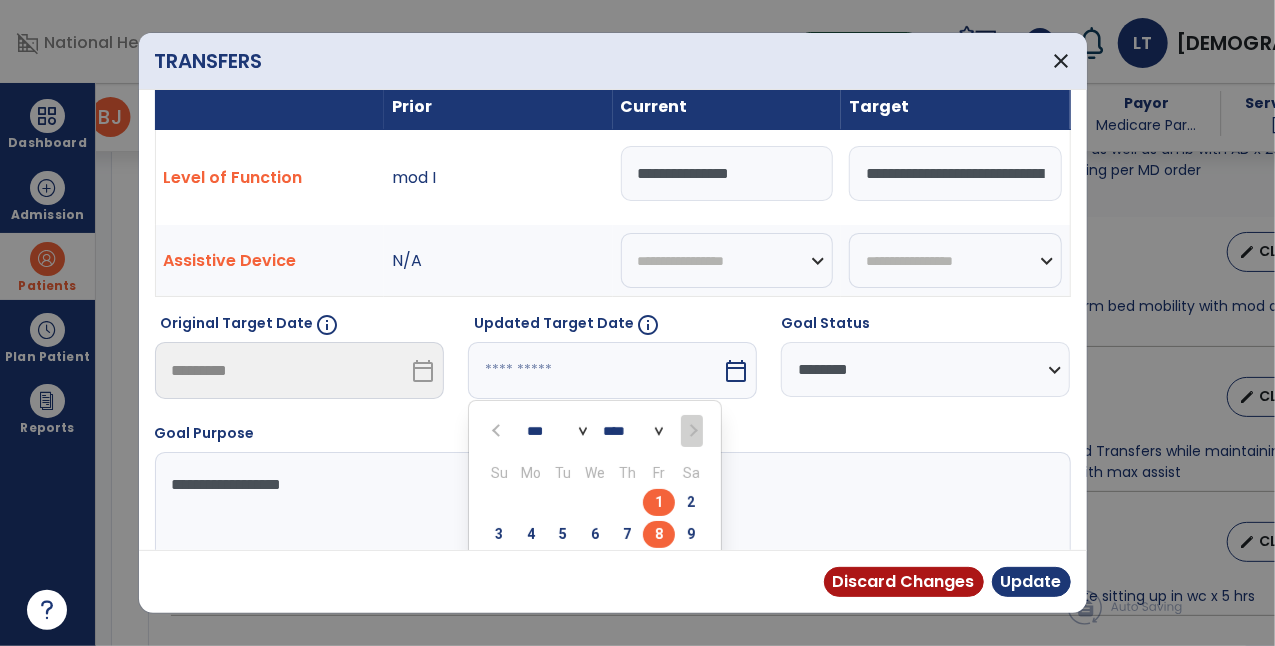 click on "8" at bounding box center [659, 534] 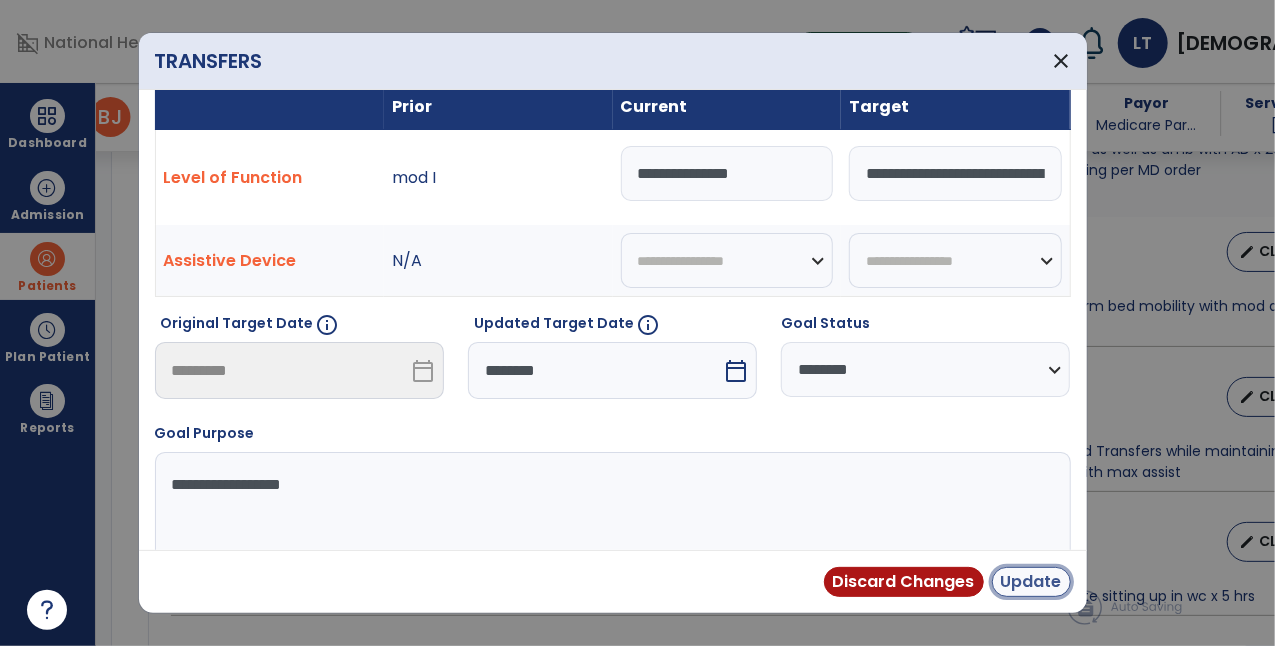 click on "Update" at bounding box center (1031, 582) 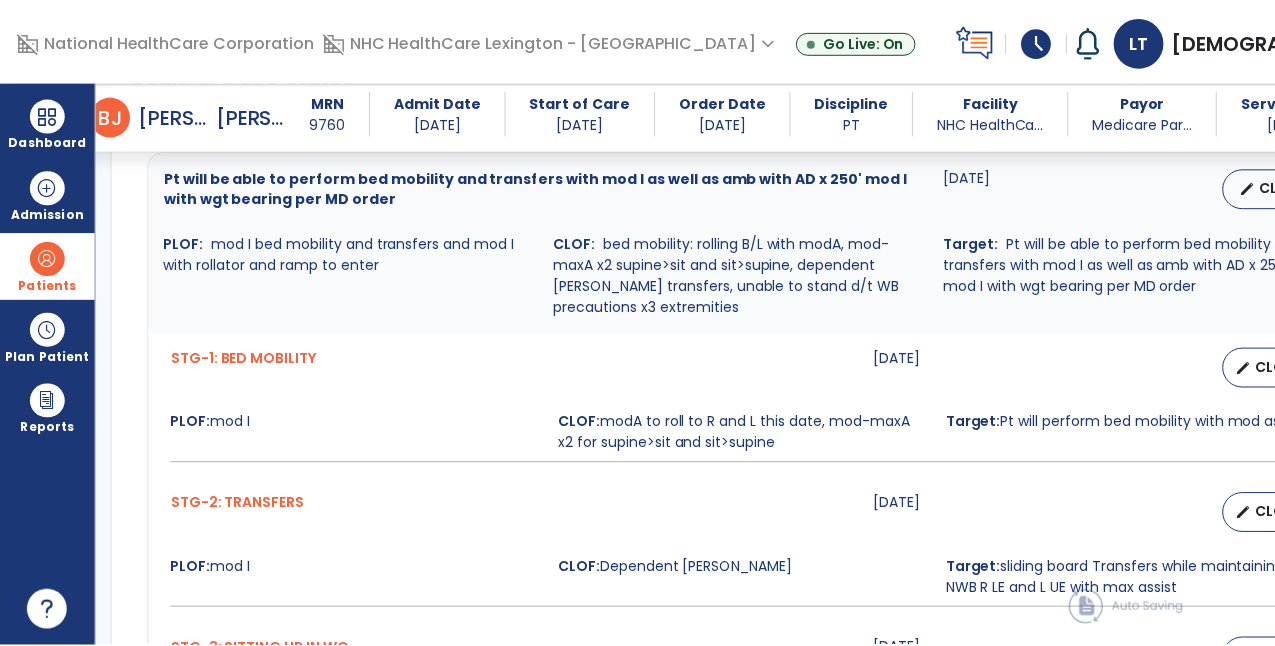 scroll, scrollTop: 776, scrollLeft: 0, axis: vertical 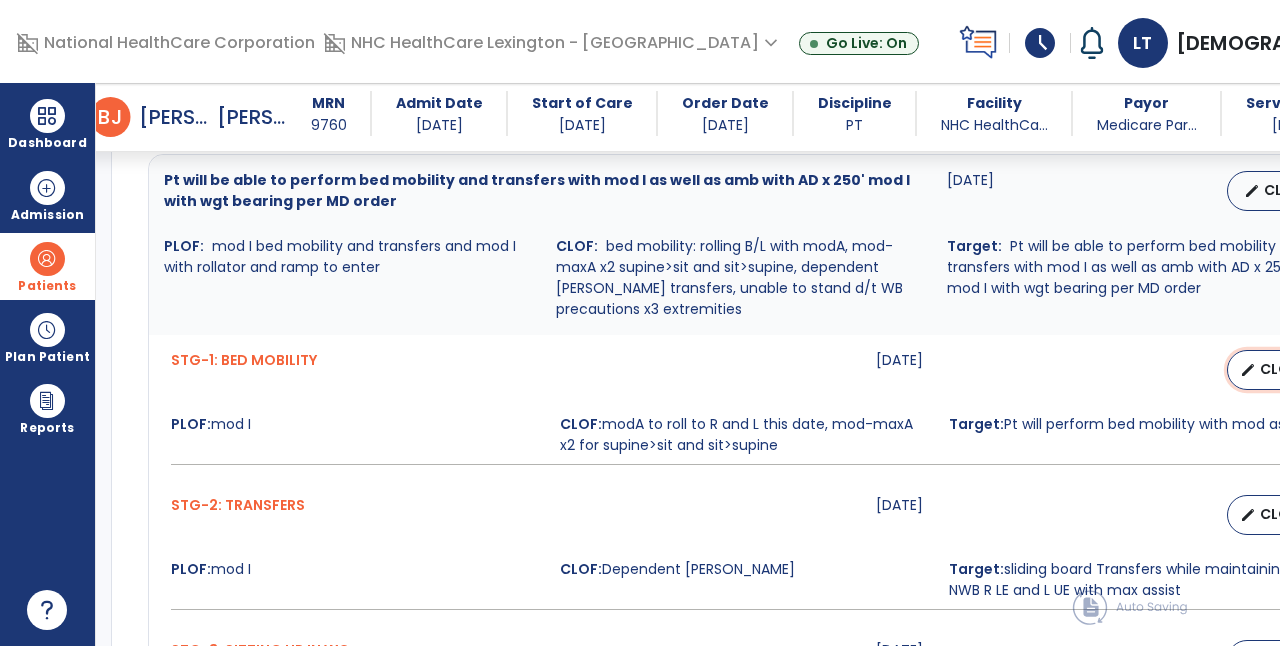 click on "edit   CLOF" at bounding box center [1271, 370] 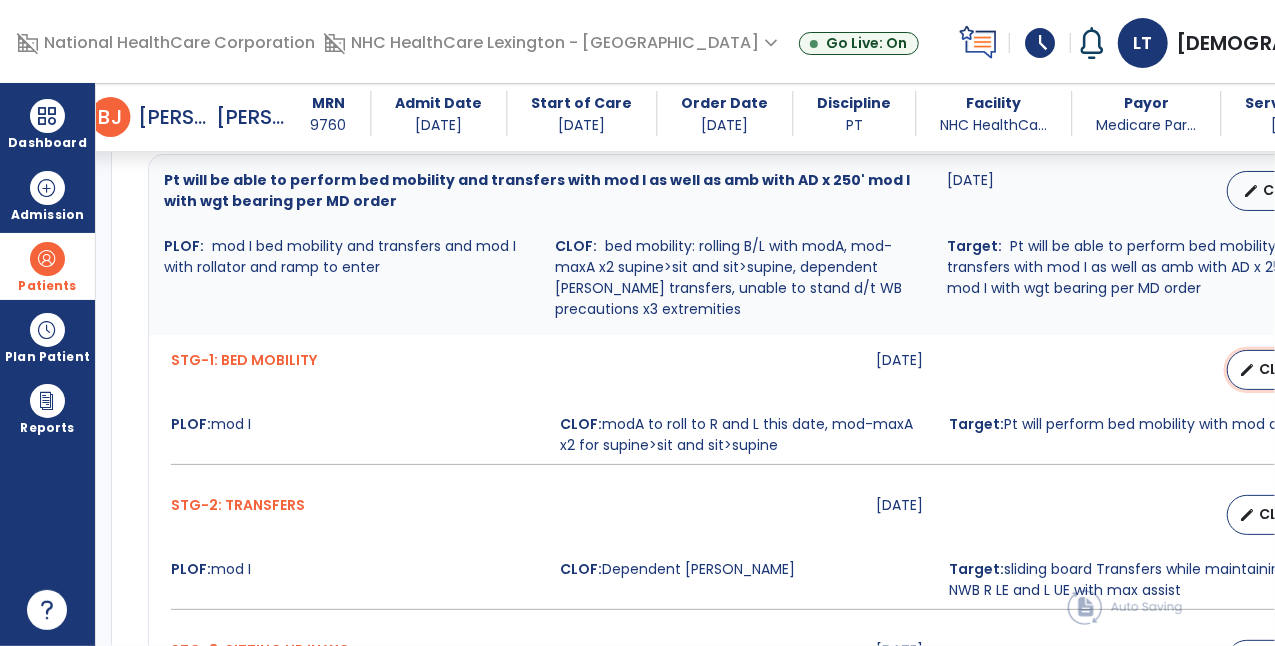 select on "********" 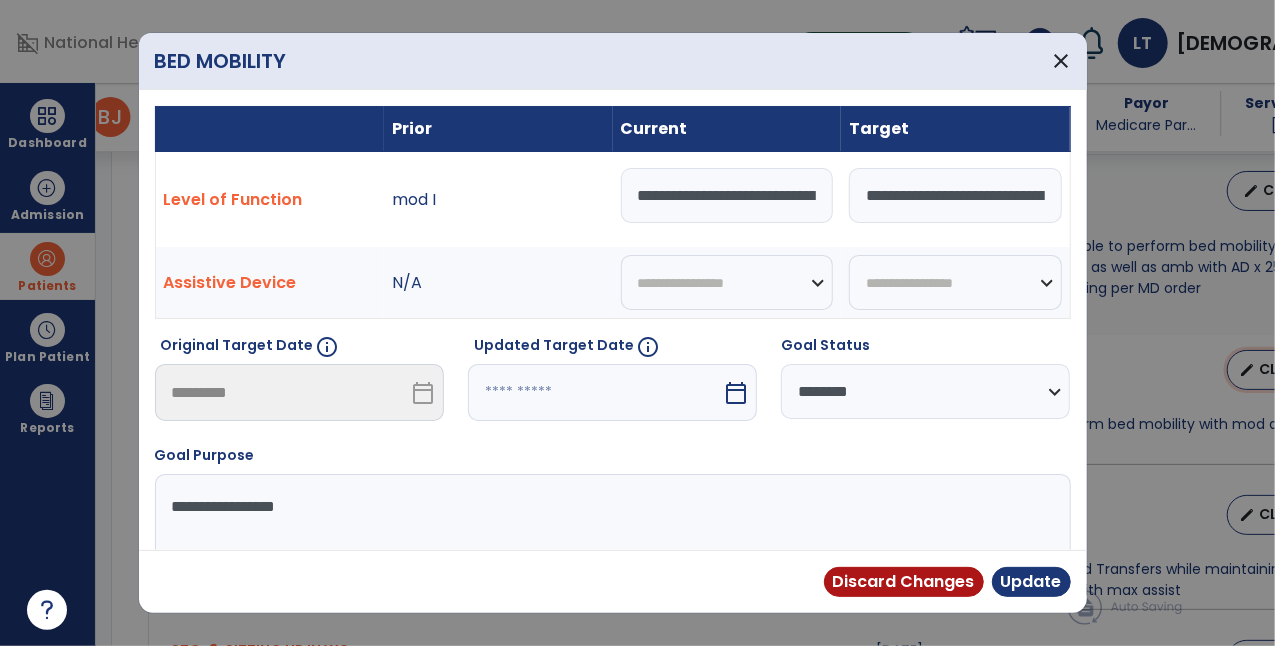 scroll, scrollTop: 776, scrollLeft: 0, axis: vertical 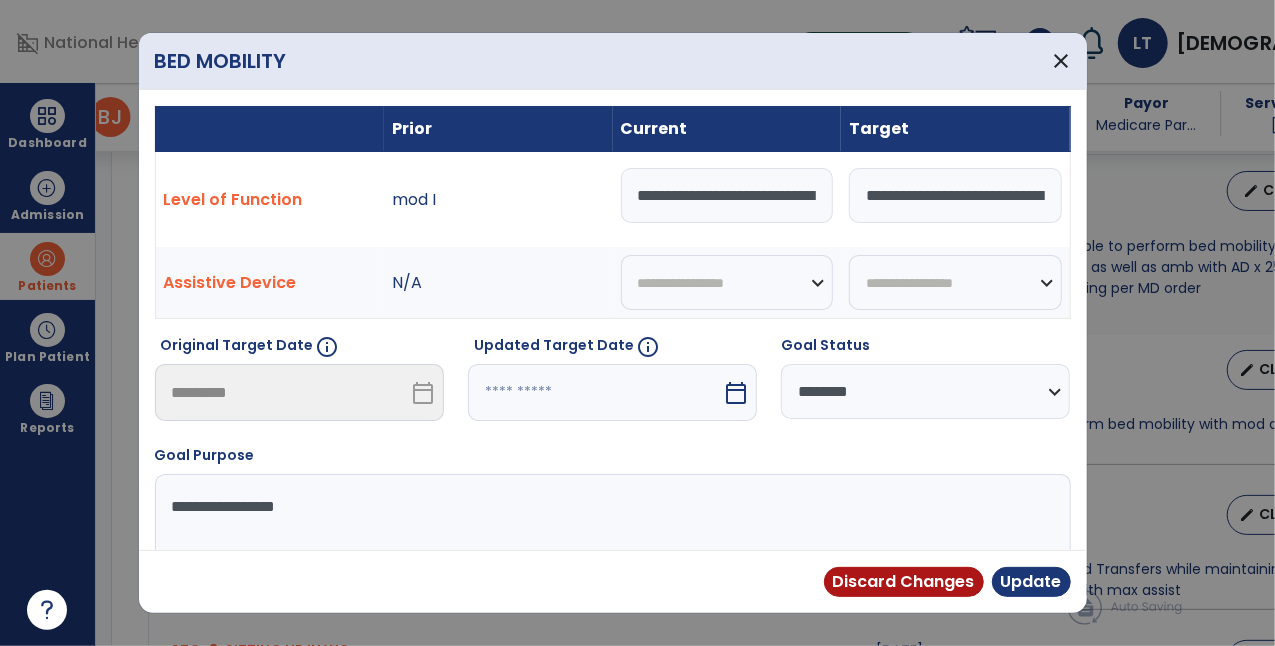 click on "calendar_today" at bounding box center [736, 393] 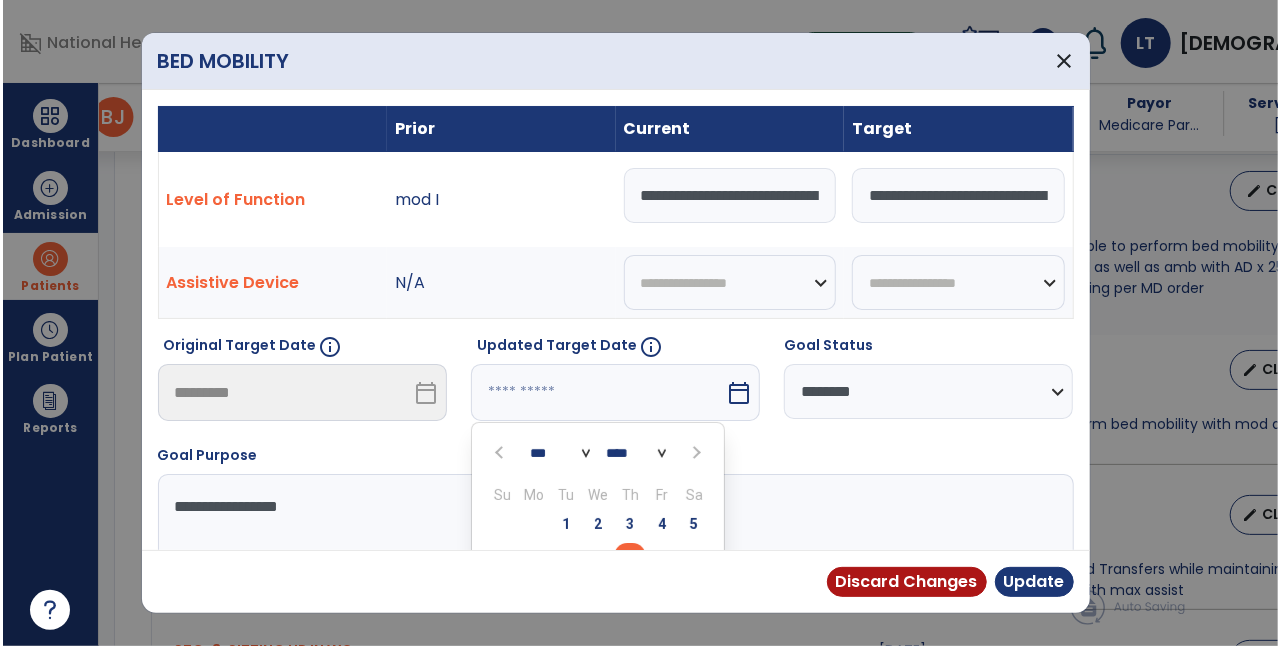 scroll, scrollTop: 22, scrollLeft: 0, axis: vertical 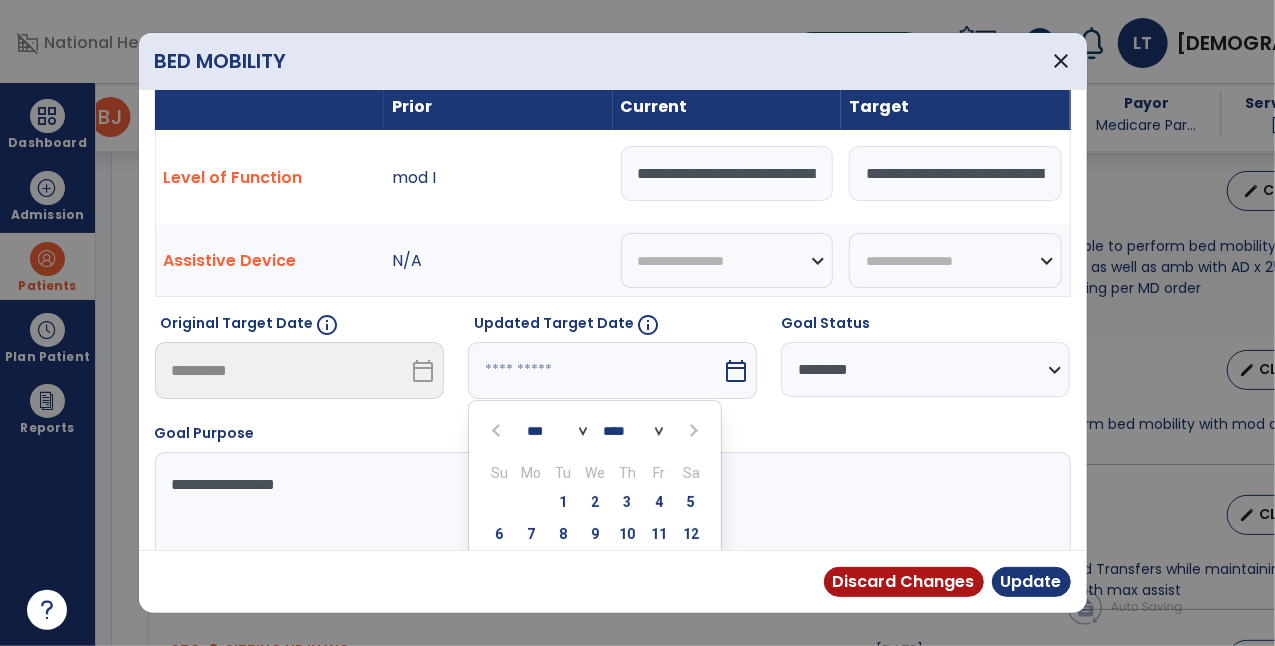 click at bounding box center (692, 431) 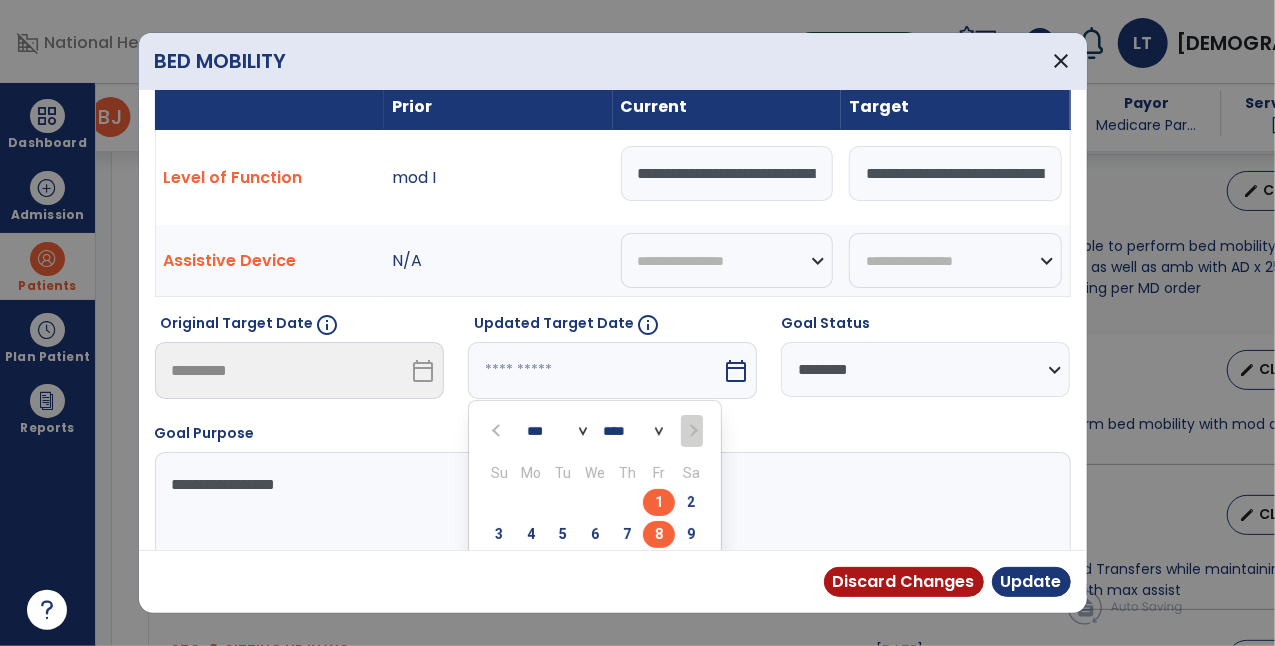 click on "8" at bounding box center (659, 534) 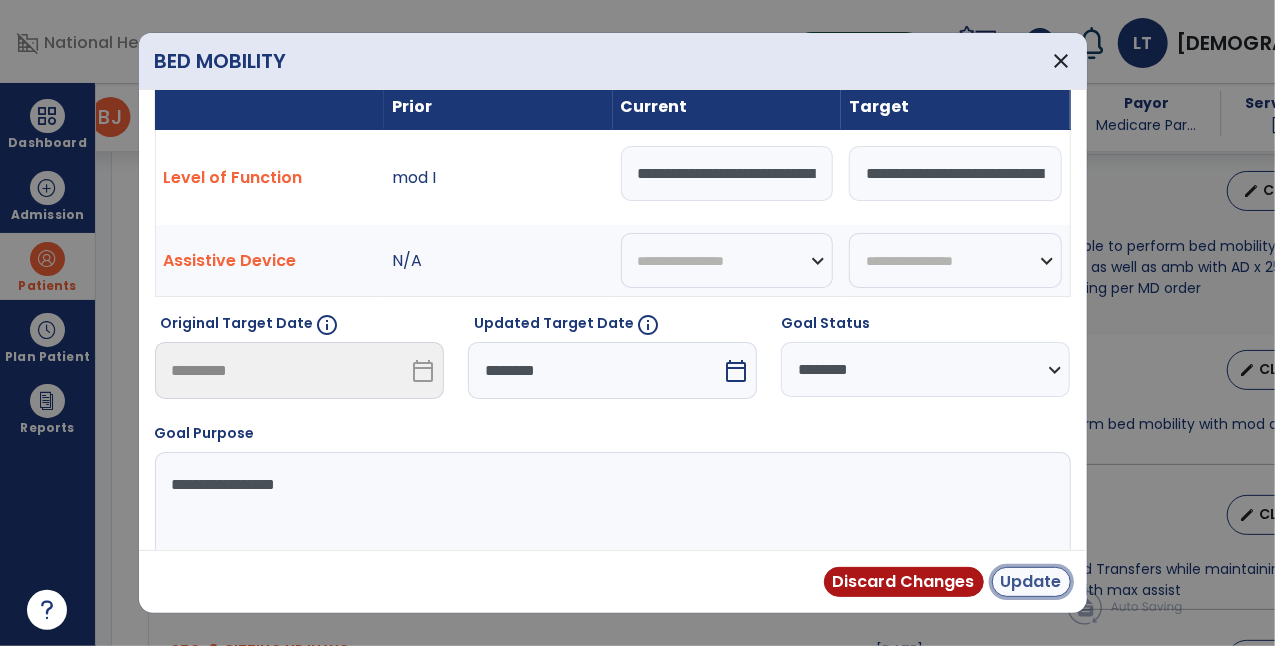click on "Update" at bounding box center [1031, 582] 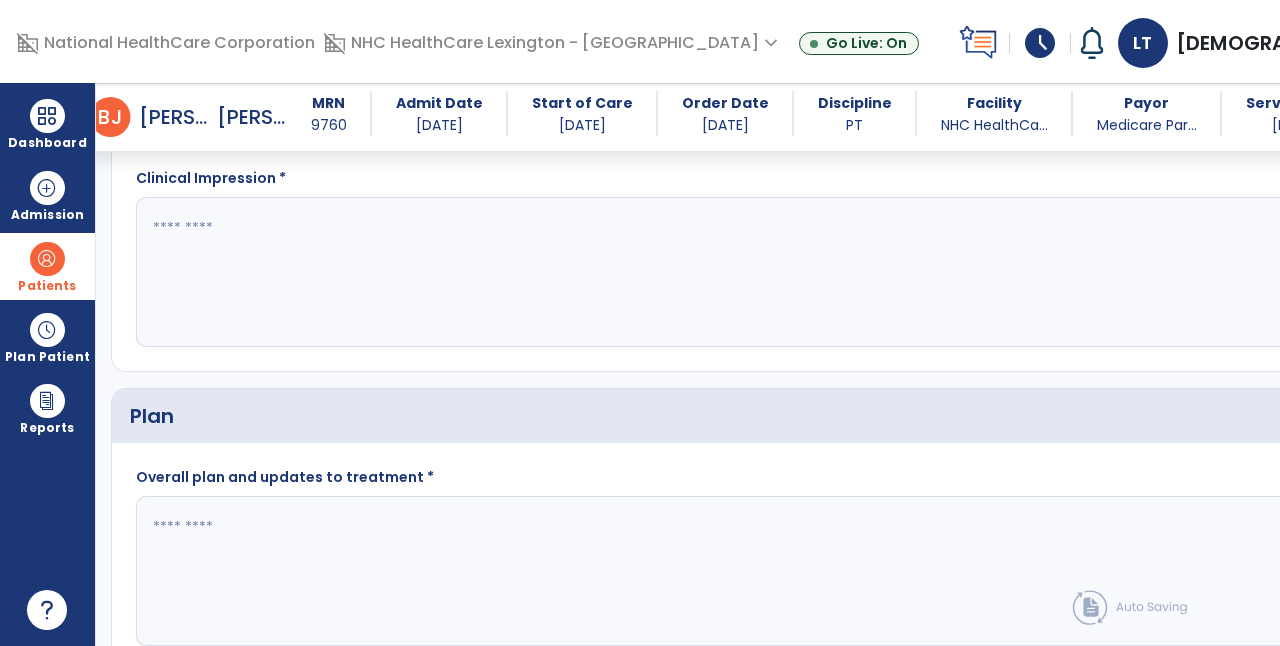scroll, scrollTop: 1715, scrollLeft: 0, axis: vertical 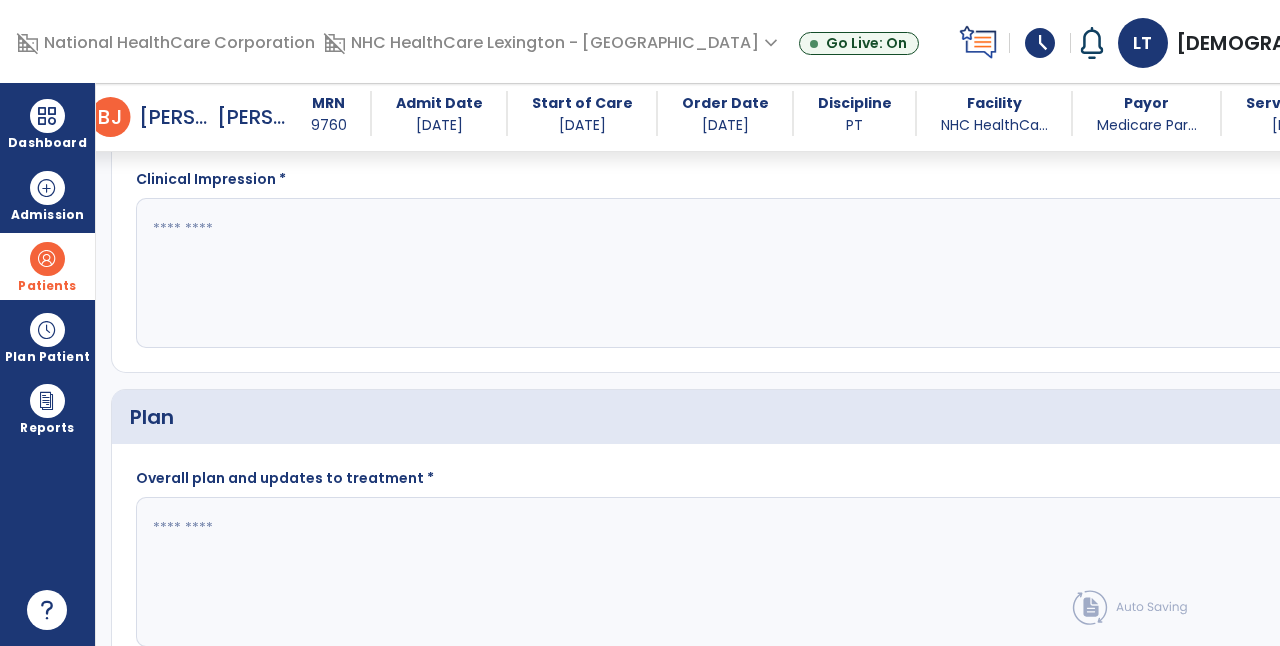 click 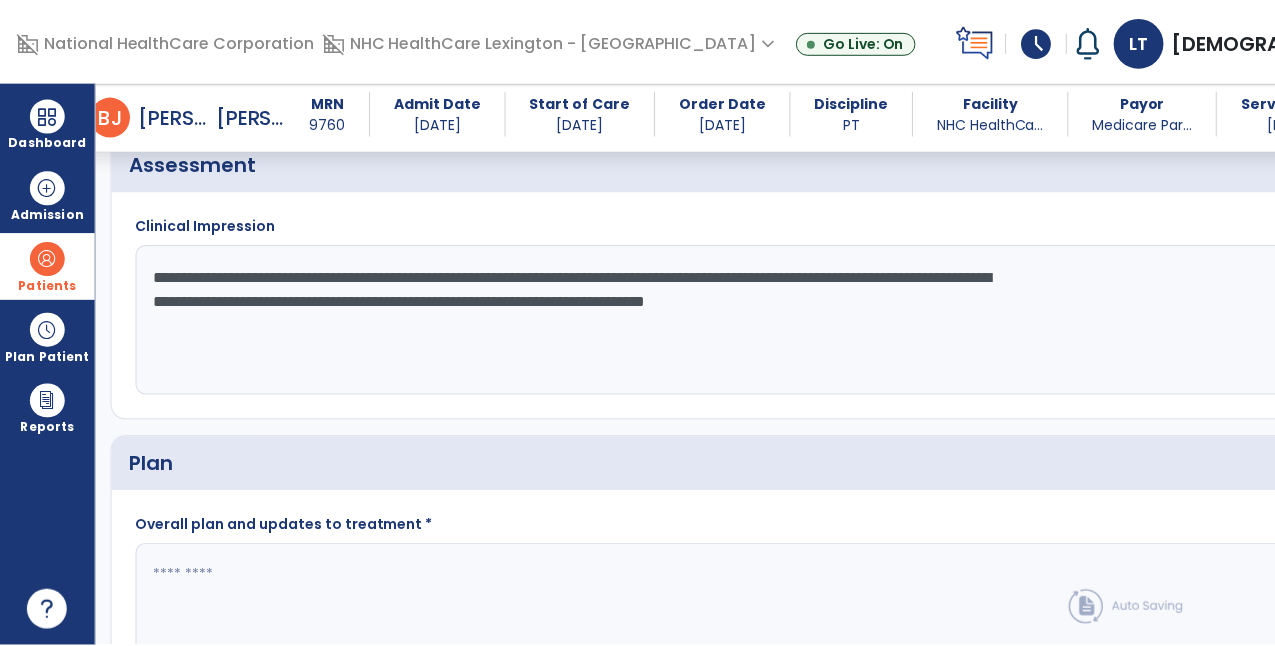 scroll, scrollTop: 1888, scrollLeft: 0, axis: vertical 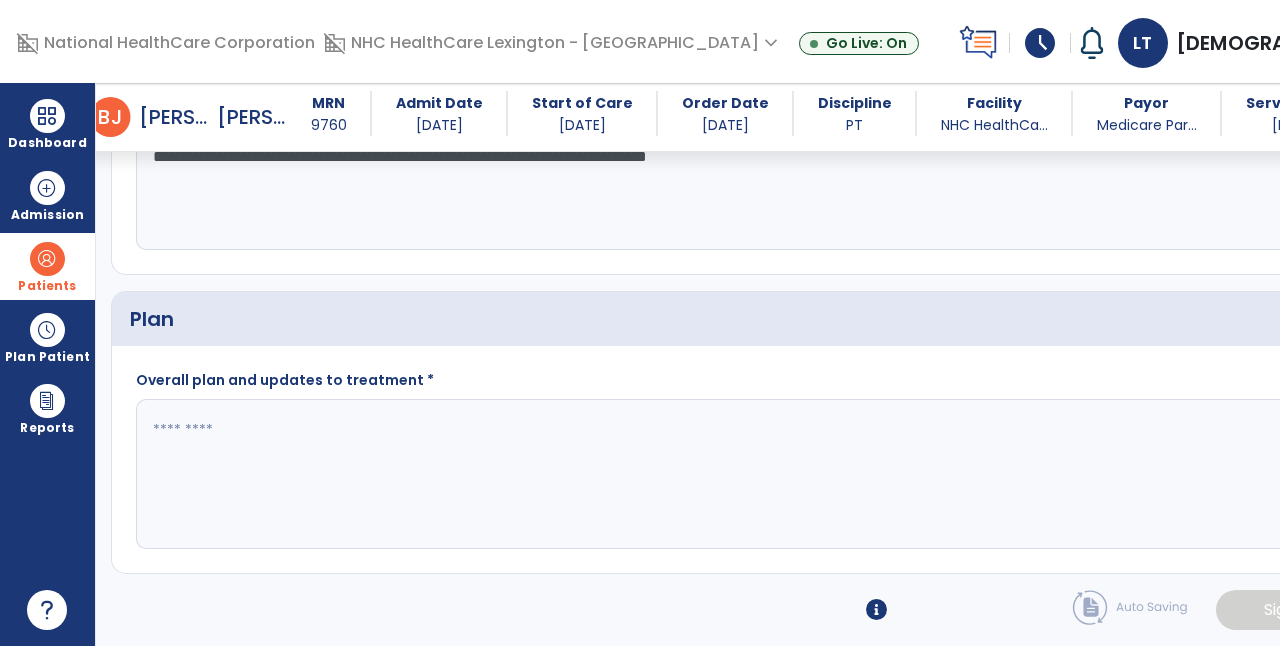 type on "**********" 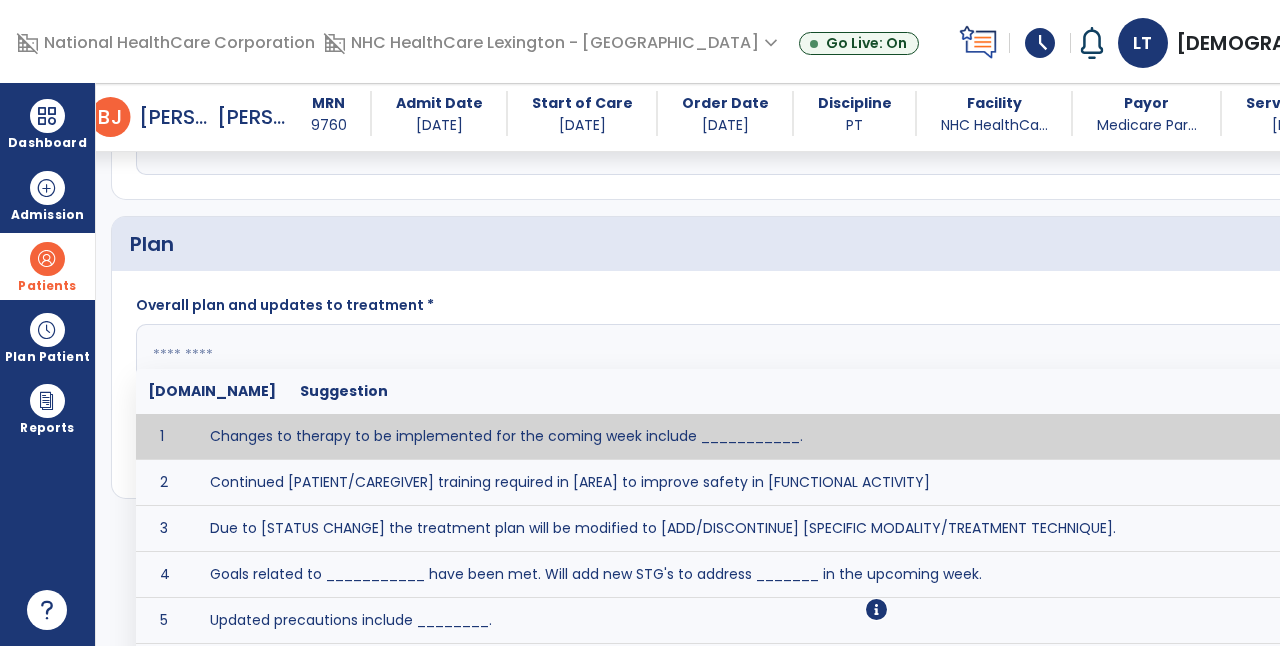 click on "fact_check  [DOMAIN_NAME] Suggestion 1 Changes to therapy to be implemented for the coming week include ___________. 2 Continued [PATIENT/CAREGIVER] training required in [AREA] to improve safety in [FUNCTIONAL ACTIVITY] 3 Due to [STATUS CHANGE] the treatment plan will be modified to [ADD/DISCONTINUE] [SPECIFIC MODALITY/TREATMENT TECHNIQUE]. 4 Goals related to ___________ have been met.  Will add new STG's to address _______ in the upcoming week. 5 Updated precautions include ________. 6 Progress treatment to include ____________. 7 Requires further [PATIENT/CAREGIVER] training in ______ to improve safety in ________. 8 Short term goals related to _________ have been met and new short term goals to be added as appropriate for patient. 9 STGs have been met, will now focus on LTGs. 10 The plan for next week's visits include [INTERVENTIONS] with the objective of improving [IMPAIRMENTS] to continue to progress toward long term goal(s). 11 12 13 Changes to therapy to be implemented for the coming week include ___________." 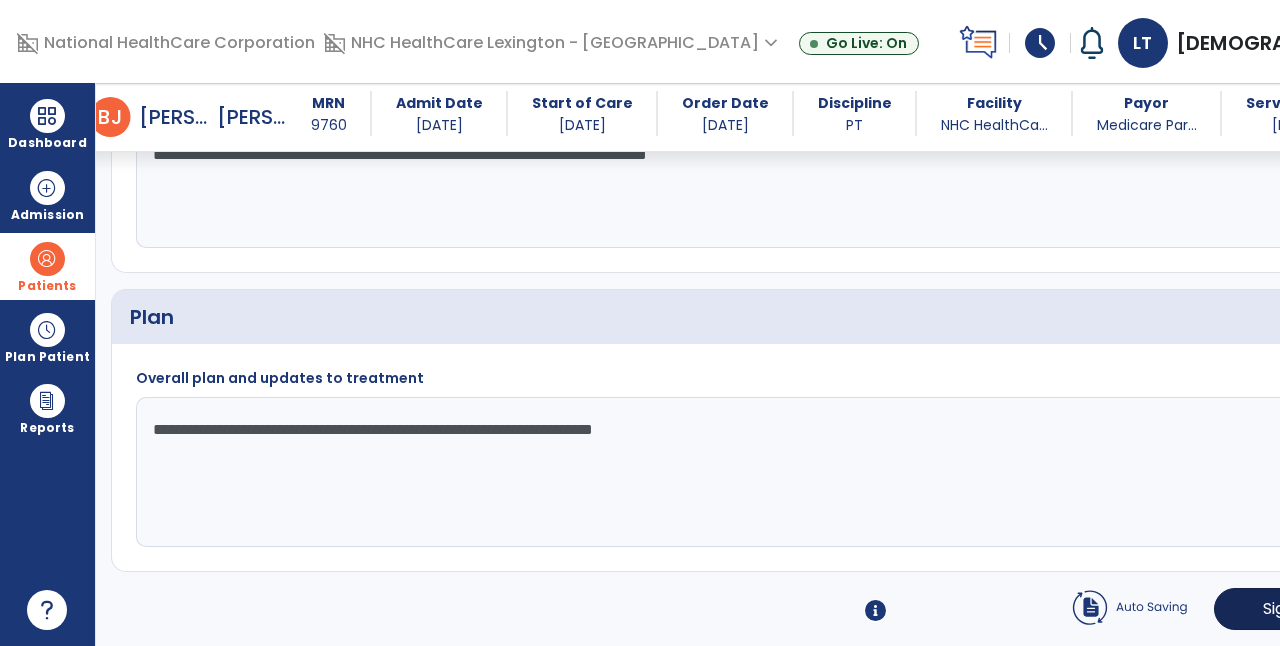 type on "**********" 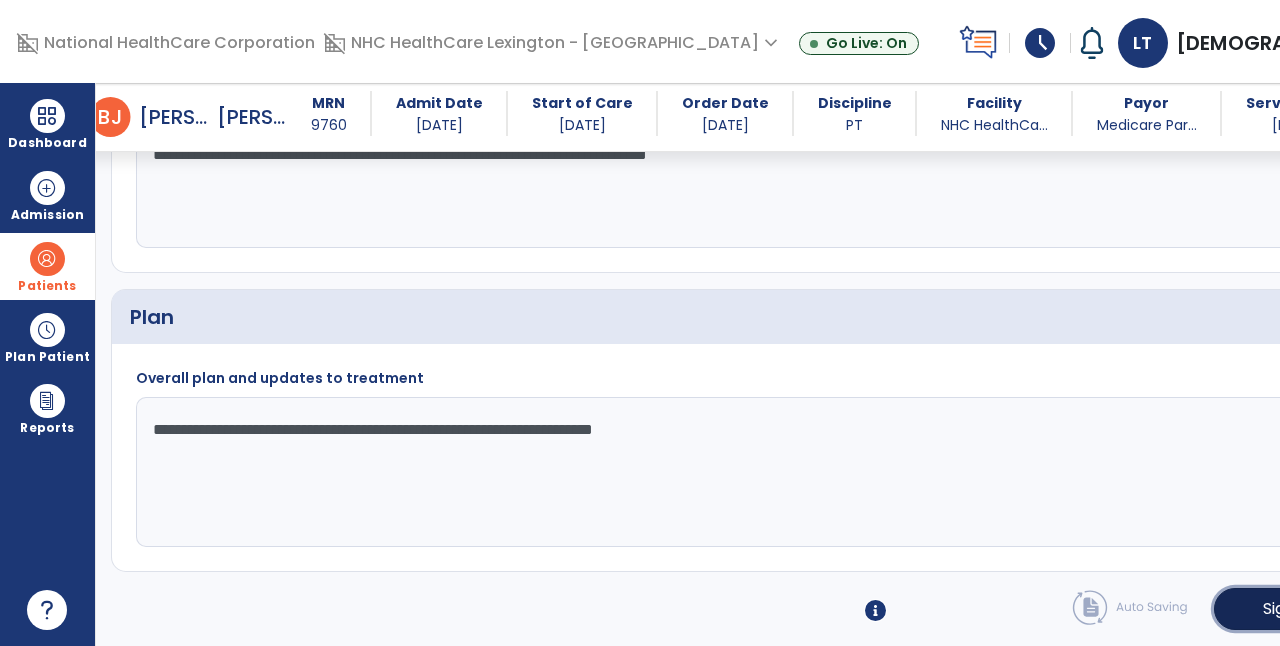 click on "Sign" 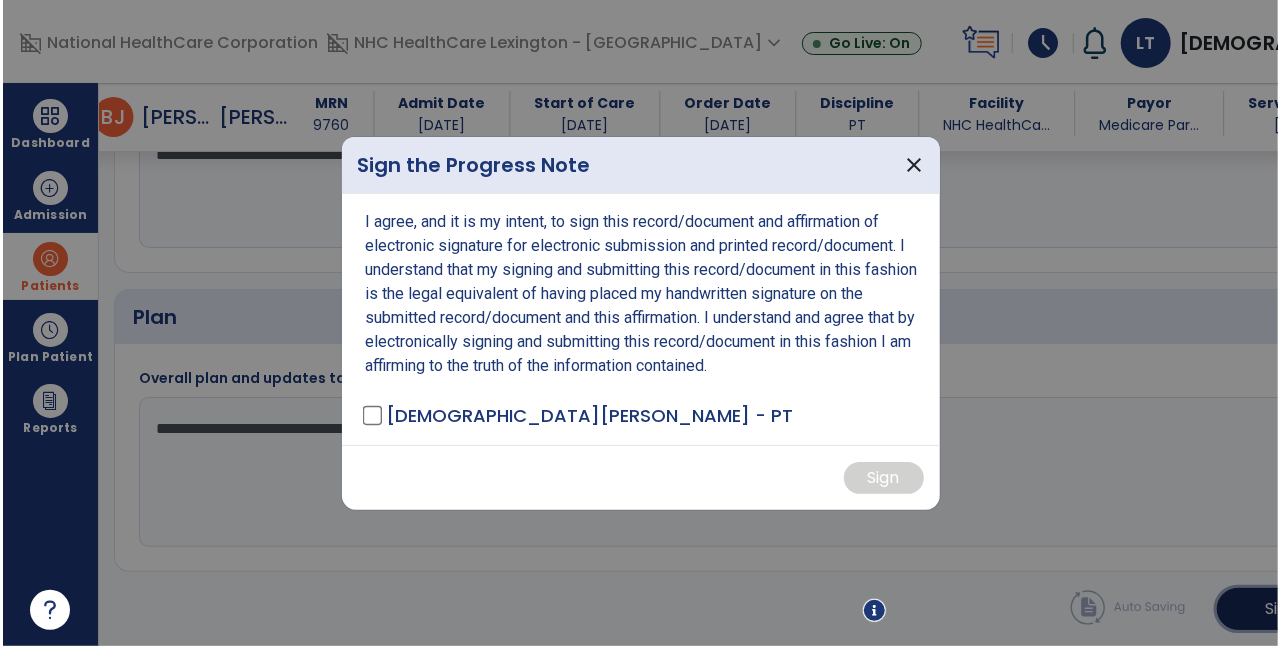 scroll, scrollTop: 1888, scrollLeft: 0, axis: vertical 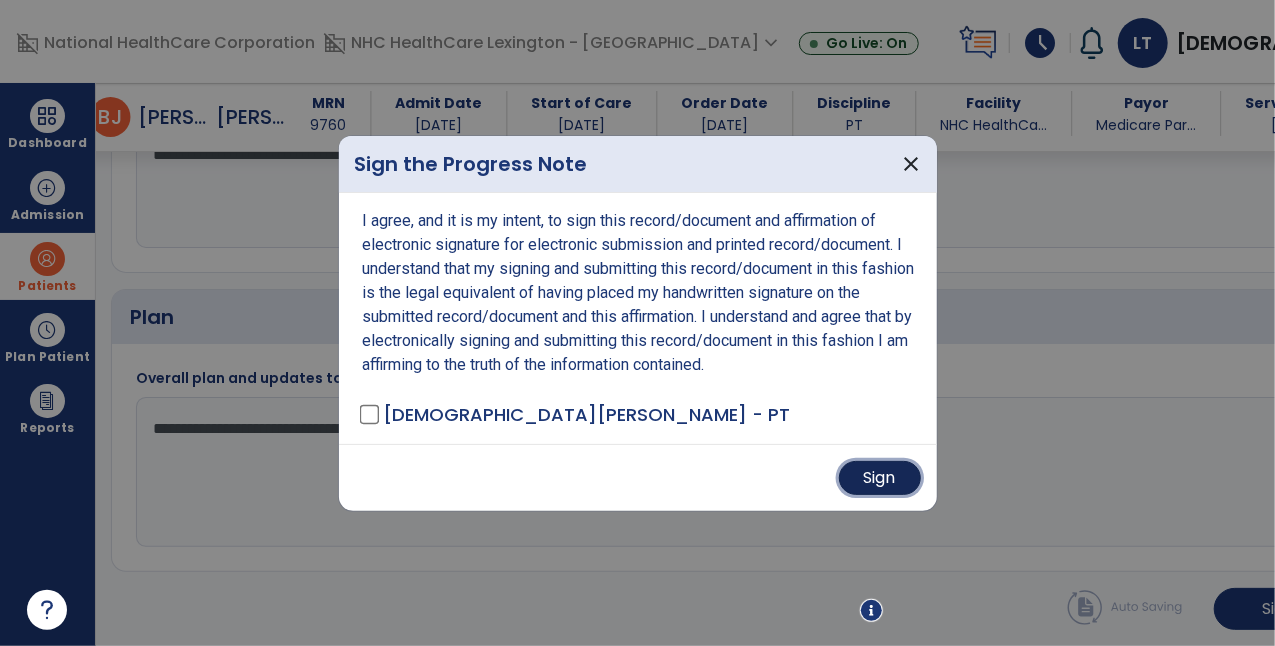 click on "Sign" at bounding box center [880, 478] 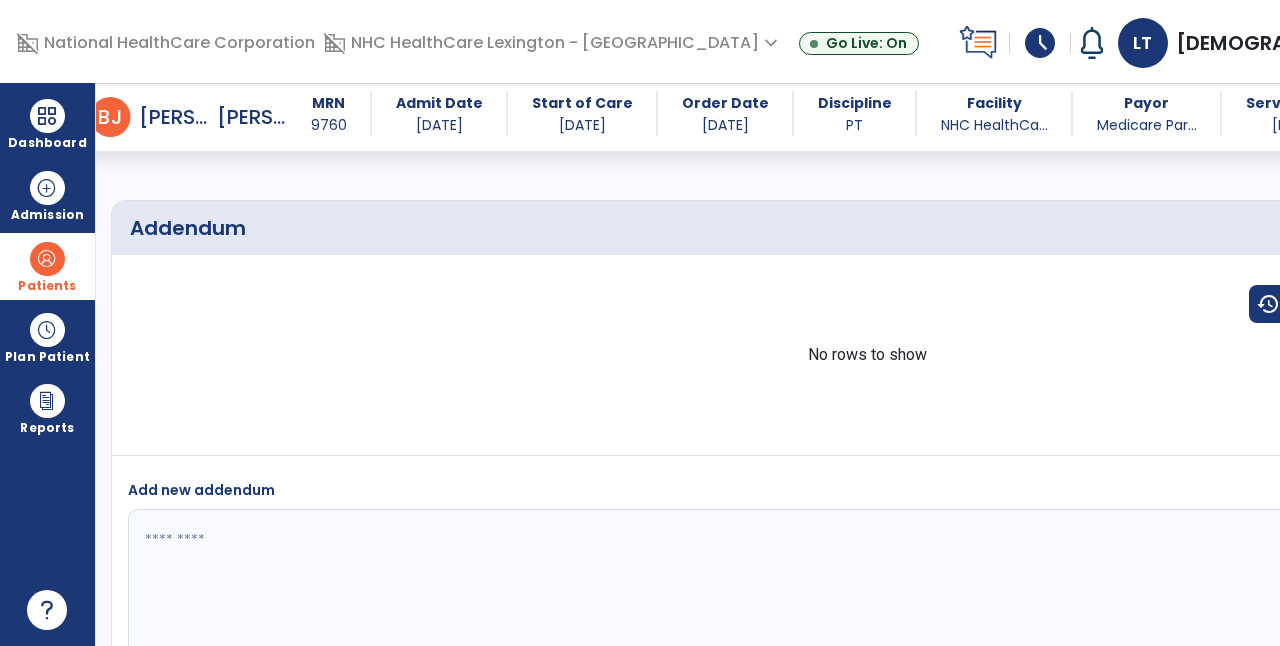scroll, scrollTop: 2413, scrollLeft: 0, axis: vertical 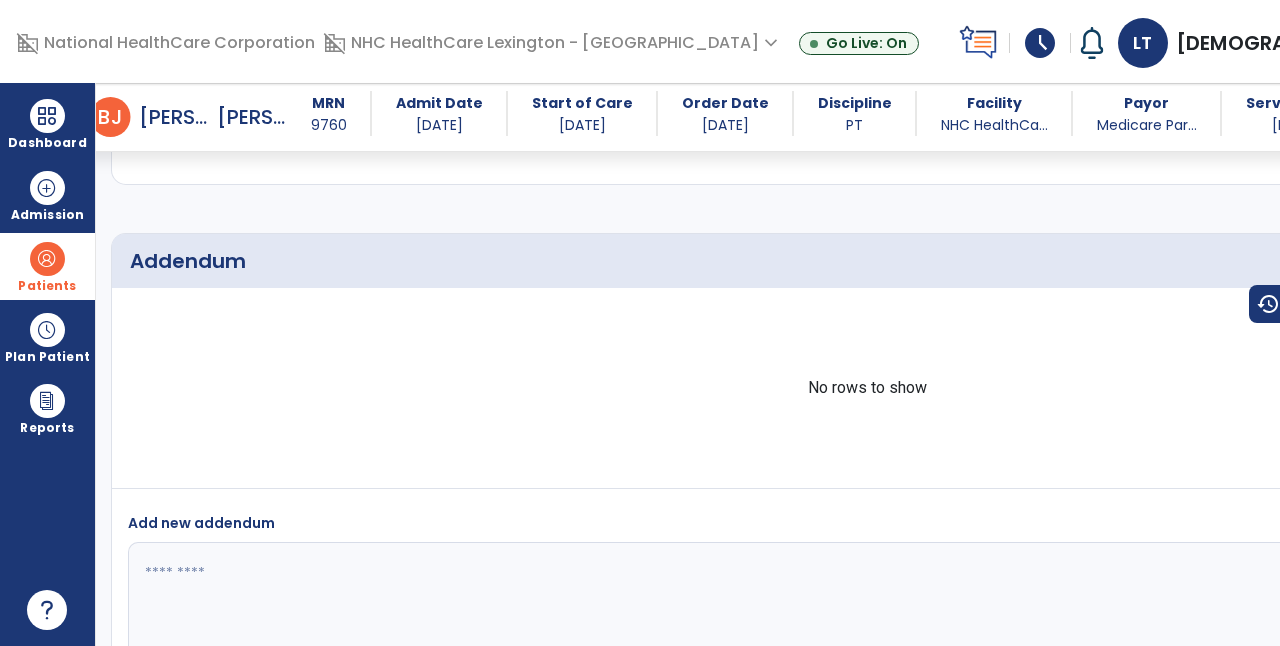 click on "Pt is eager to improve but hindered by precautions on 3 out of 4 extremities . Waiting on MD appt in hopes of wgt bearing orders . therapist noting tightness in R heel cord that pt states is long standing as compared to L" at bounding box center (867, -34) 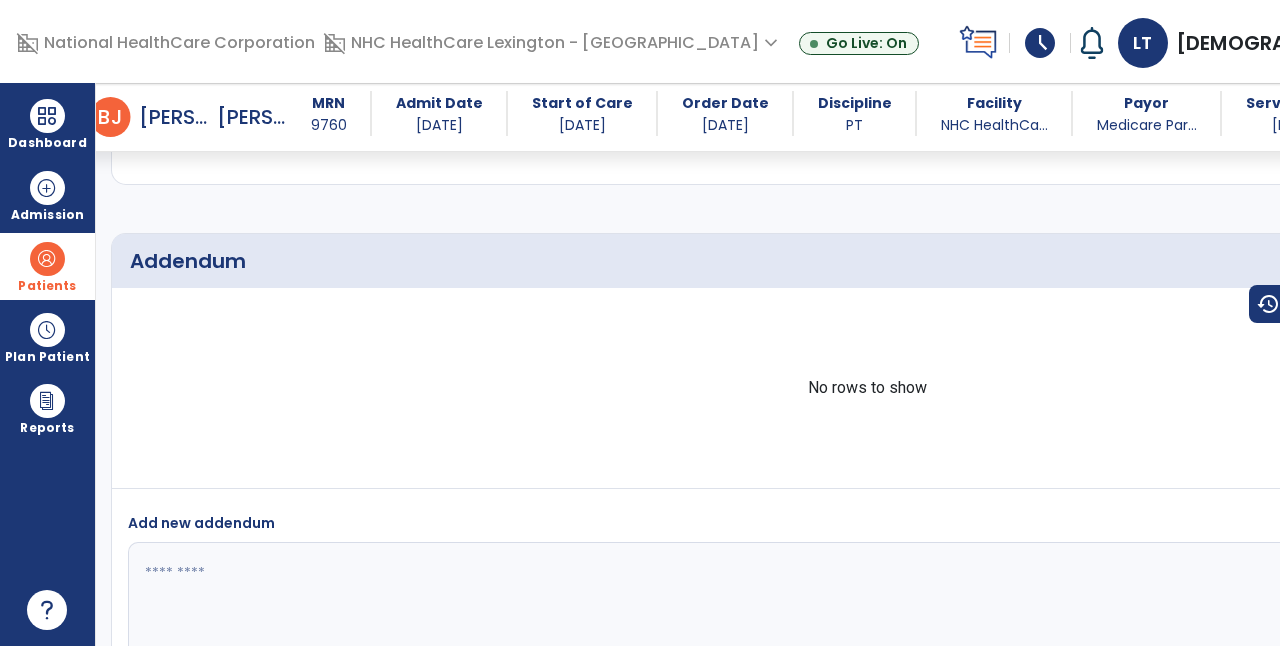 drag, startPoint x: 124, startPoint y: 362, endPoint x: 649, endPoint y: 450, distance: 532.32416 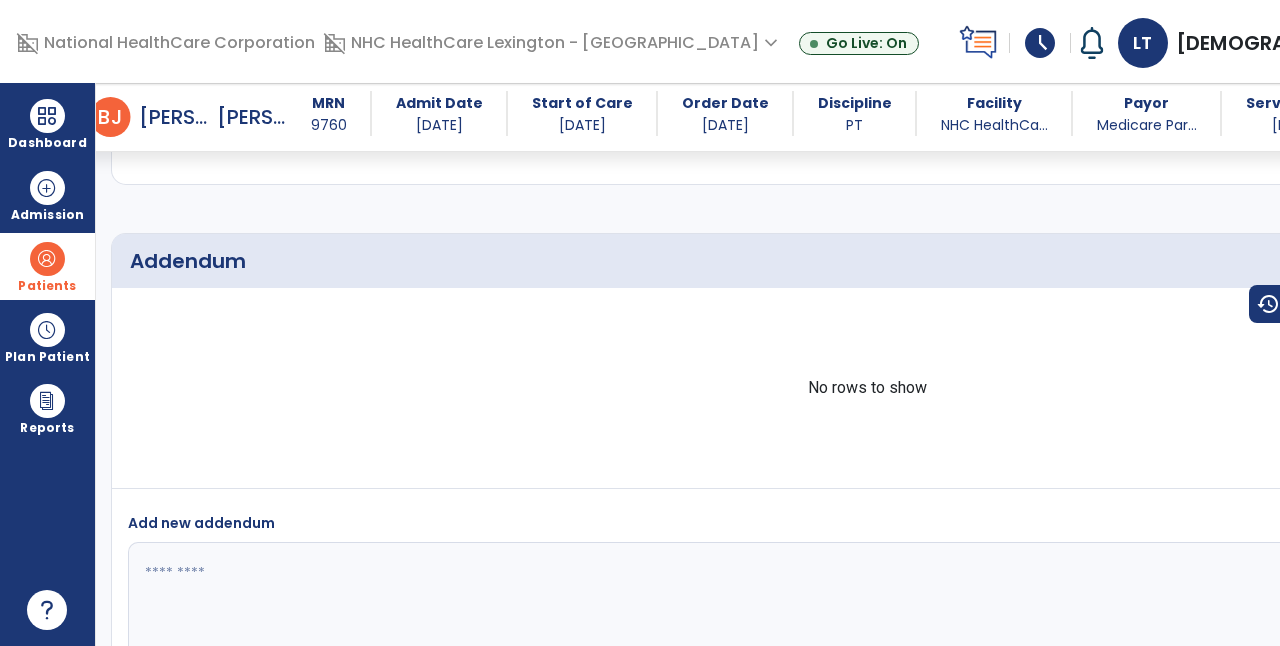 click on "Medical Diagnosis
No.
Code
Description" 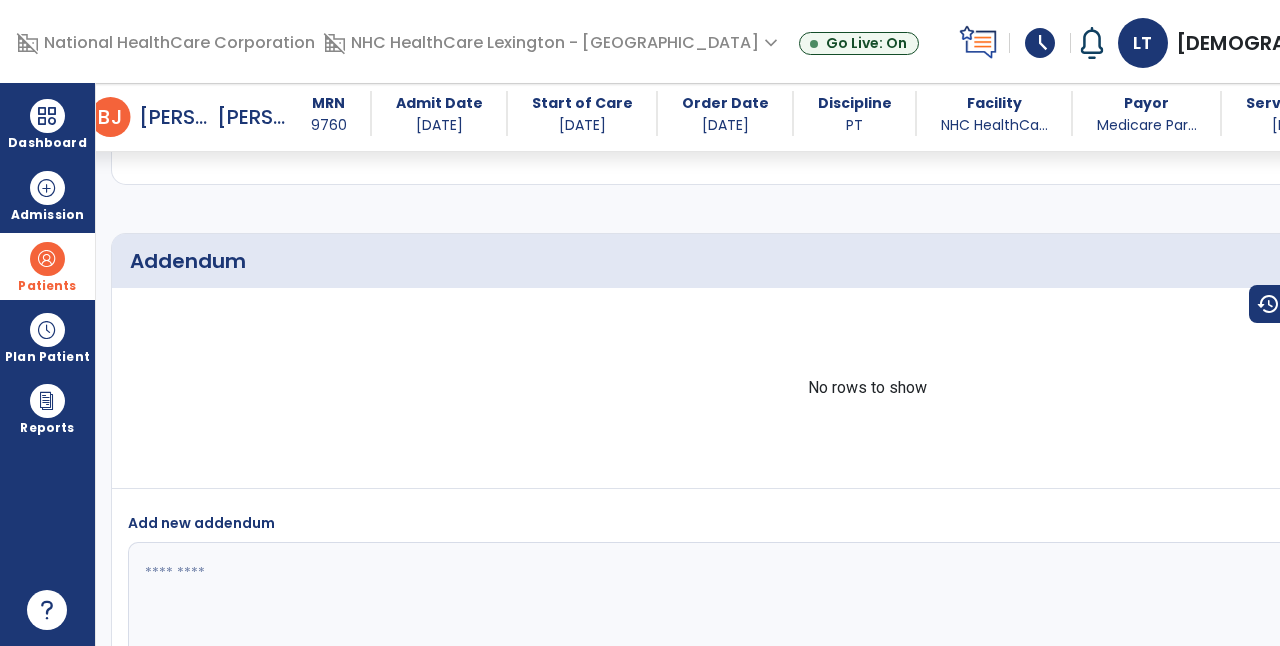 copy on "Pt is eager to improve but hindered by precautions on 3 out of 4 extremities . Waiting on MD appt in hopes of wgt bearing orders . therapist noting tightness in R heel cord that pt states is long standing as compared to L  Overall plan and updates to treatment" 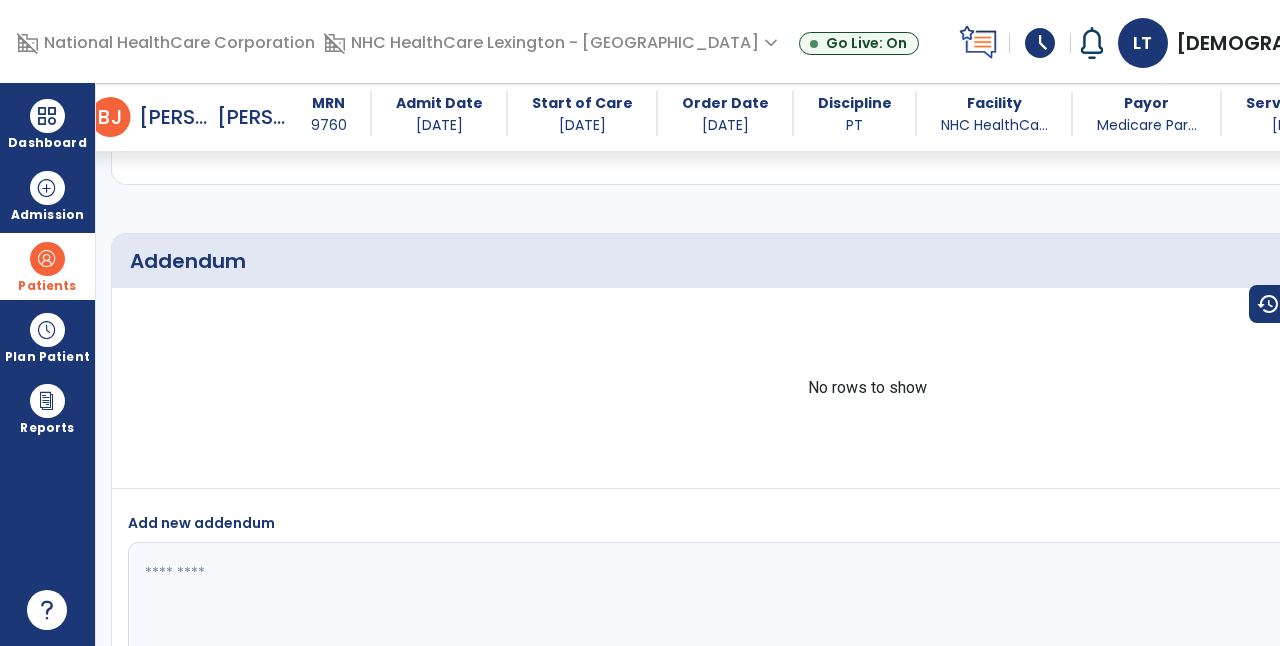 click on "Clinical Impression Pt is eager to improve but hindered by precautions on 3 out of 4 extremities . Waiting on MD appt in hopes of wgt bearing orders . therapist noting tightness in R heel cord that pt states is long standing as compared to L" 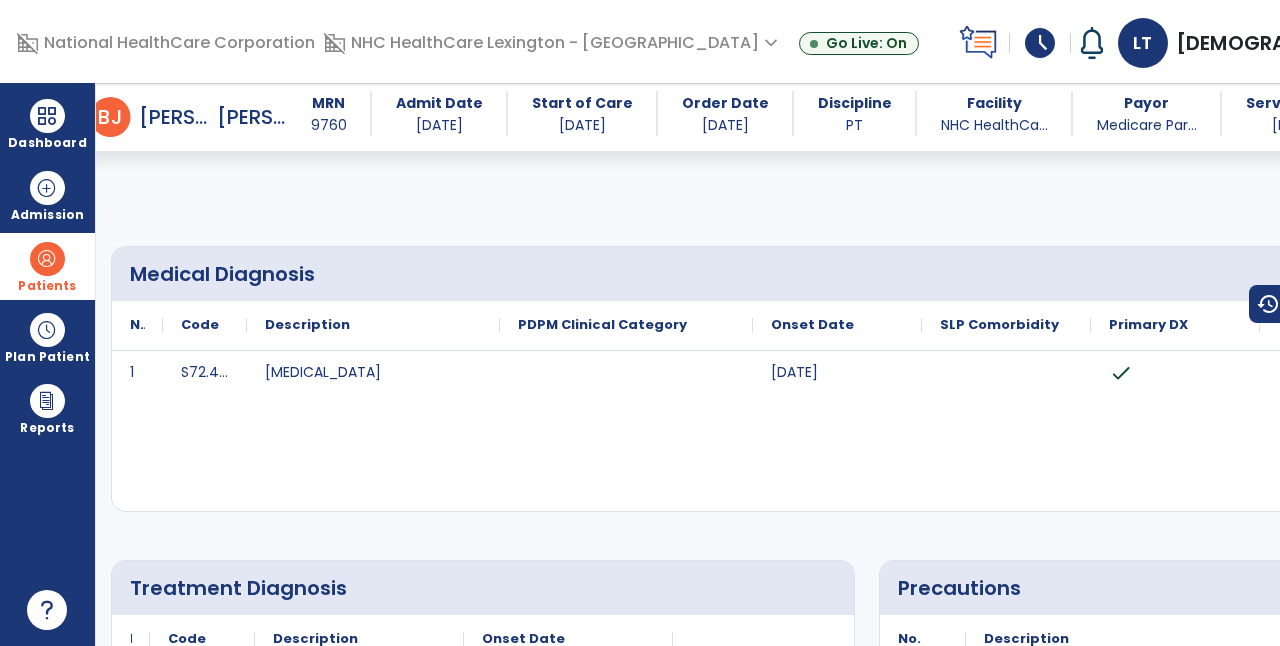 scroll, scrollTop: 0, scrollLeft: 0, axis: both 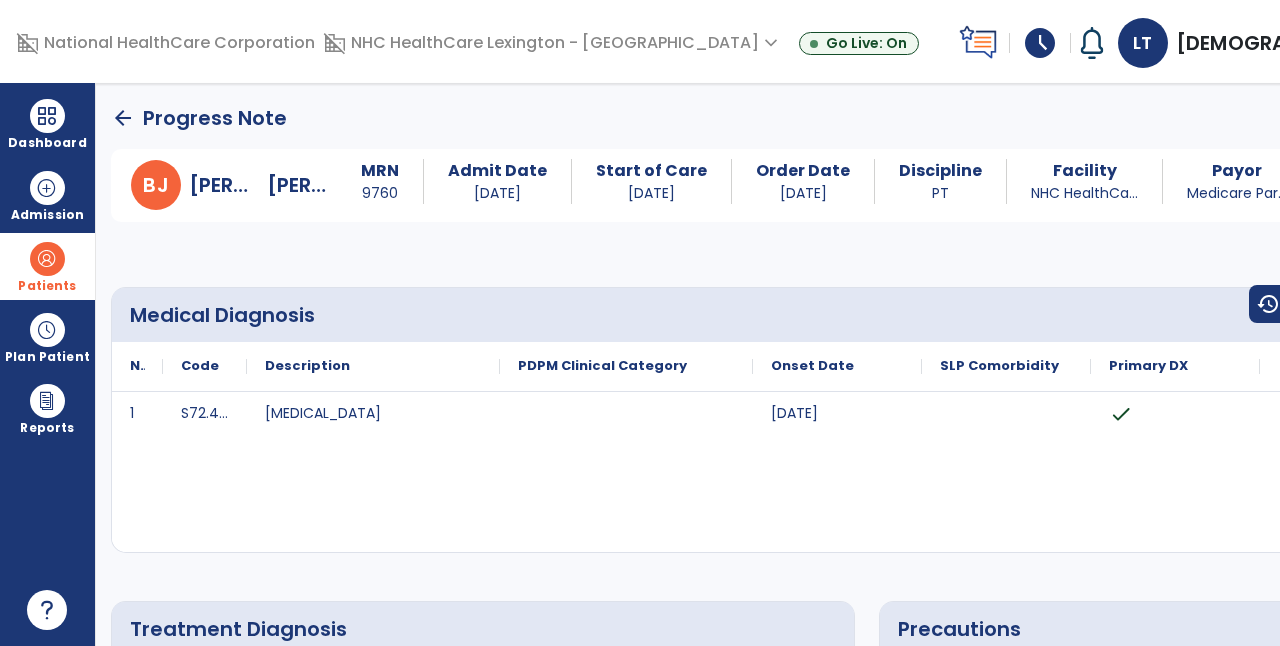 click on "arrow_back" 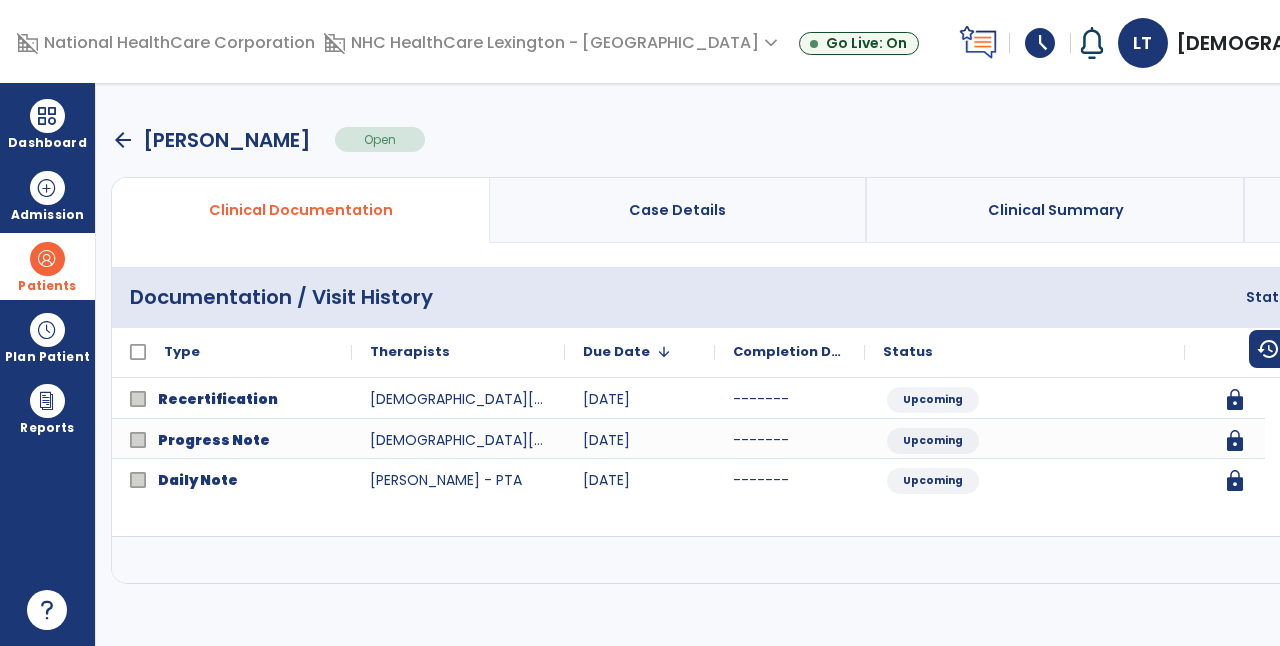 click at bounding box center (1563, 560) 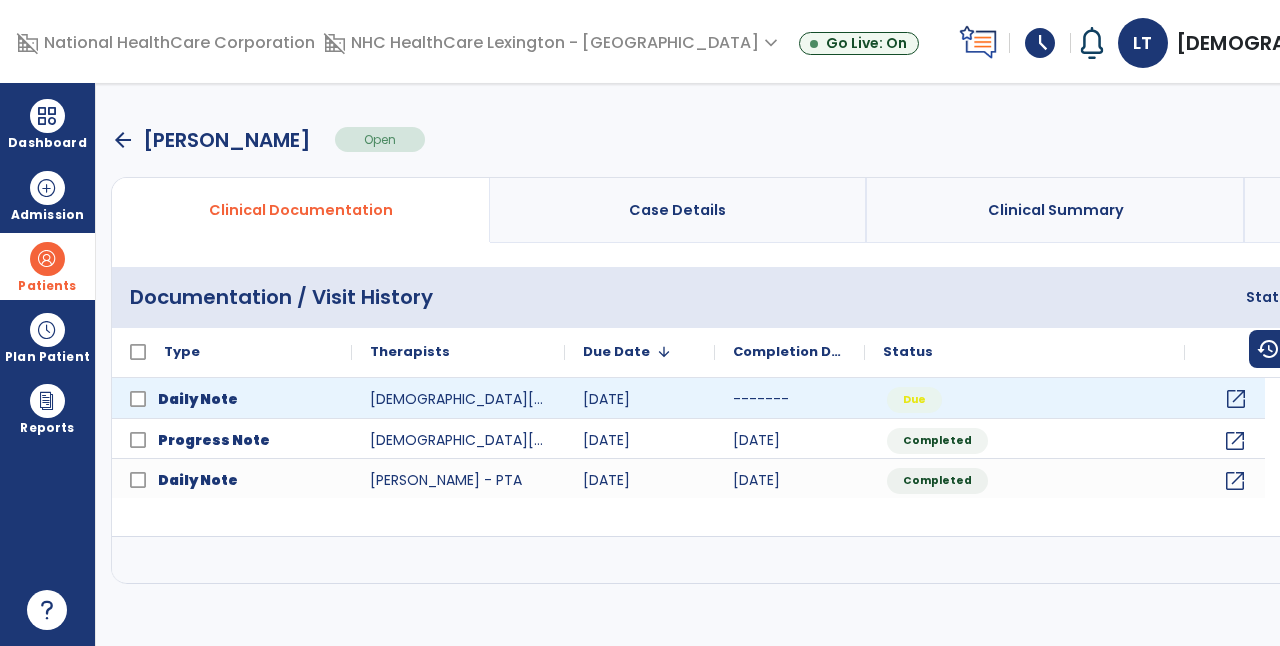 click on "open_in_new" 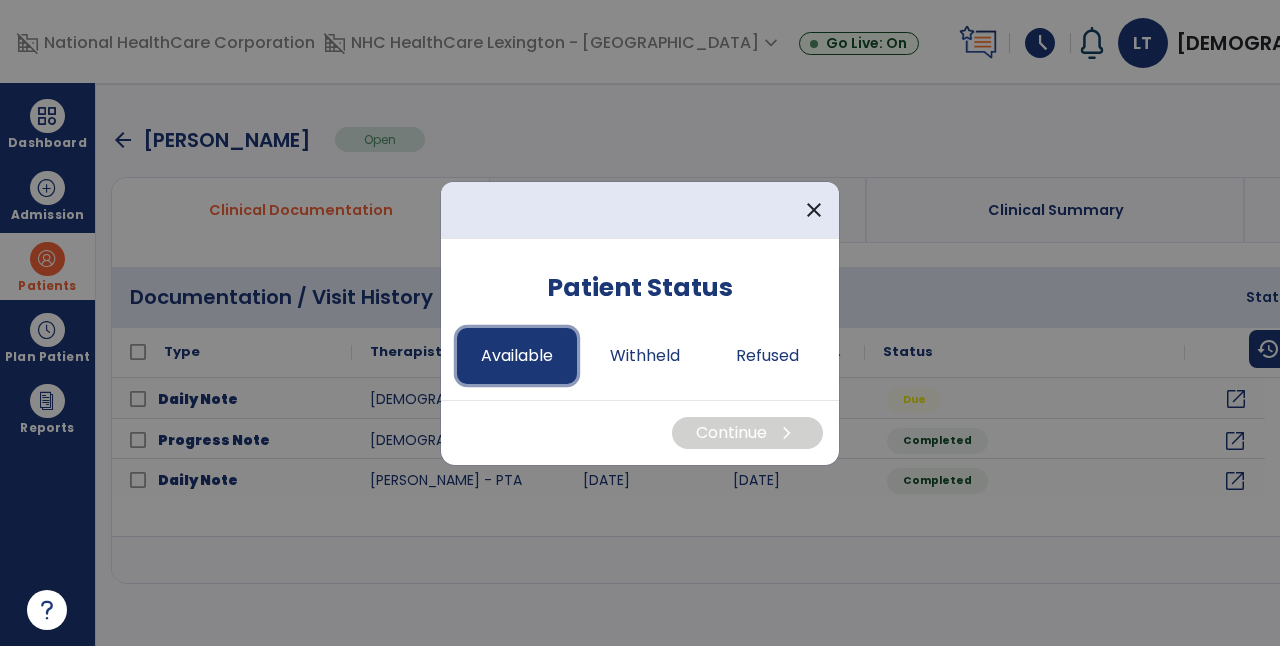 click on "Available" at bounding box center (517, 356) 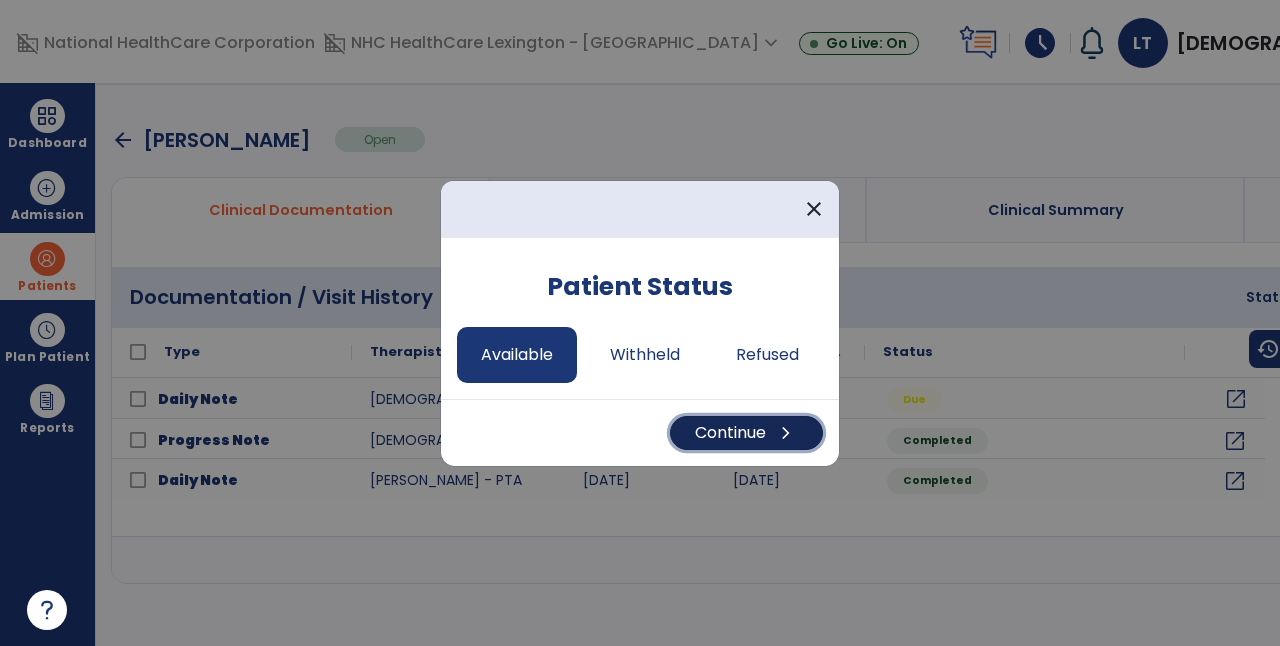 click on "Continue   chevron_right" at bounding box center [746, 433] 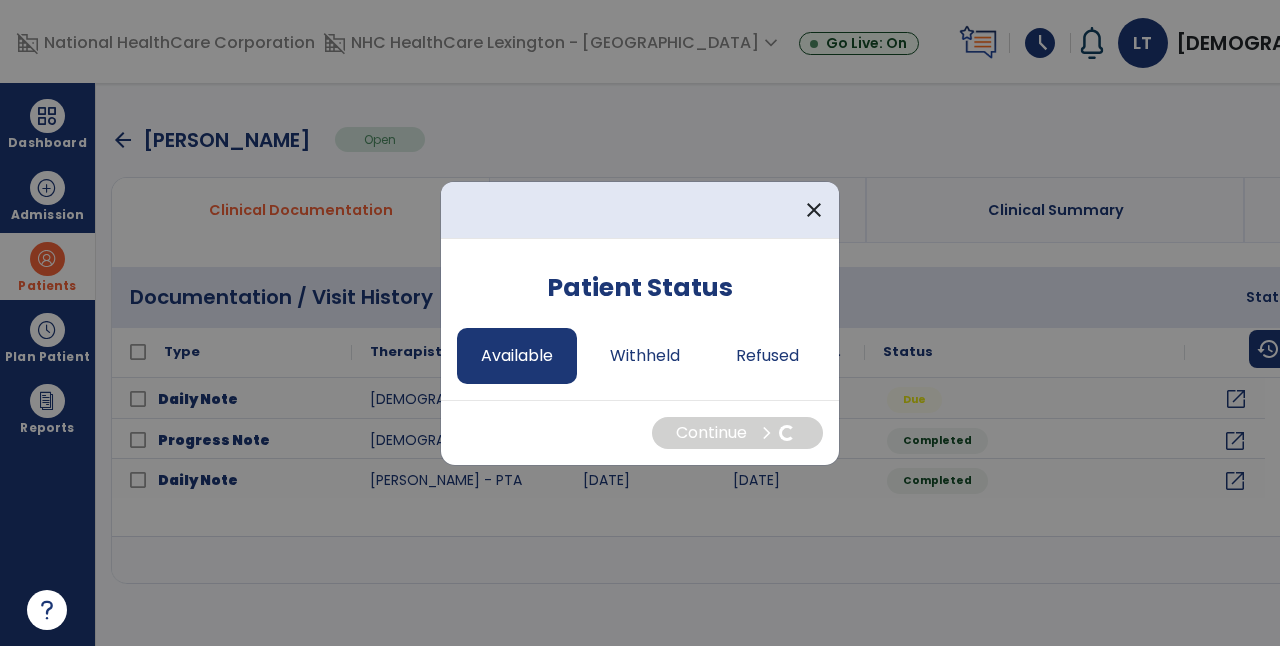 select on "*" 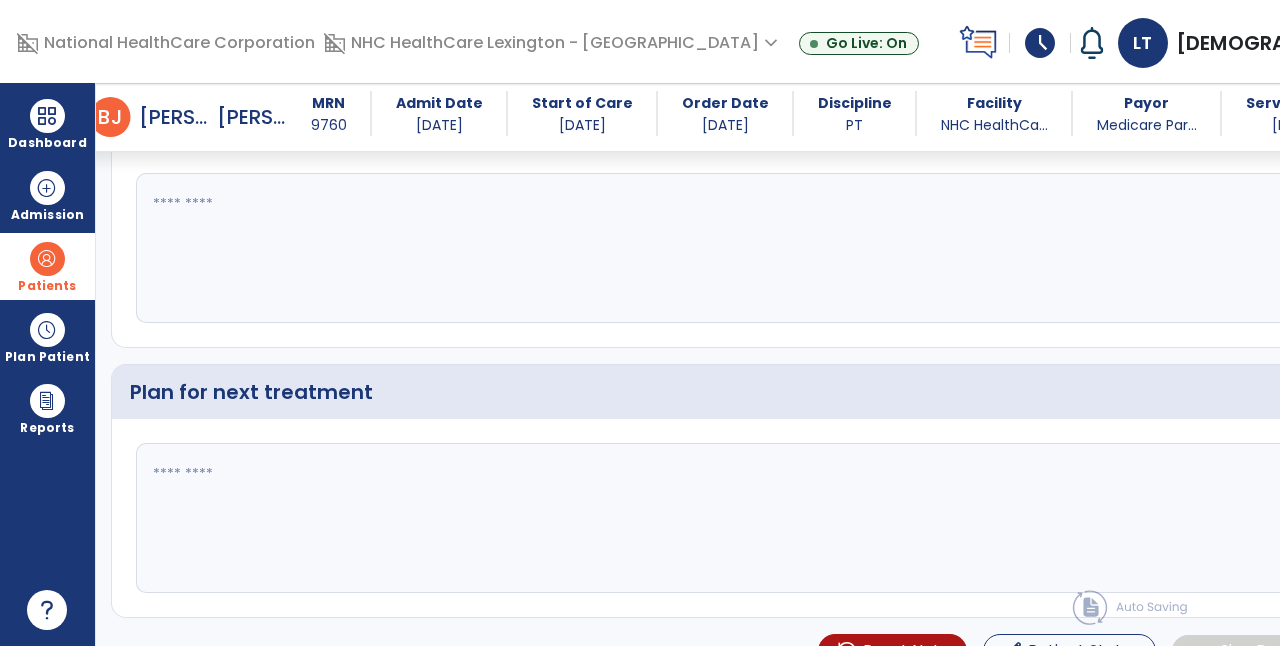 scroll, scrollTop: 2373, scrollLeft: 0, axis: vertical 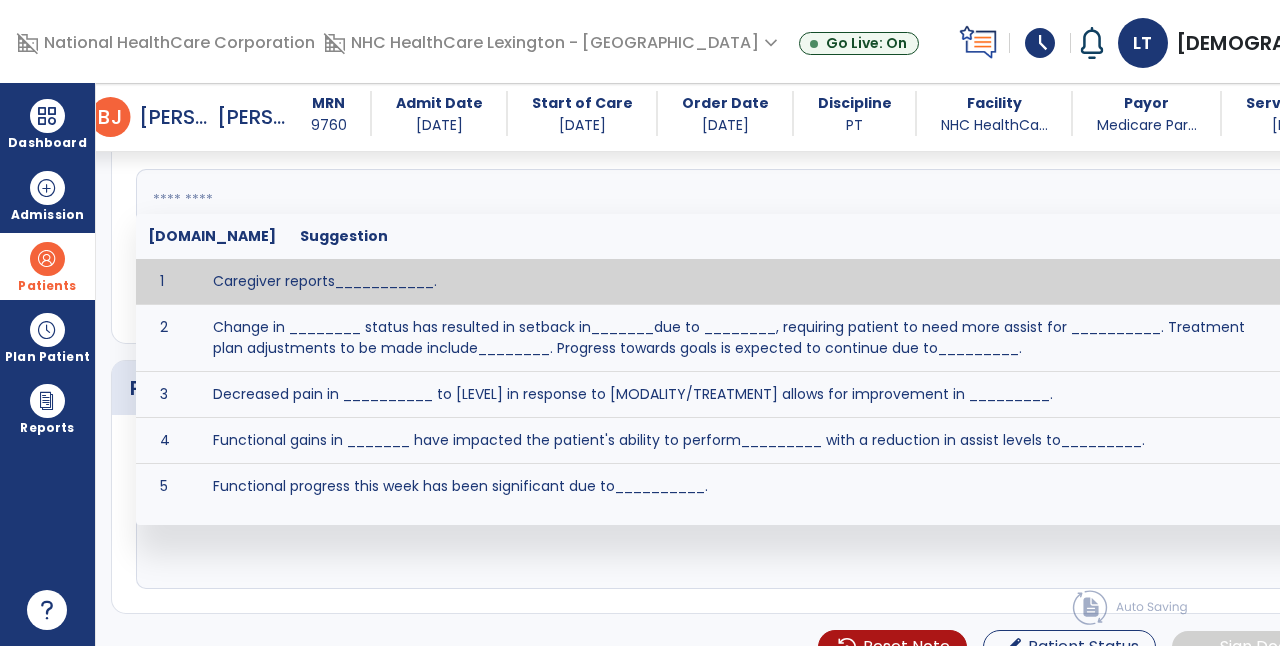 click on "fact_check  [DOMAIN_NAME] Suggestion 1 Caregiver reports___________. 2 Change in ________ status has resulted in setback in_______due to ________, requiring patient to need more assist for __________.   Treatment plan adjustments to be made include________.  Progress towards goals is expected to continue due to_________. 3 Decreased pain in __________ to [LEVEL] in response to [MODALITY/TREATMENT] allows for improvement in _________. 4 Functional gains in _______ have impacted the patient's ability to perform_________ with a reduction in assist levels to_________. 5 Functional progress this week has been significant due to__________. 6 Gains in ________ have improved the patient's ability to perform ______with decreased levels of assist to___________. 7 Improvement in ________allows patient to tolerate higher levels of challenges in_________. 8 Pain in [AREA] has decreased to [LEVEL] in response to [TREATMENT/MODALITY], allowing fore ease in completing__________. 9 10 11 12 13 14 15 16 17 18 19 20 21" 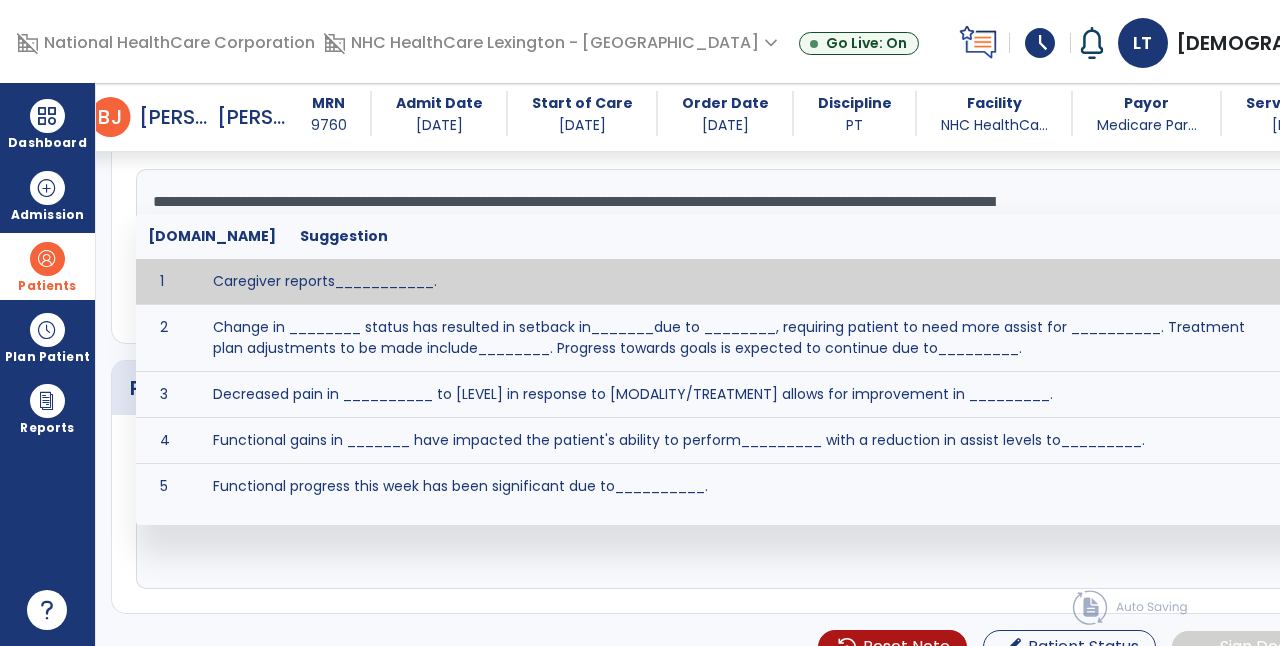 scroll, scrollTop: 38, scrollLeft: 0, axis: vertical 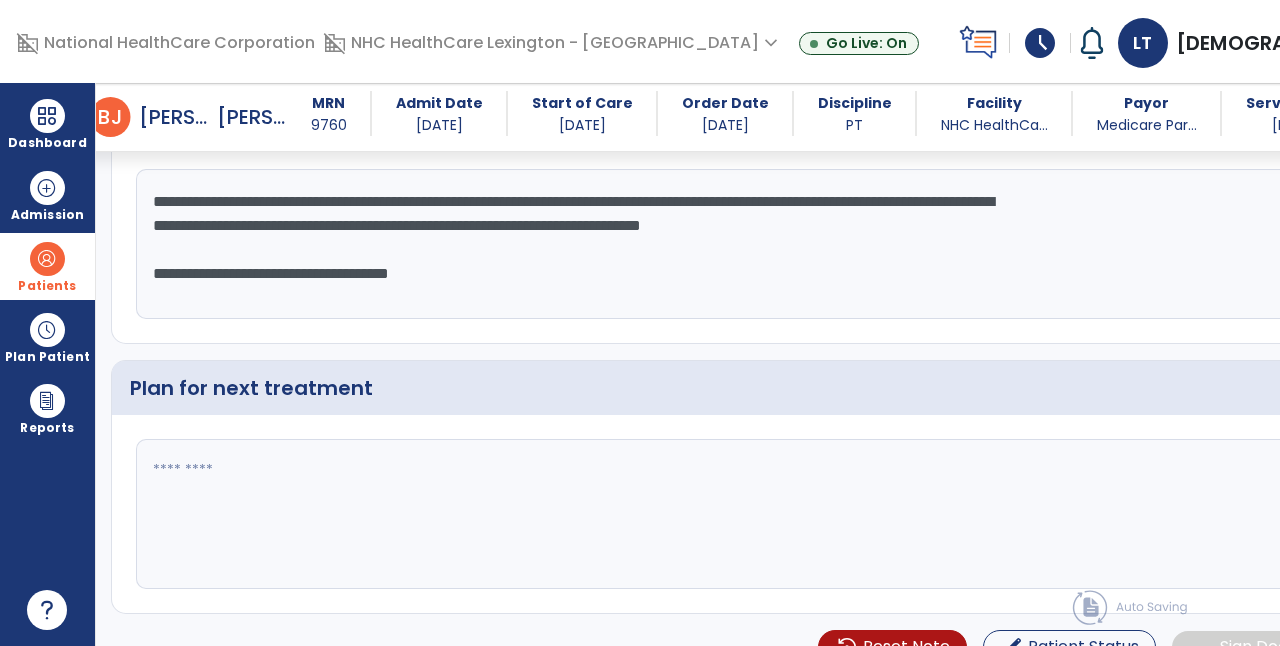 click on "**********" 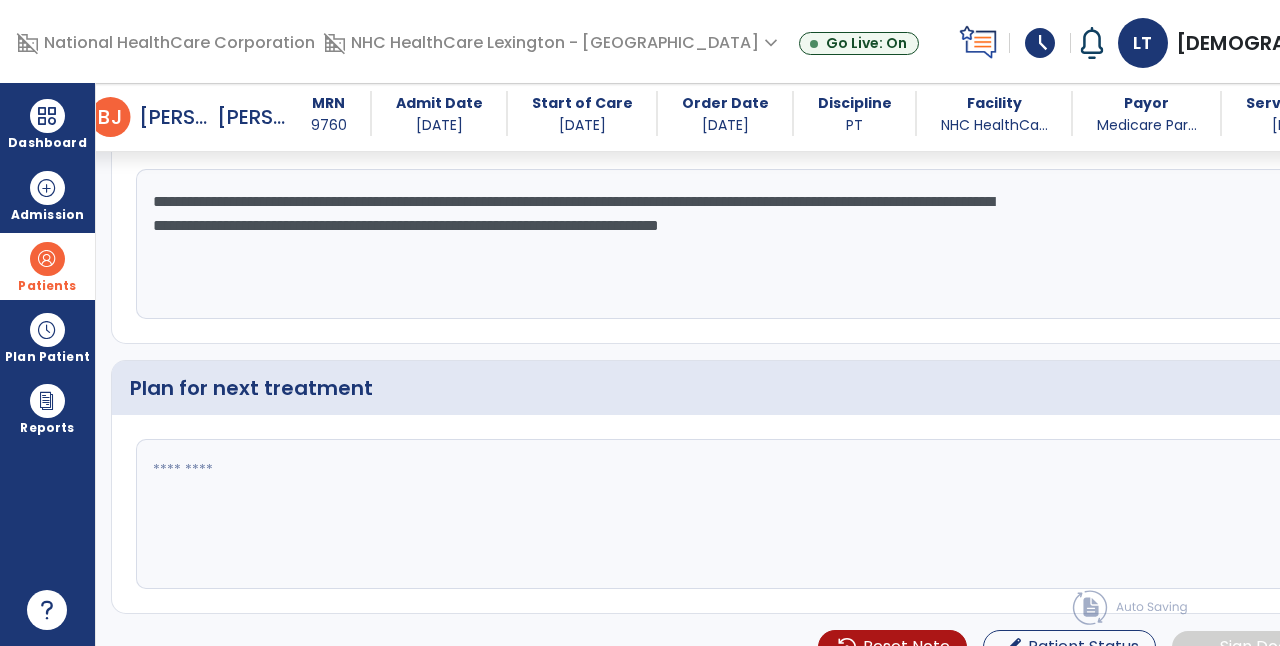 scroll, scrollTop: 24, scrollLeft: 0, axis: vertical 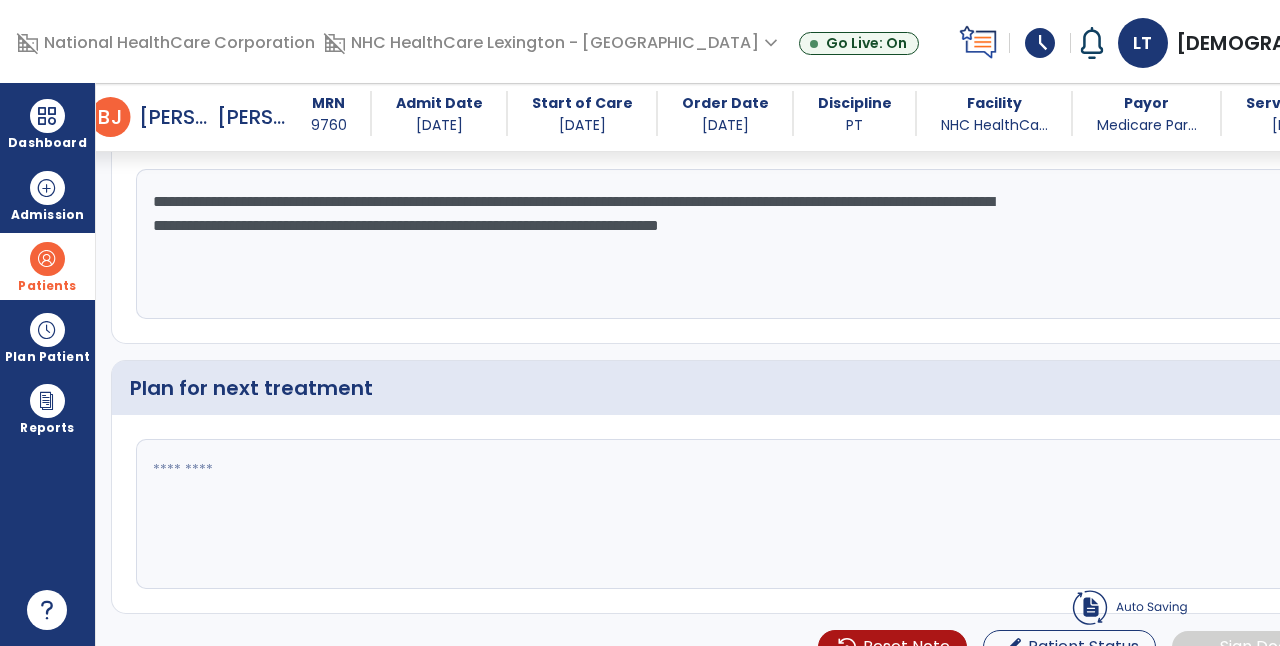 click 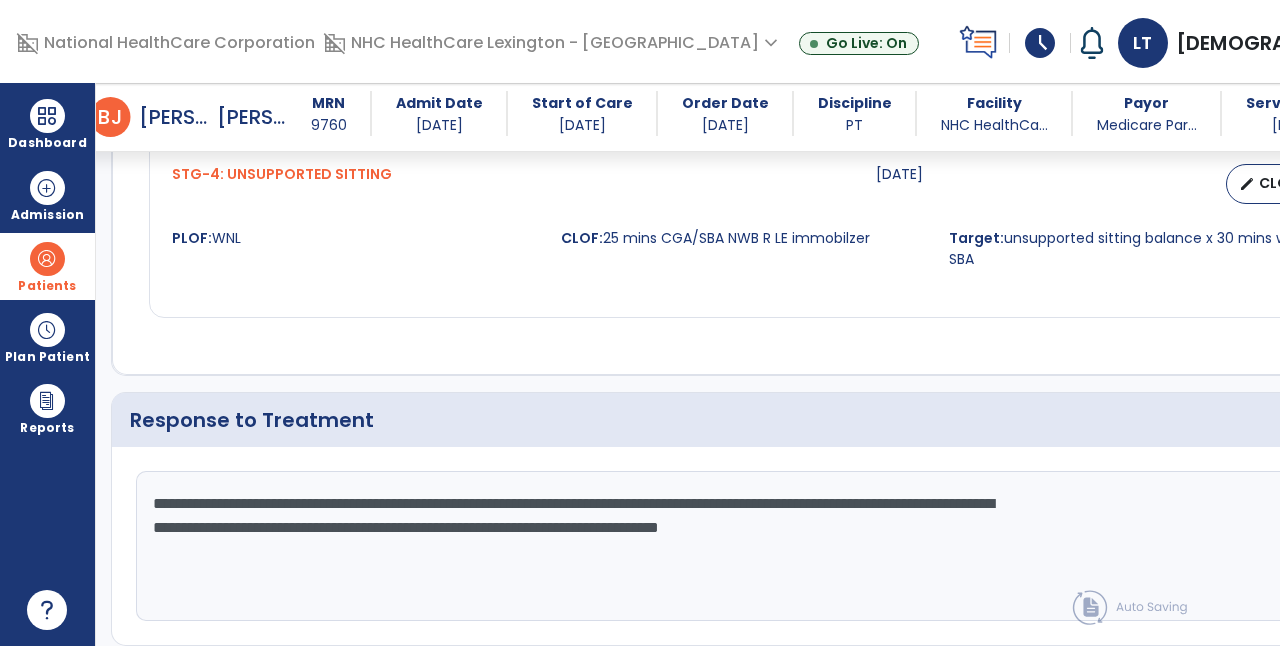 scroll, scrollTop: 2070, scrollLeft: 0, axis: vertical 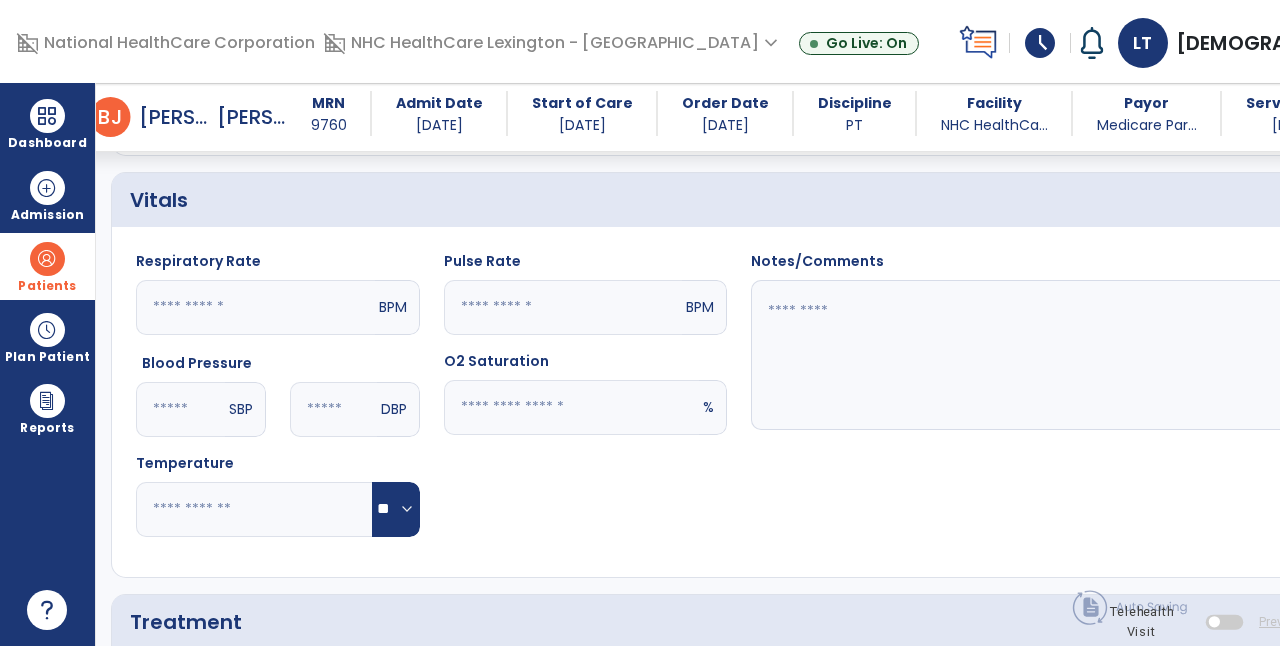 type on "**********" 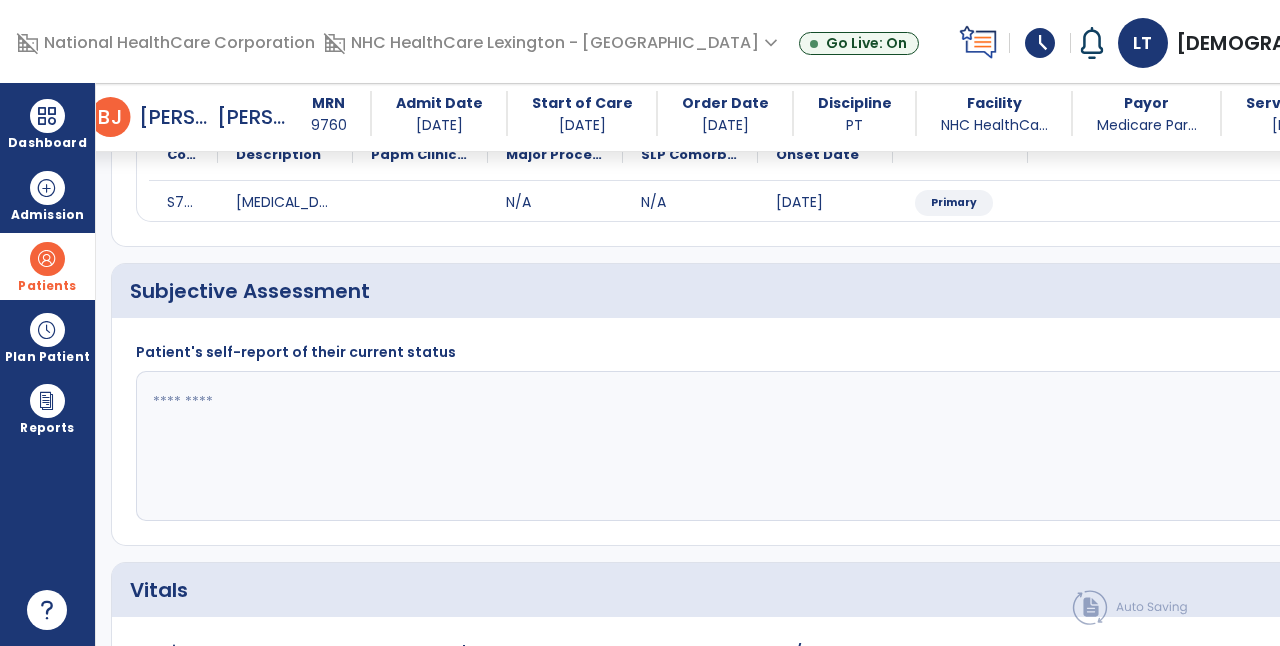 scroll, scrollTop: 247, scrollLeft: 0, axis: vertical 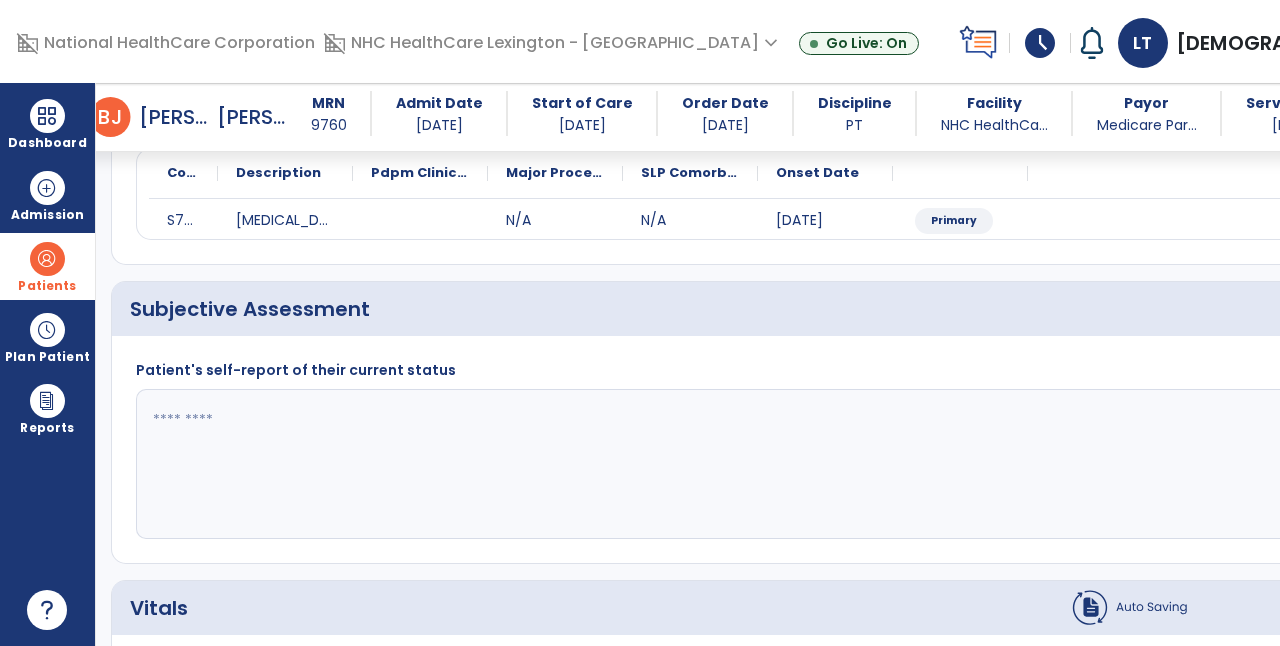 type on "***" 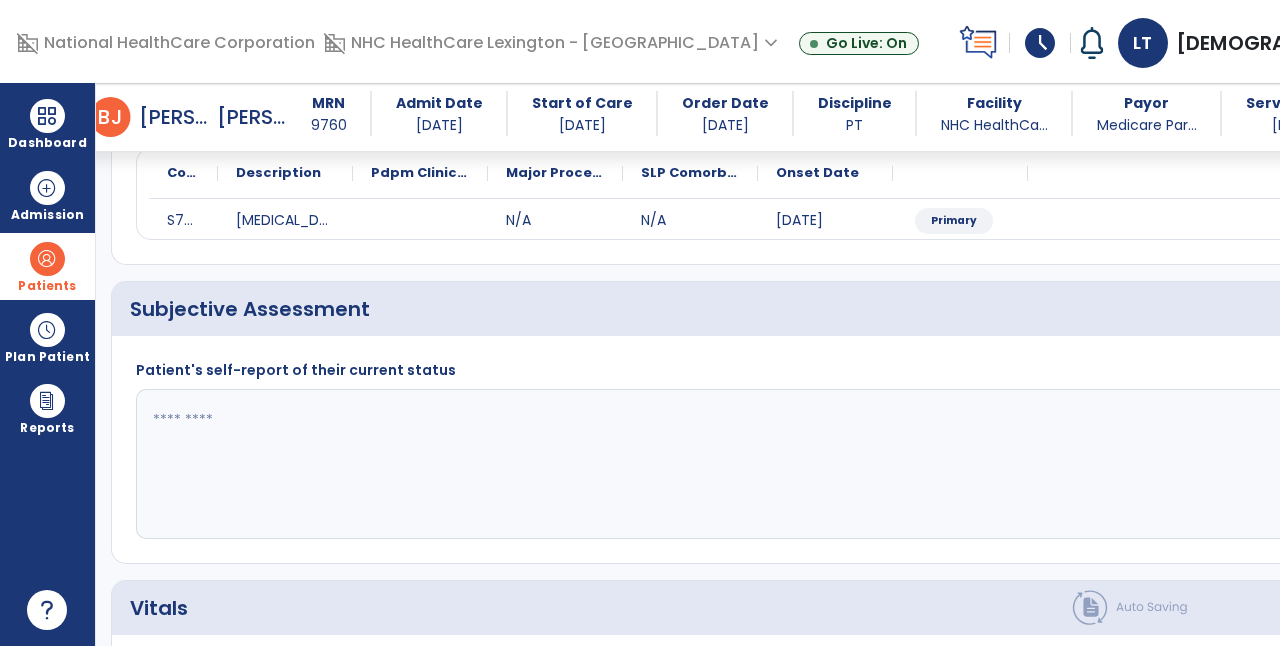 click 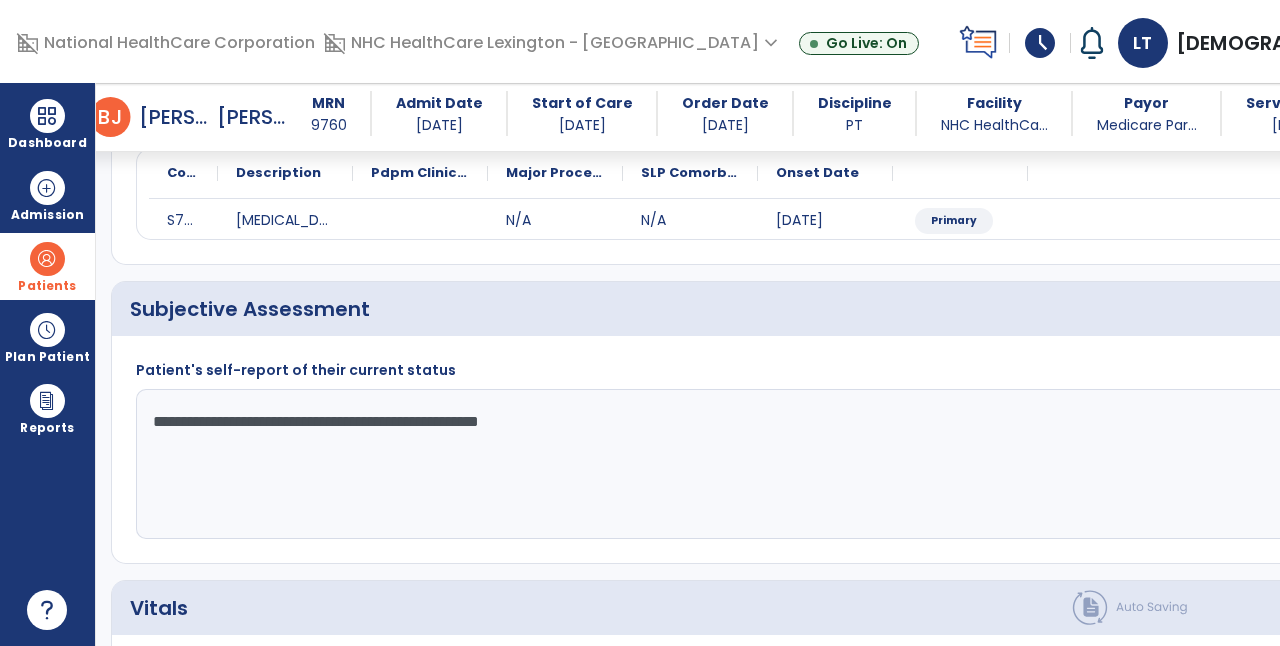 click on "**********" 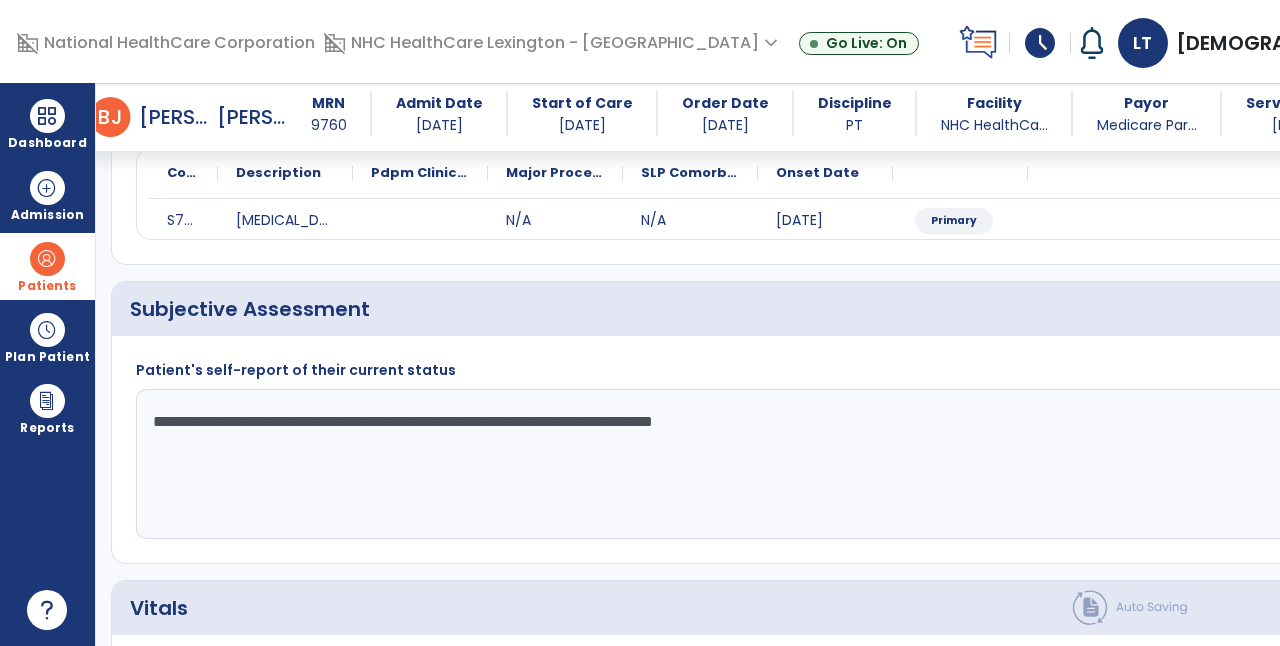 click on "**********" 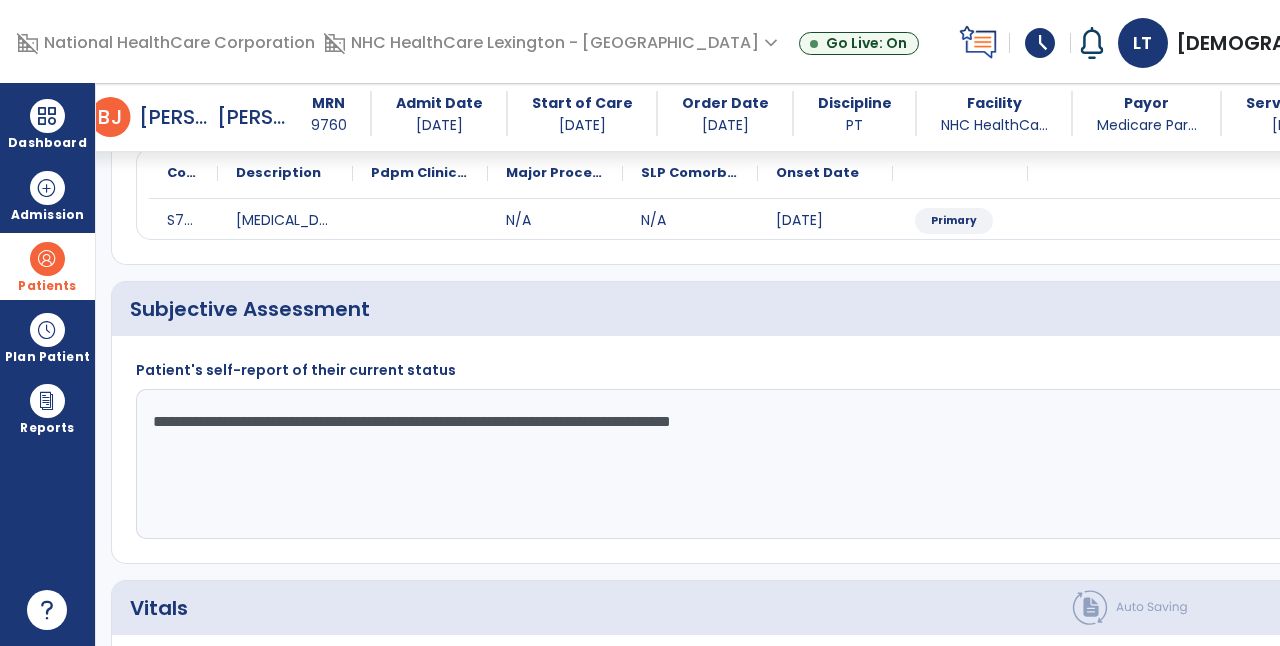 click on "**********" 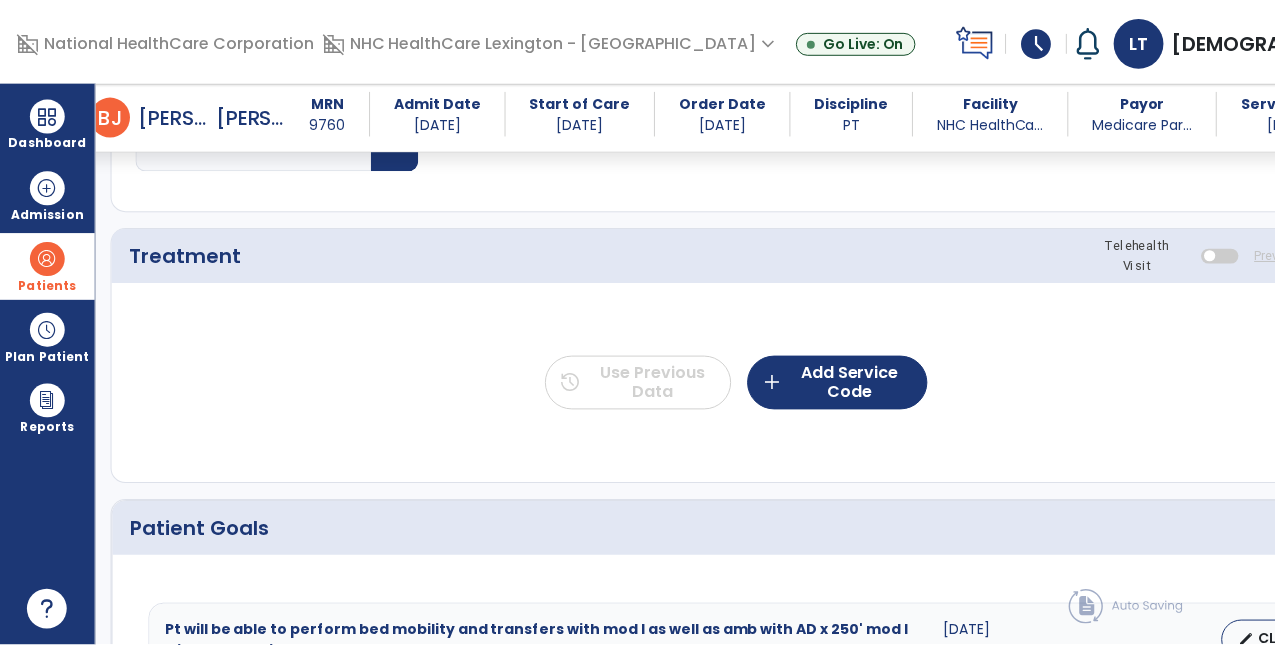 scroll, scrollTop: 1055, scrollLeft: 0, axis: vertical 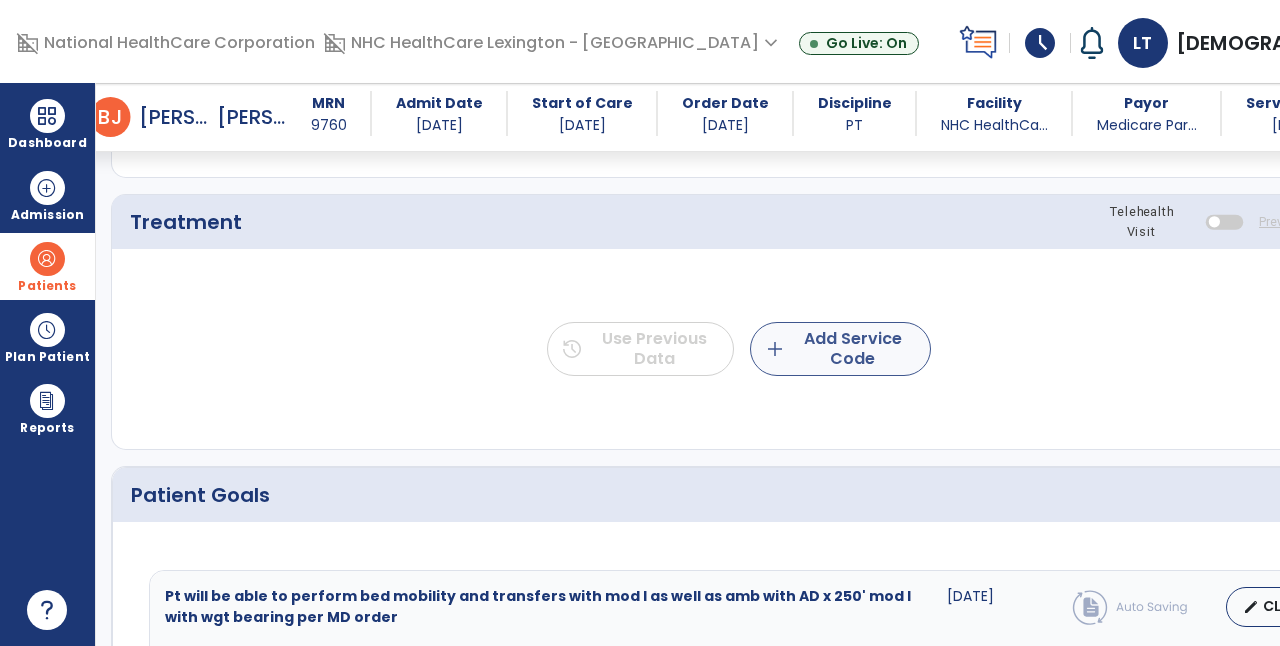 type on "**********" 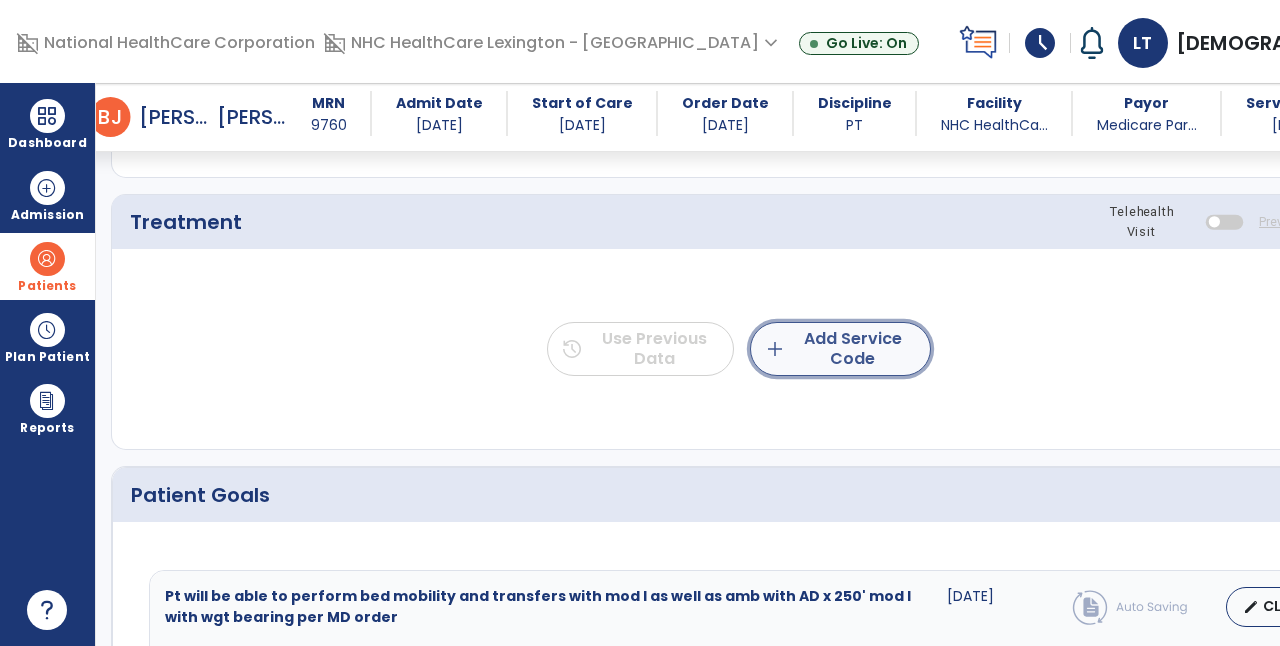 click on "add" 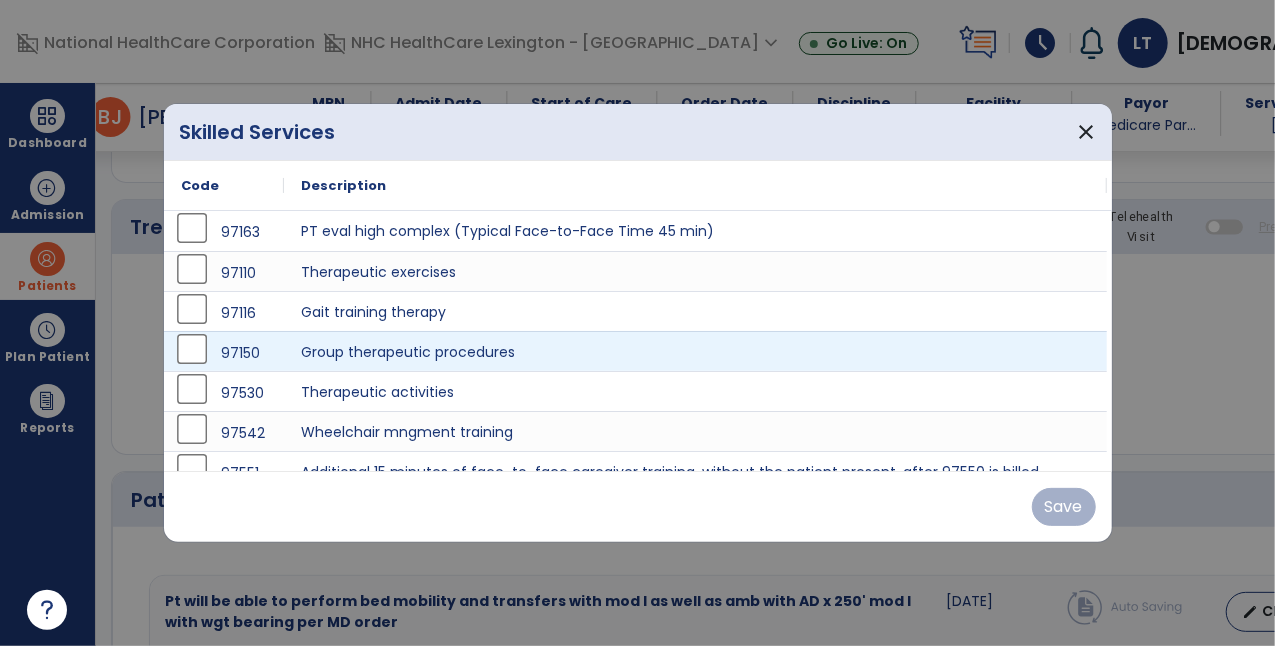 scroll, scrollTop: 1055, scrollLeft: 0, axis: vertical 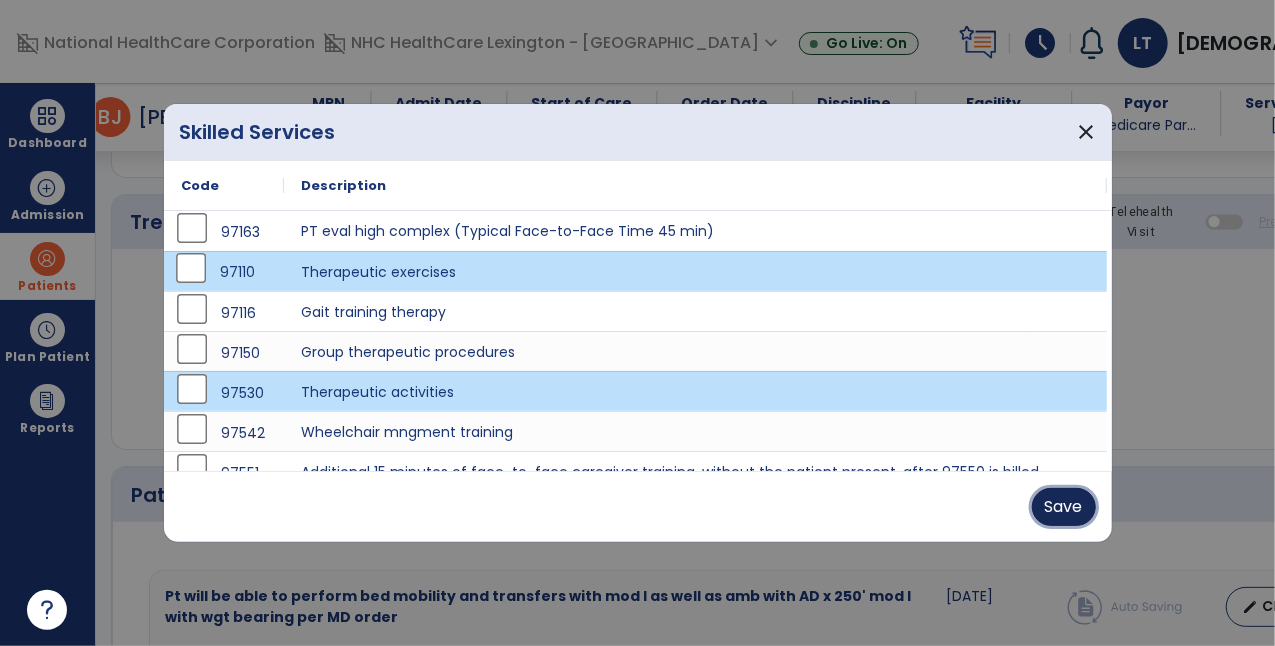 click on "Save" at bounding box center [1064, 507] 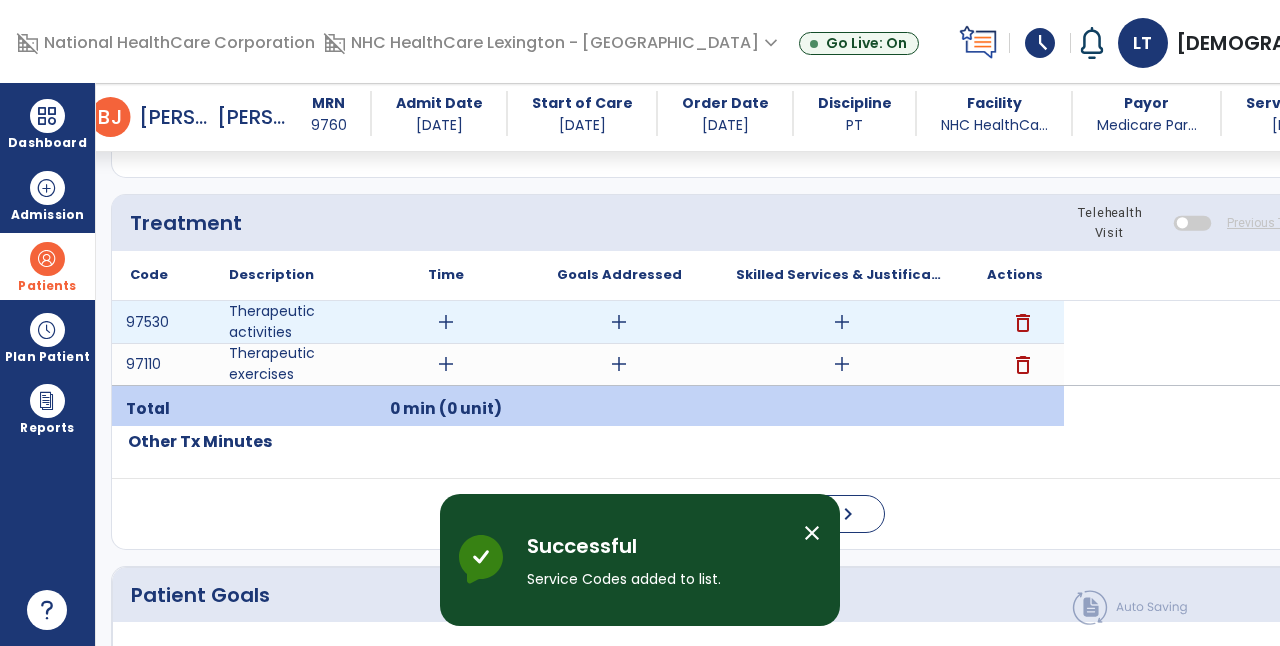 click on "add" at bounding box center (446, 322) 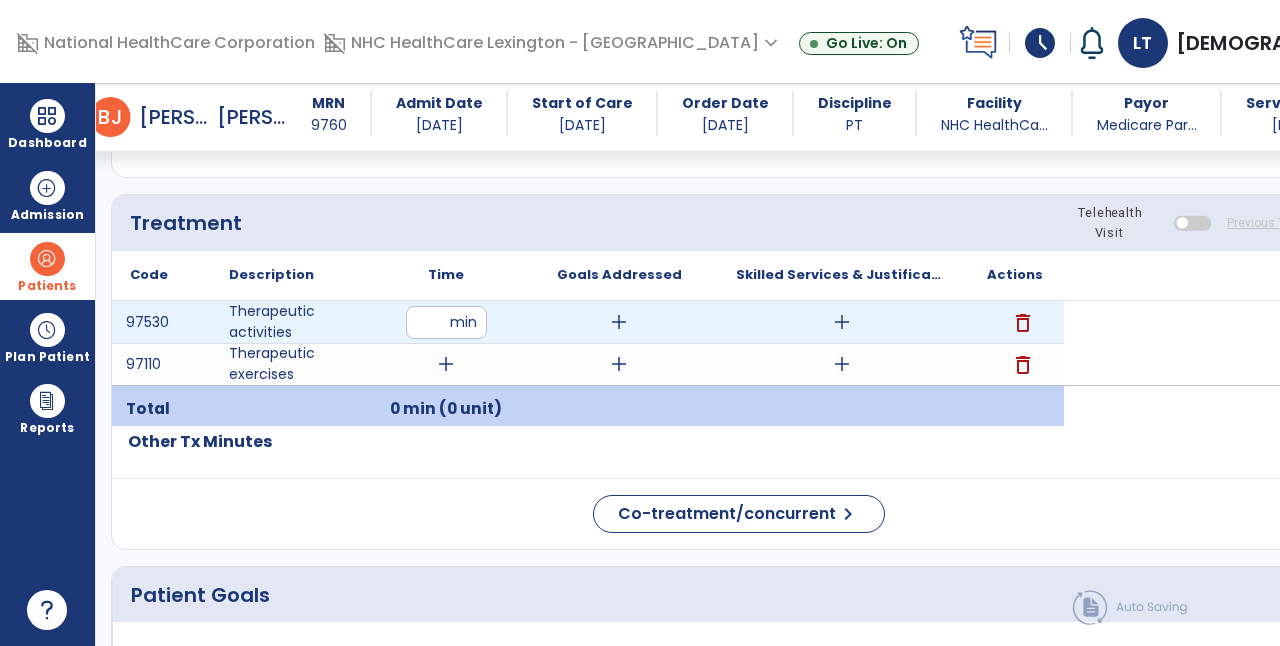 type on "**" 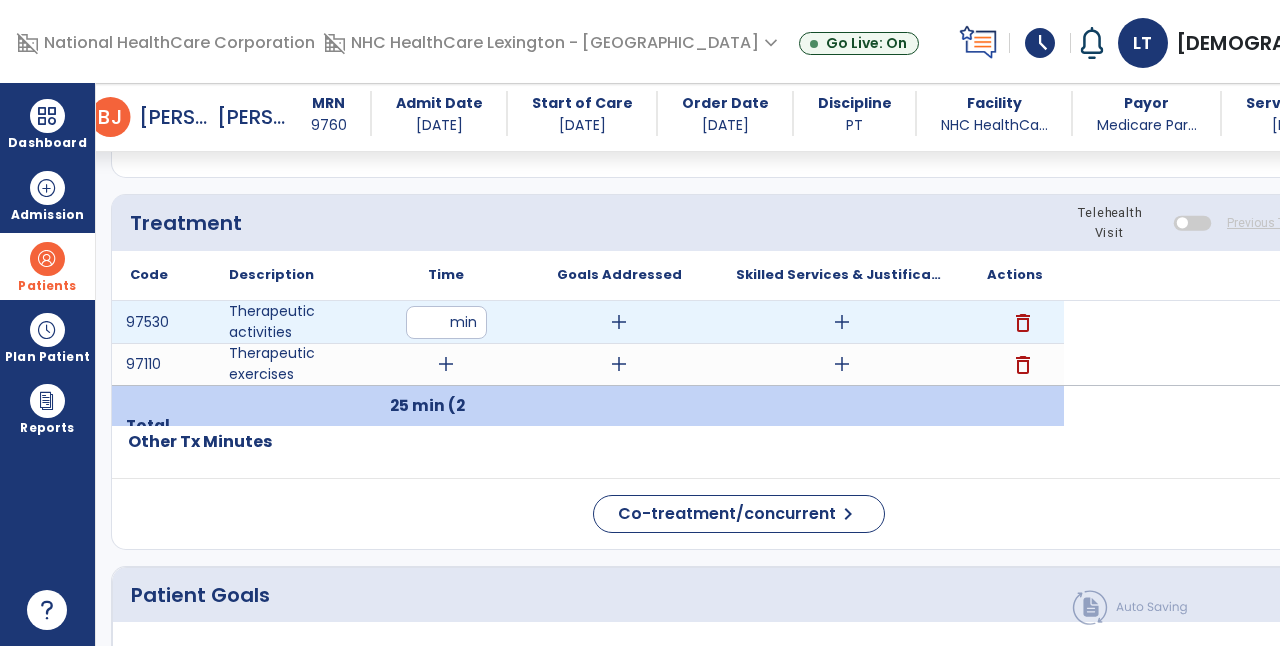click on "add" at bounding box center (842, 322) 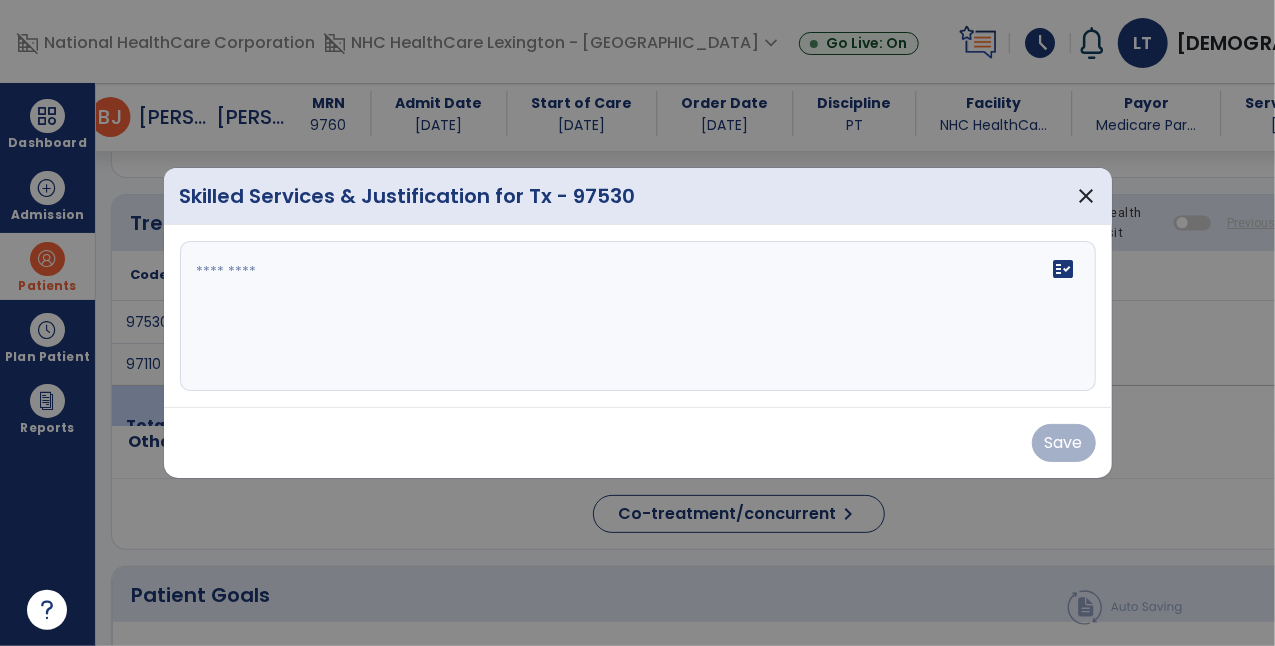 scroll, scrollTop: 1055, scrollLeft: 0, axis: vertical 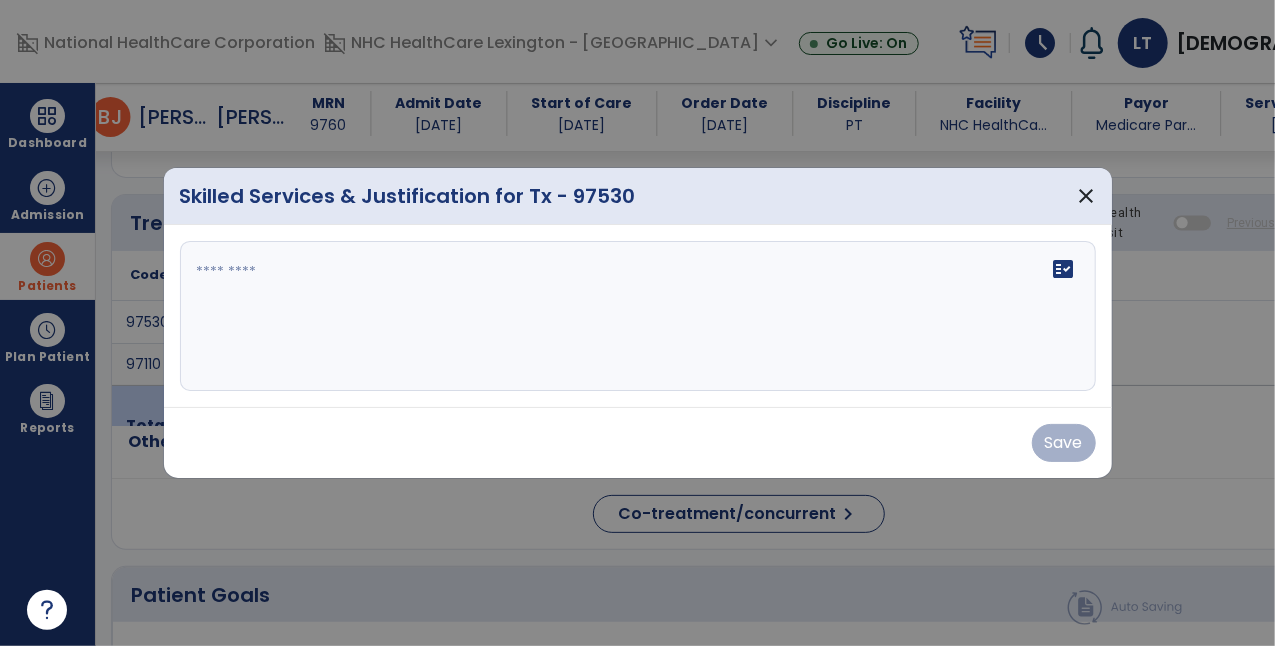 click on "fact_check" at bounding box center [638, 316] 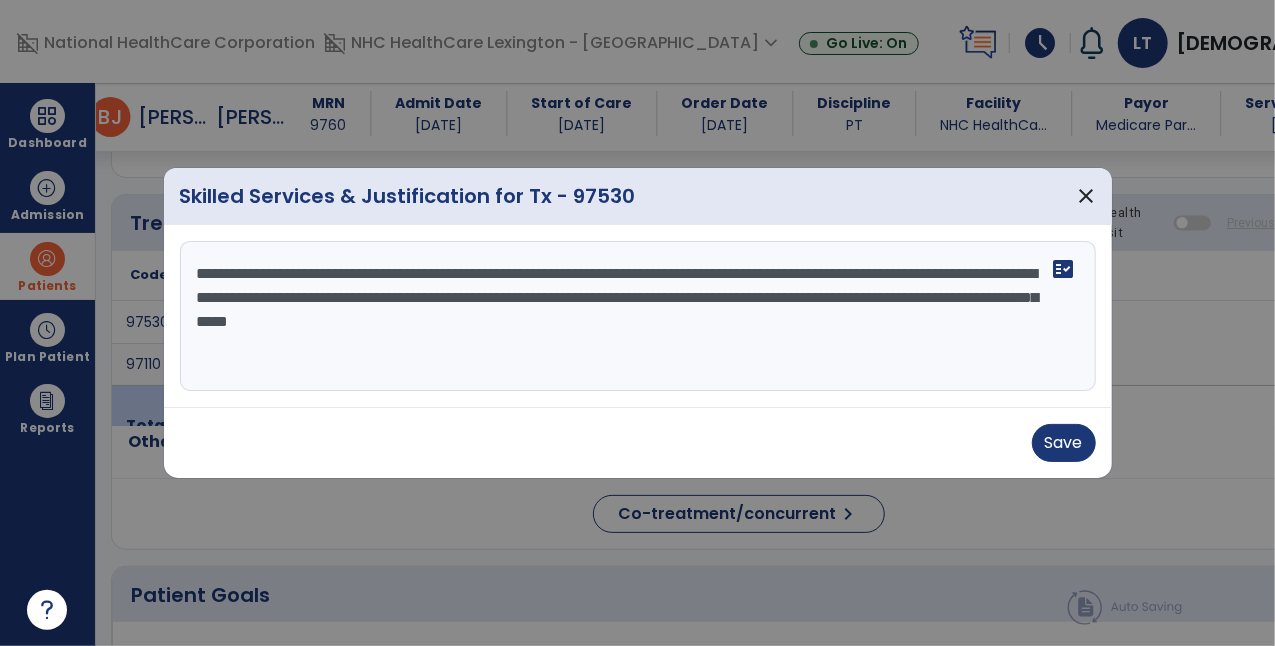 click on "**********" at bounding box center [638, 316] 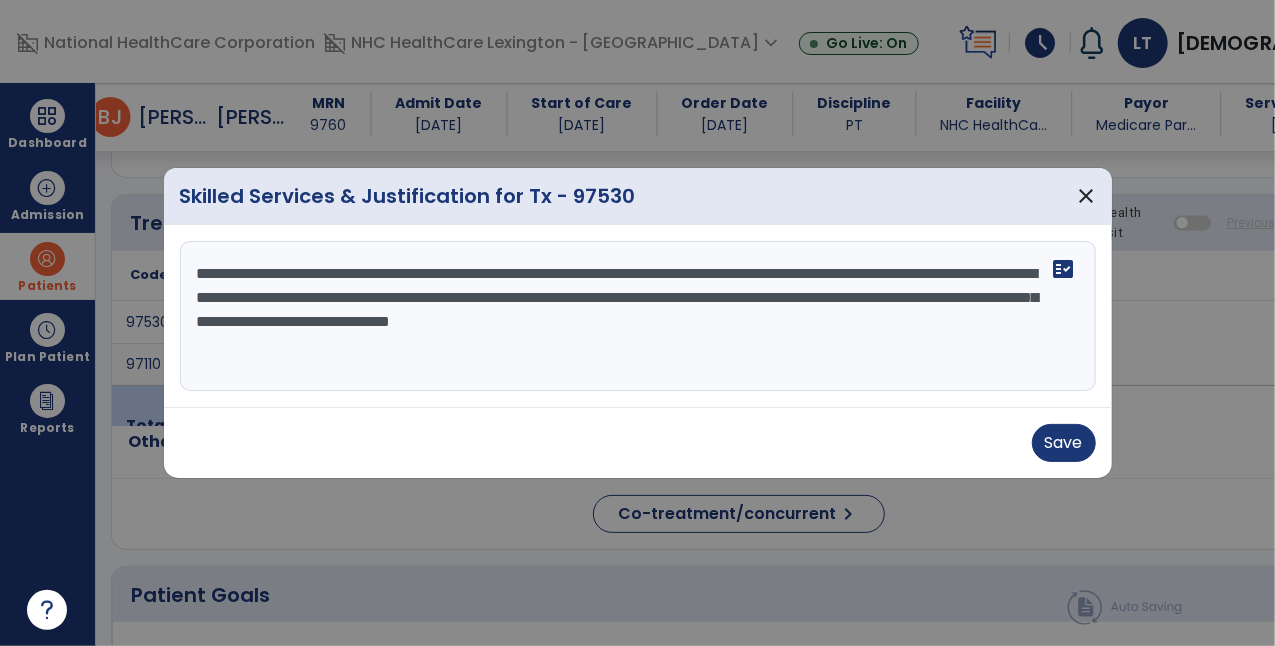 click on "**********" at bounding box center [638, 316] 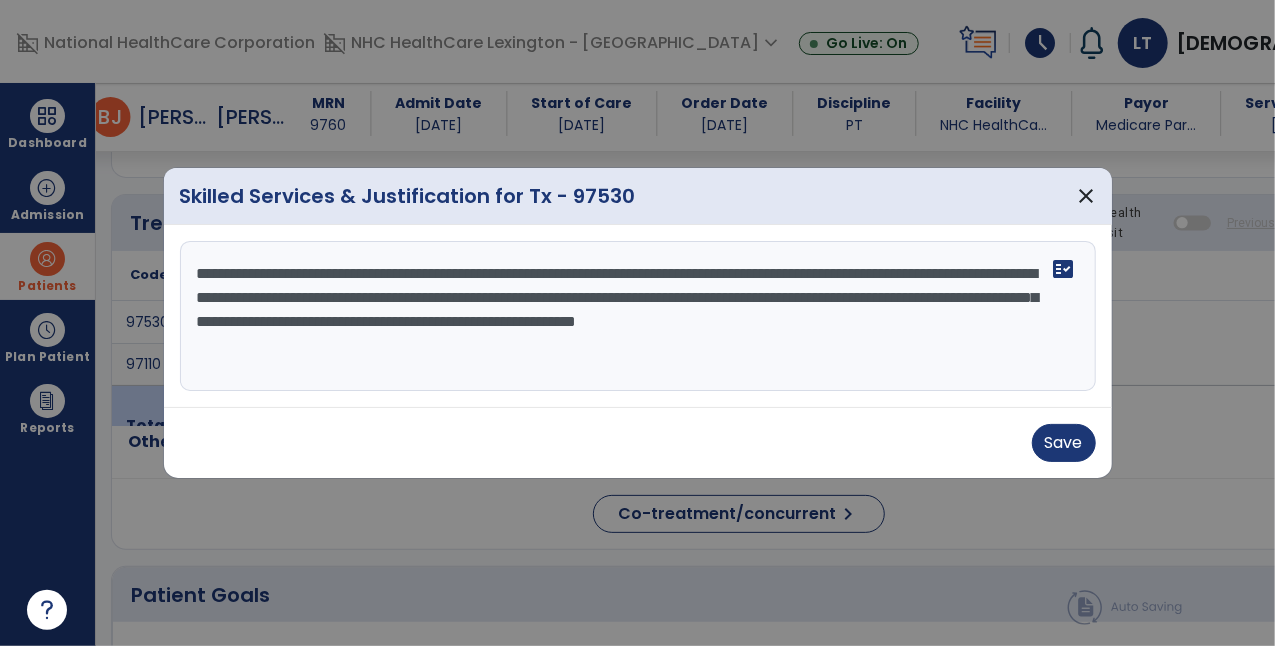 click on "**********" at bounding box center [638, 316] 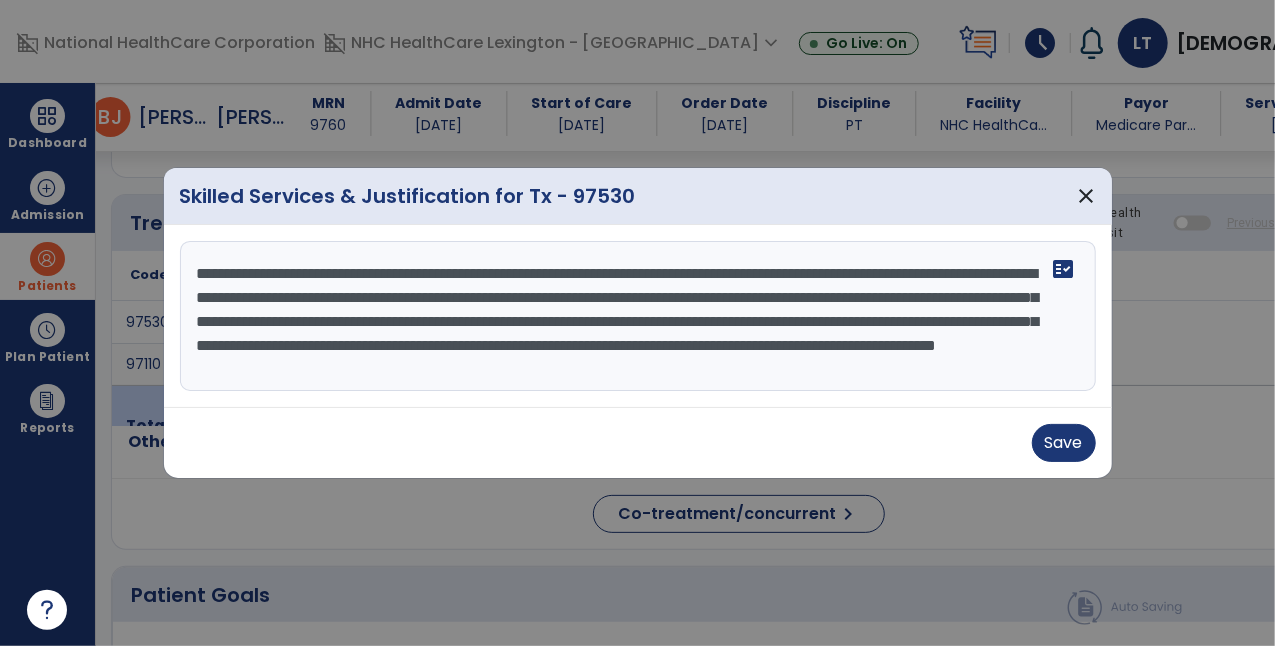 scroll, scrollTop: 14, scrollLeft: 0, axis: vertical 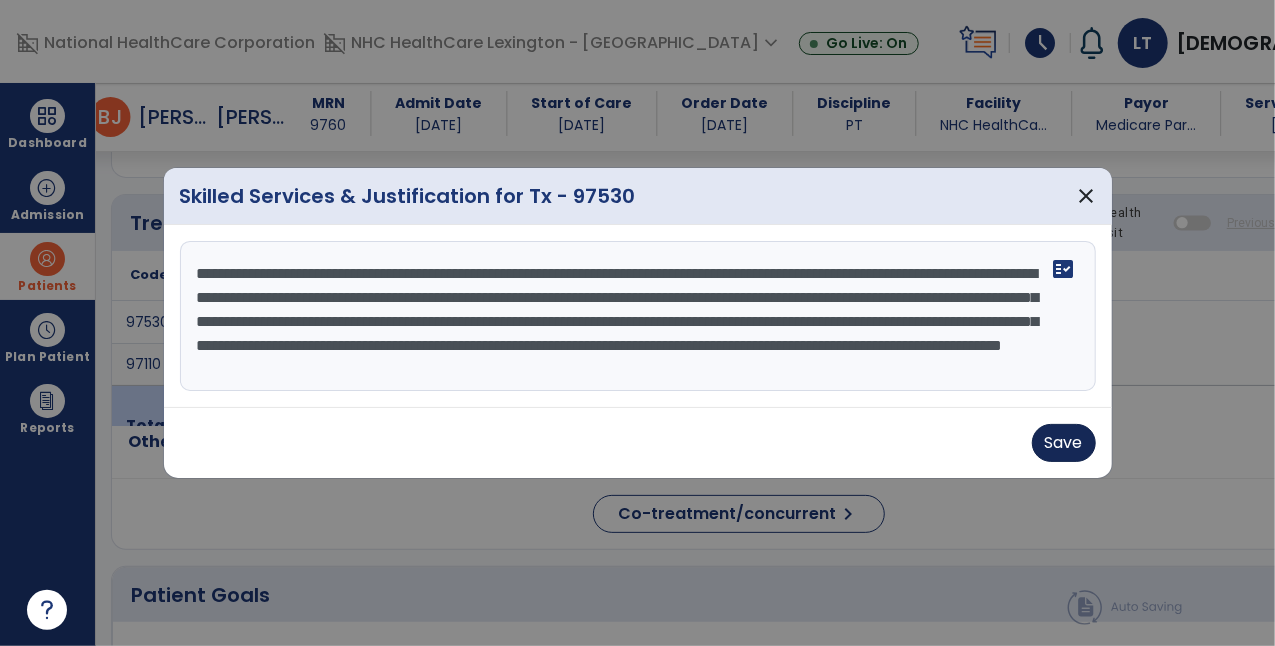 type on "**********" 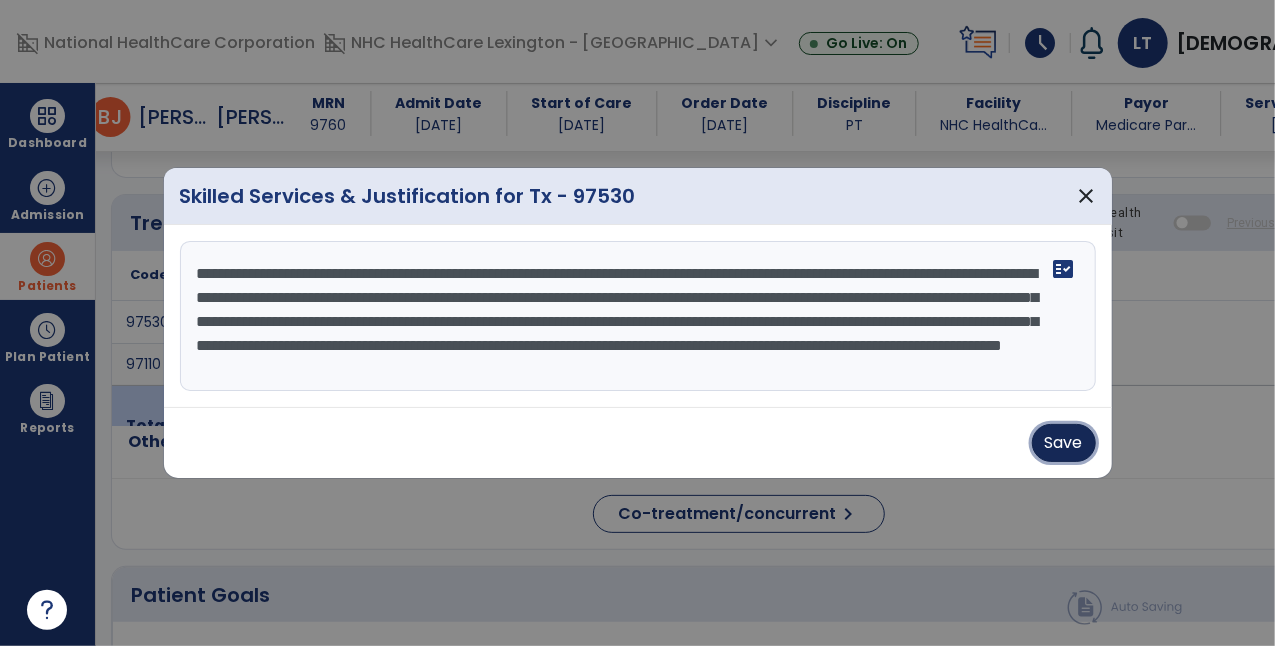 click on "Save" at bounding box center (1064, 443) 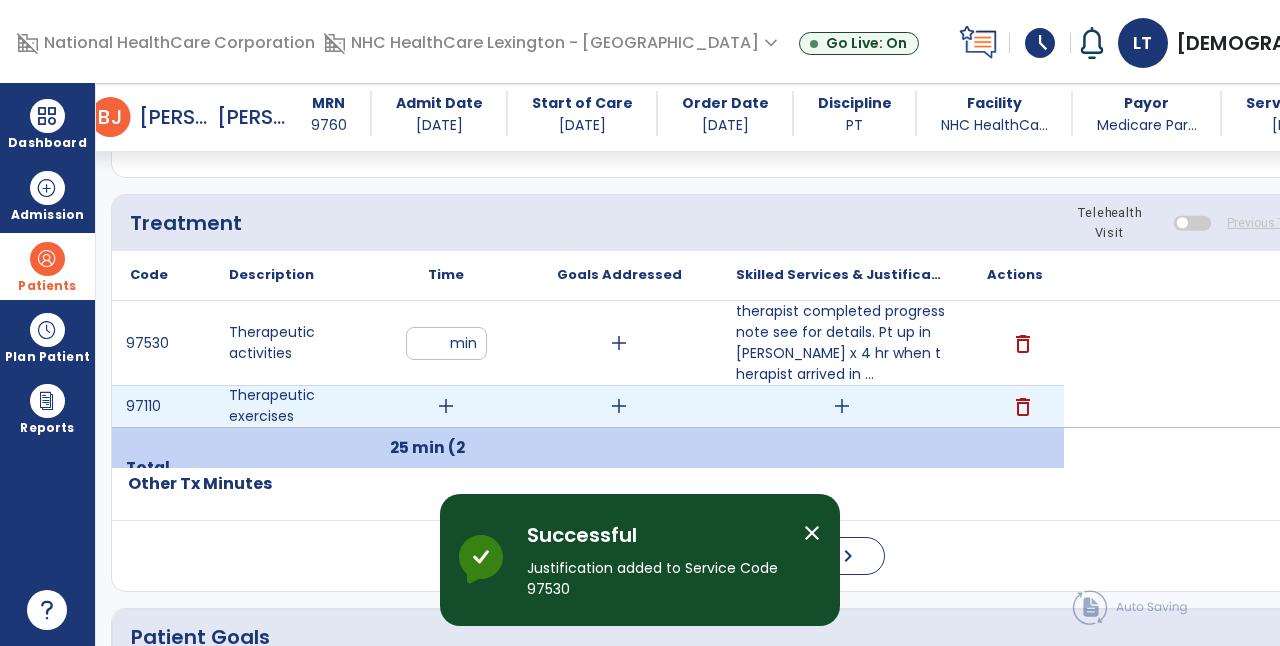 click on "add" at bounding box center [446, 406] 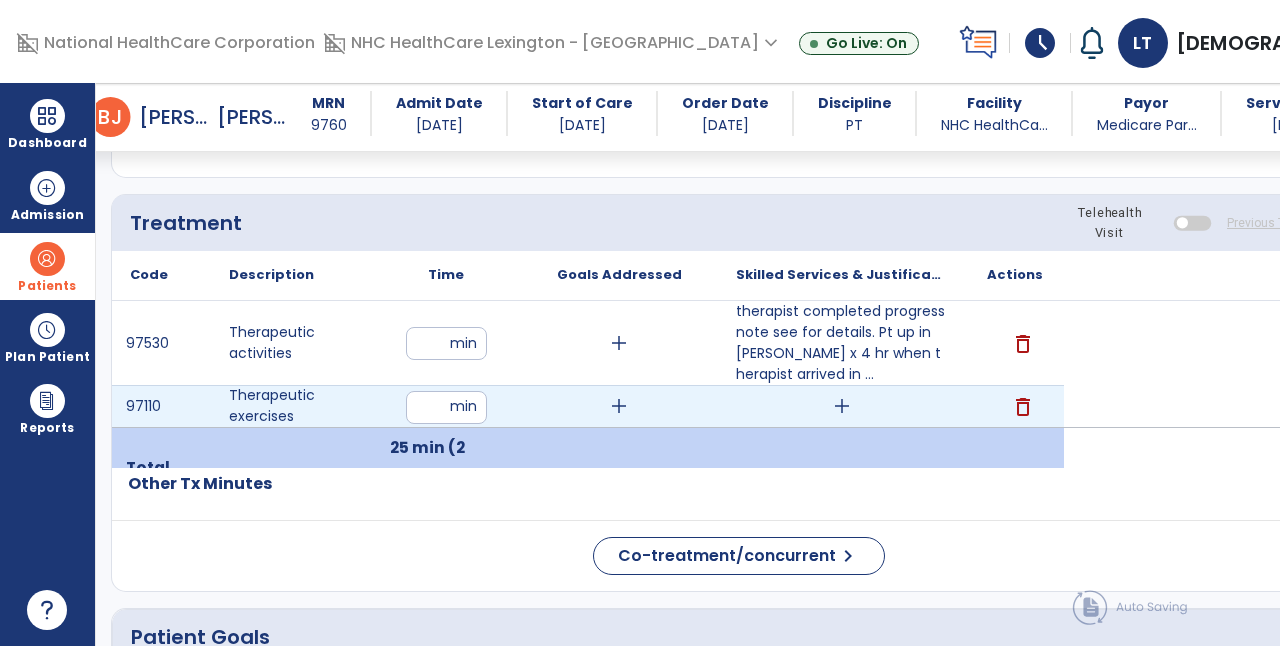 type on "**" 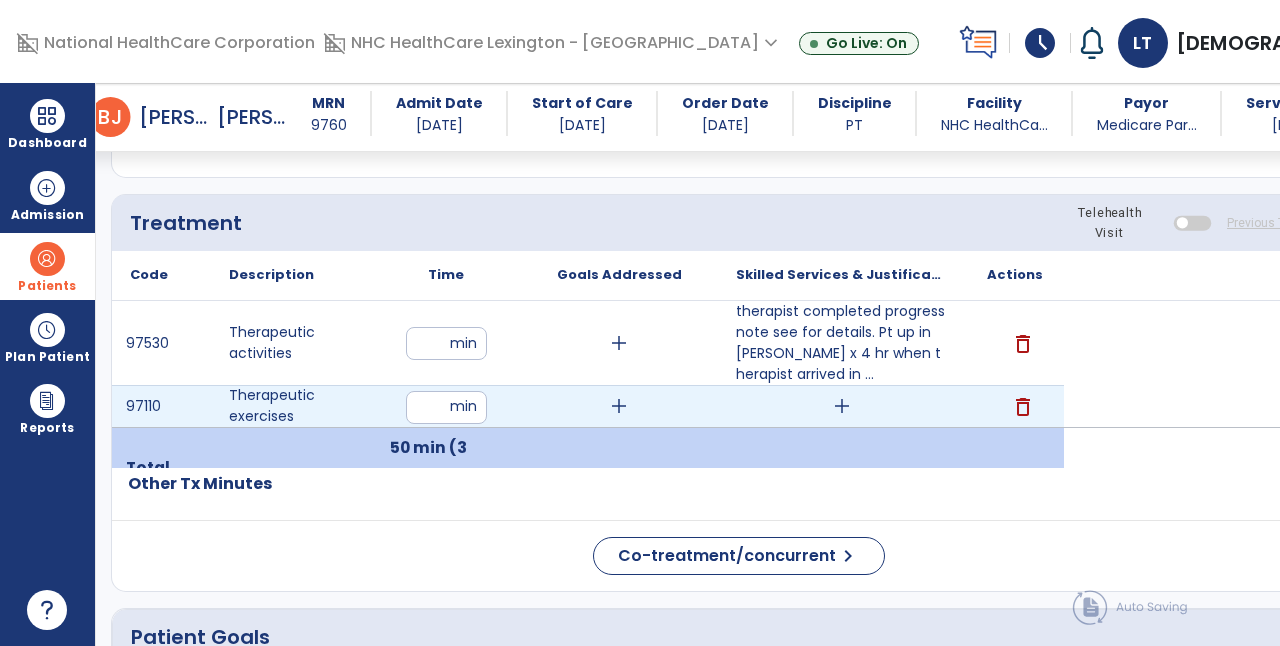 click on "add" at bounding box center [842, 406] 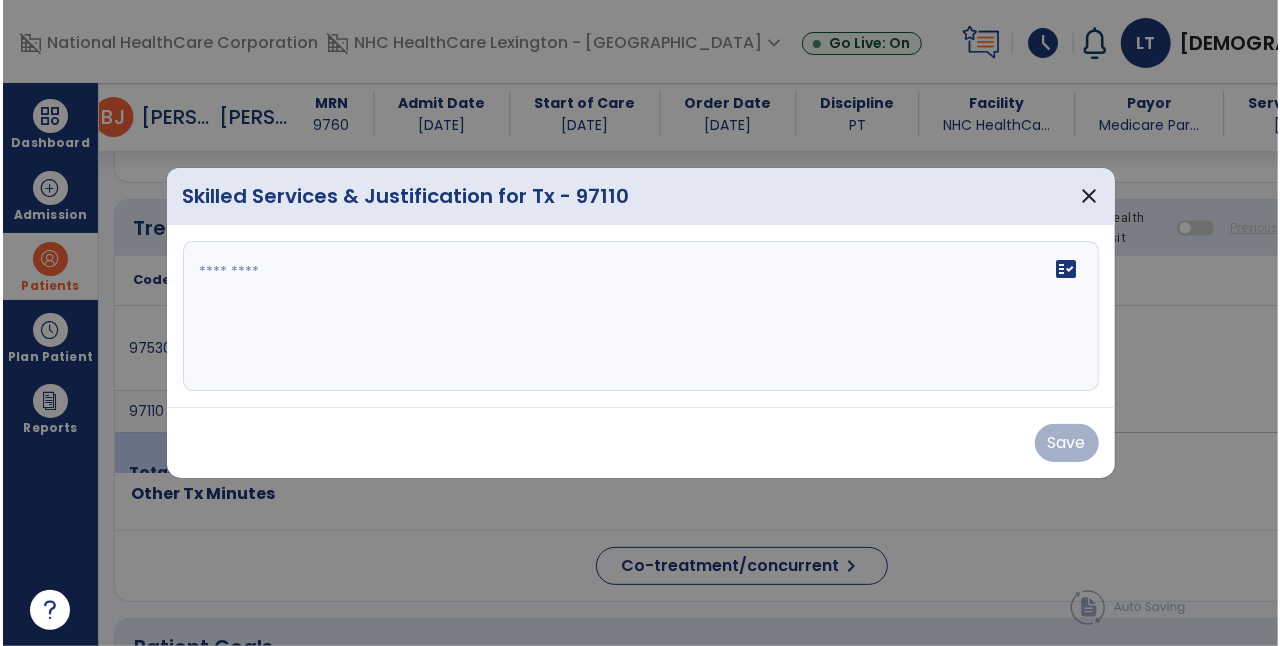 scroll, scrollTop: 1055, scrollLeft: 0, axis: vertical 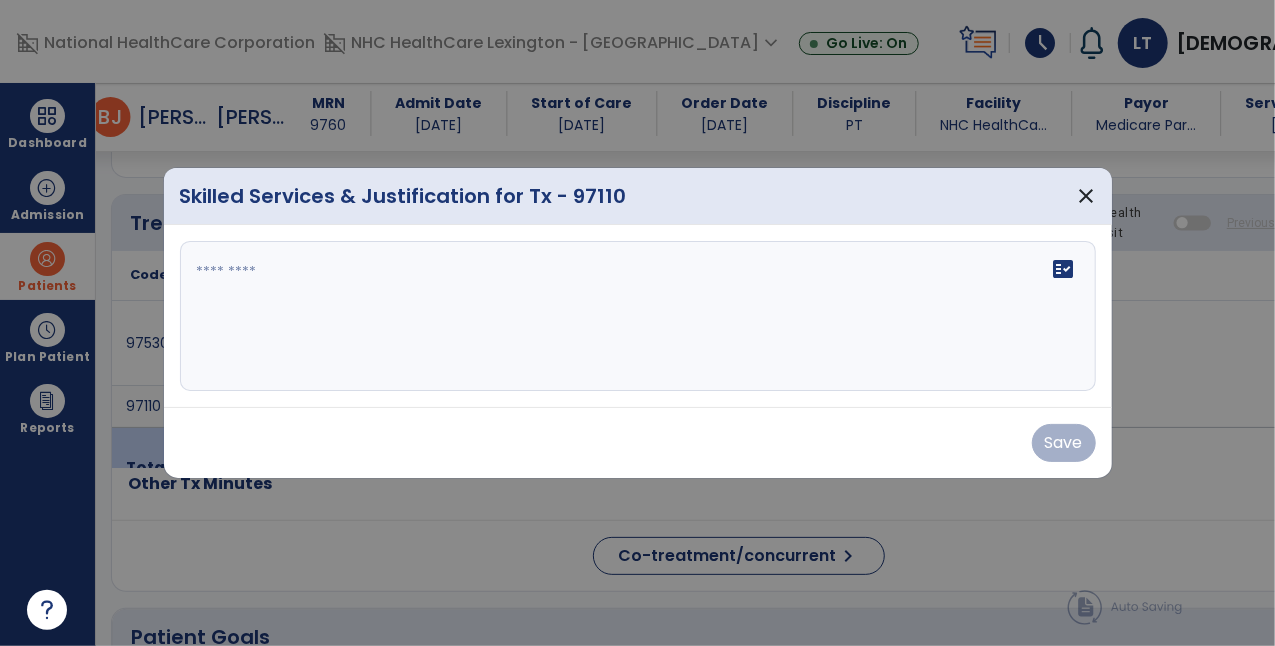 click on "fact_check" at bounding box center (638, 316) 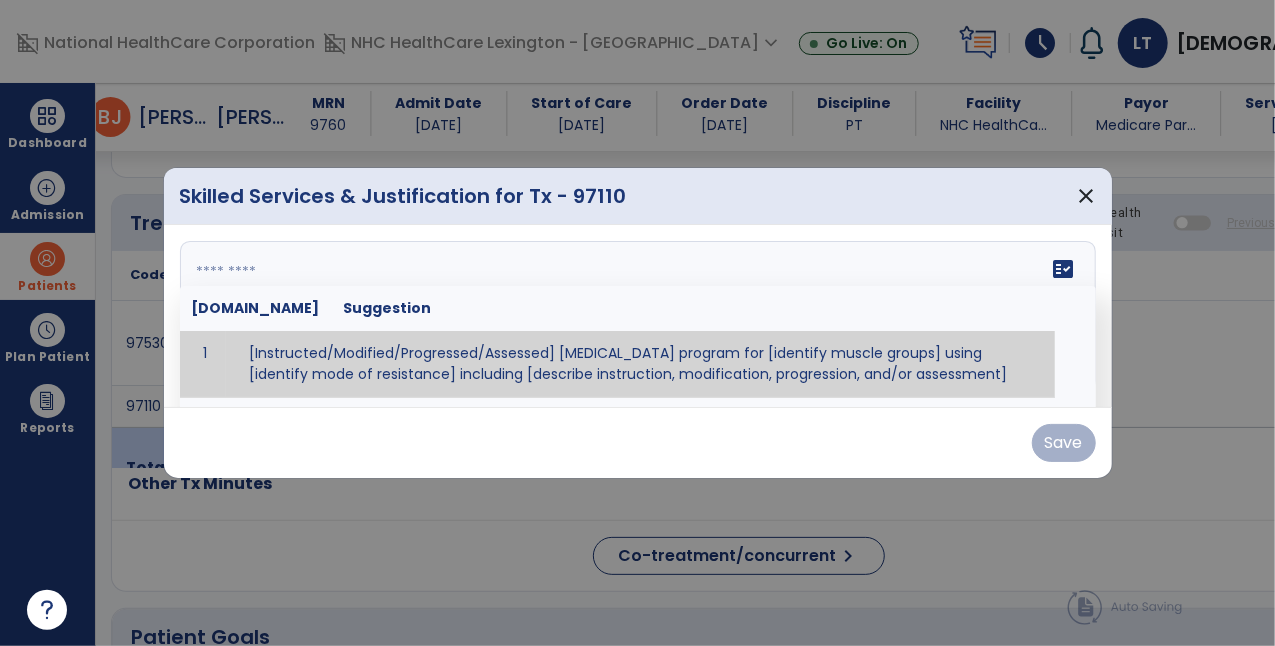 click on "fact_check  [DOMAIN_NAME] Suggestion 1 [Instructed/Modified/Progressed/Assessed] [MEDICAL_DATA] program for [identify muscle groups] using [identify mode of resistance] including [describe instruction, modification, progression, and/or assessment] 2 [Instructed/Modified/Progressed/Assessed] aerobic exercise program using [identify equipment/mode] including [describe instruction, modification,progression, and/or assessment] 3 [Instructed/Modified/Progressed/Assessed] [PROM/A/AROM/AROM] program for [identify joint movements] using [contract-relax, over-pressure, inhibitory techniques, other] 4 [Assessed/Tested] aerobic capacity with administration of [aerobic capacity test]" at bounding box center [638, 316] 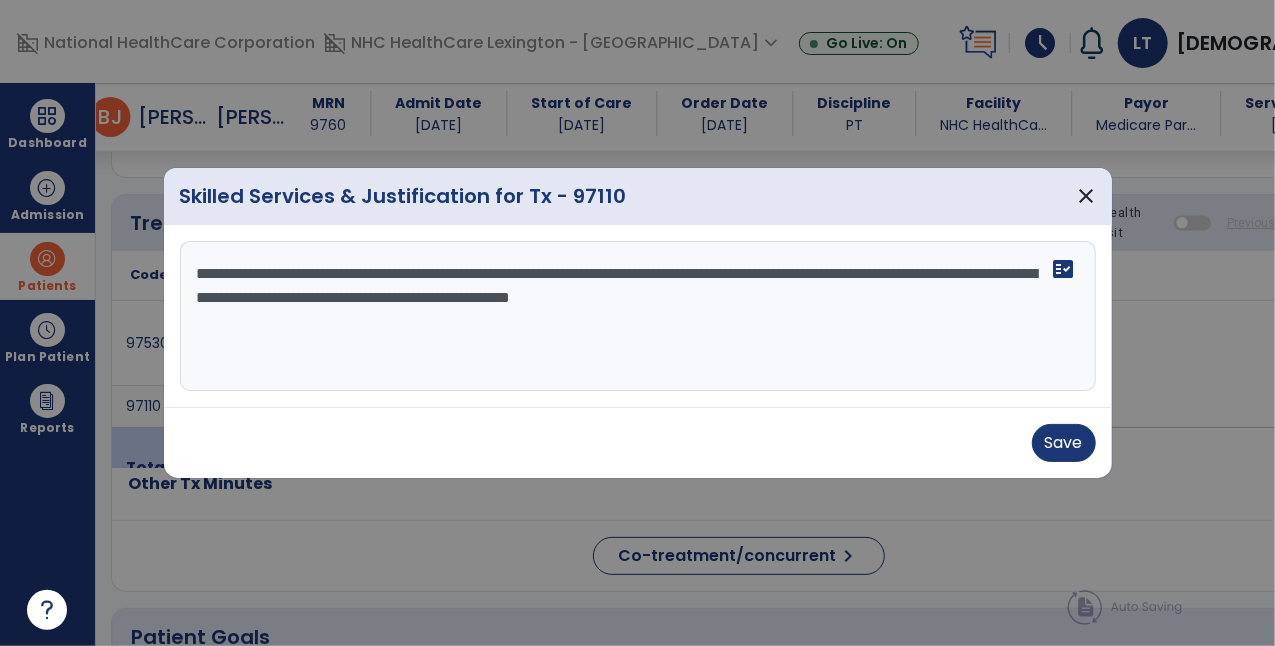 click on "**********" at bounding box center (638, 316) 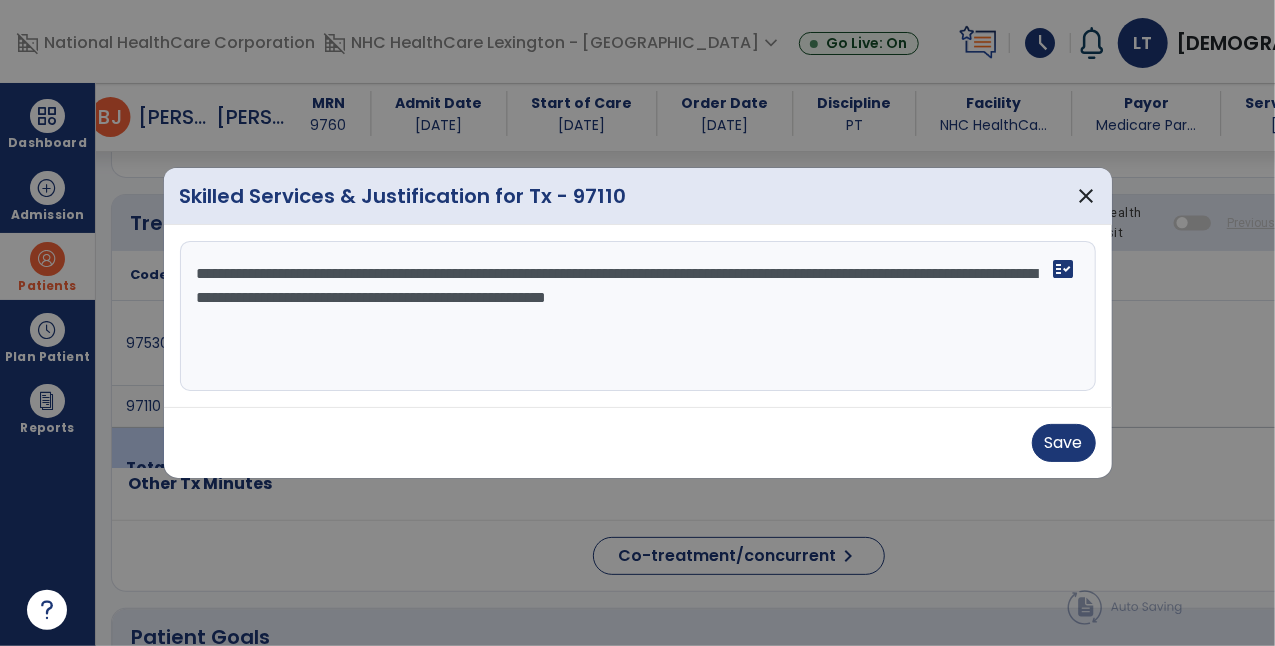 click on "**********" at bounding box center [638, 316] 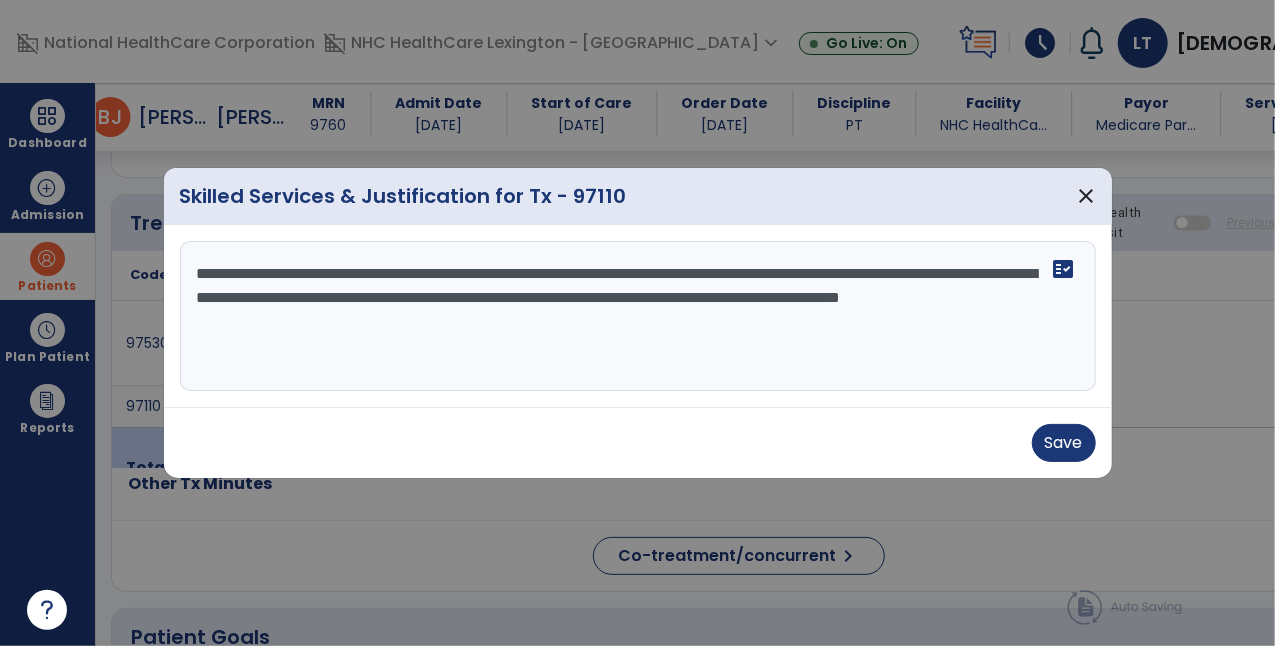 click on "**********" at bounding box center [638, 316] 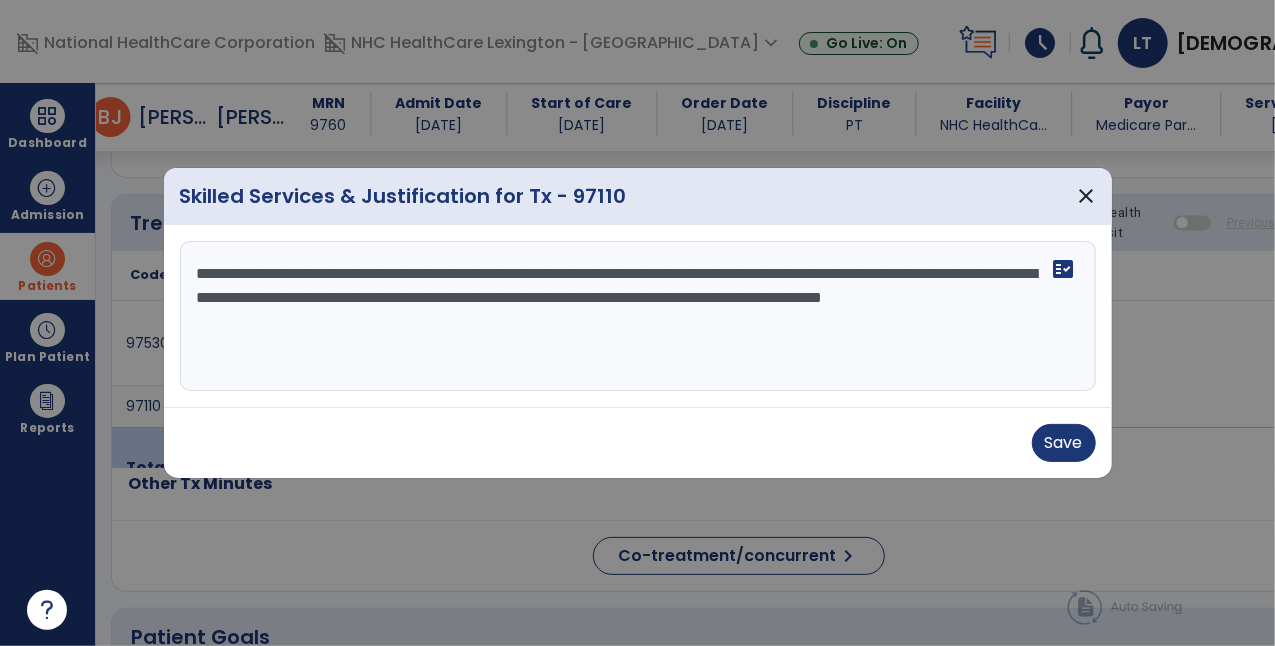 click on "**********" at bounding box center [638, 316] 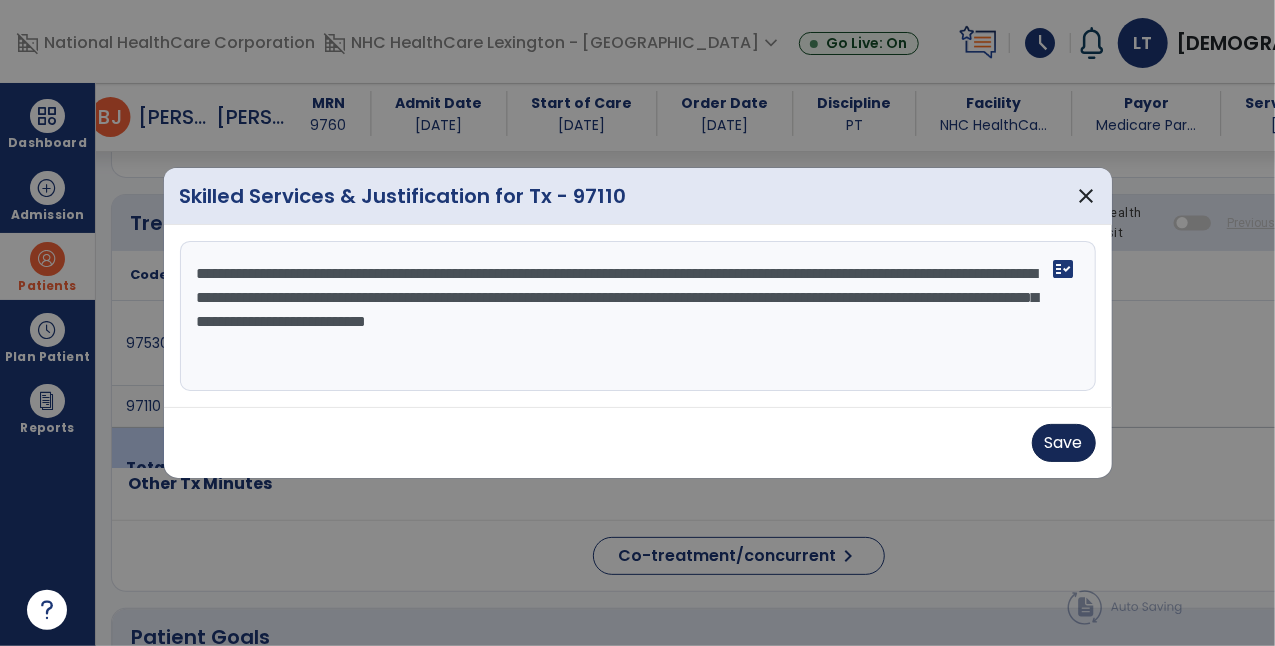 type on "**********" 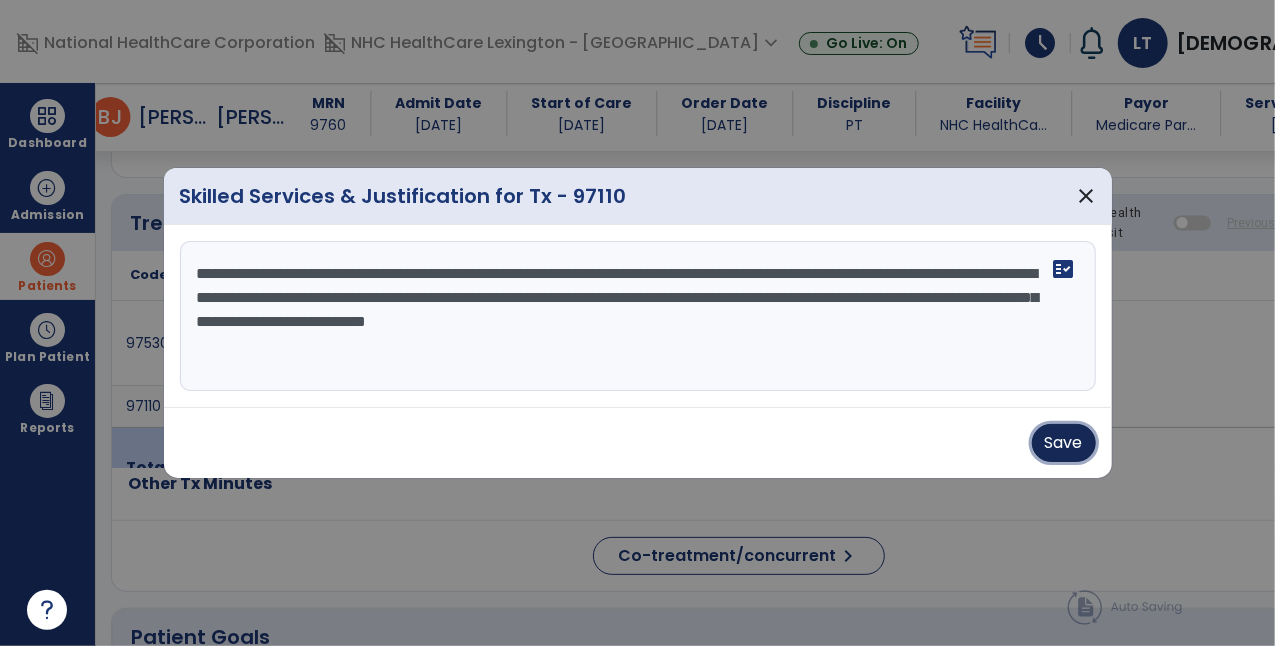click on "Save" at bounding box center (1064, 443) 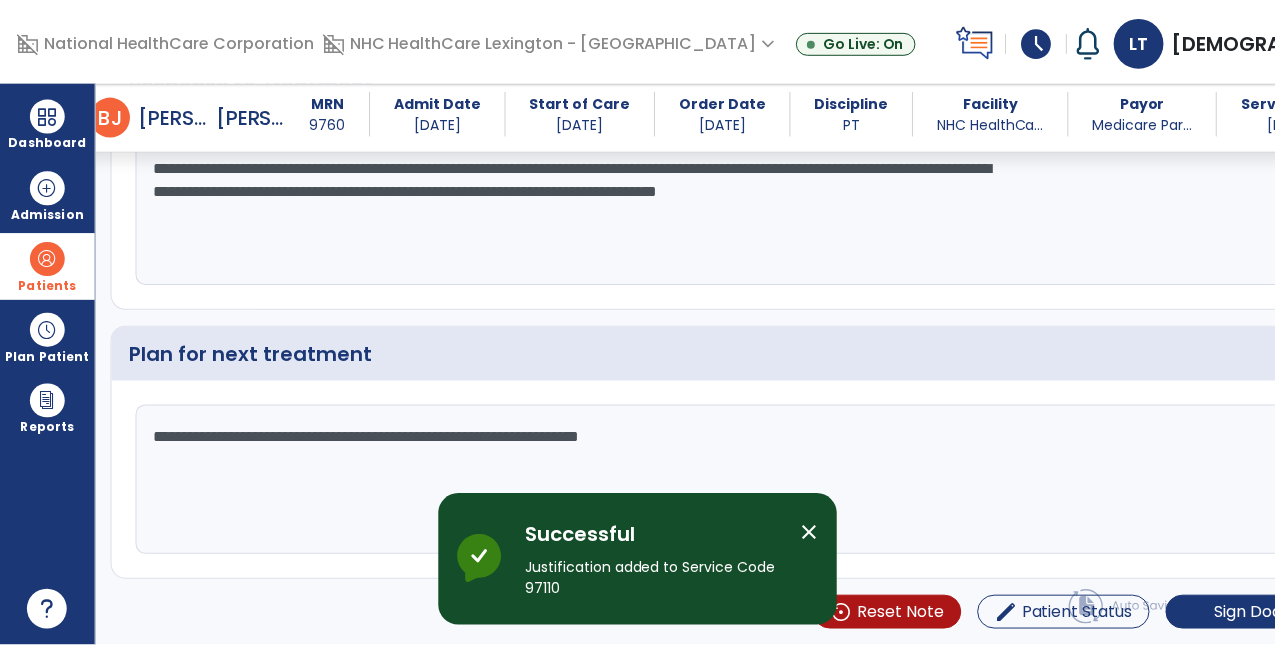 scroll, scrollTop: 2664, scrollLeft: 0, axis: vertical 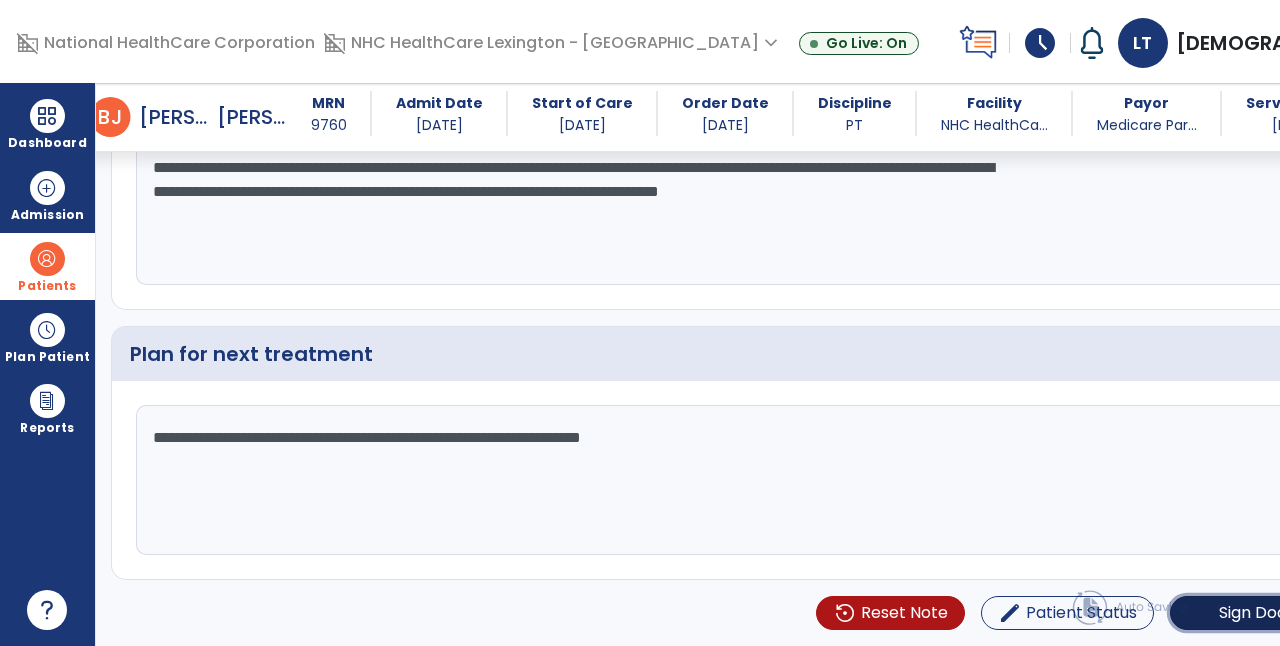 click on "Sign Doc" 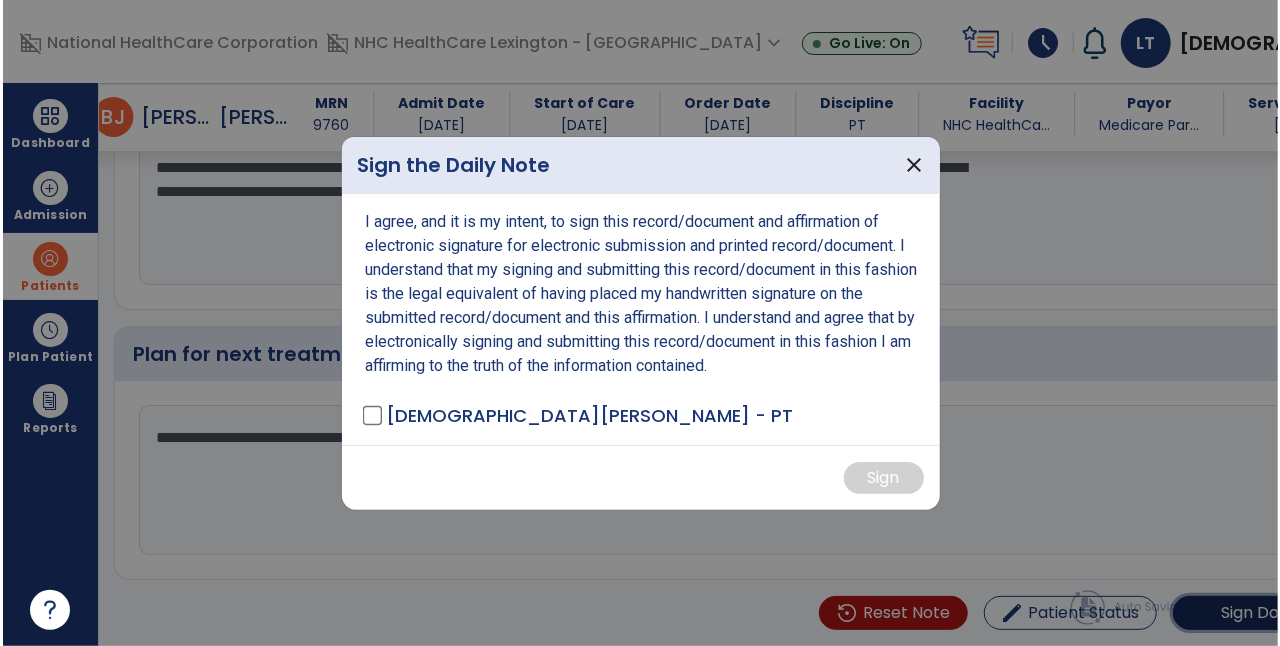 scroll, scrollTop: 2664, scrollLeft: 0, axis: vertical 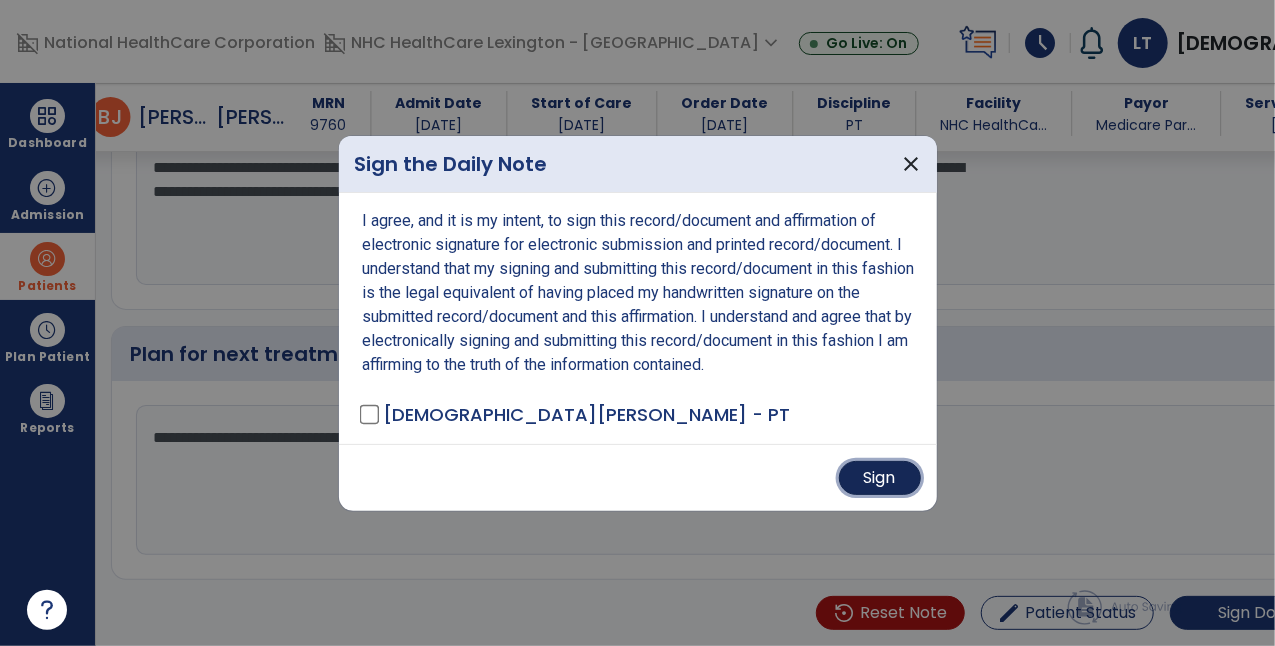 click on "Sign" at bounding box center [880, 478] 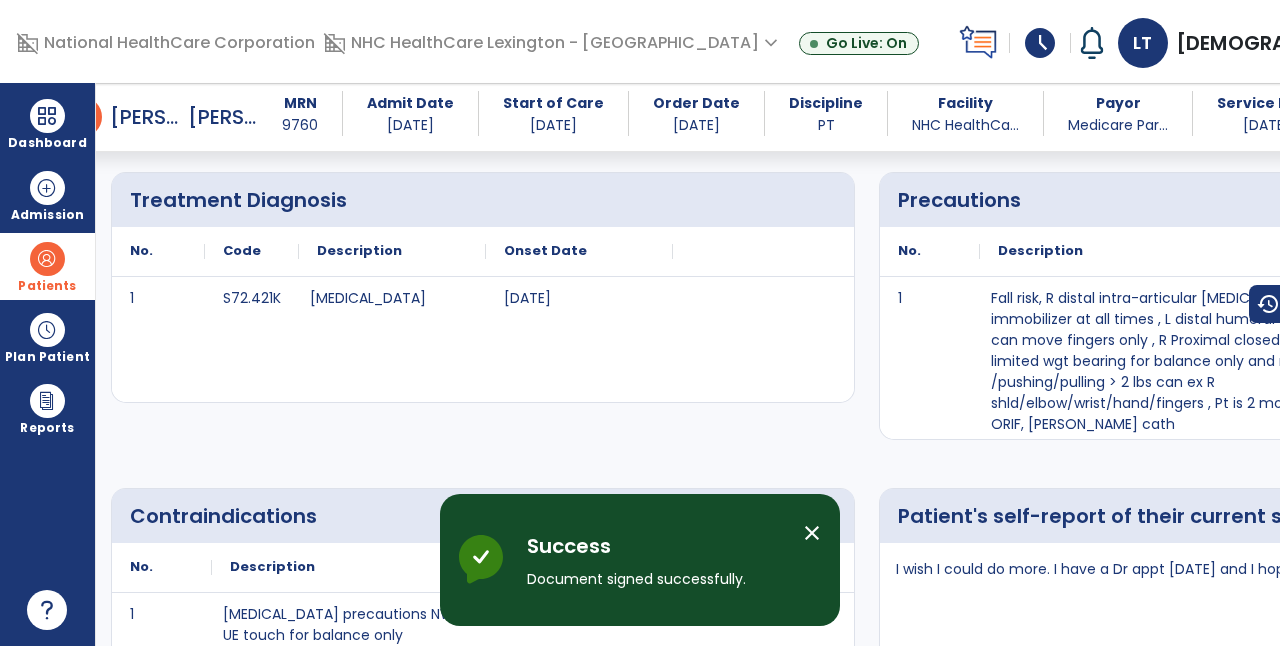 scroll, scrollTop: 0, scrollLeft: 0, axis: both 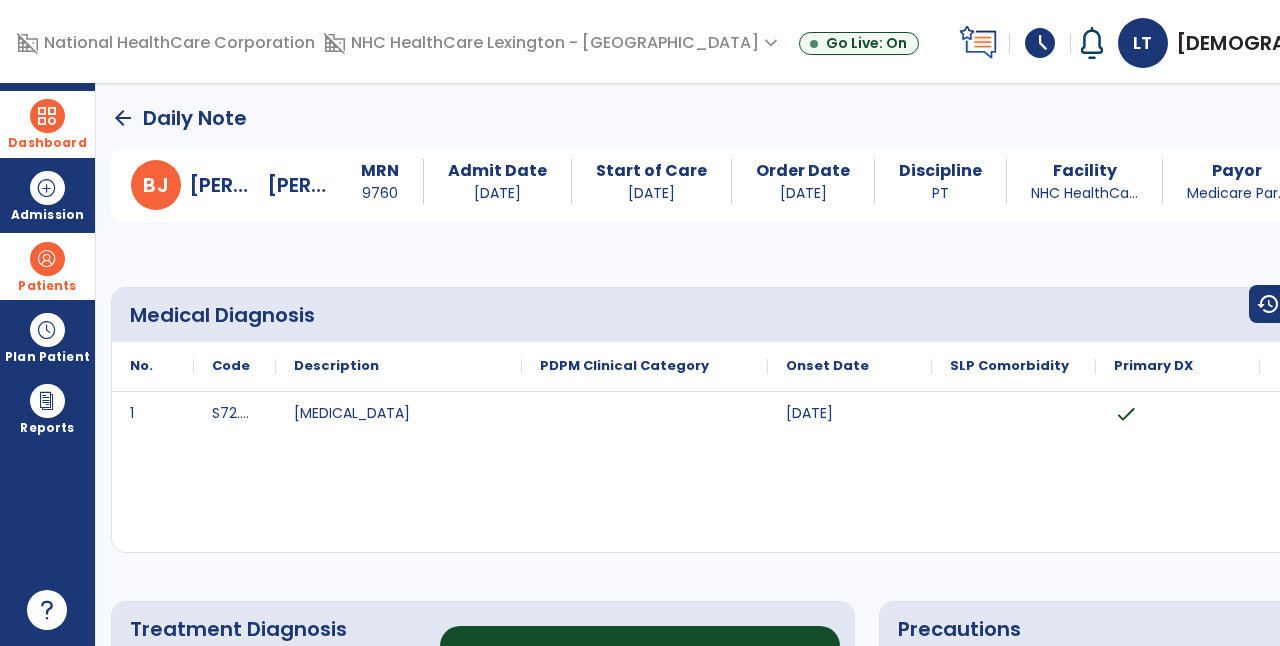 click at bounding box center [47, 116] 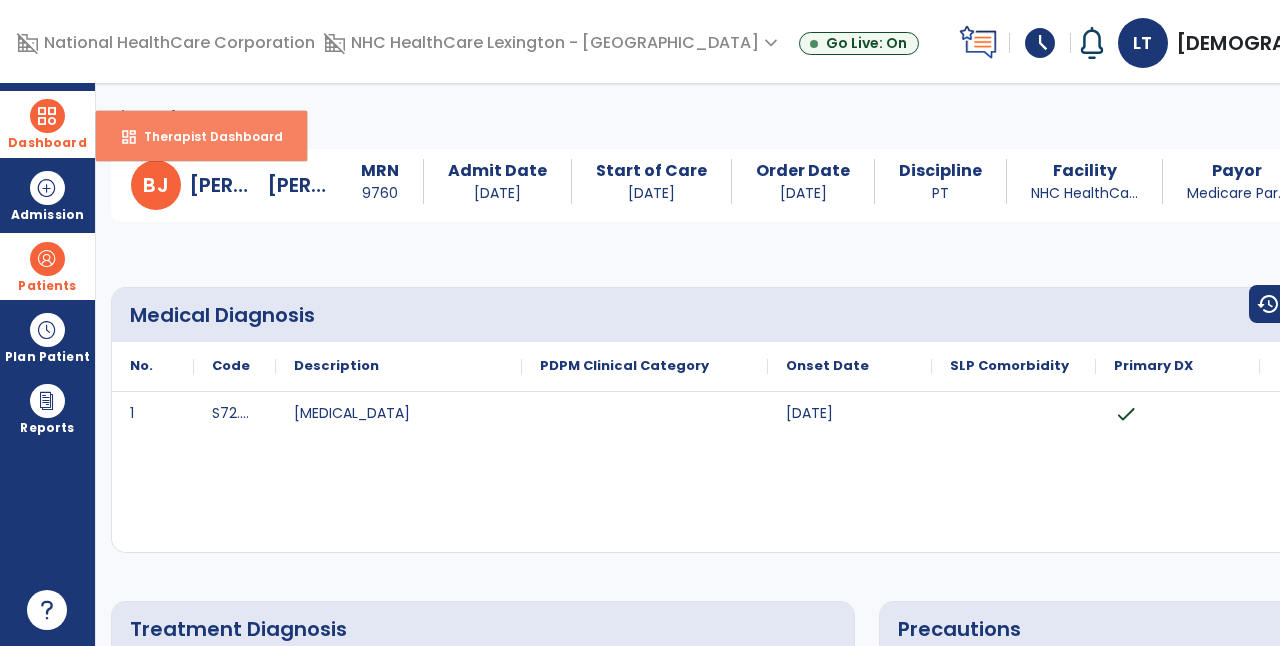 click on "dashboard  Therapist Dashboard" at bounding box center [201, 136] 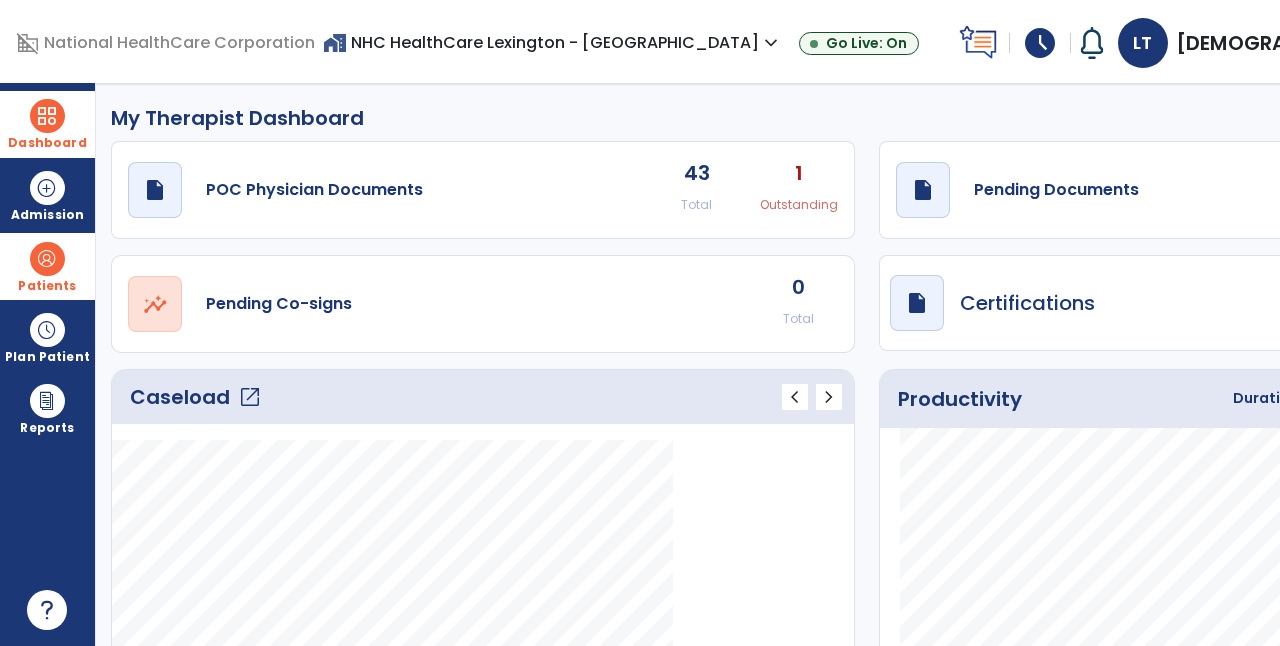 click on "schedule" at bounding box center [1040, 43] 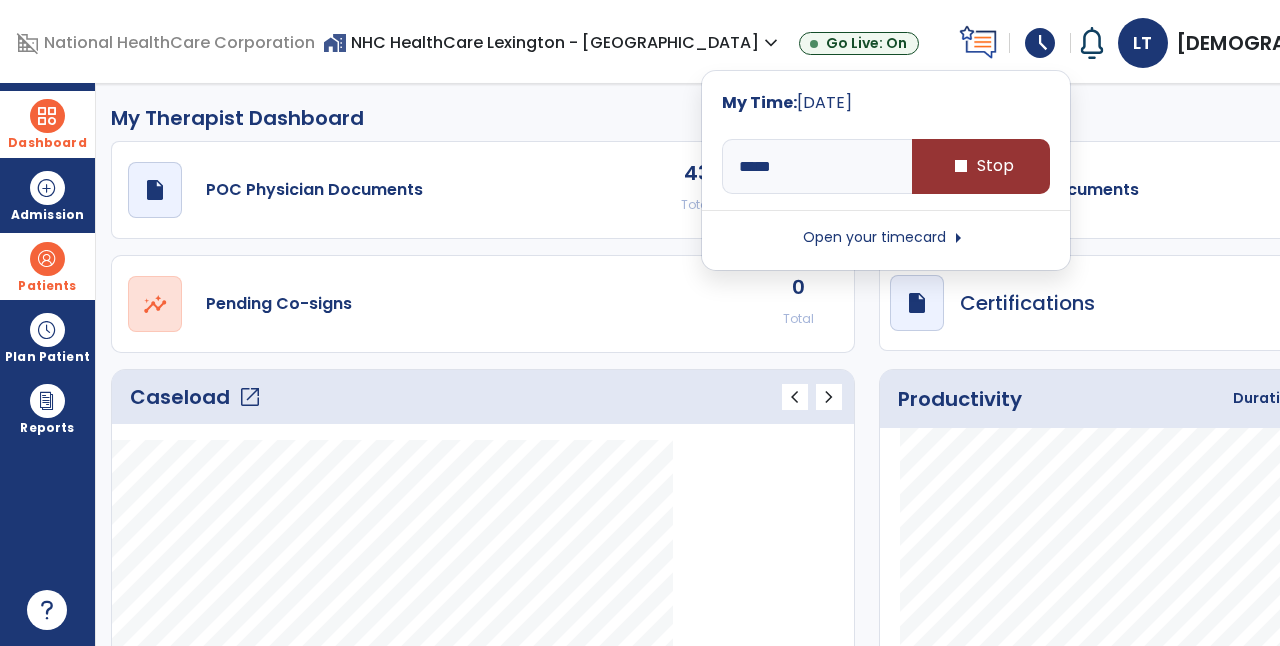 click on "stop  Stop" at bounding box center (981, 166) 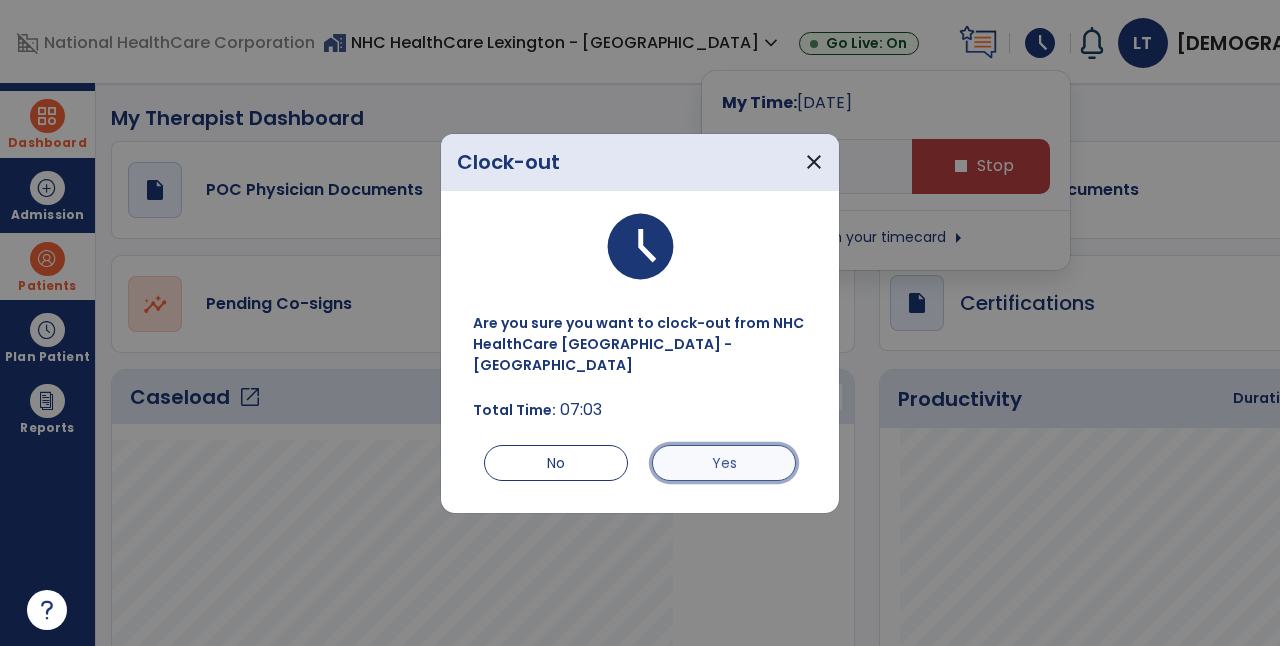 click on "Yes" at bounding box center [724, 463] 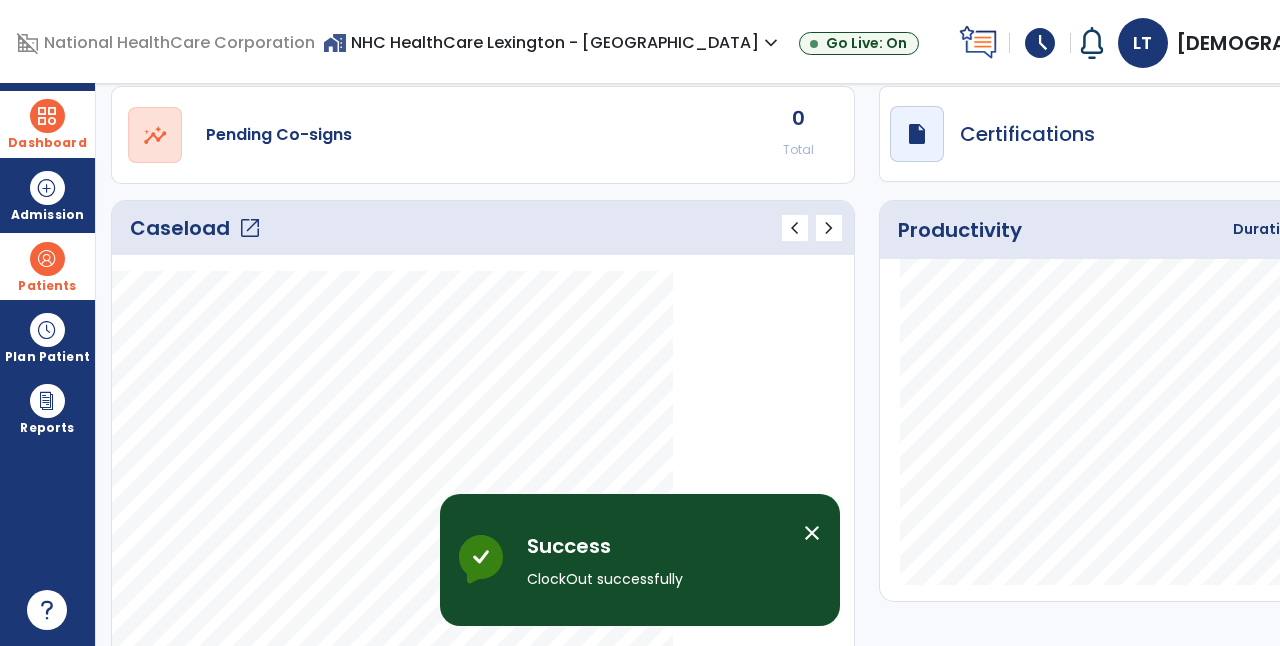 scroll, scrollTop: 0, scrollLeft: 0, axis: both 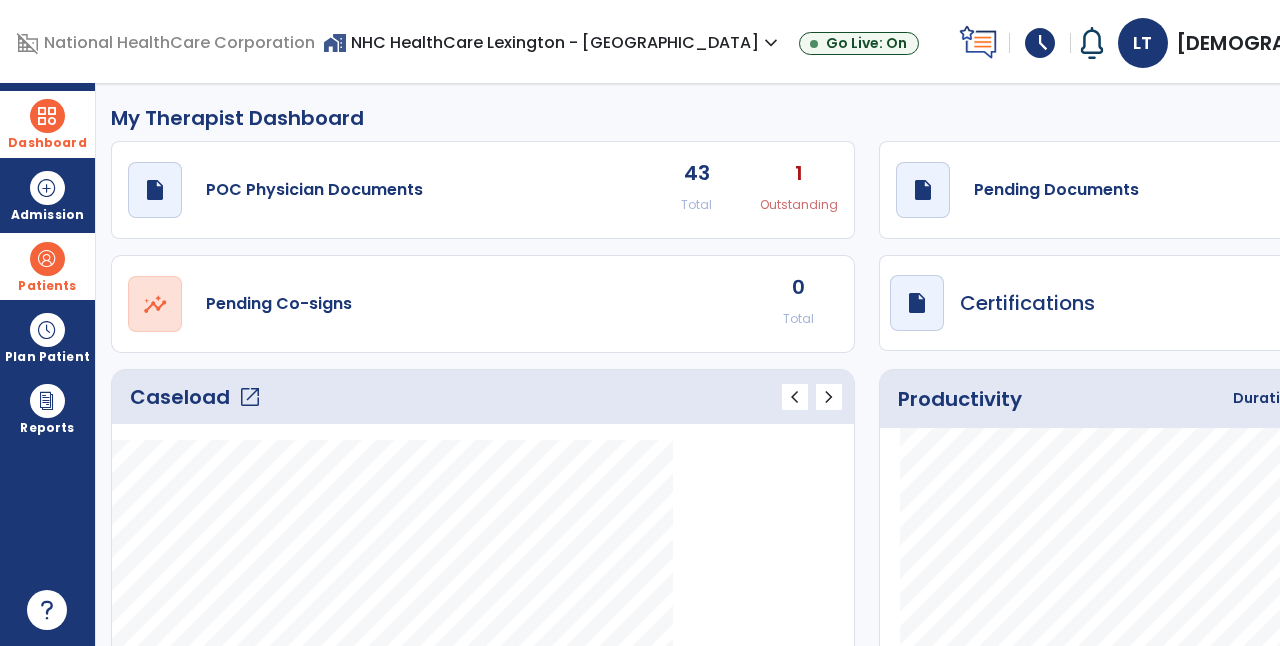 click at bounding box center (47, 259) 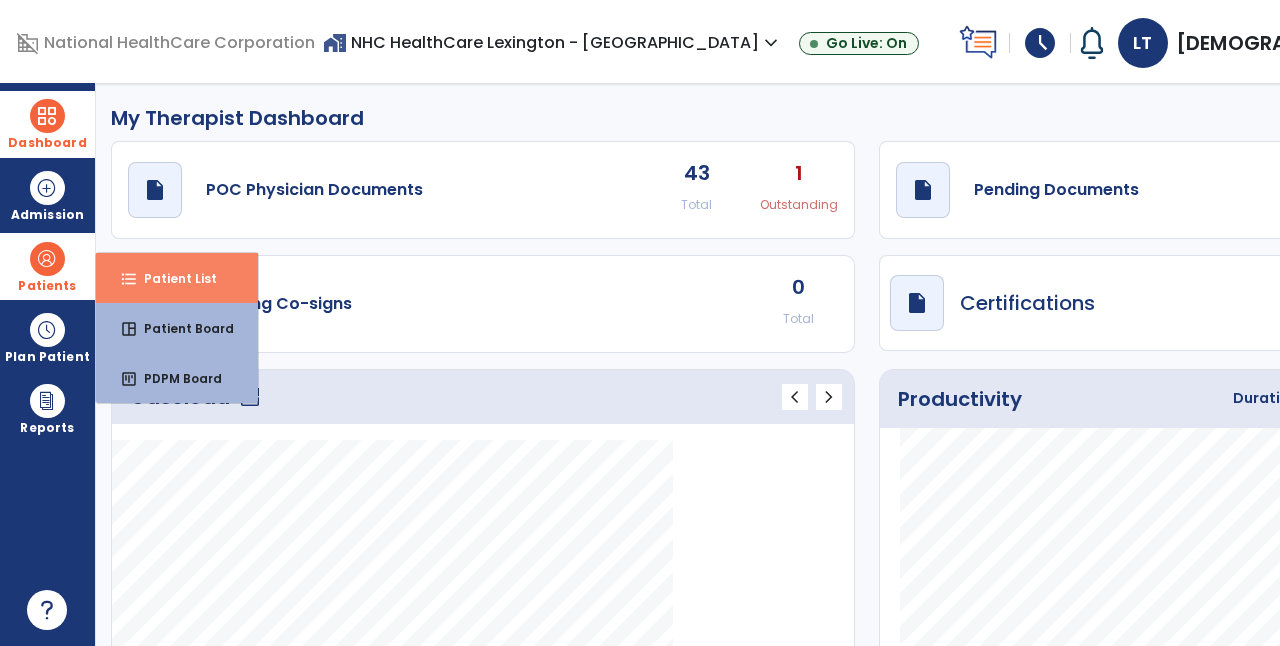 click on "format_list_bulleted  Patient List" at bounding box center [177, 278] 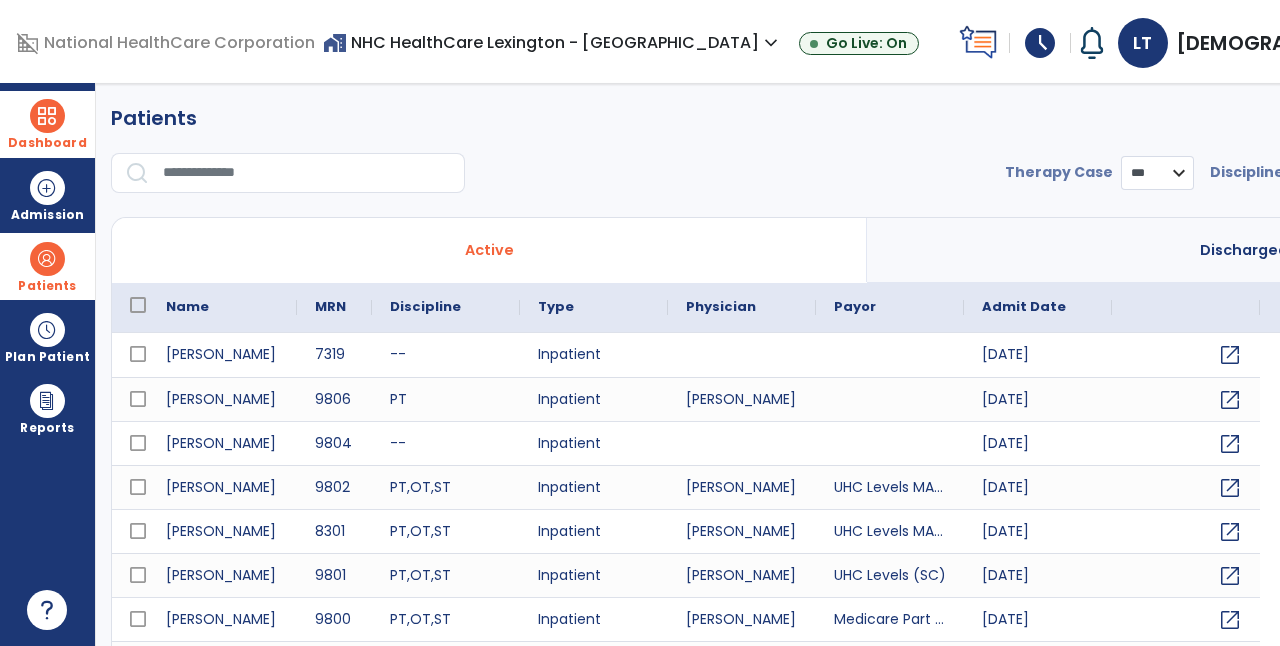 select on "***" 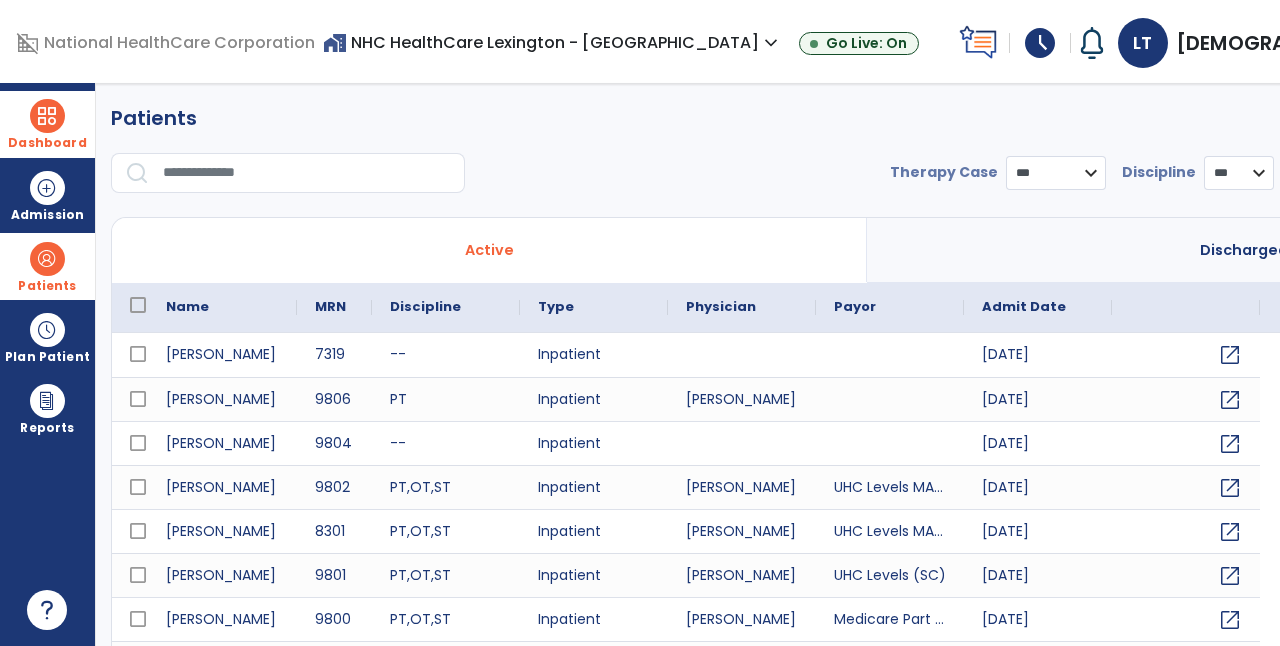 click on "Dashboard" at bounding box center [47, 143] 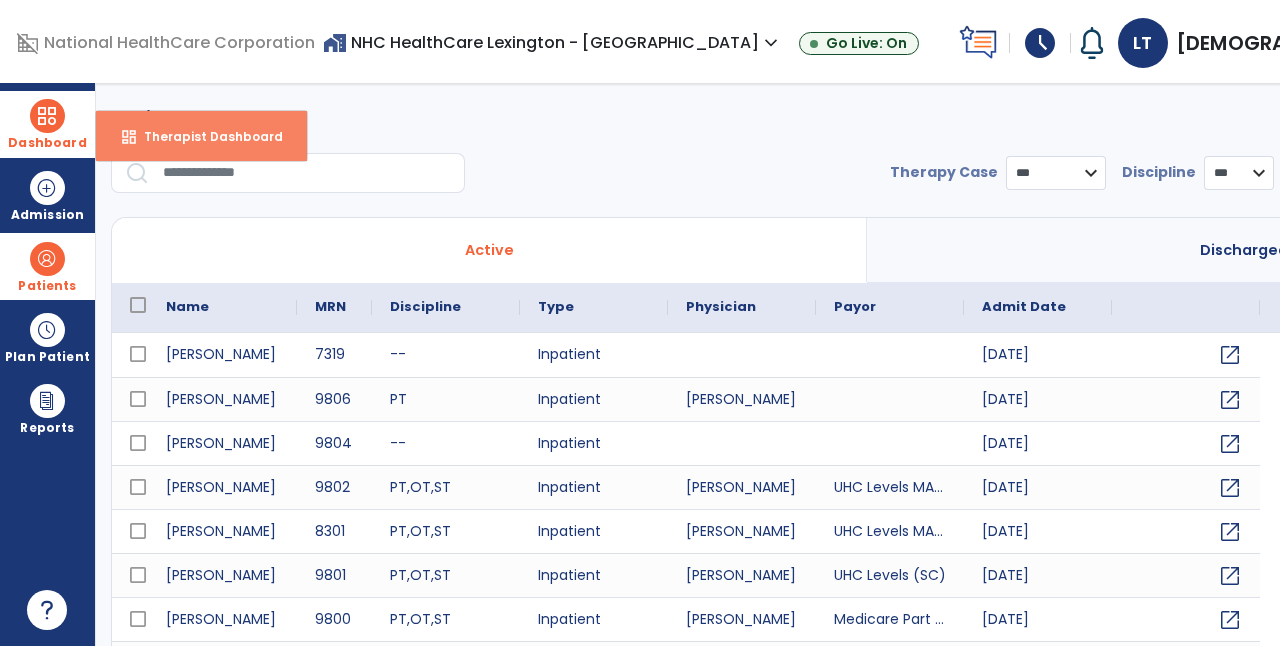 click on "Therapist Dashboard" at bounding box center (205, 136) 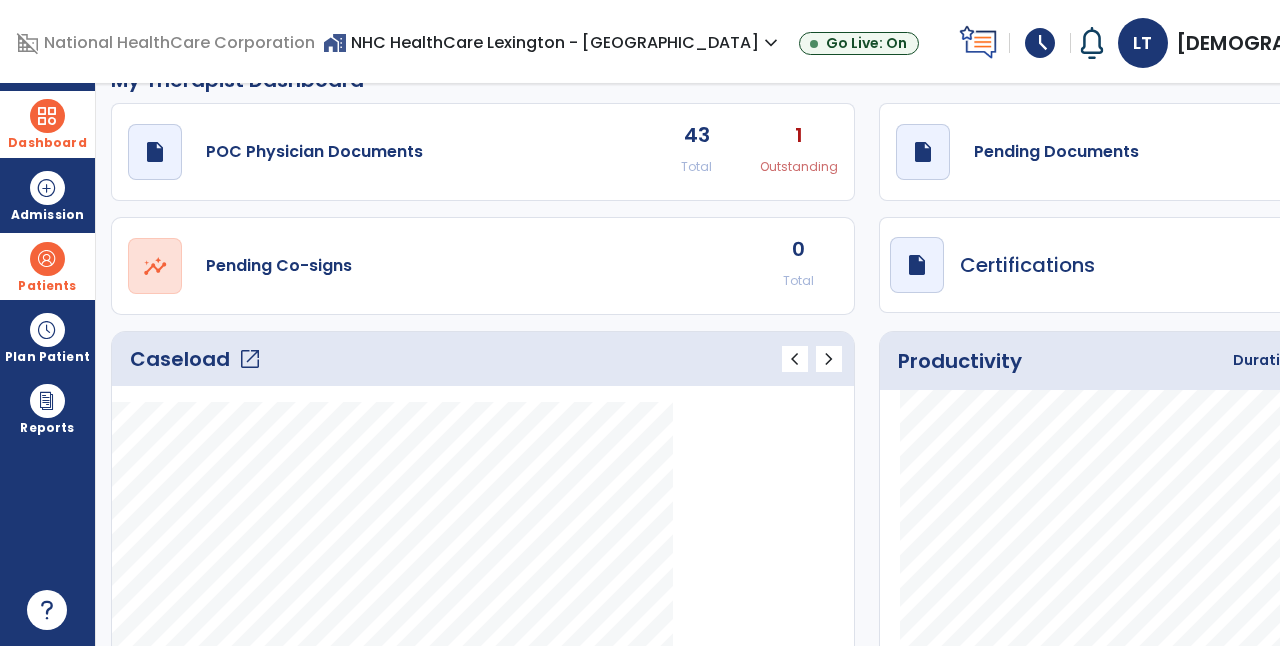 scroll, scrollTop: 22, scrollLeft: 0, axis: vertical 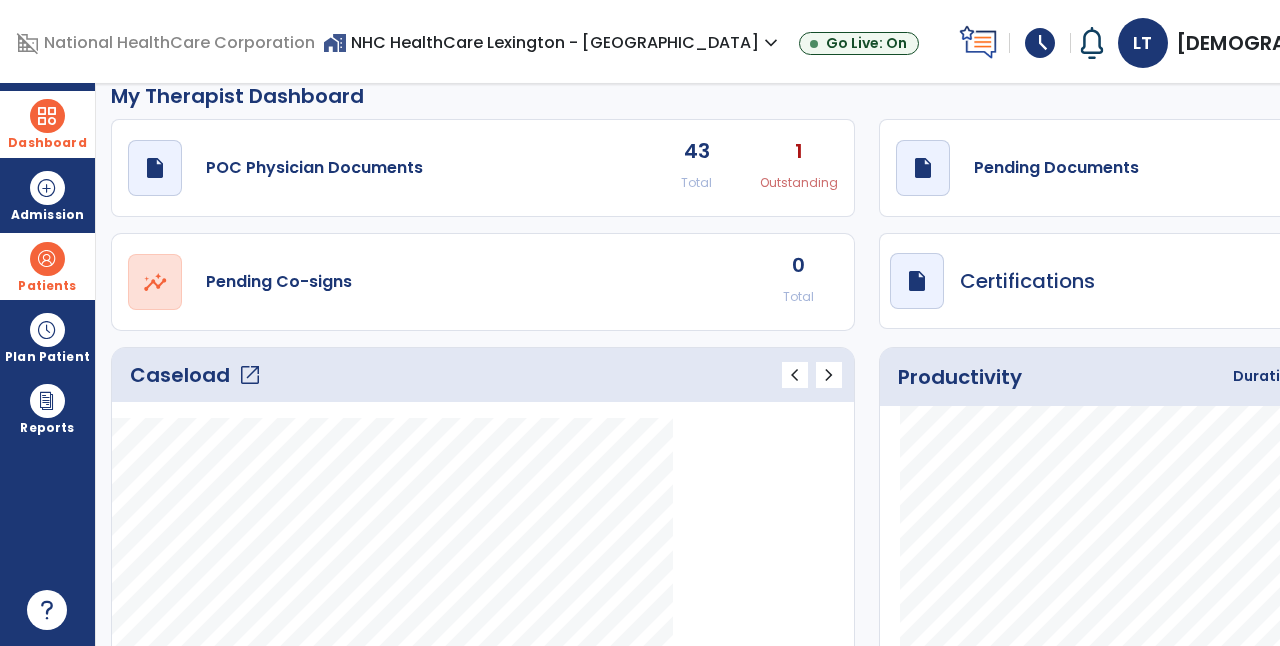 click on "1" at bounding box center (1481, 264) 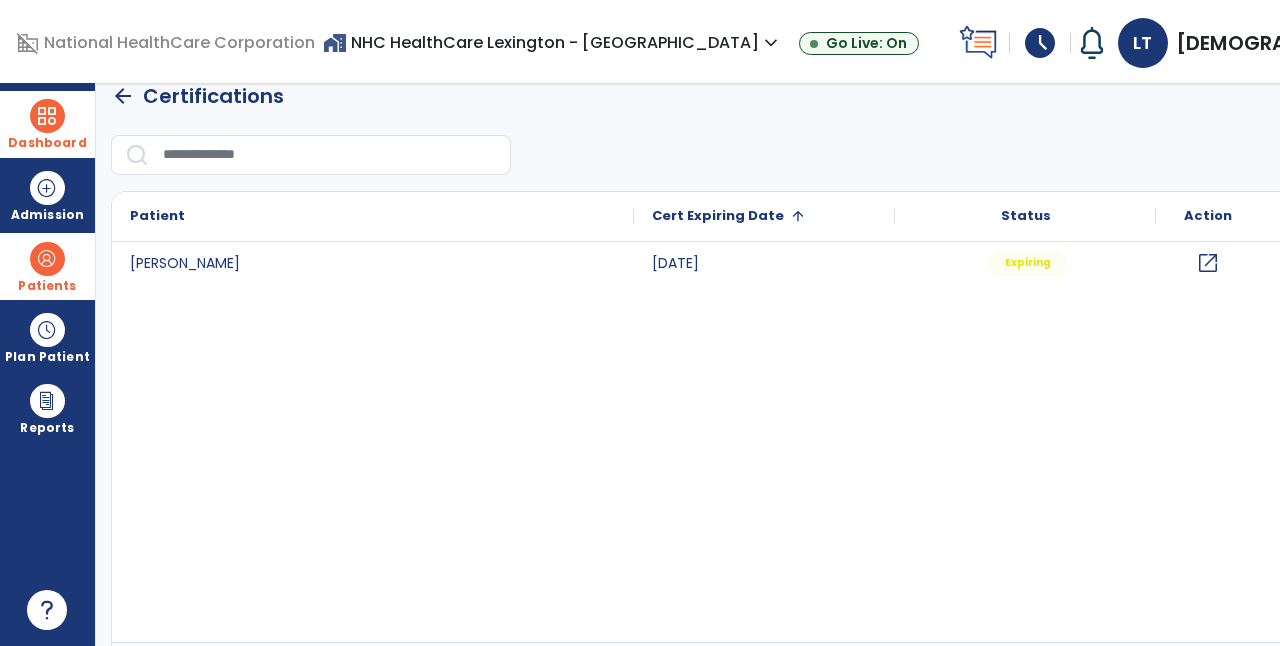 click on "arrow_back" 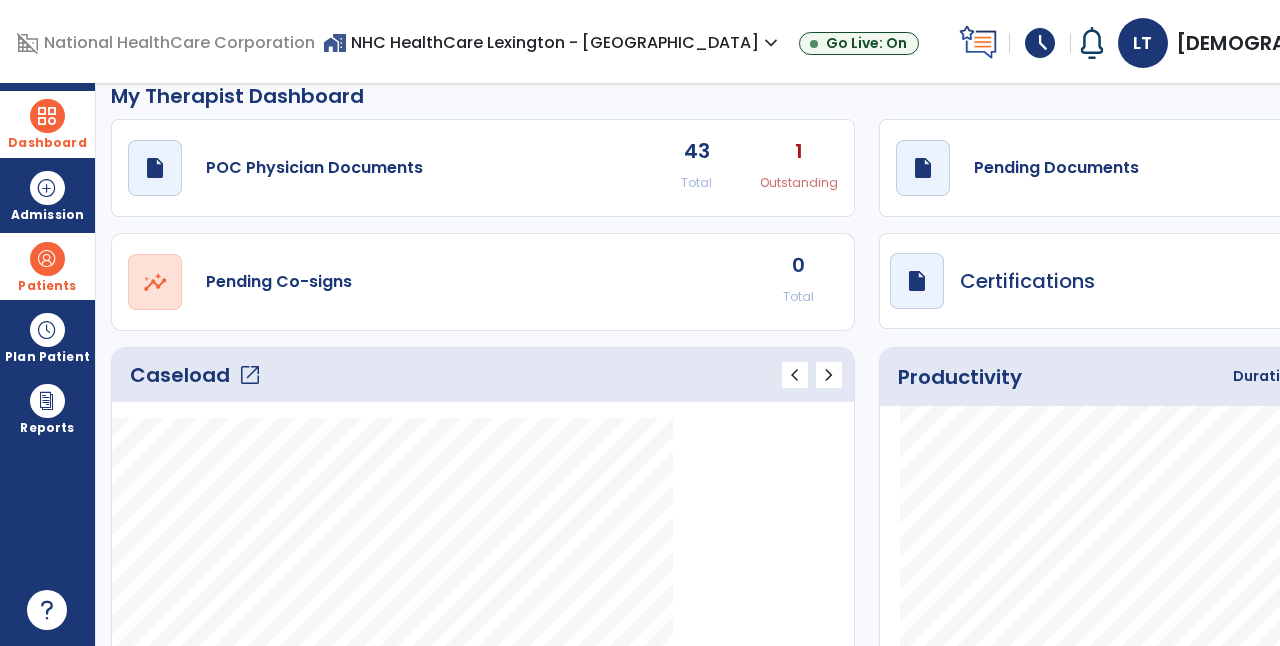 click on "Dashboard  dashboard  Therapist Dashboard Admission Patients  format_list_bulleted  Patient List  space_dashboard  Patient Board  insert_chart  PDPM Board Plan Patient  event_note  Planner  content_paste_go  Scheduler  content_paste_go  Whiteboard Reports  export_notes  Billing Exports  note_alt  EOM Report  event_note  Minutes By Payor  inbox_customize  Service Log  playlist_add_check  Triple Check Report" at bounding box center [48, 364] 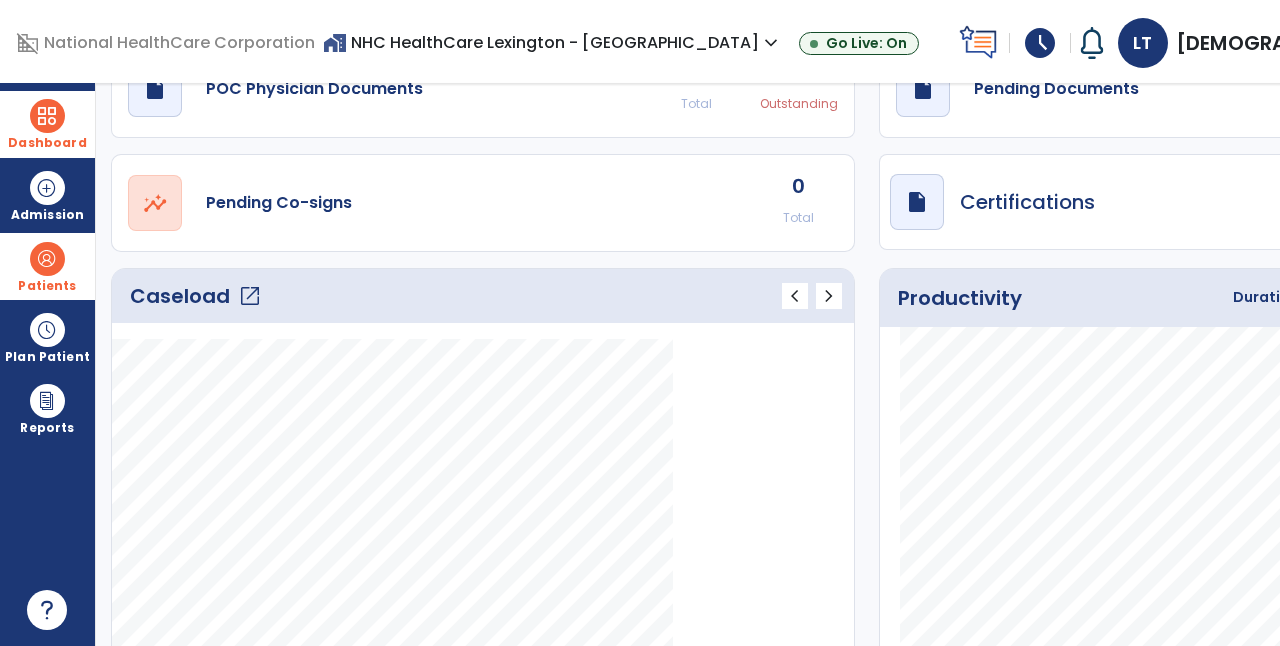 scroll, scrollTop: 185, scrollLeft: 0, axis: vertical 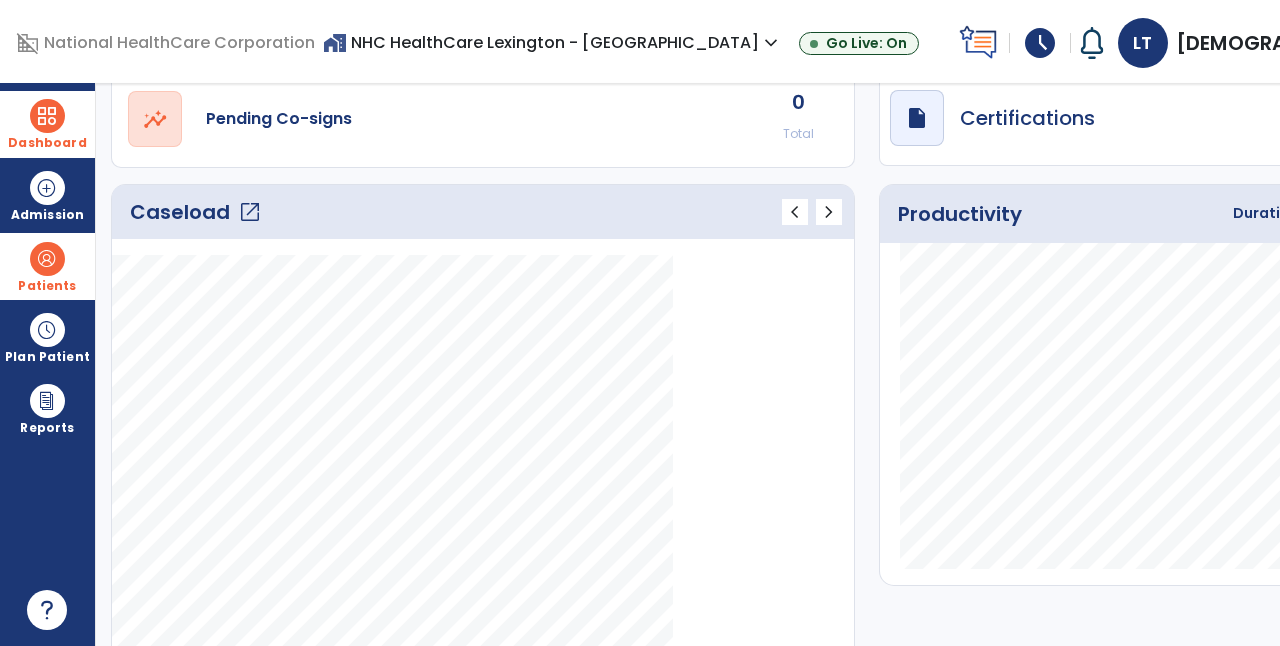 click on "open_in_new" 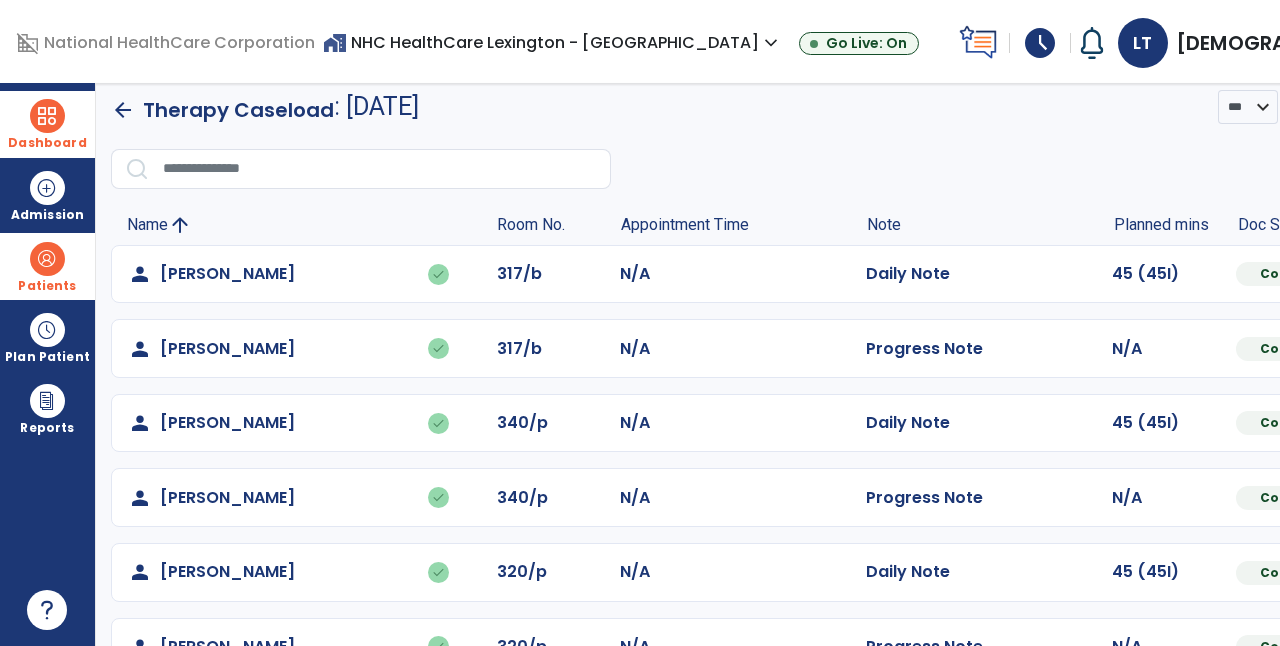 click on "chevron_right" 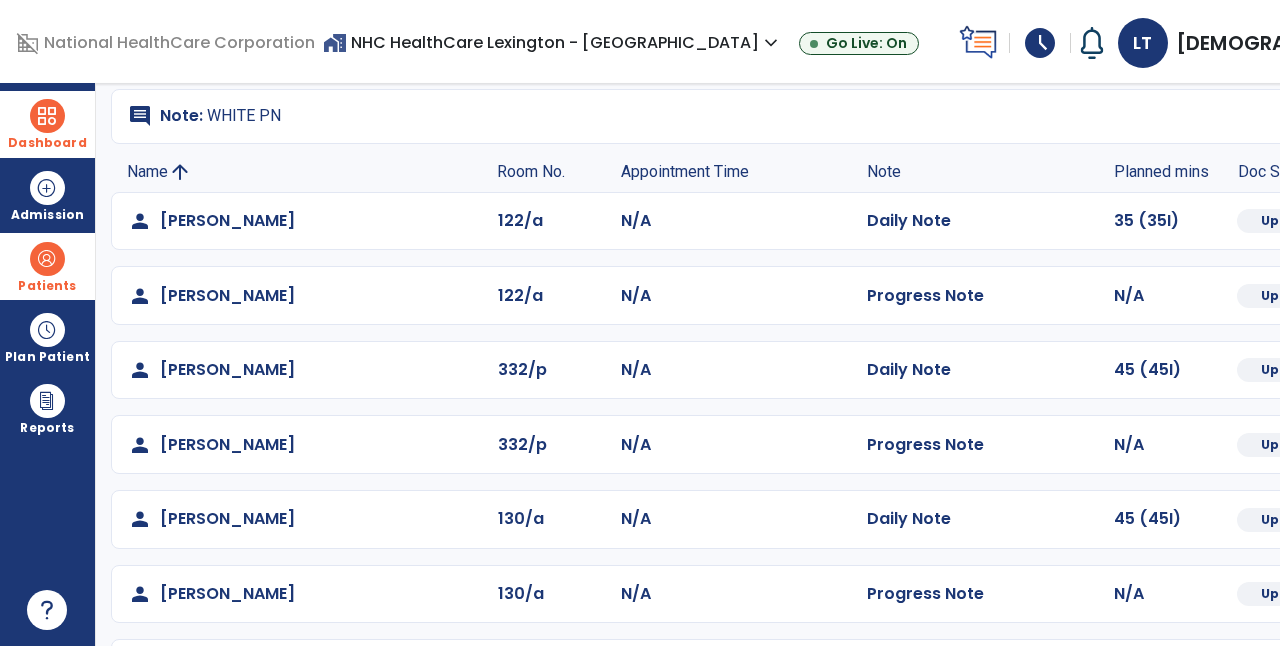 scroll, scrollTop: 135, scrollLeft: 0, axis: vertical 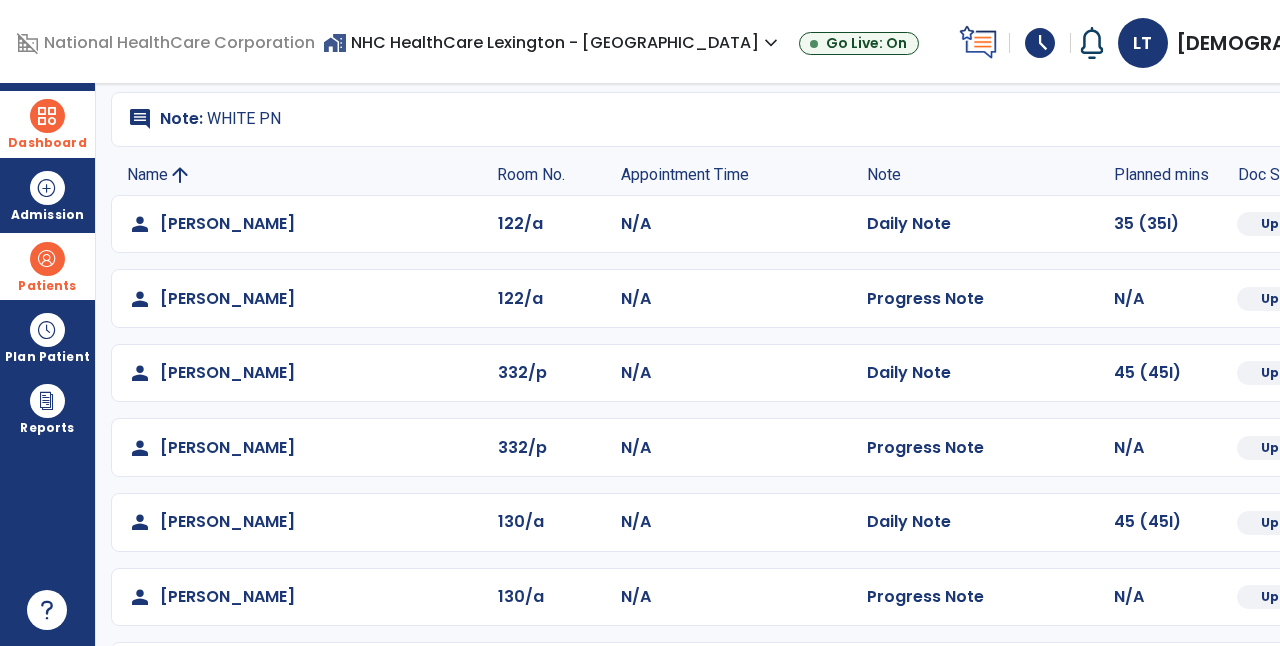 click on "schedule" at bounding box center [1040, 43] 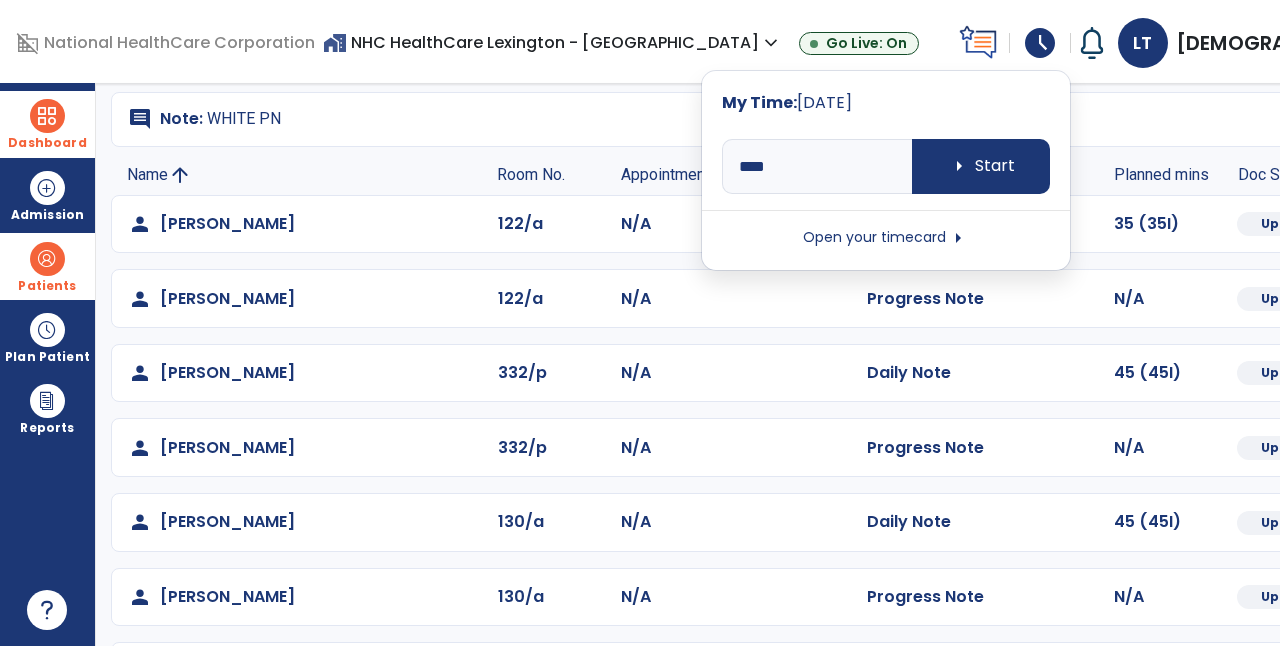 click on "Open your timecard  arrow_right" at bounding box center [886, 238] 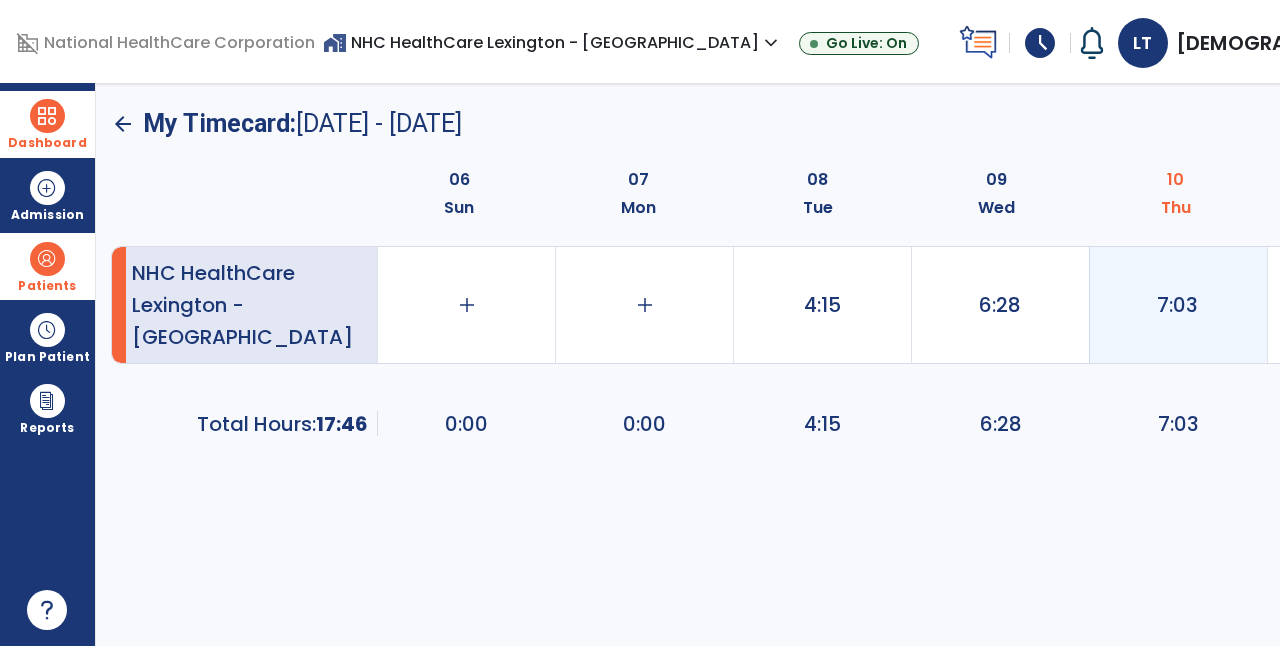 click on "7:03" 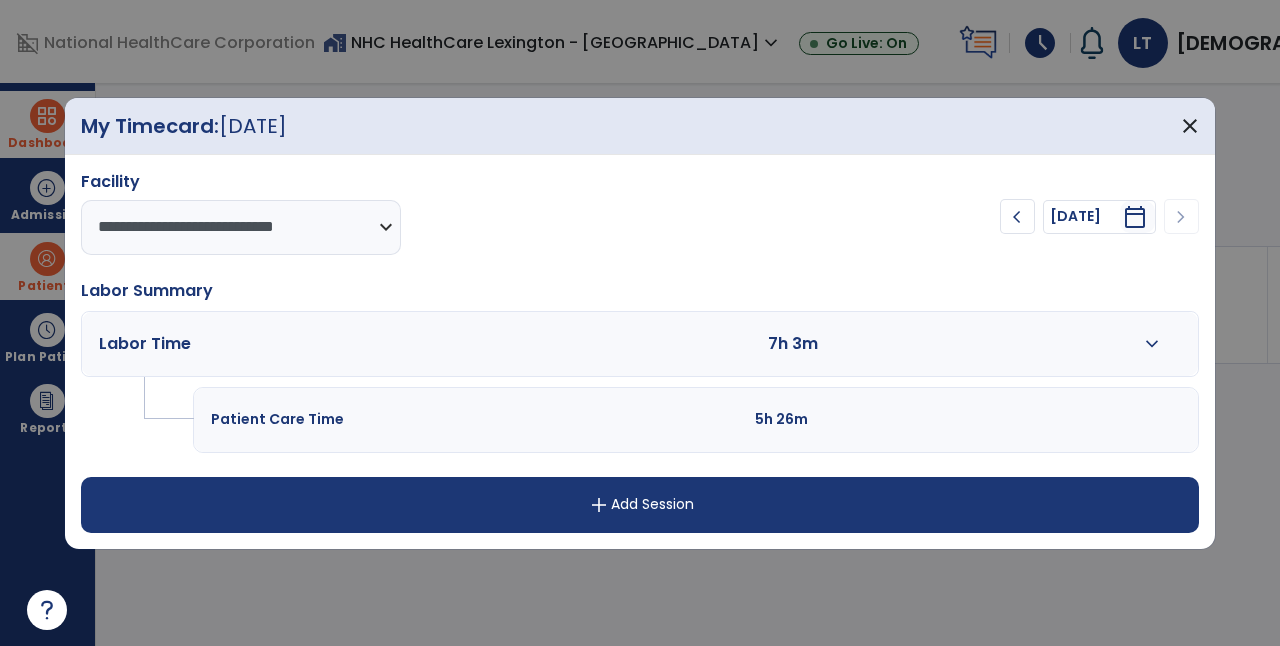 click on "expand_more" at bounding box center [1152, 344] 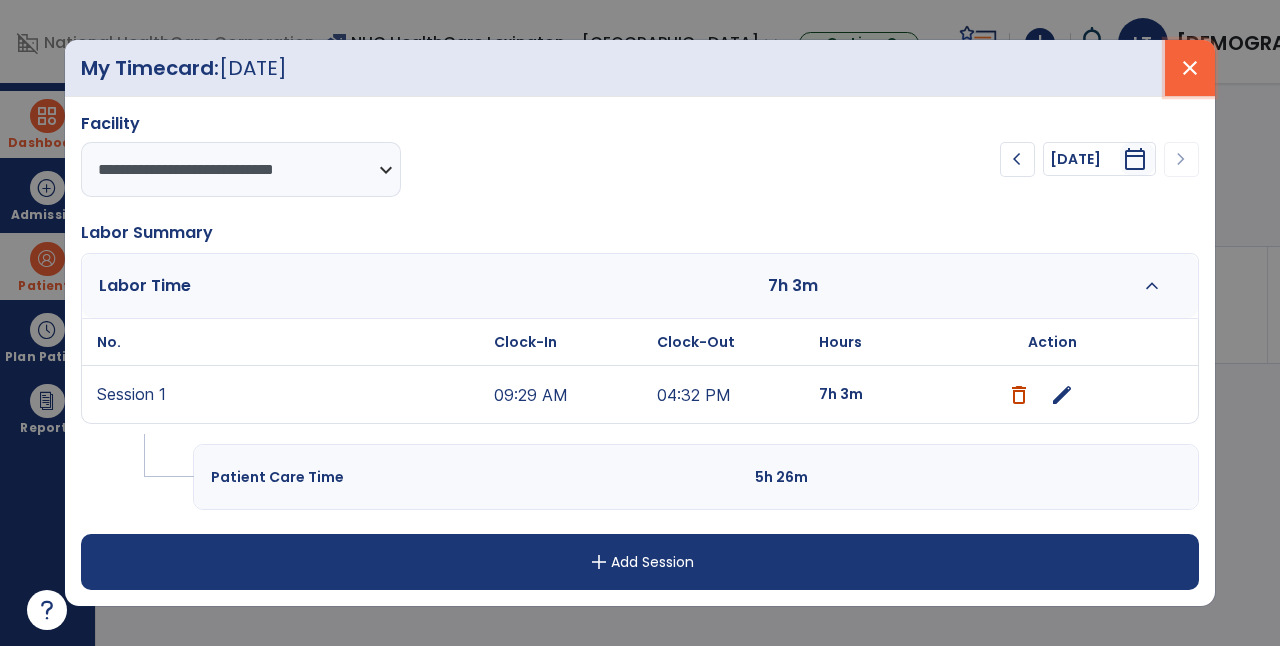 click on "close" at bounding box center [1190, 68] 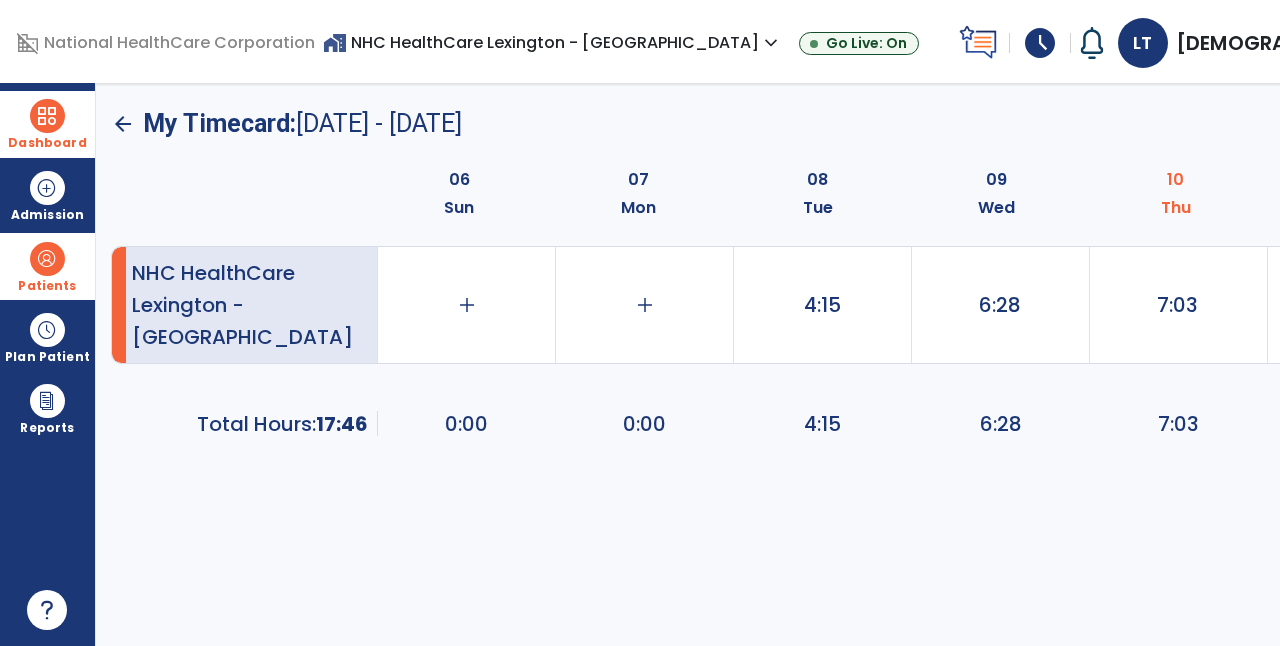 click at bounding box center [47, 259] 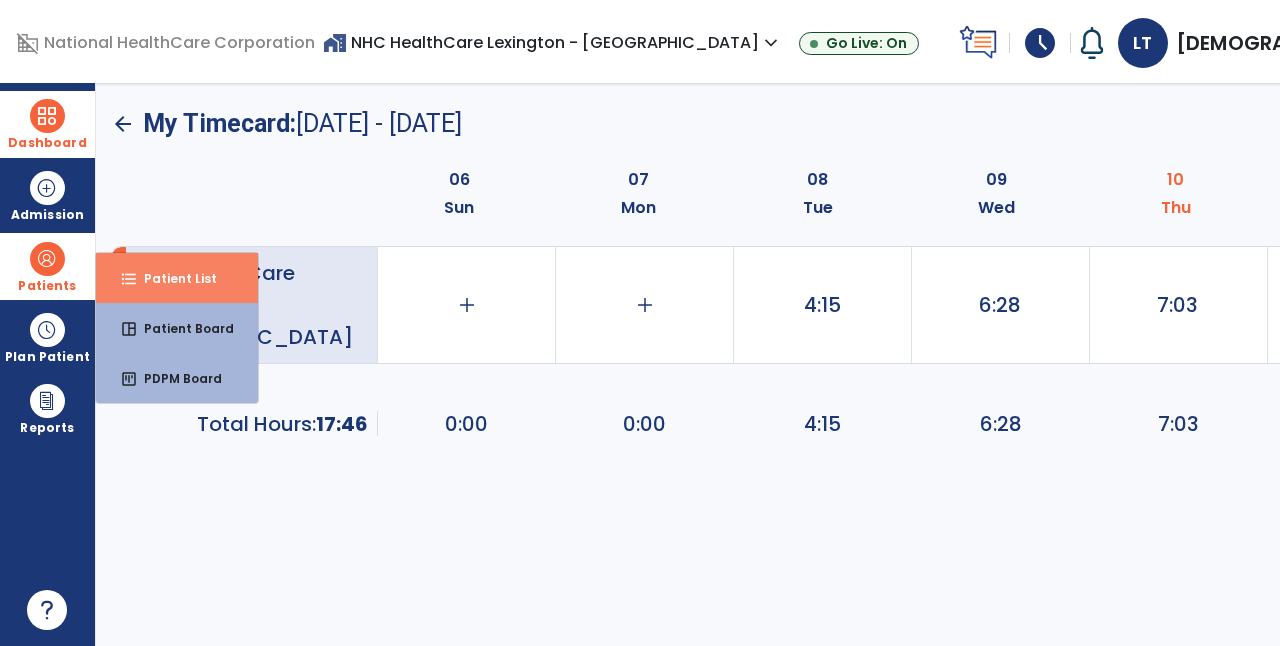 click on "Patient List" at bounding box center (172, 278) 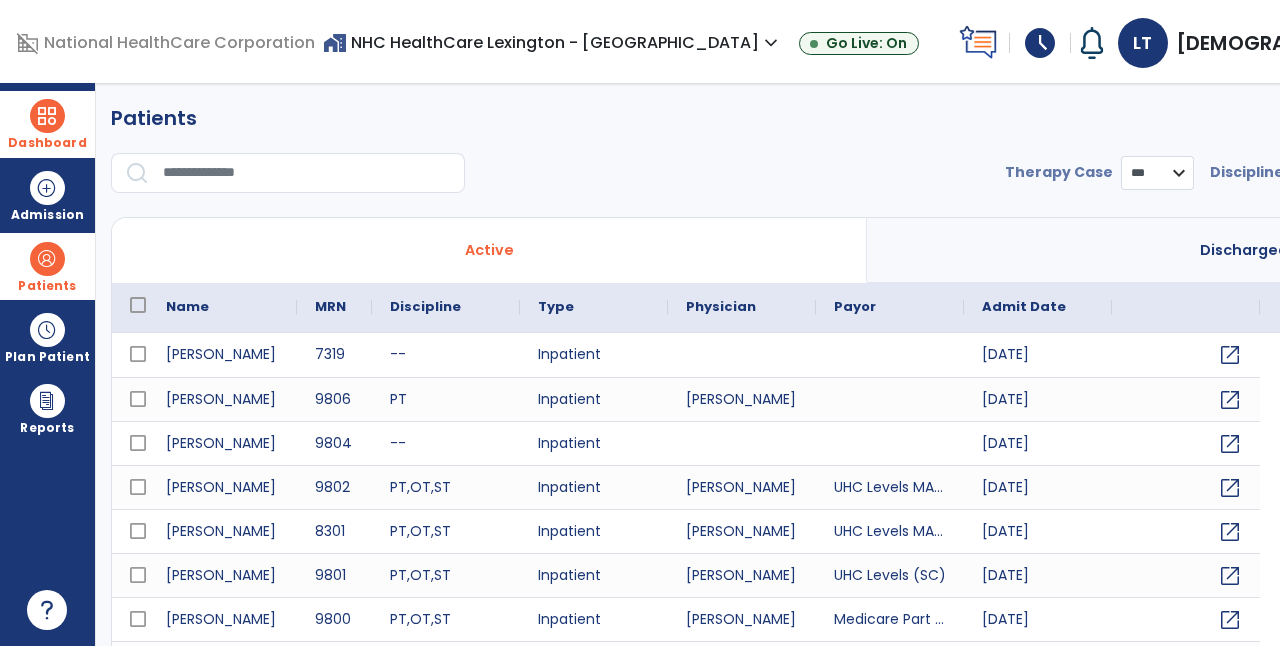 select on "***" 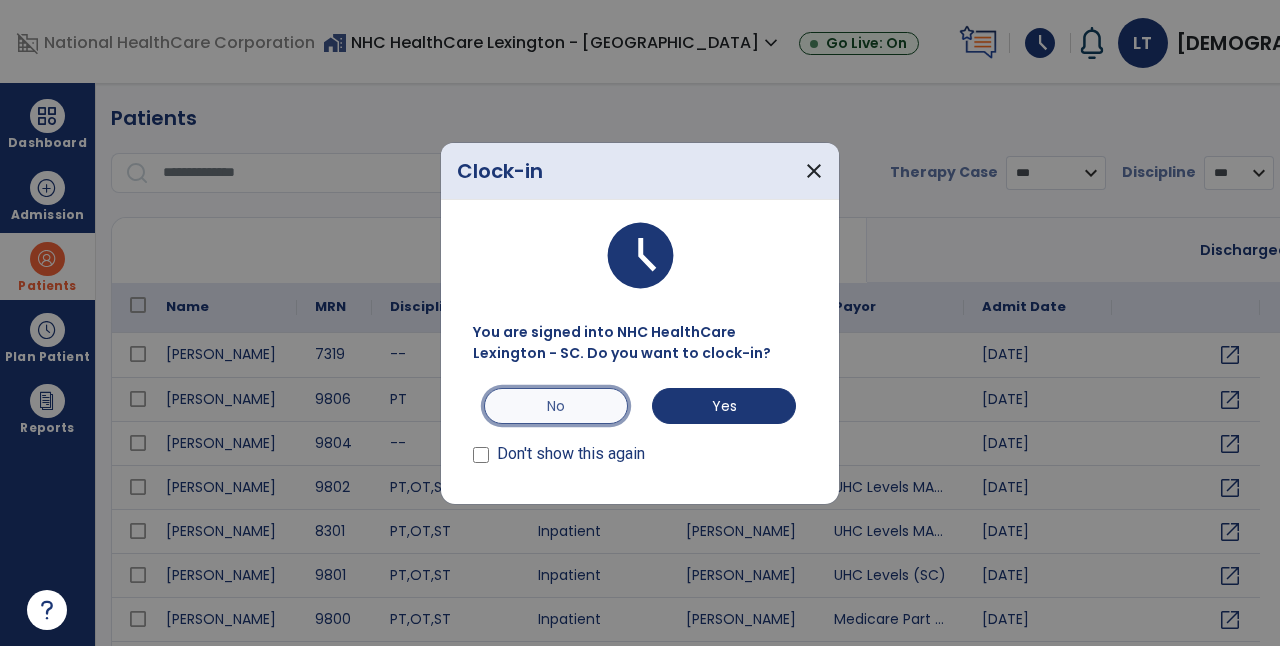 click on "No" at bounding box center [556, 406] 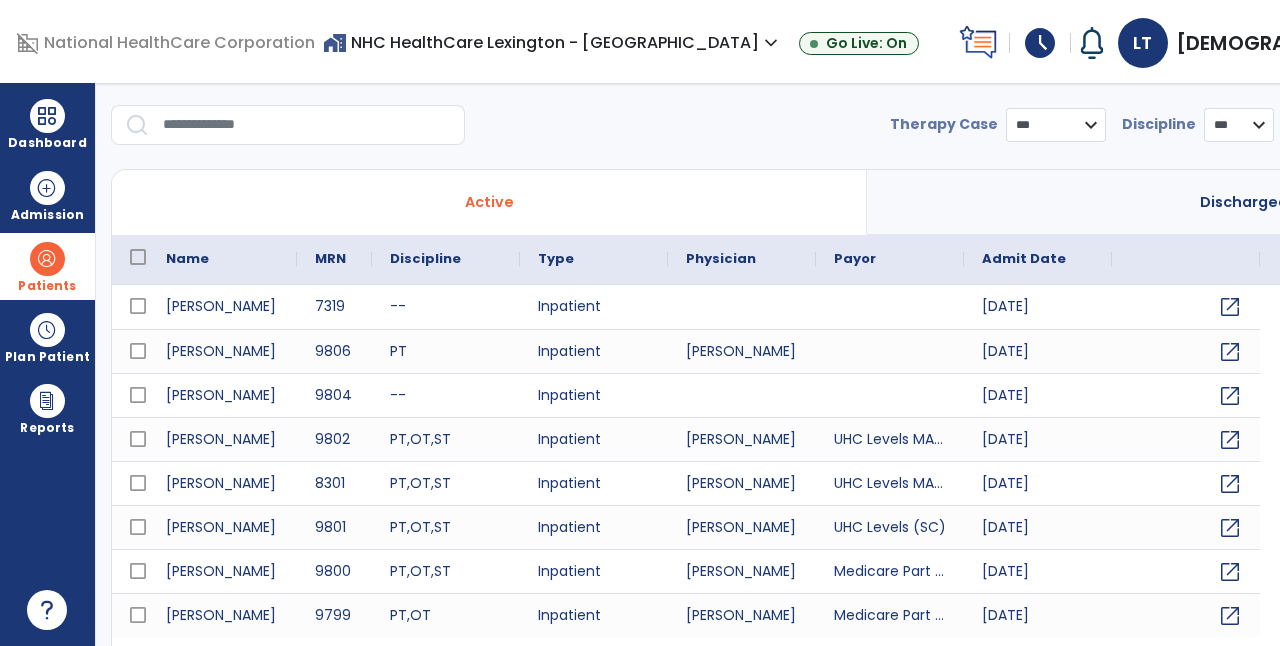 scroll, scrollTop: 0, scrollLeft: 0, axis: both 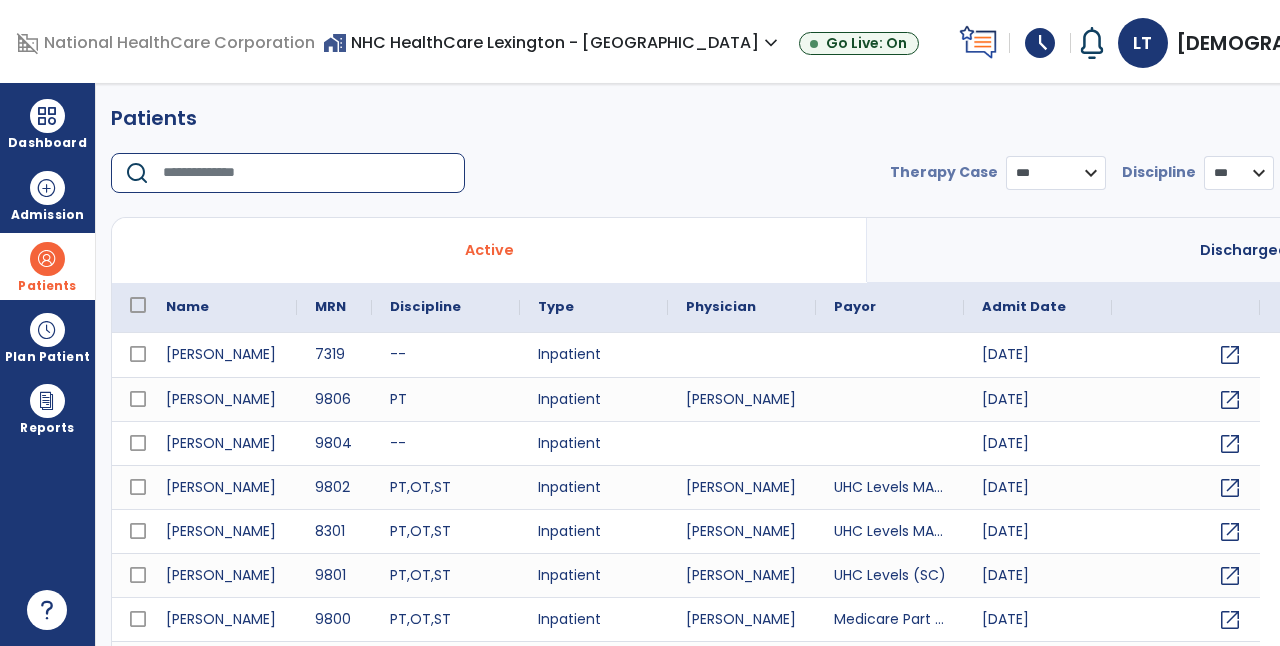 click at bounding box center (307, 173) 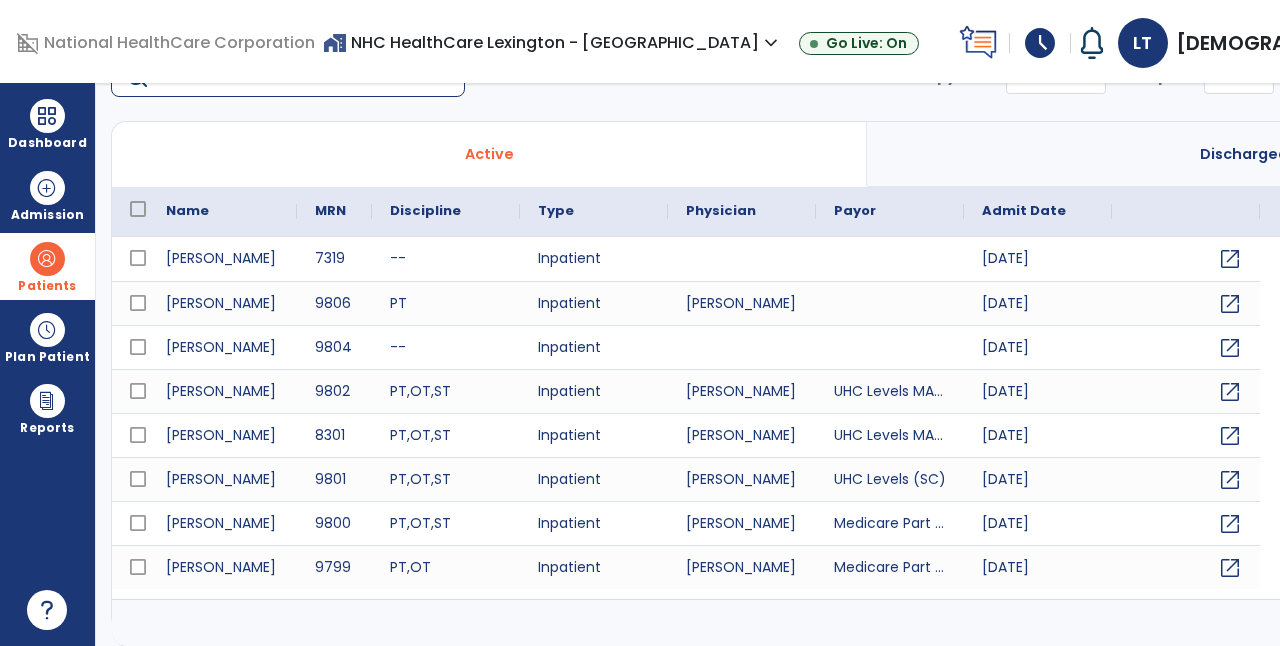 scroll, scrollTop: 0, scrollLeft: 0, axis: both 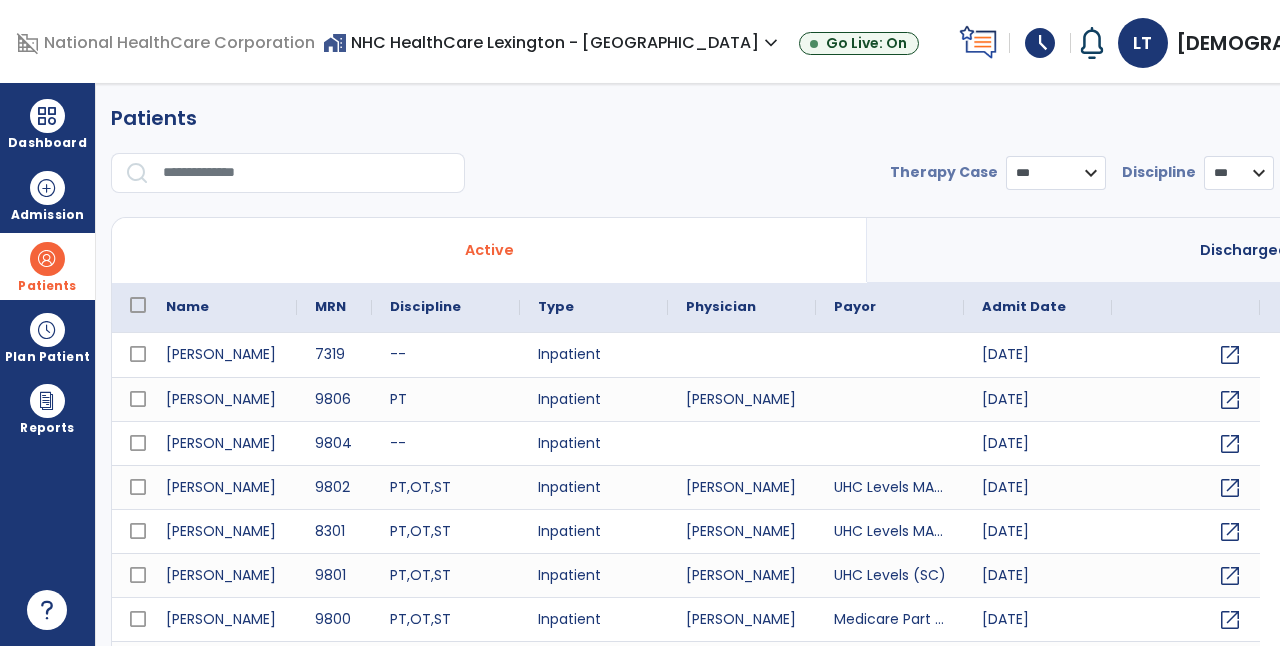 click on "Patients" at bounding box center (47, 266) 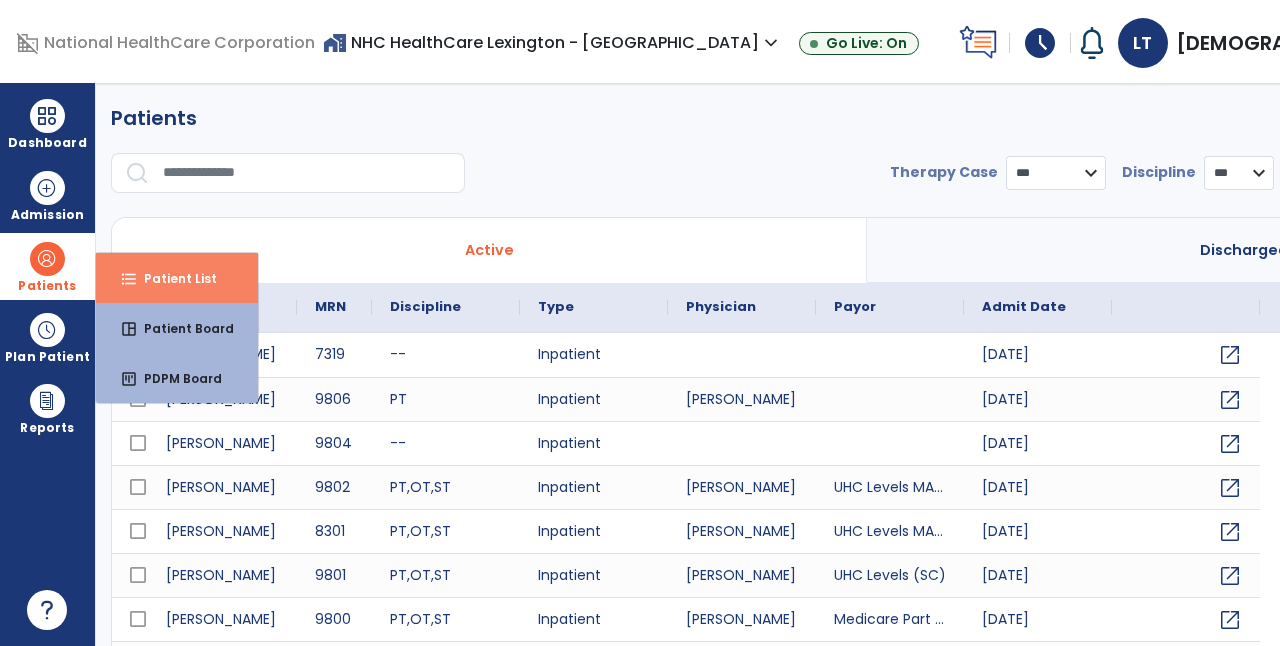 click on "format_list_bulleted  Patient List" at bounding box center (177, 278) 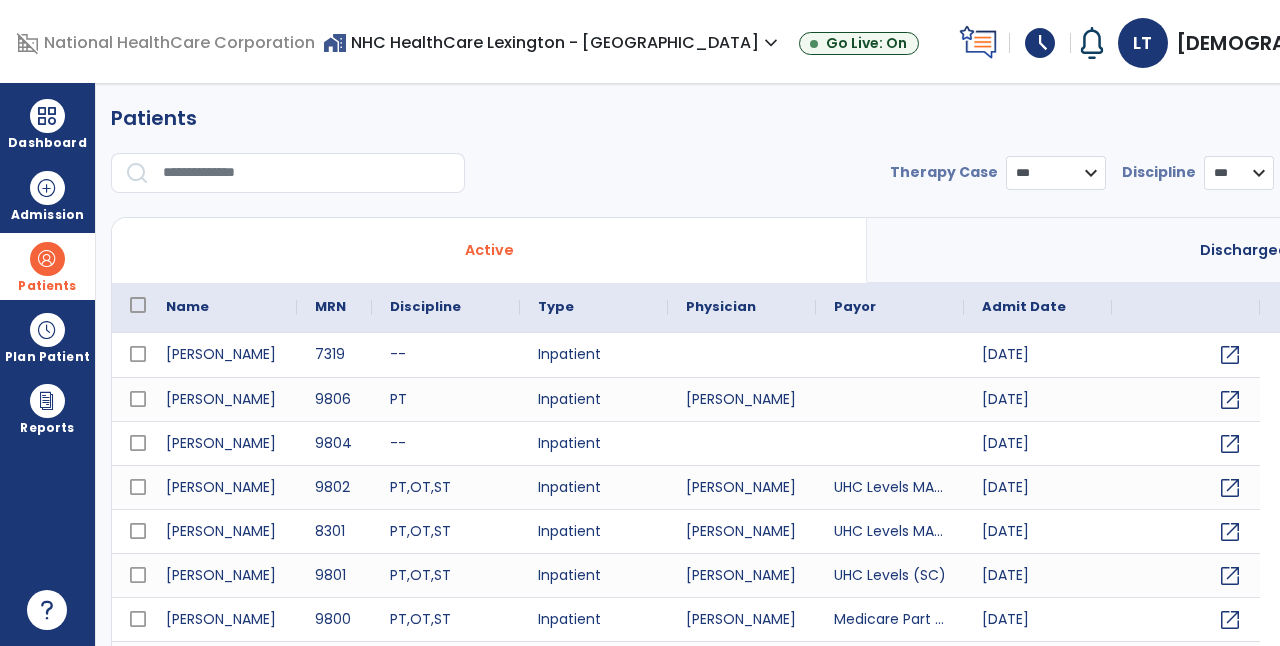 click at bounding box center (47, 259) 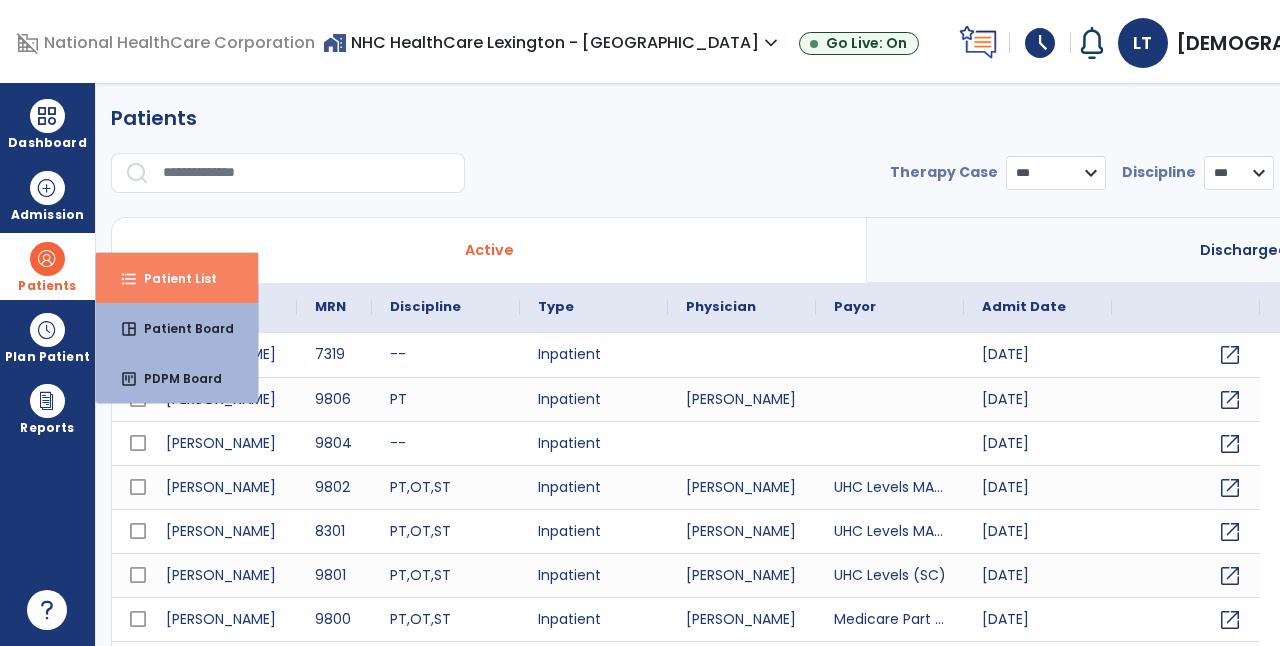 click on "Patient List" at bounding box center [172, 278] 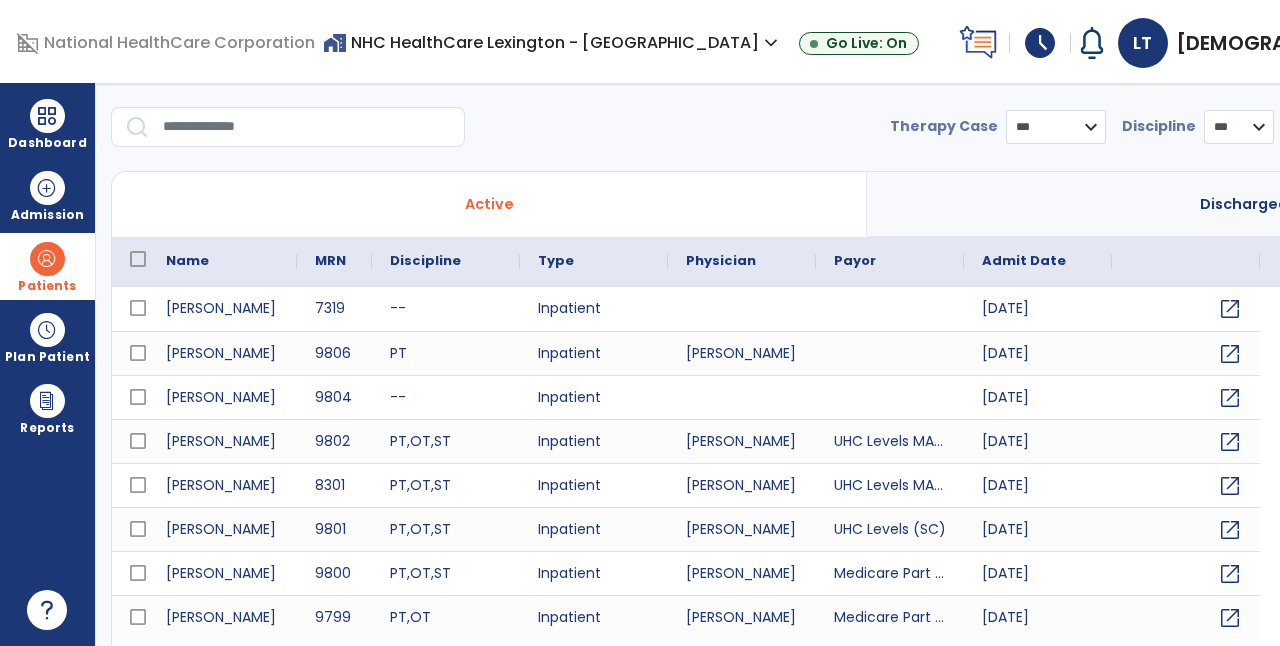 scroll, scrollTop: 0, scrollLeft: 0, axis: both 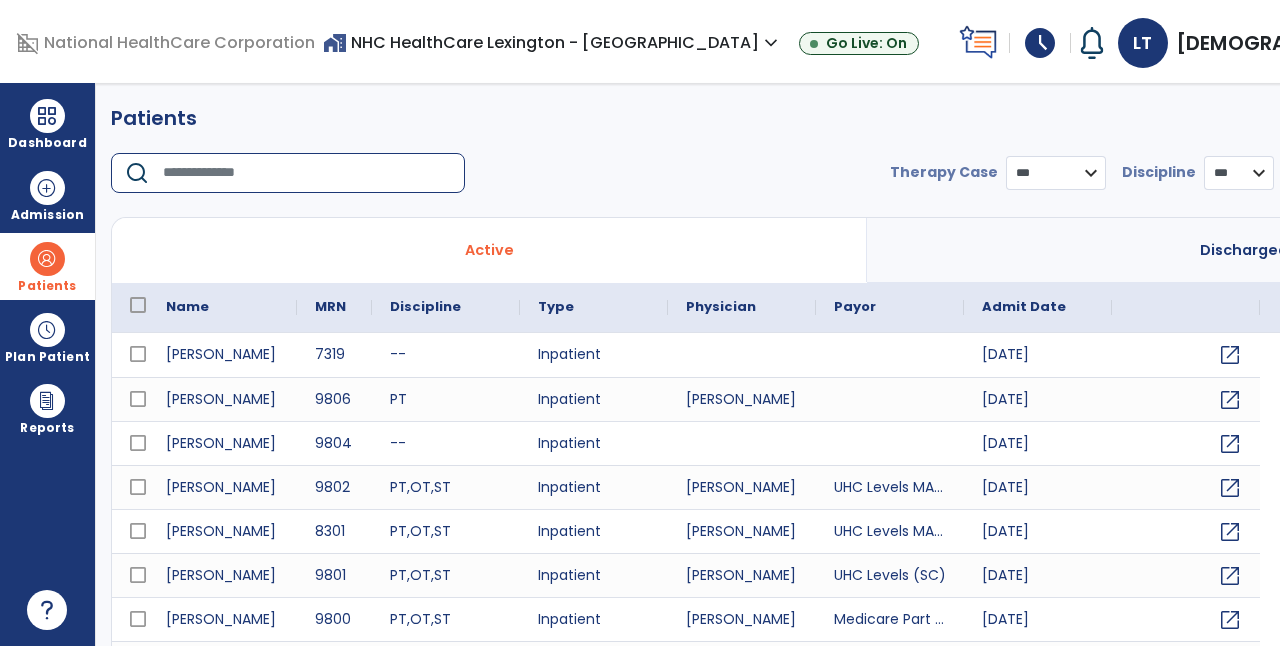 click at bounding box center [307, 173] 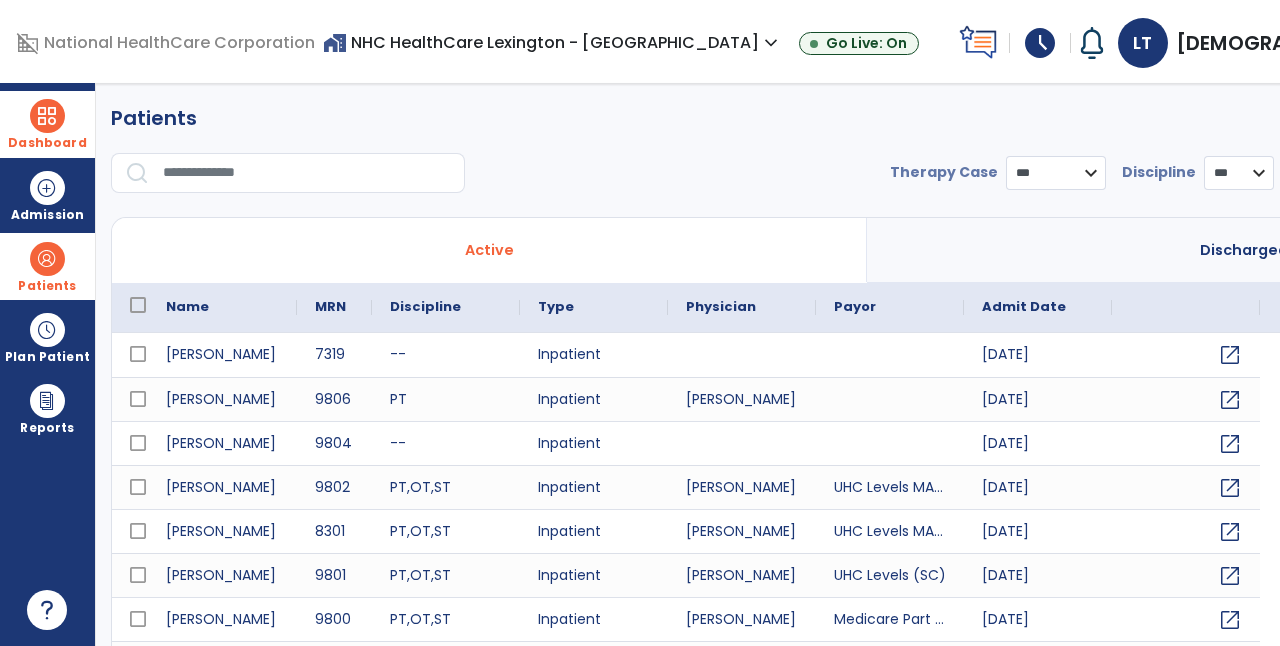 click on "Dashboard" at bounding box center (47, 124) 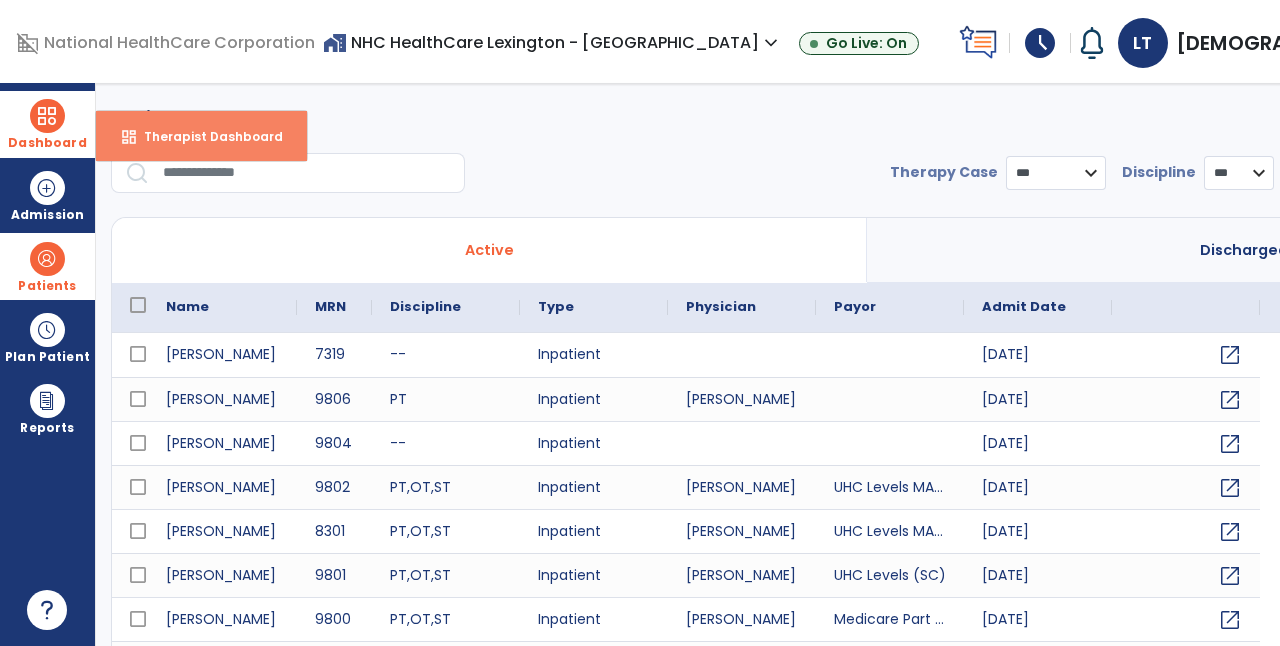 click on "Therapist Dashboard" at bounding box center [205, 136] 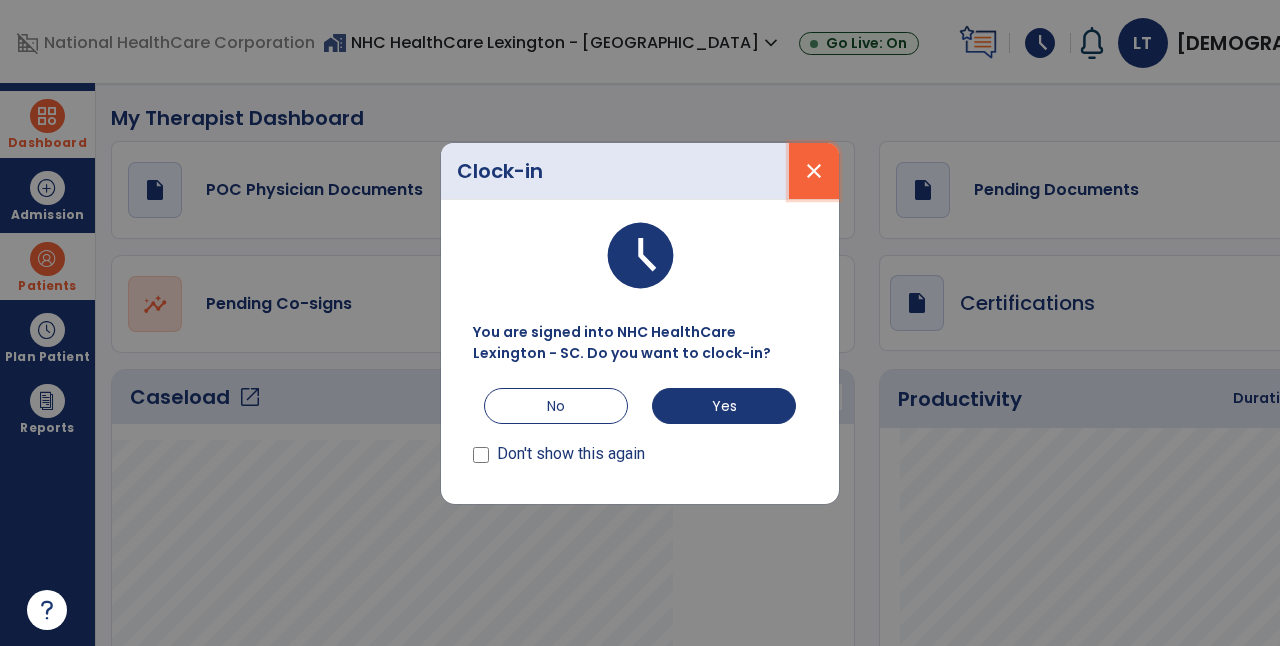 click on "close" at bounding box center (814, 171) 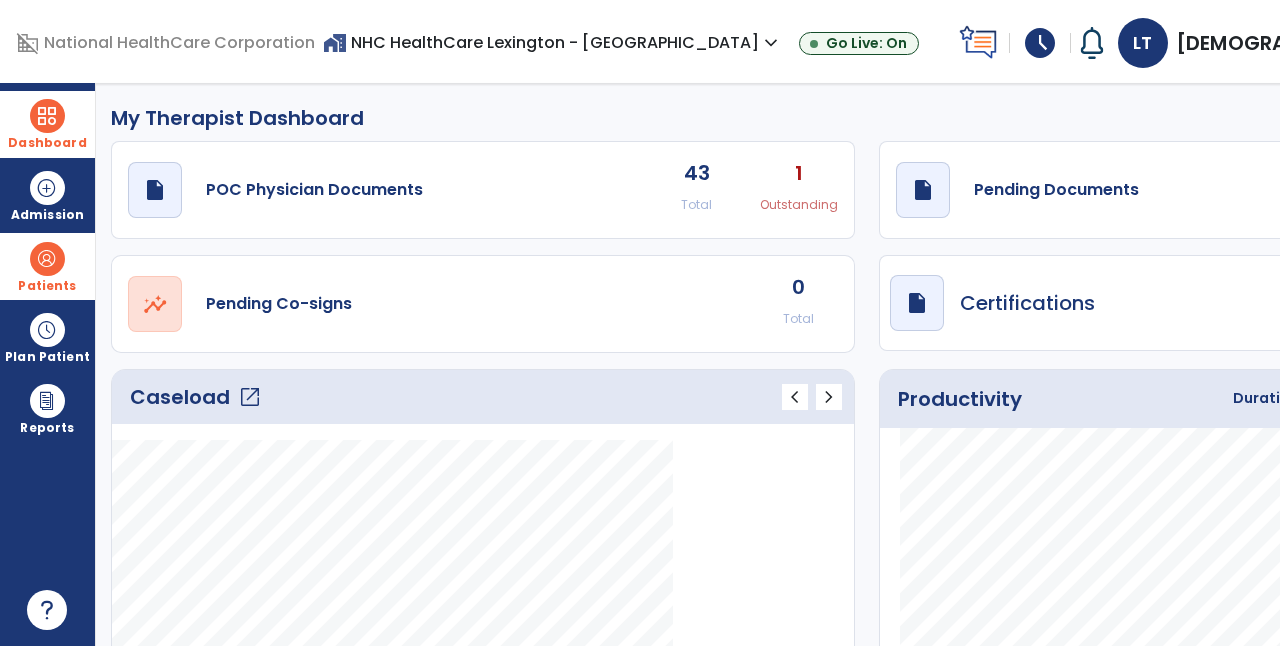 click on "open_in_new" 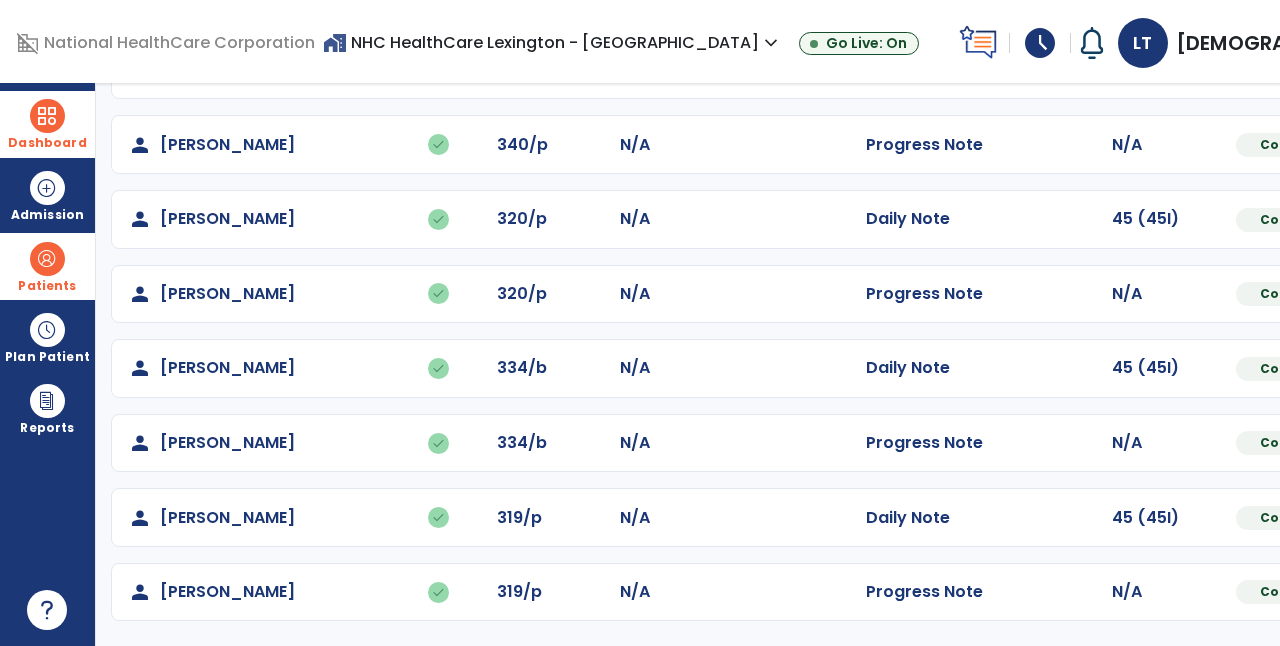 scroll, scrollTop: 0, scrollLeft: 0, axis: both 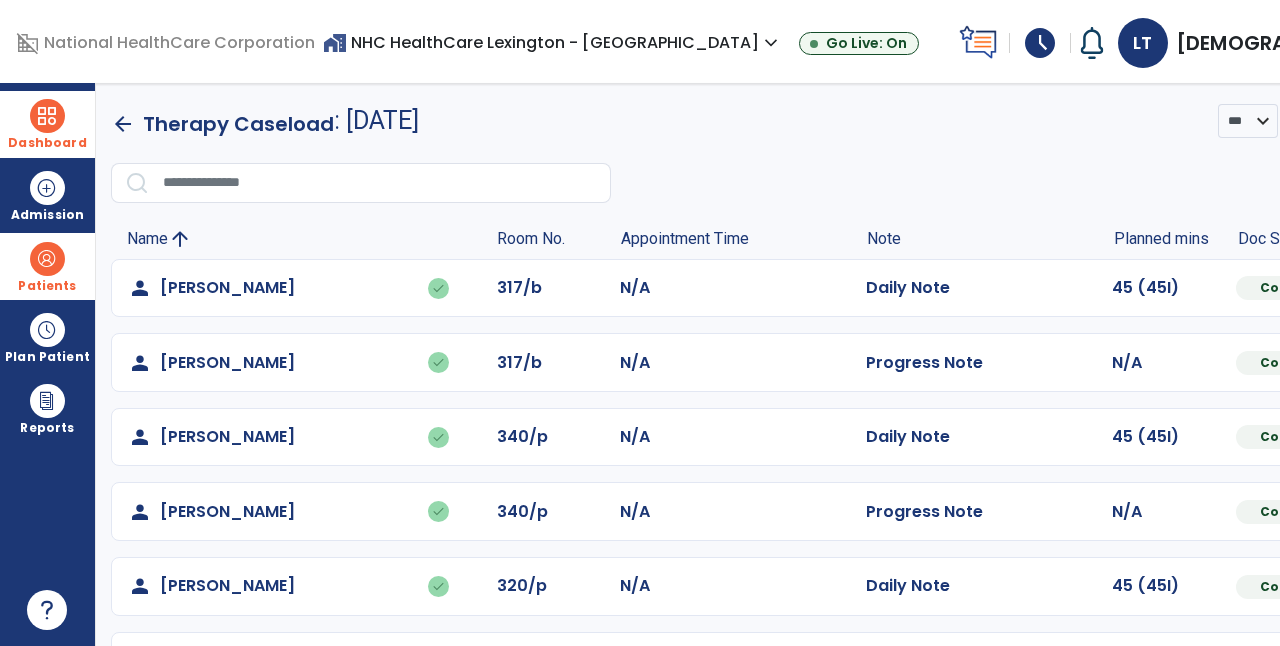 click on "chevron_right" 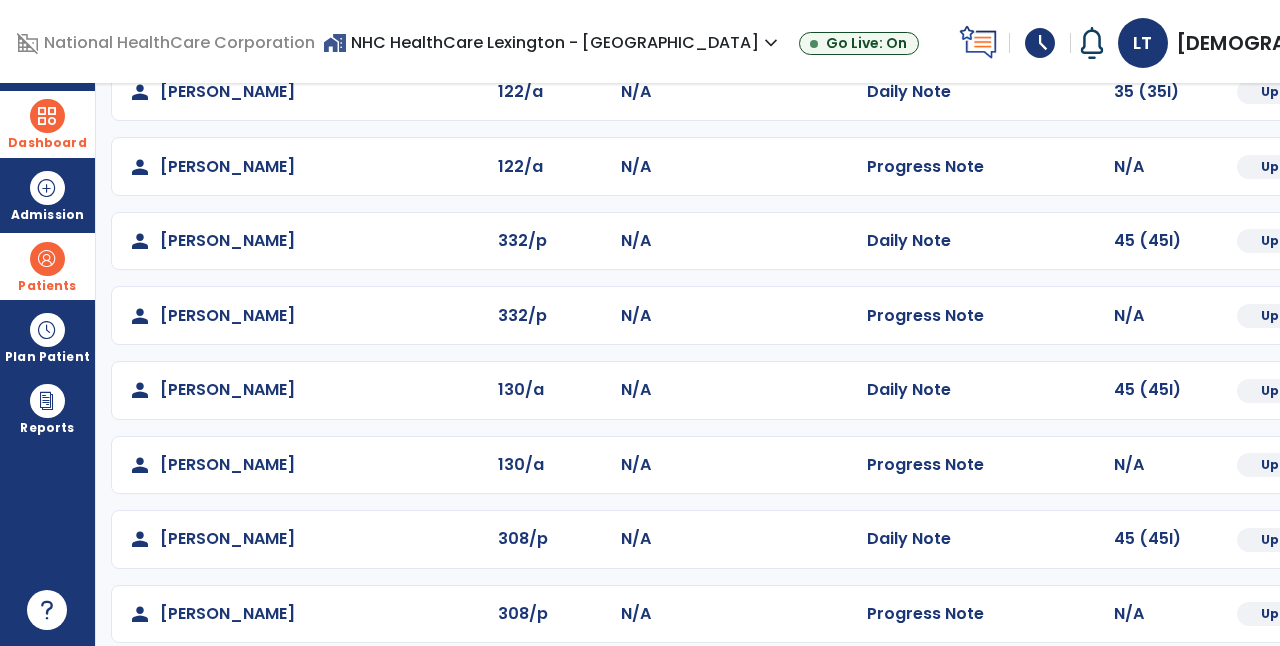 scroll, scrollTop: 384, scrollLeft: 0, axis: vertical 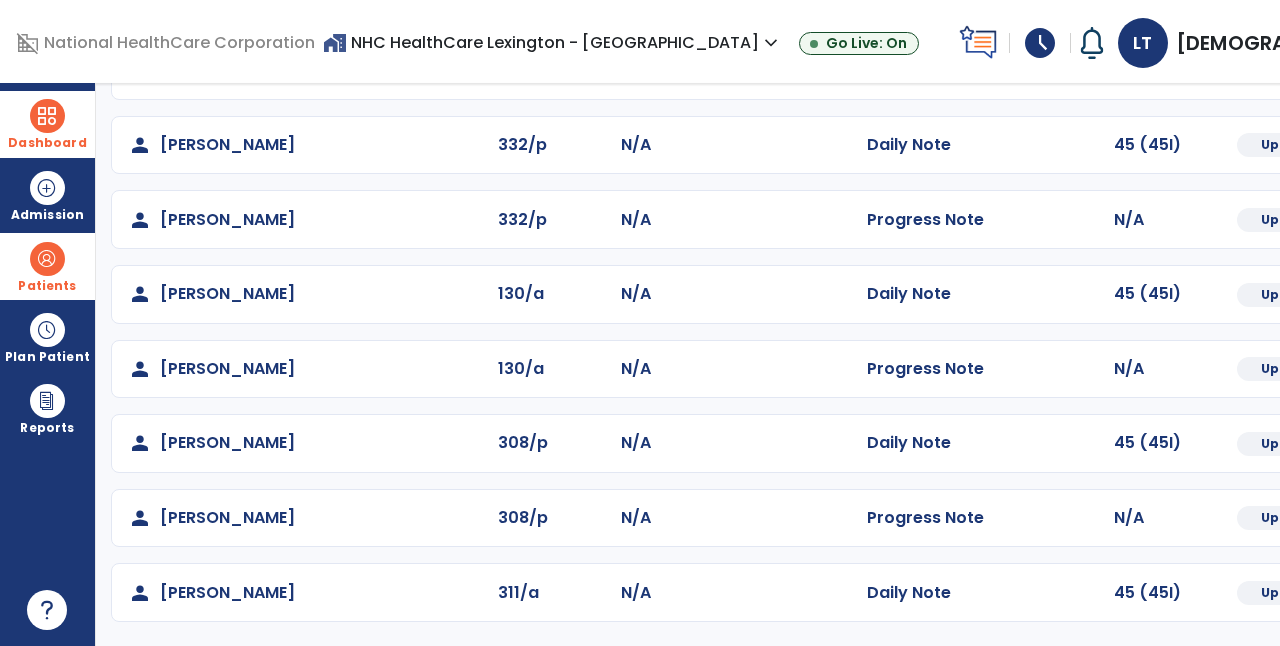 click on "schedule" at bounding box center [1040, 43] 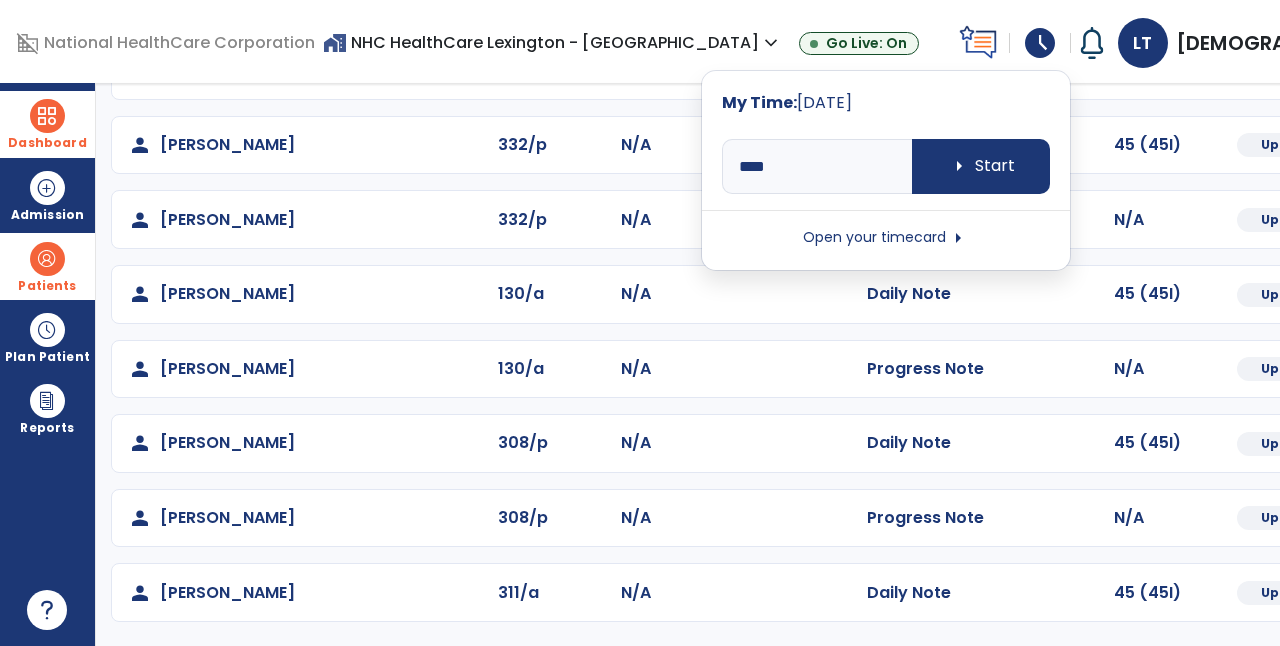 click on "person   [PERSON_NAME]  122/a N/A  Daily Note   35 (35I)  Upcoming [DATE]  Mark Visit As Complete   Reset Note   Open Document   G + C Mins   person   [PERSON_NAME]  122/a N/A  Progress Note   N/A  Upcoming [DATE]  Mark Visit As Complete   Reset Note   Open Document   G + C Mins   person   [PERSON_NAME]  332/p N/A  Daily Note   45 (45I)  Upcoming [DATE]  Mark Visit As Complete   Reset Note   Open Document   G + C Mins   person   [PERSON_NAME]  332/p N/A  Progress Note   N/A  Upcoming [DATE]  Mark Visit As Complete   Reset Note   Open Document   G + C Mins   person   [PERSON_NAME]  130/a N/A  Daily Note   45 (45I)  Upcoming [DATE]  Mark Visit As Complete   Reset Note   Open Document   G + C Mins   person   [PERSON_NAME]  130/a N/A  Progress Note   N/A  Upcoming [DATE]  Mark Visit As Complete   Reset Note   Open Document   G + C Mins   person   [PERSON_NAME]  308/p N/A  Daily Note   45 (45I)  Upcoming [DATE]  Mark Visit As Complete   Reset Note   Open Document  308/p" 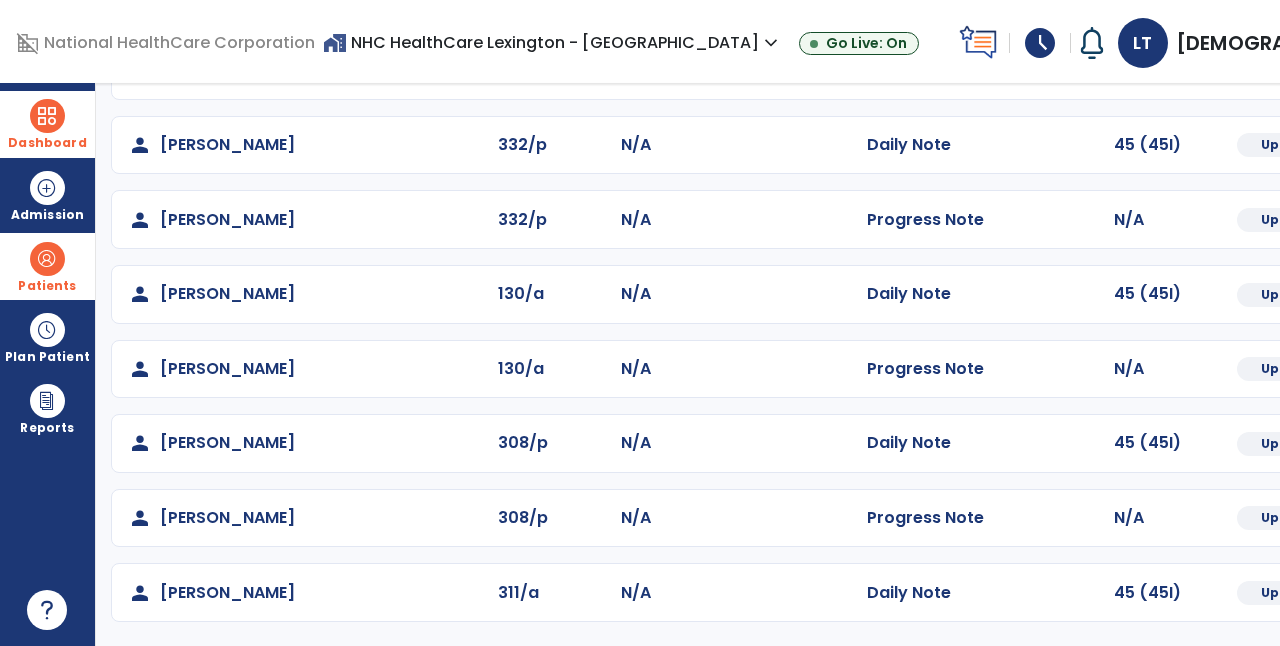 click on "[DEMOGRAPHIC_DATA][PERSON_NAME]" at bounding box center (1381, 43) 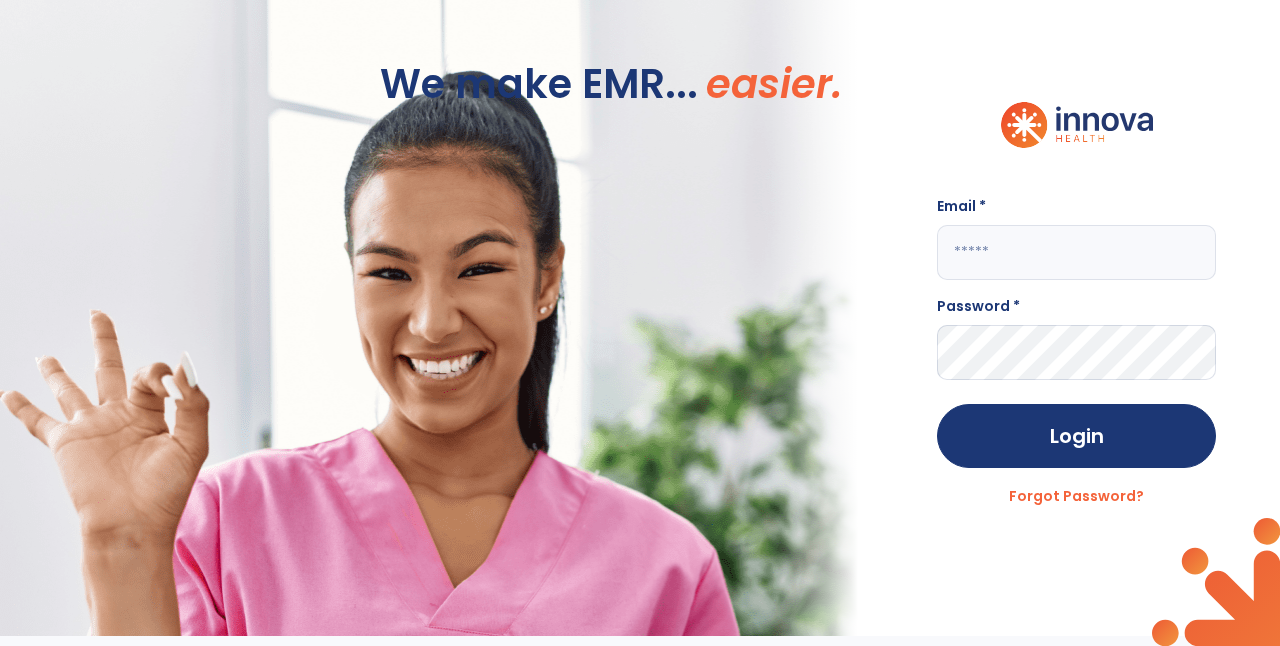 scroll, scrollTop: 0, scrollLeft: 0, axis: both 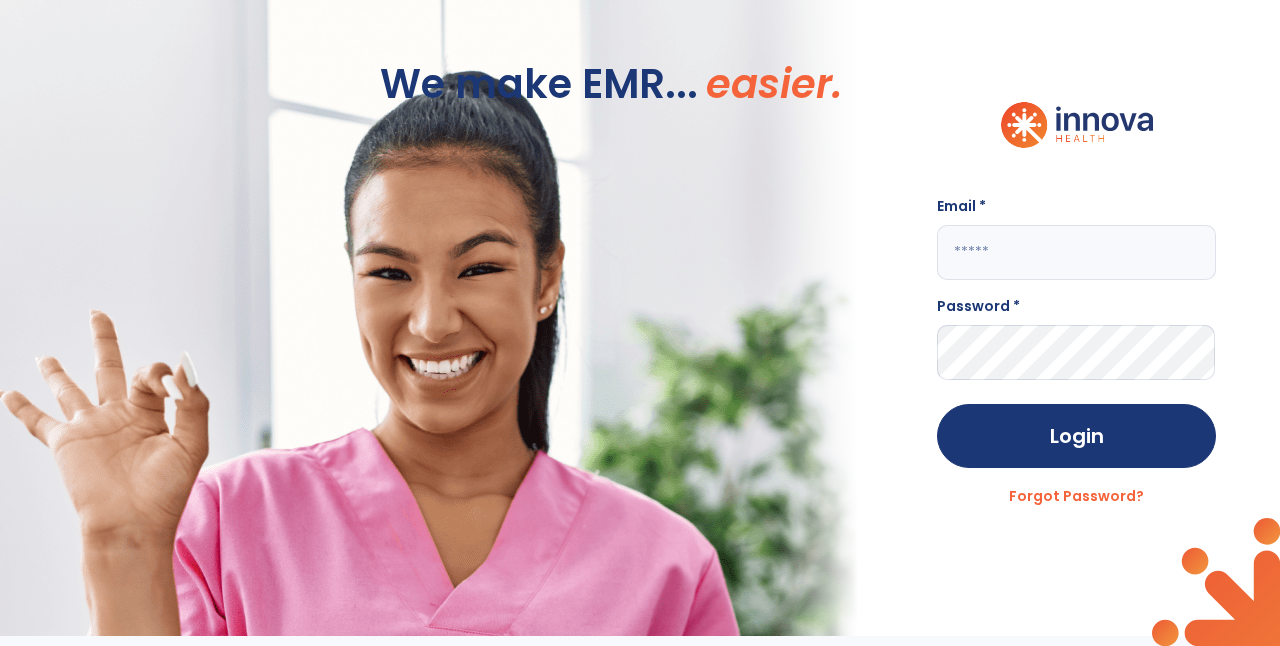 type on "**********" 